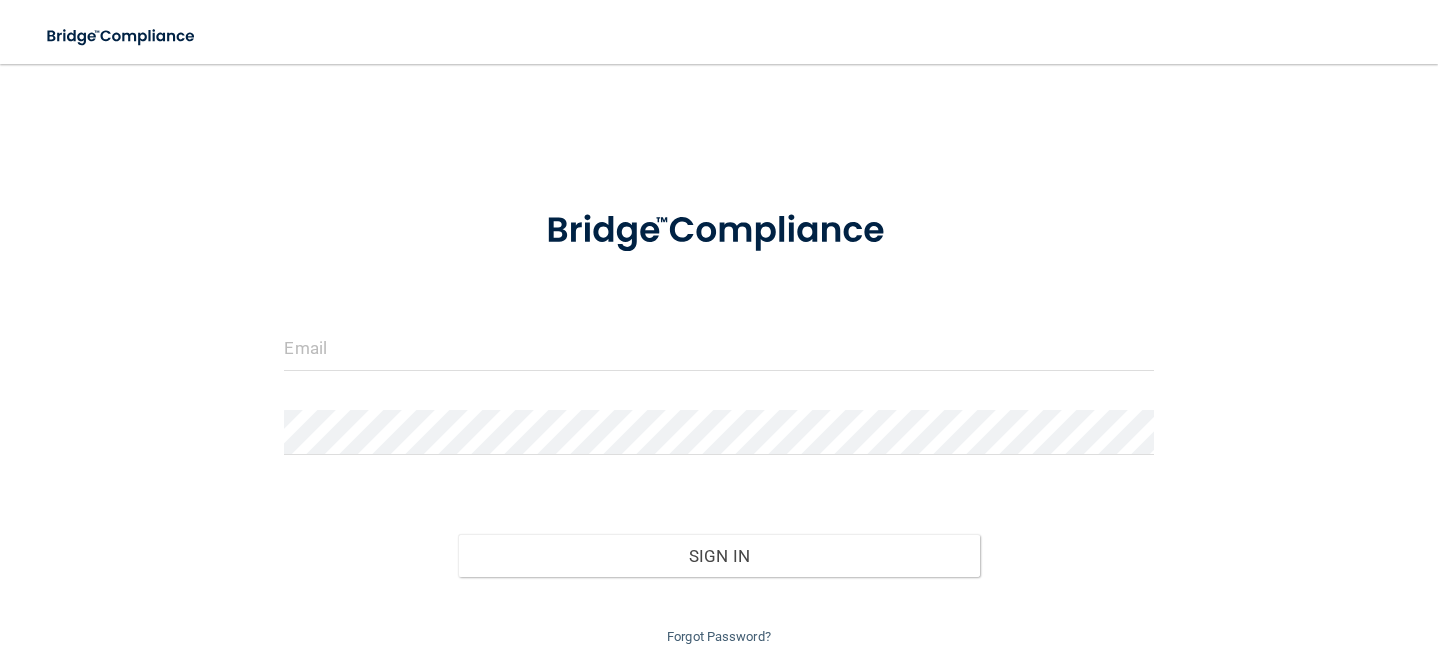 scroll, scrollTop: 0, scrollLeft: 0, axis: both 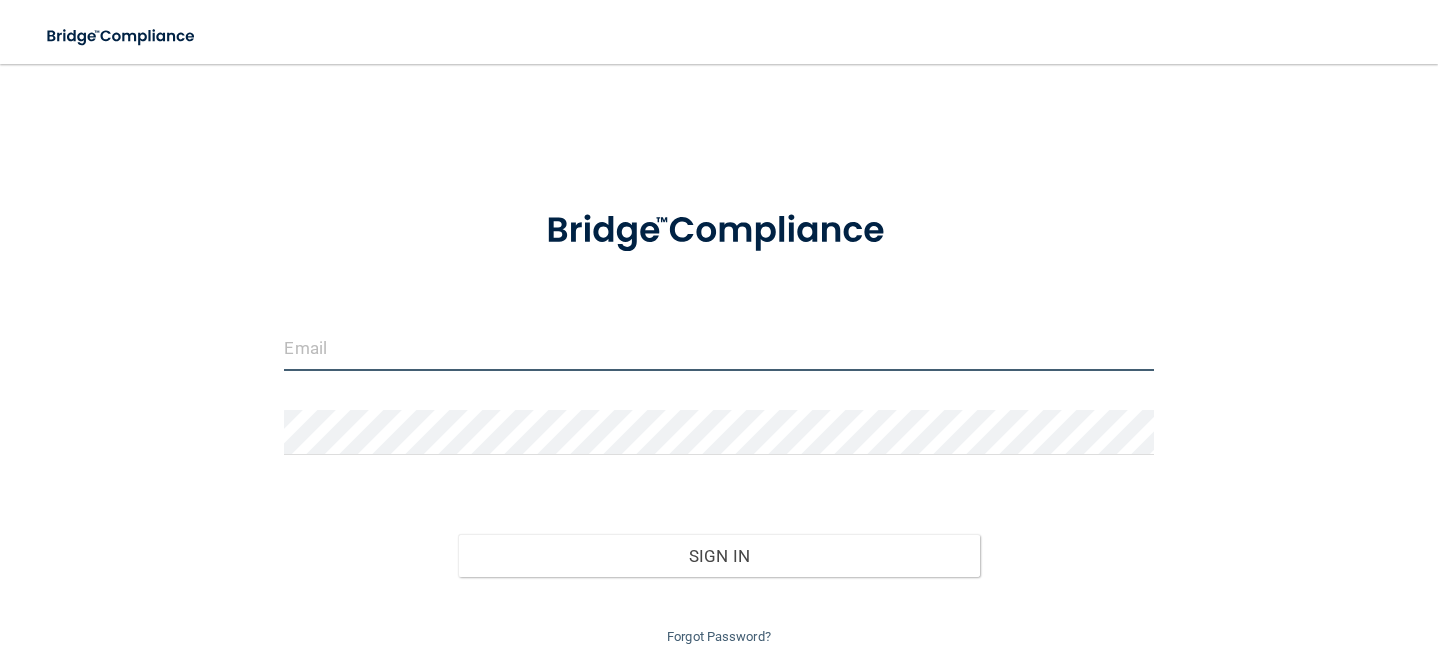 click at bounding box center (718, 348) 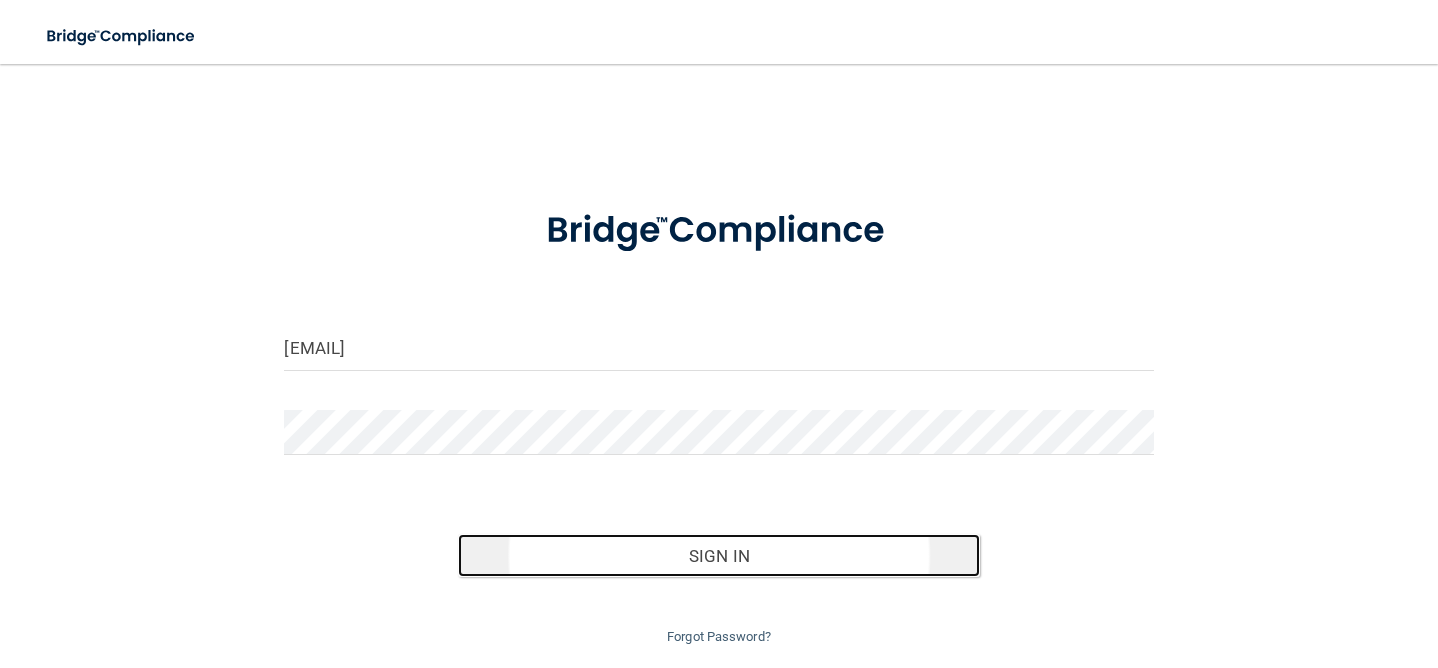 click on "Sign In" at bounding box center (718, 556) 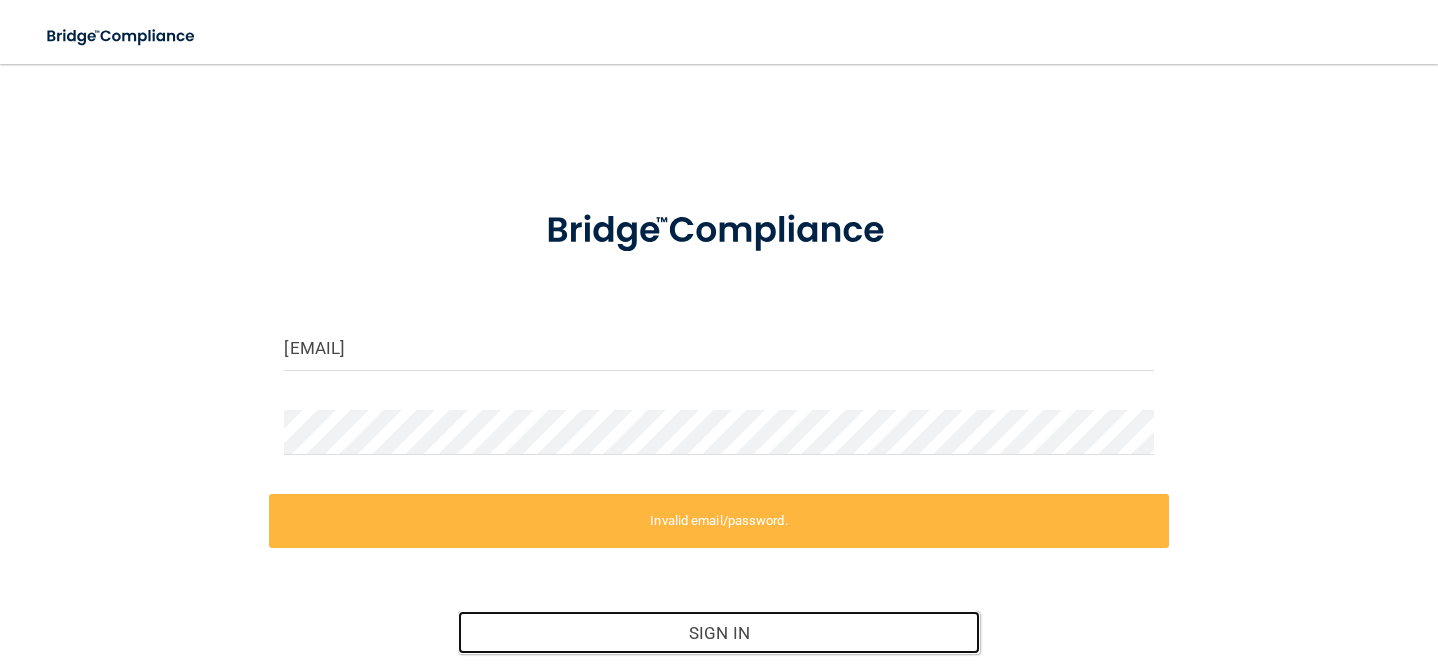 scroll, scrollTop: 138, scrollLeft: 0, axis: vertical 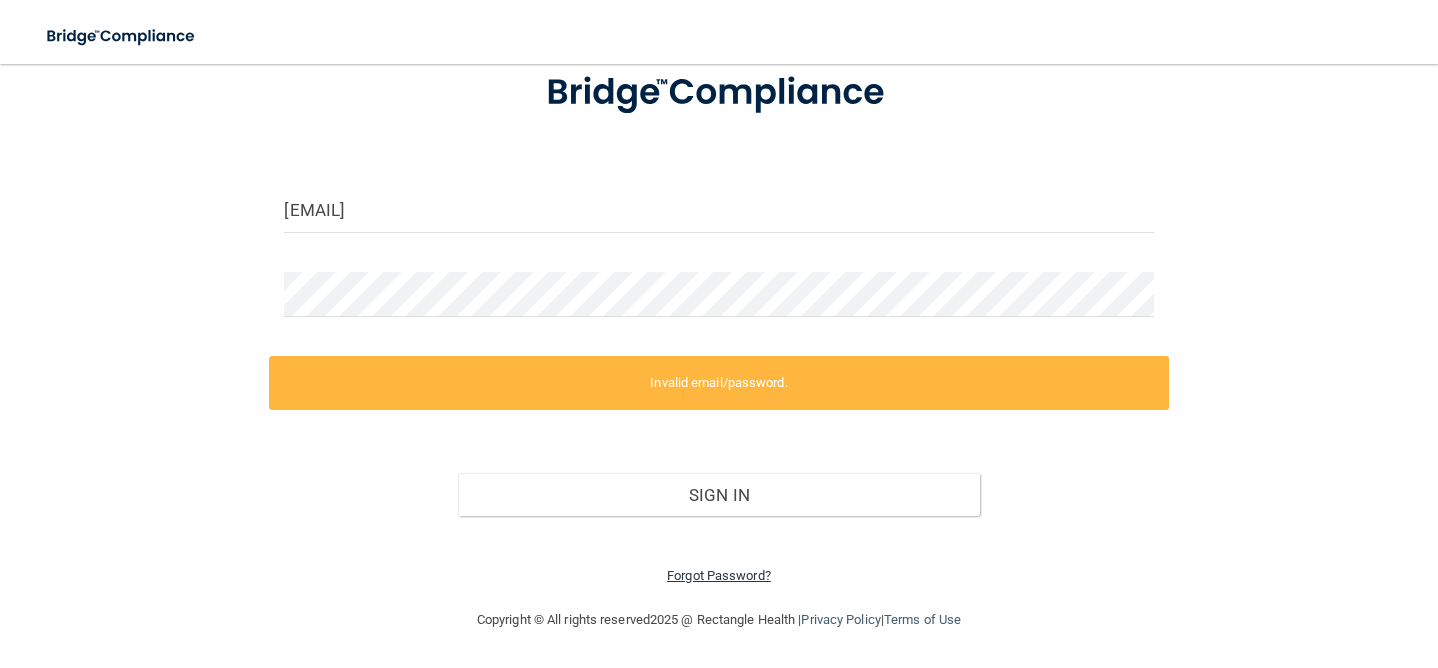 click on "Forgot Password?" at bounding box center (719, 575) 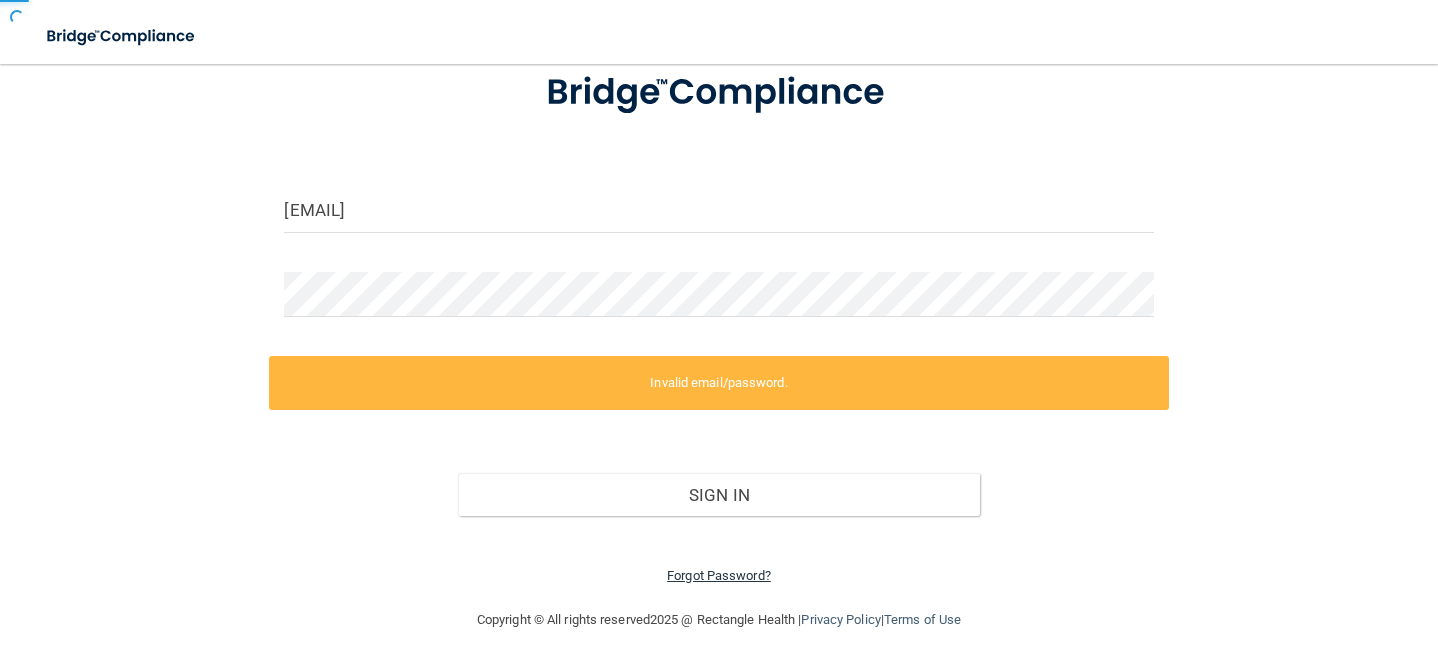 scroll, scrollTop: 75, scrollLeft: 0, axis: vertical 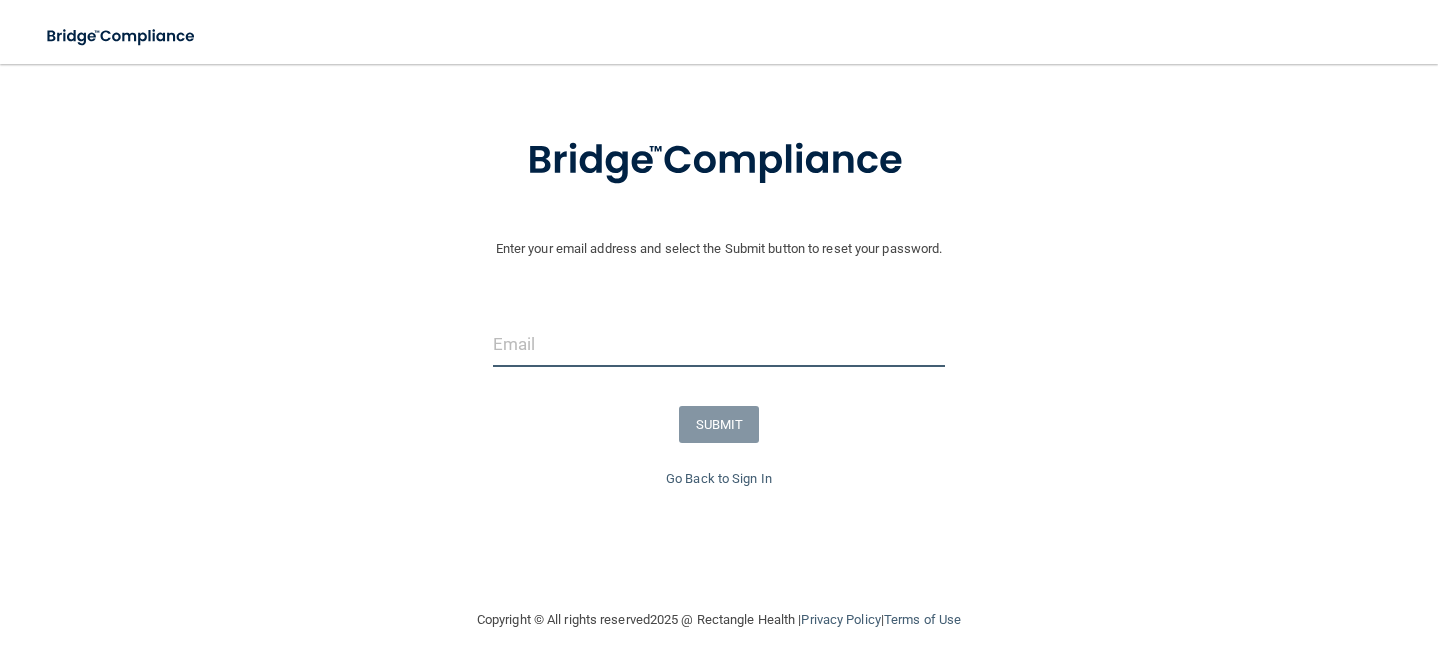click at bounding box center [719, 344] 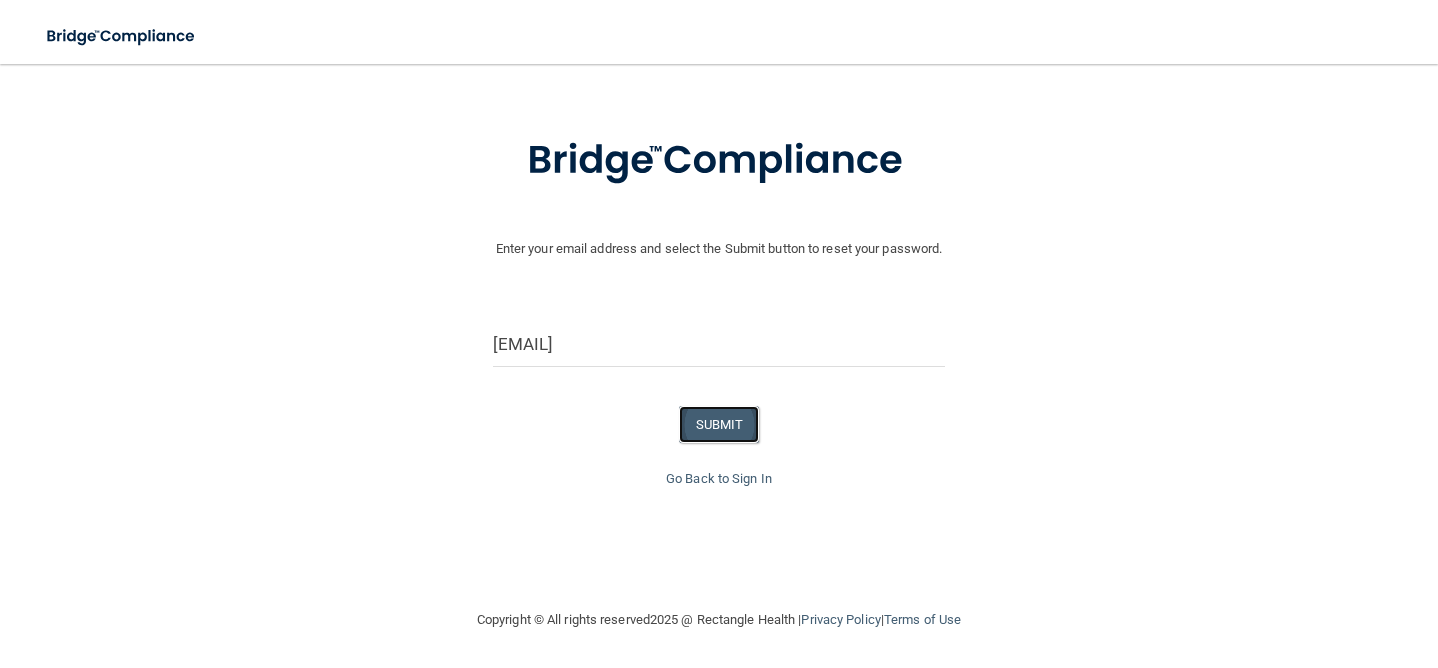 click on "SUBMIT" at bounding box center [719, 424] 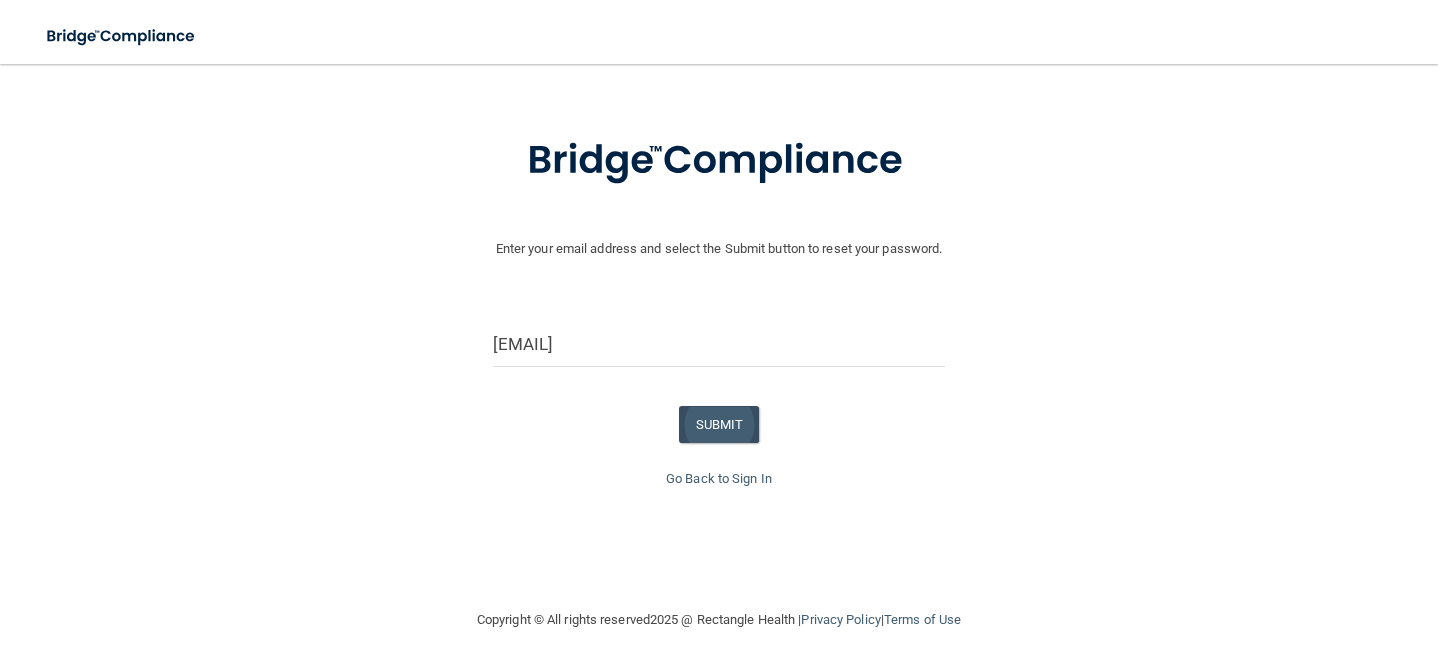scroll, scrollTop: 0, scrollLeft: 0, axis: both 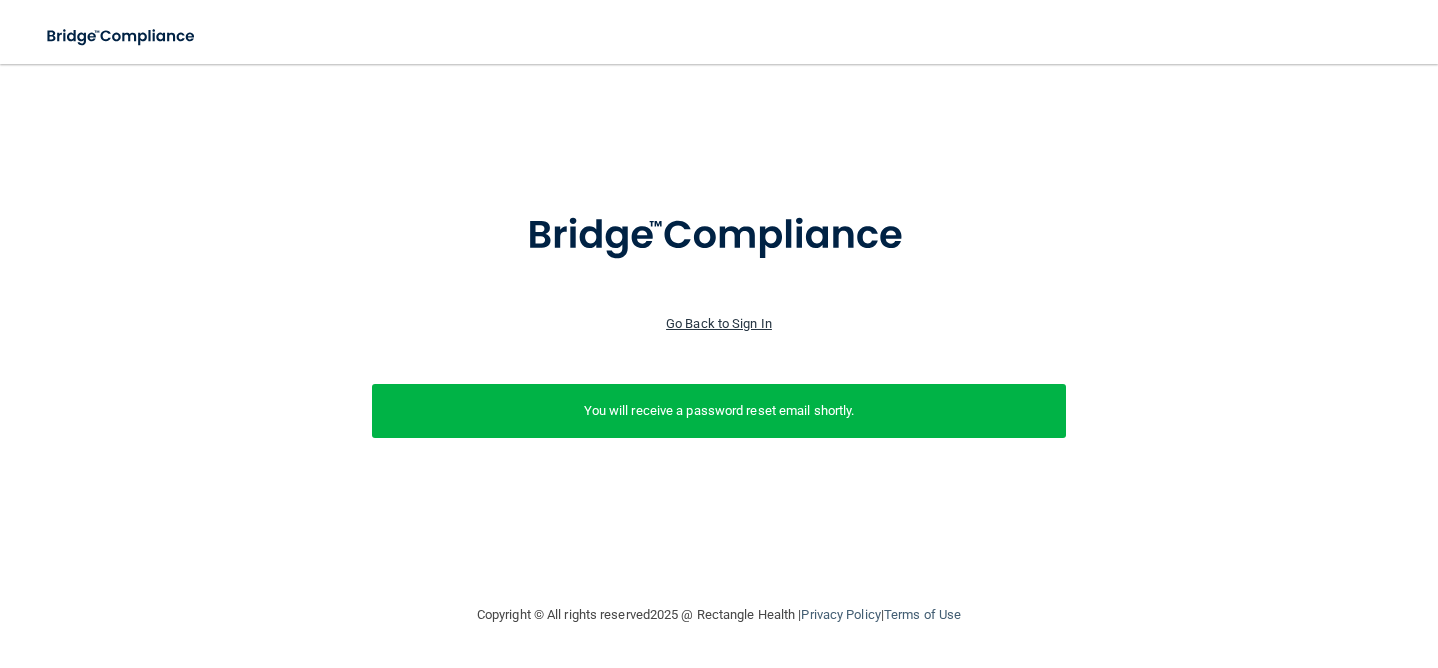 click on "Go Back to Sign In" at bounding box center [719, 323] 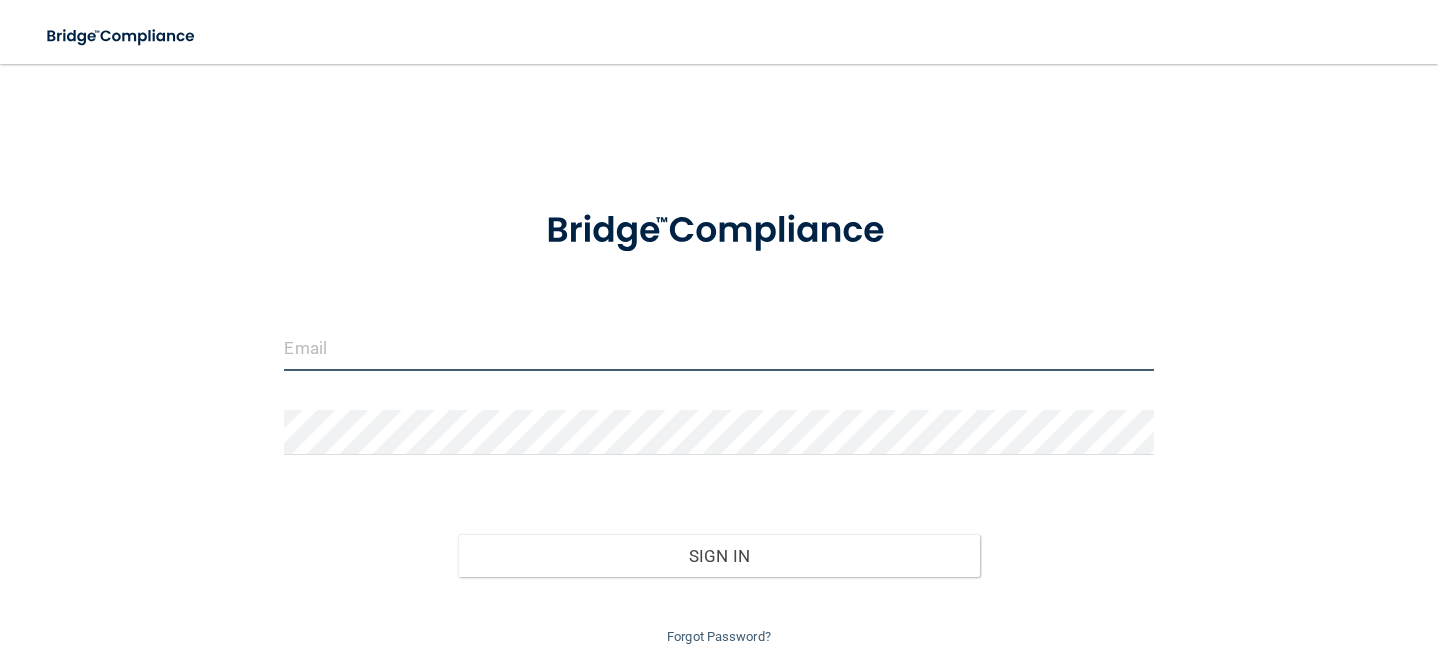 click at bounding box center (718, 348) 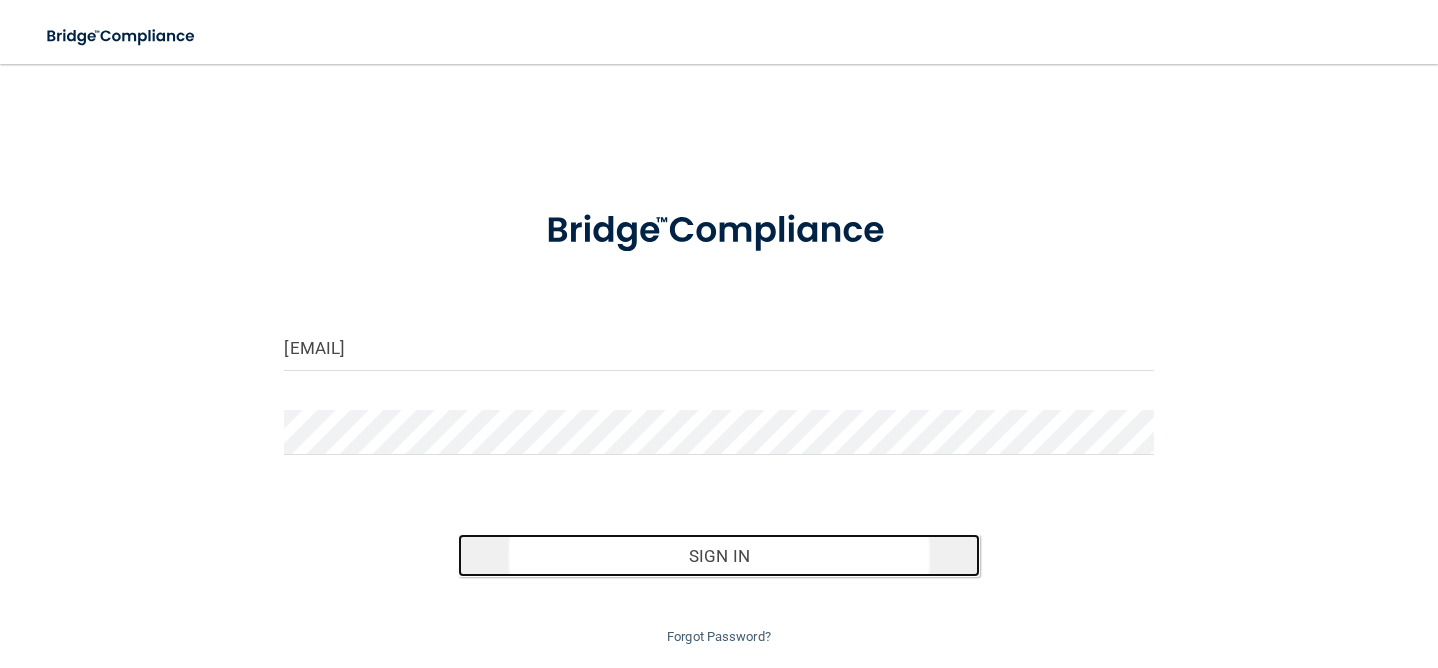 click on "Sign In" at bounding box center (718, 556) 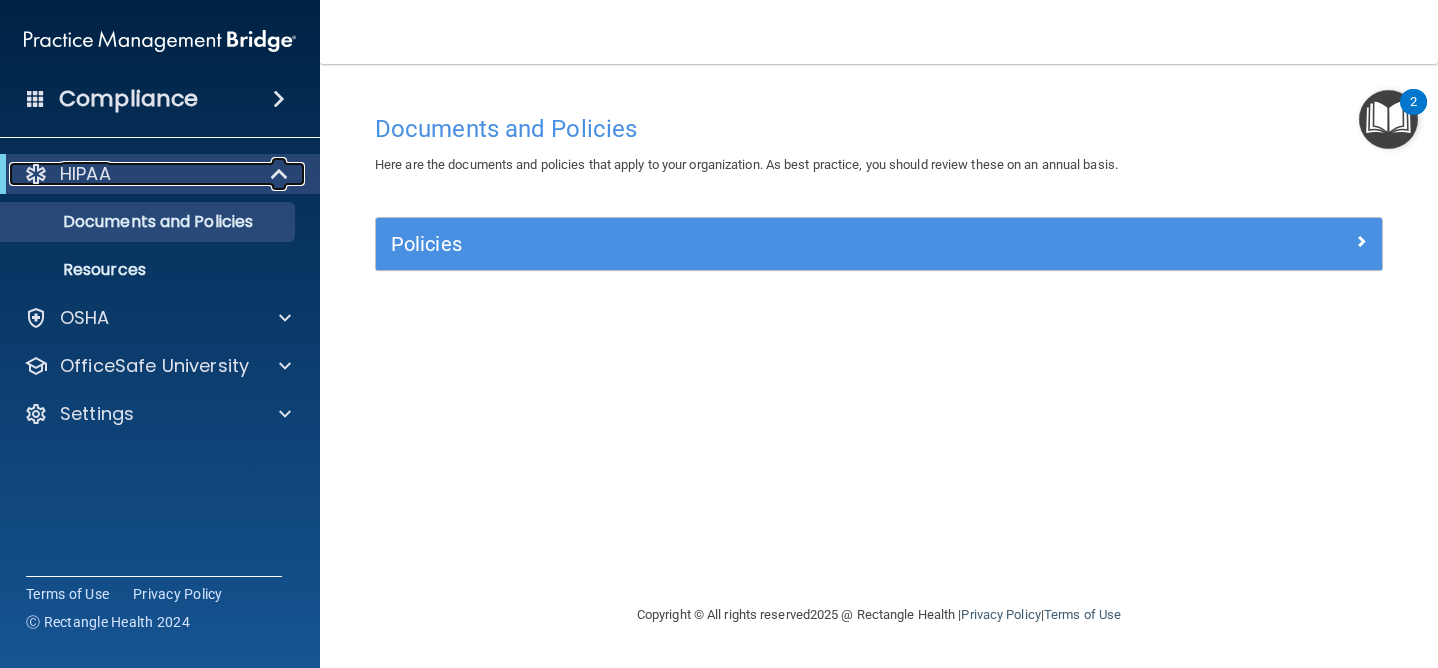 click on "HIPAA" at bounding box center [132, 174] 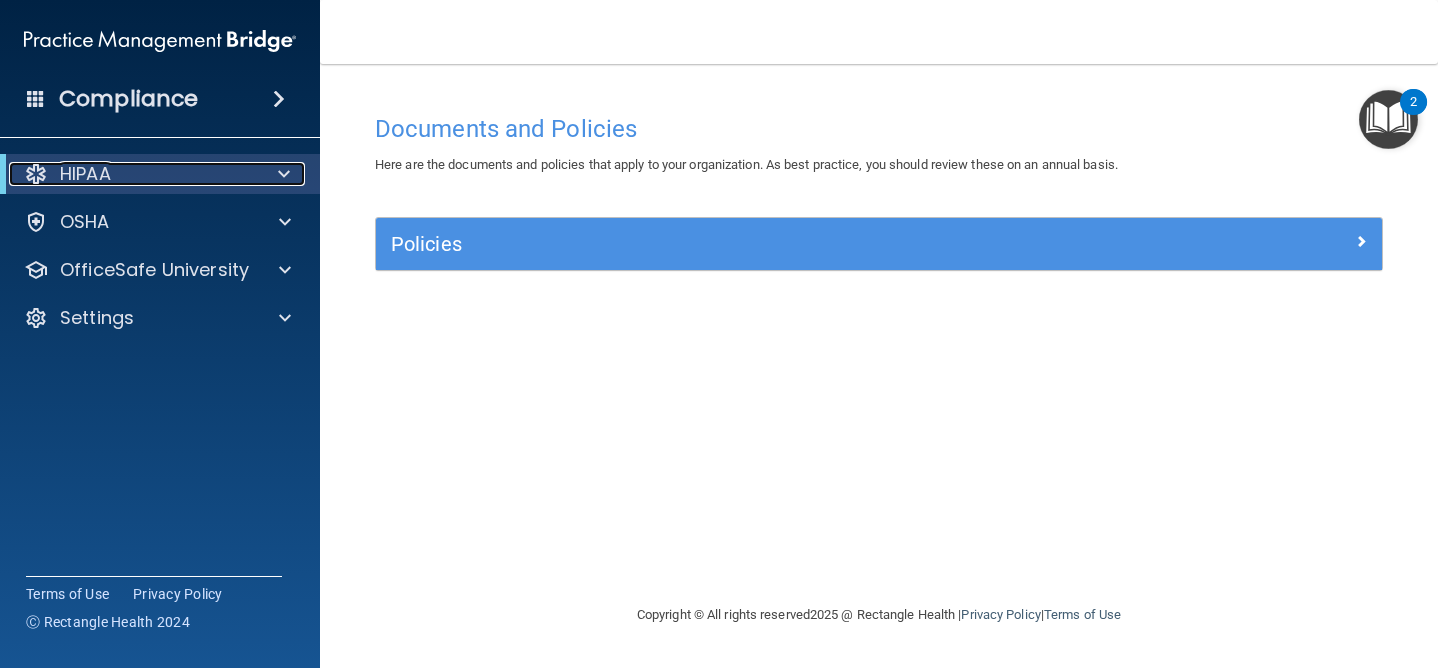 click on "HIPAA" at bounding box center [132, 174] 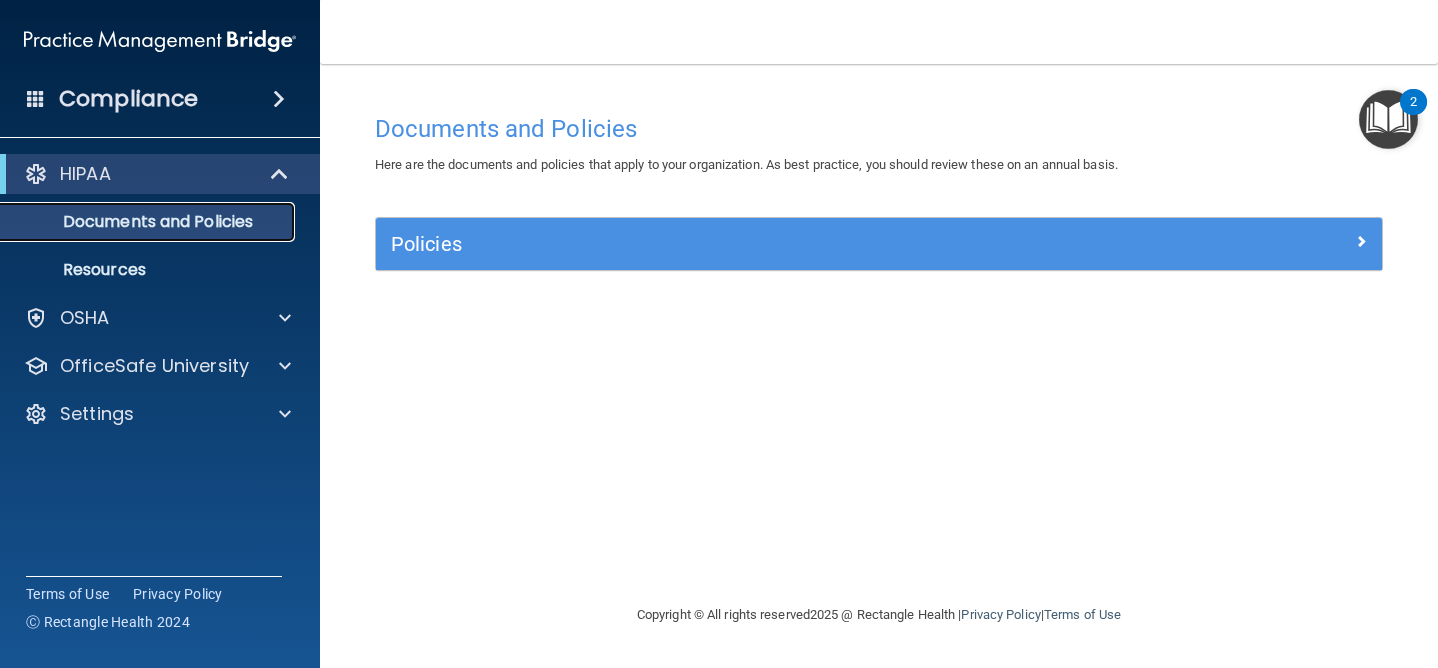 click on "Documents and Policies" at bounding box center [149, 222] 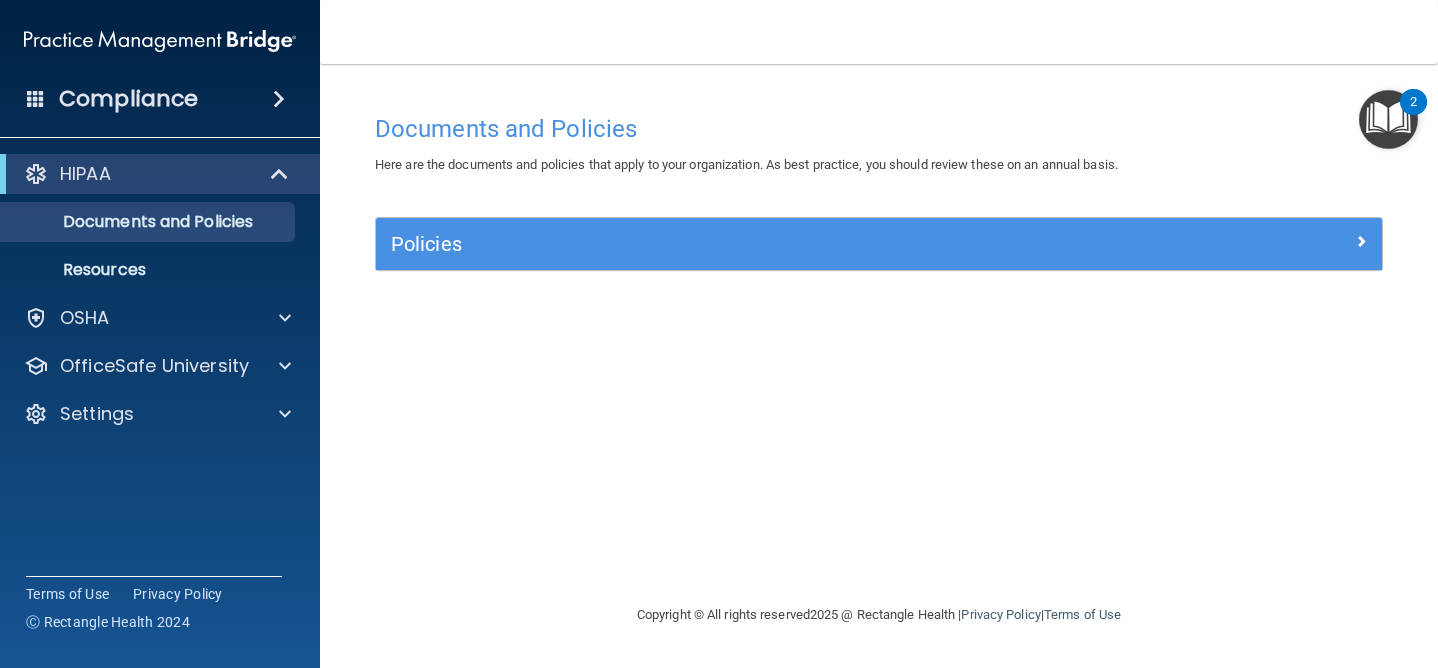 click at bounding box center [1388, 119] 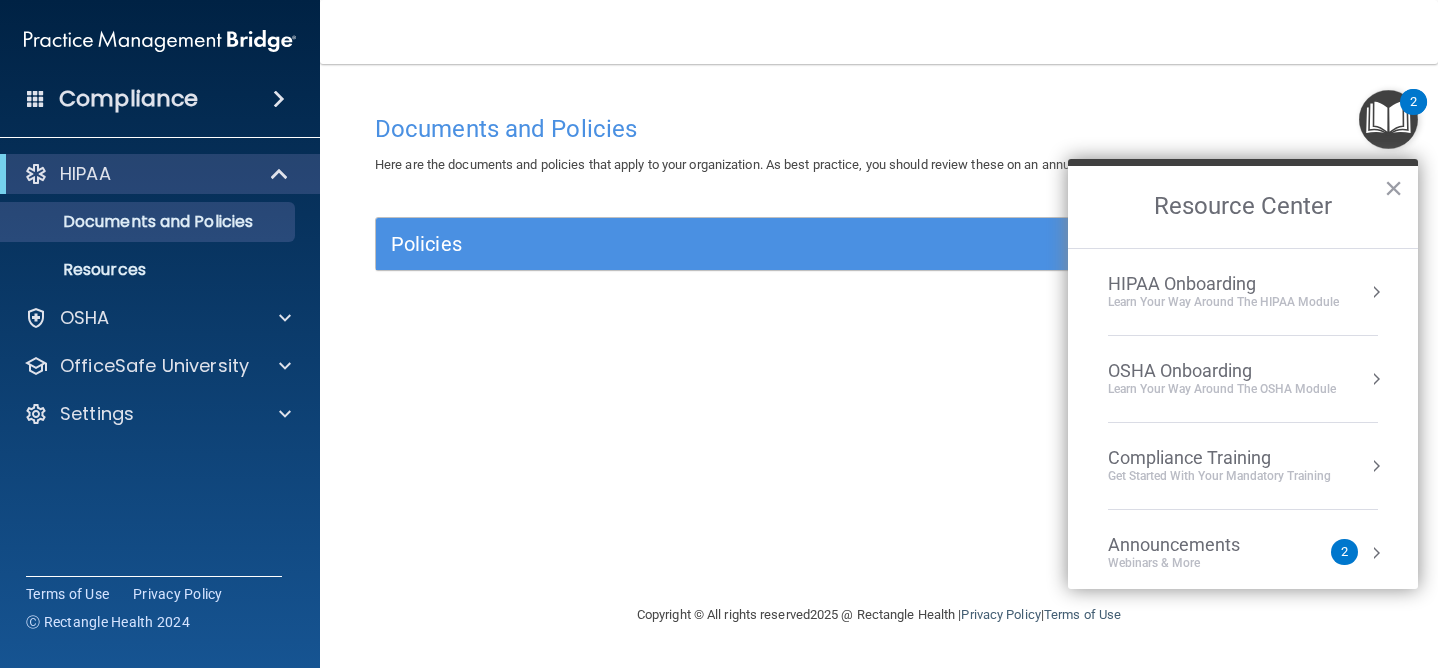 click at bounding box center [1376, 292] 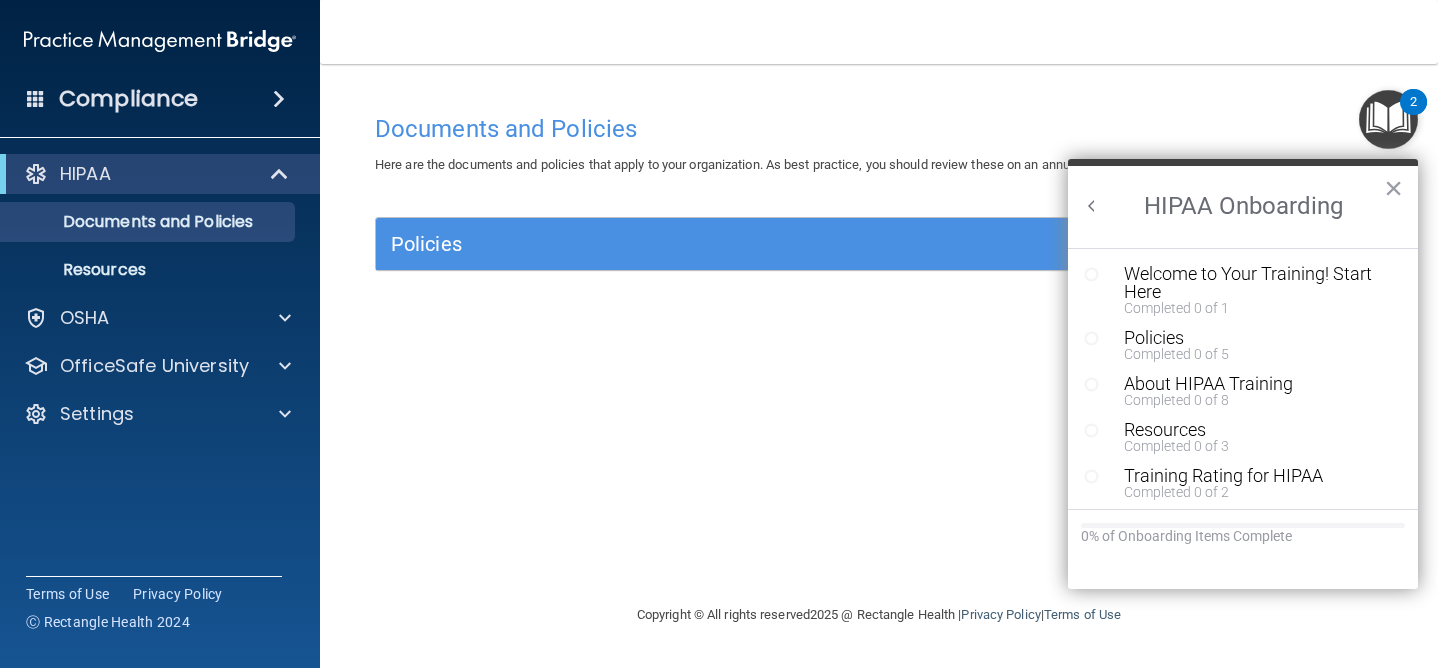 scroll, scrollTop: 0, scrollLeft: 0, axis: both 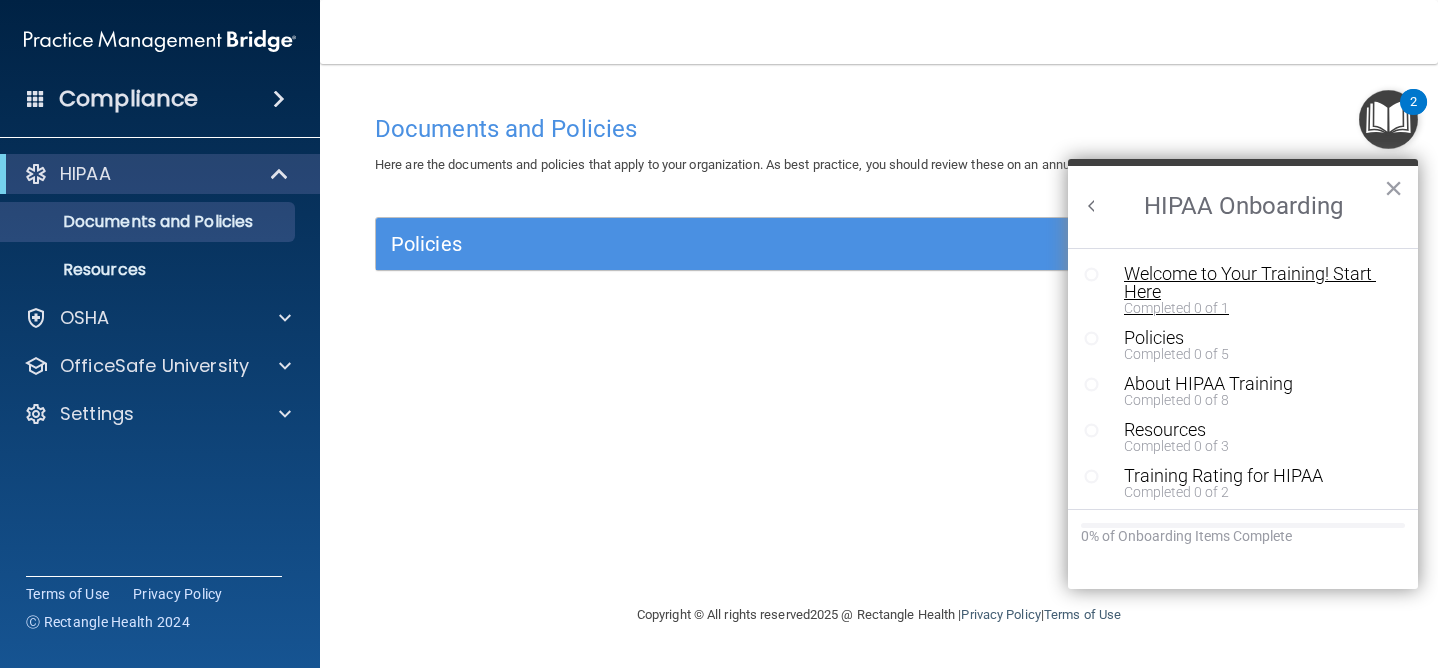 click on "Welcome to Your Training! Start Here" at bounding box center (1258, 283) 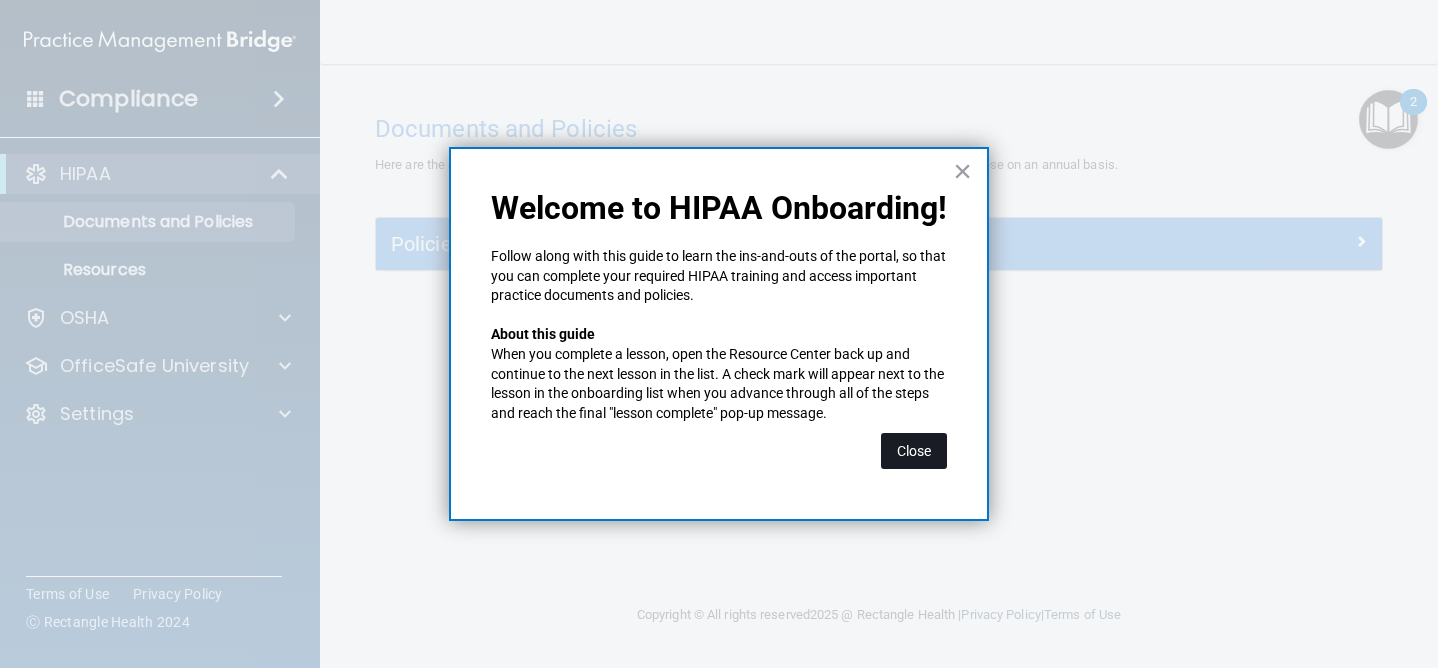 click on "Close" at bounding box center (914, 451) 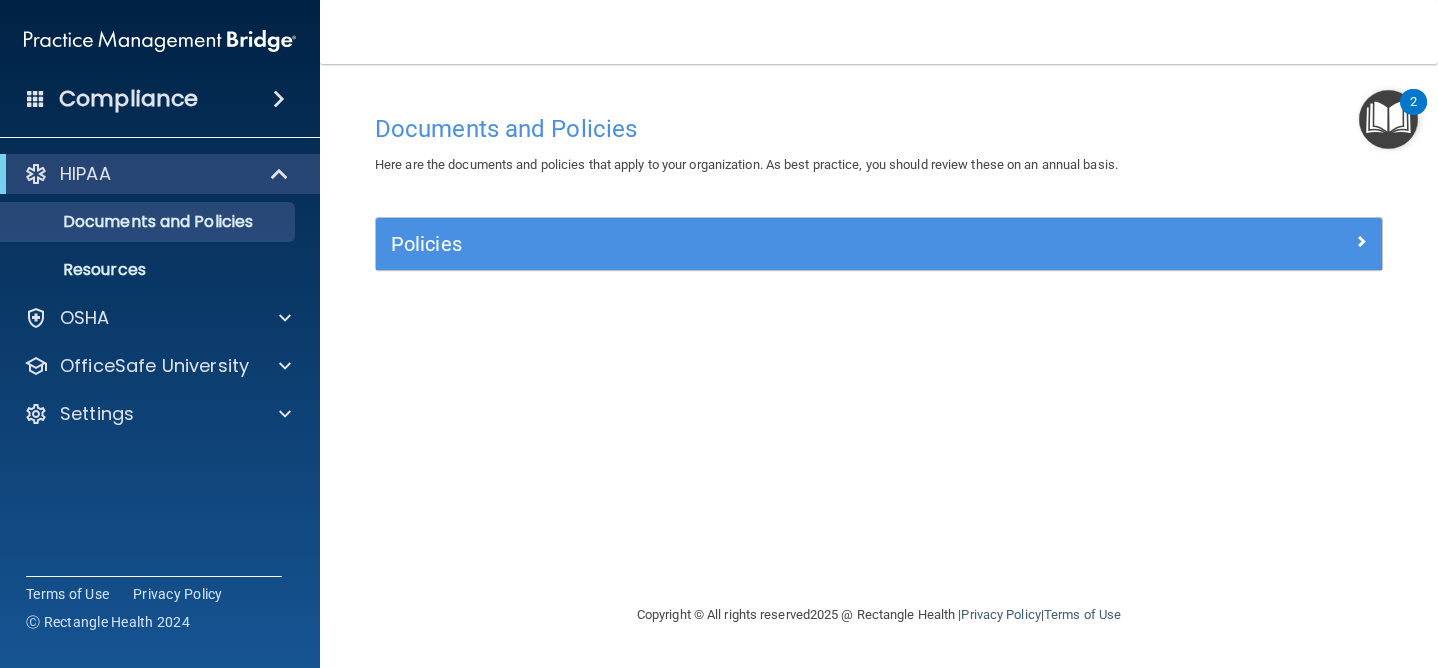 click at bounding box center (1388, 119) 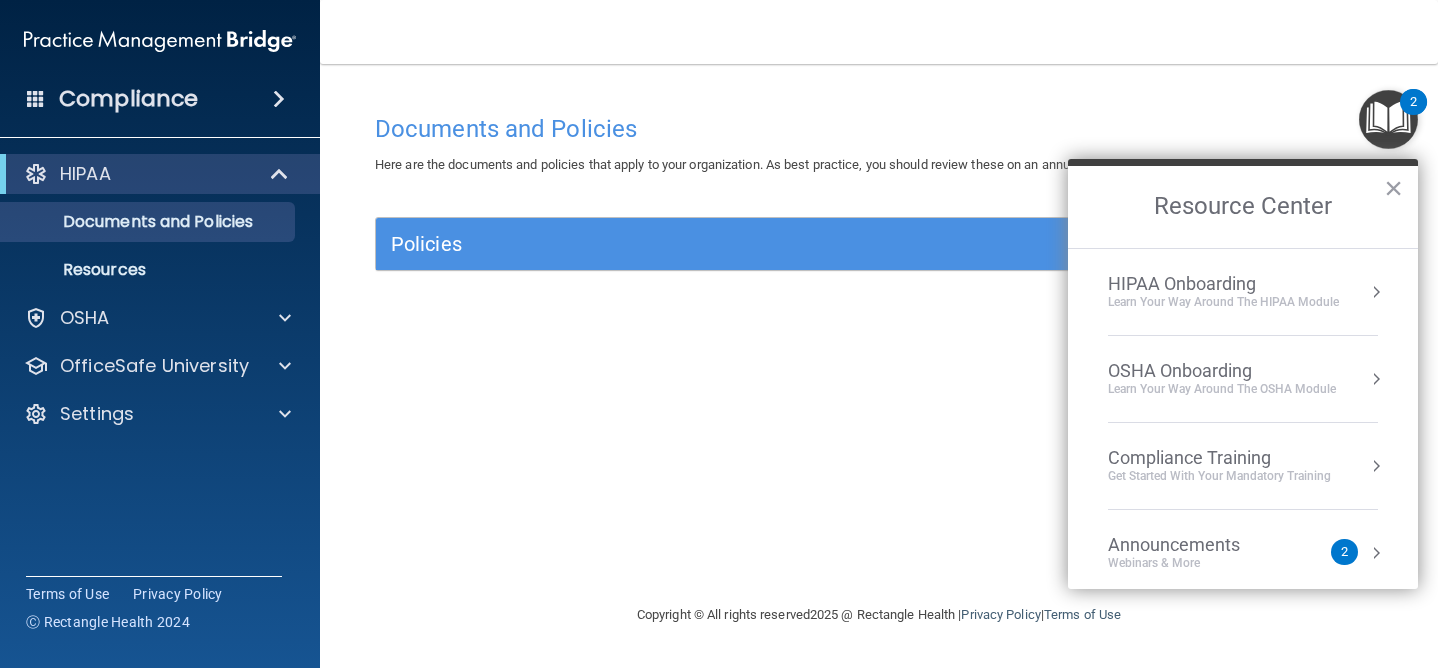 click on "HIPAA Onboarding Learn Your Way around the HIPAA module" at bounding box center (1243, 292) 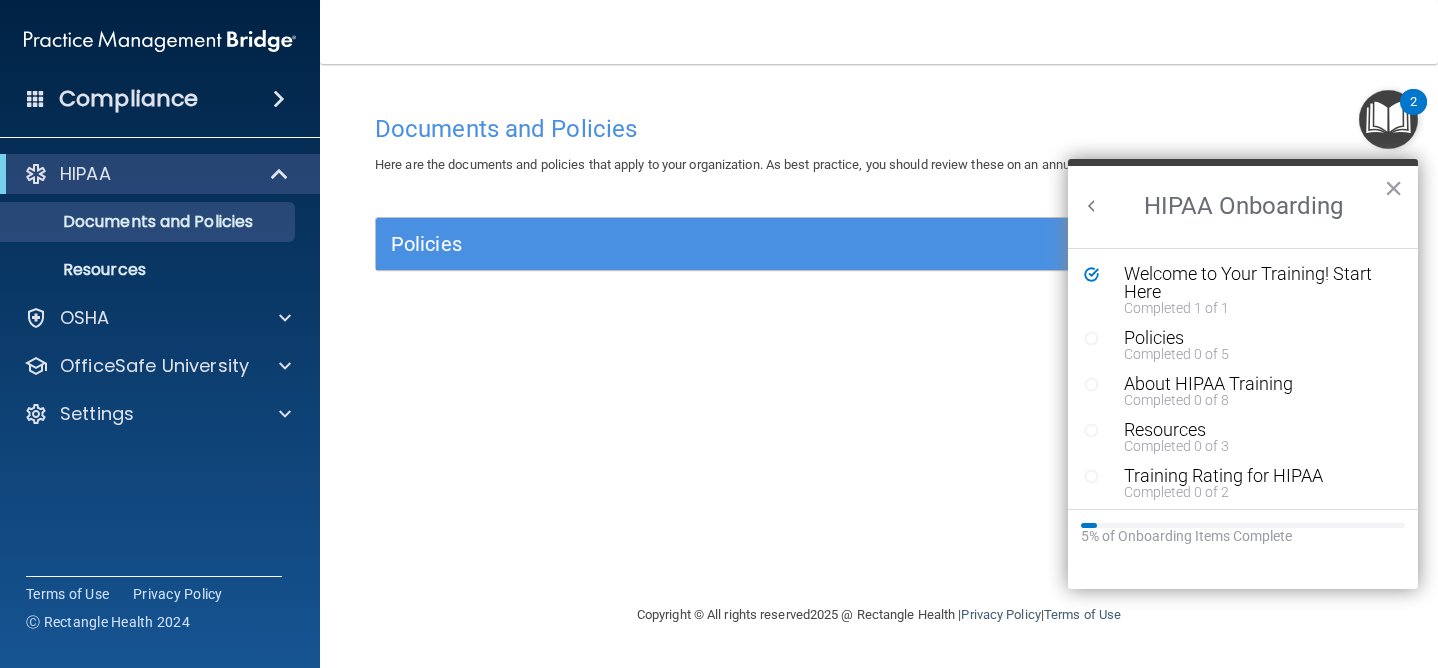 scroll, scrollTop: 0, scrollLeft: 0, axis: both 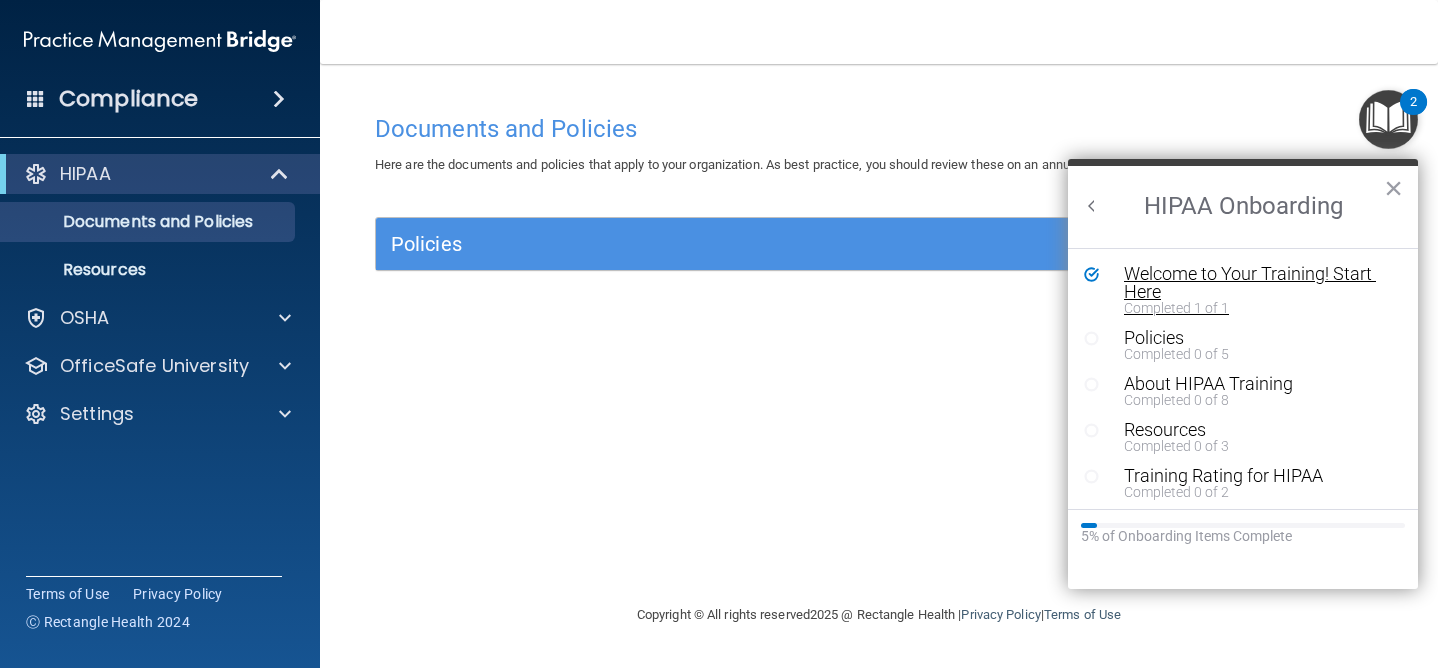 click on "Welcome to Your Training! Start Here" at bounding box center [1258, 283] 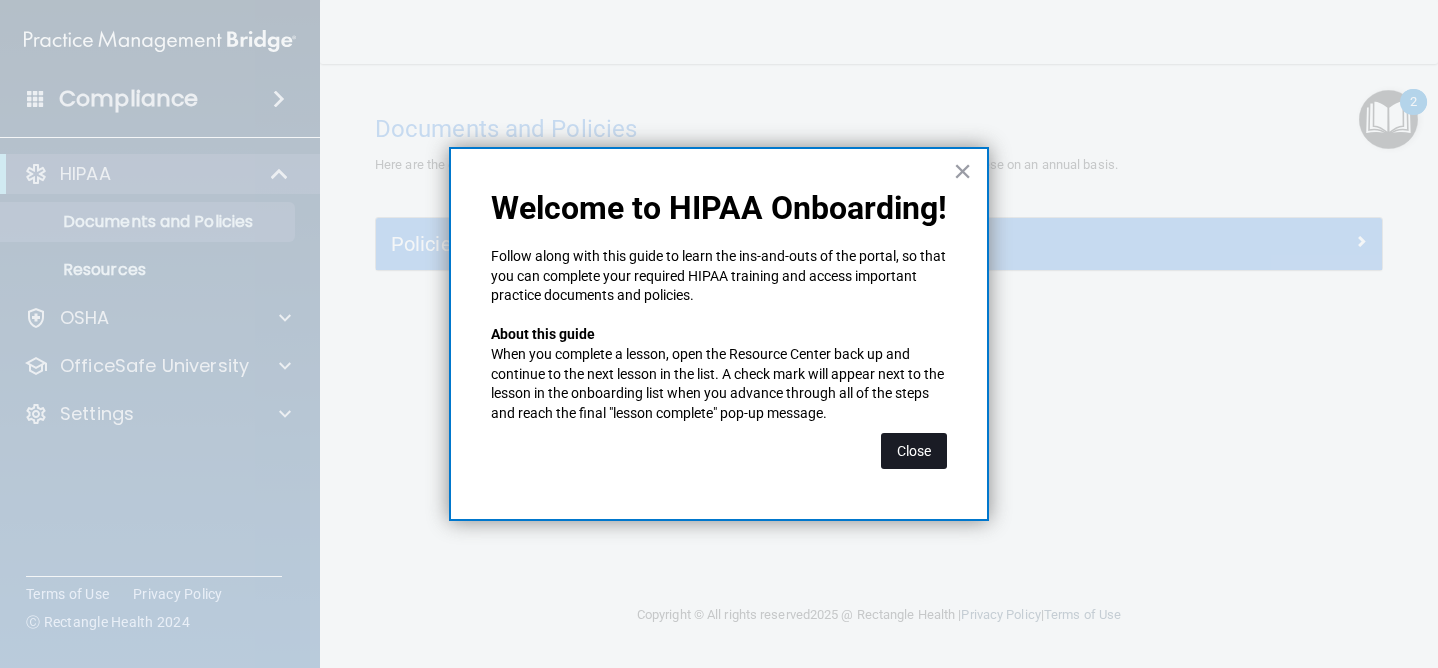 click on "Close" at bounding box center [914, 451] 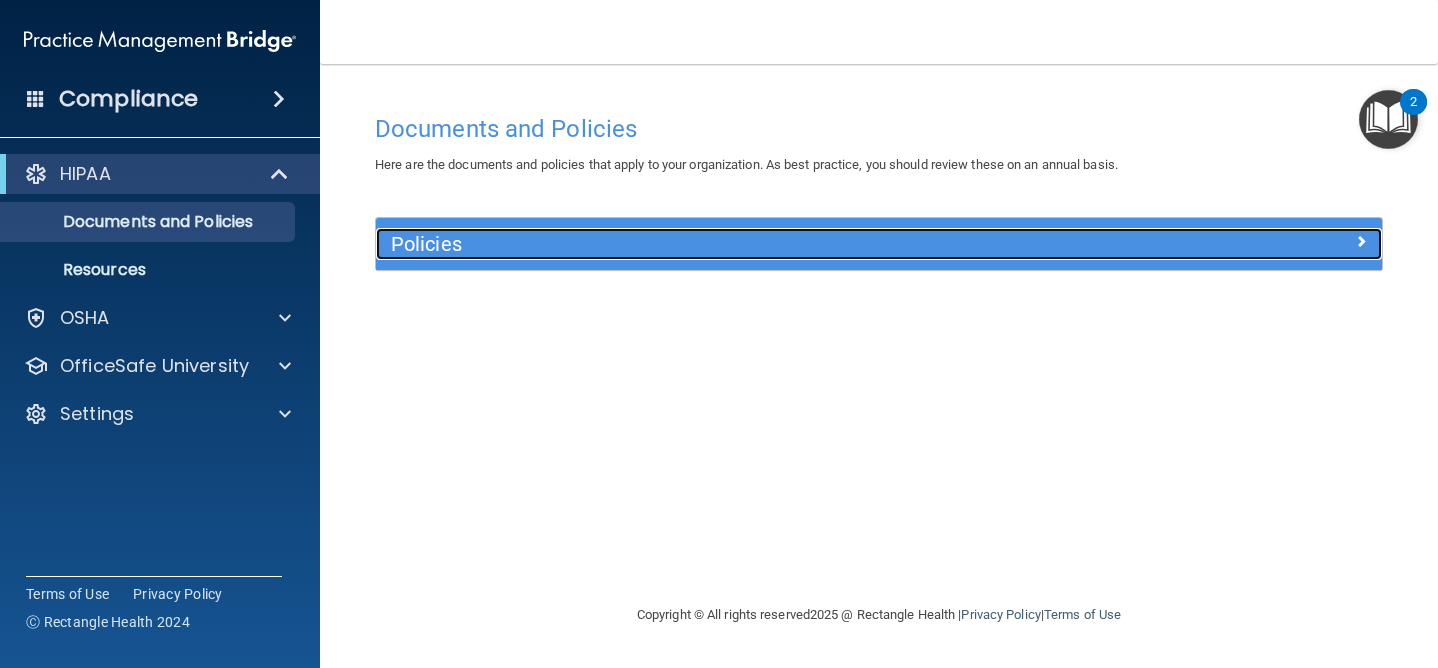 click on "Policies" at bounding box center [753, 244] 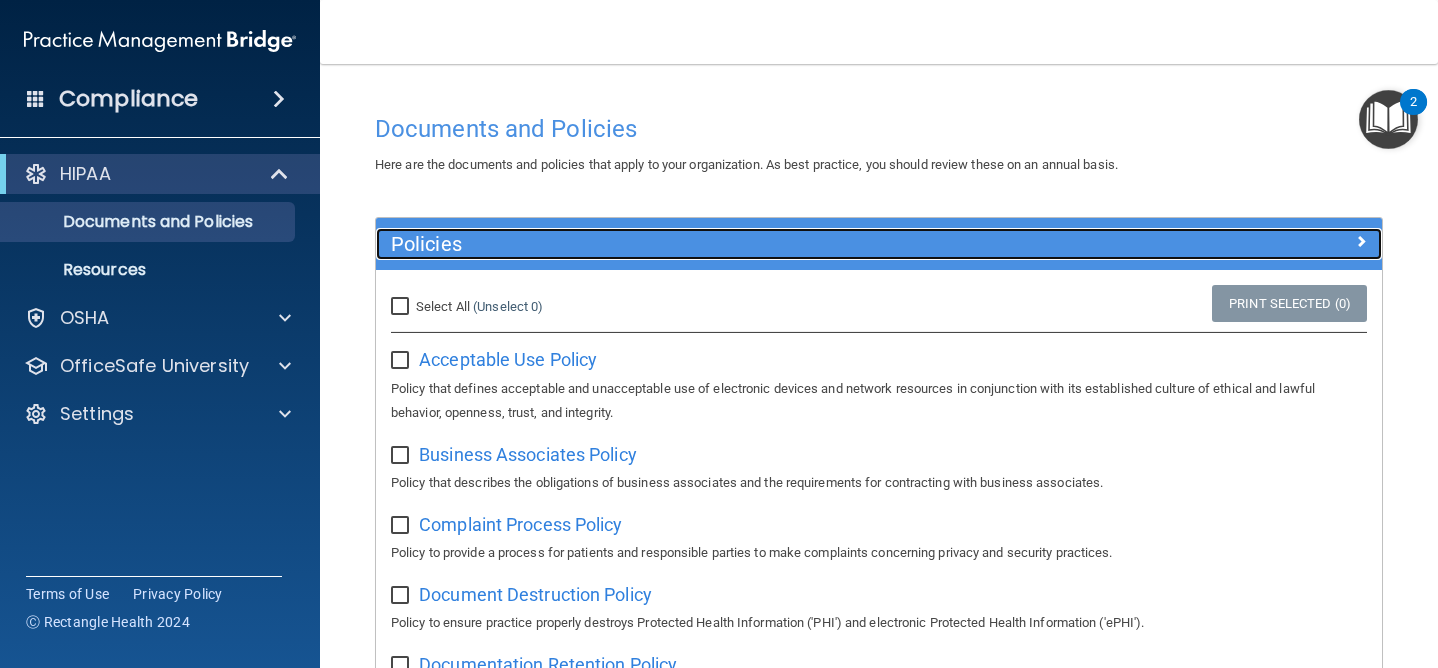scroll, scrollTop: 54, scrollLeft: 0, axis: vertical 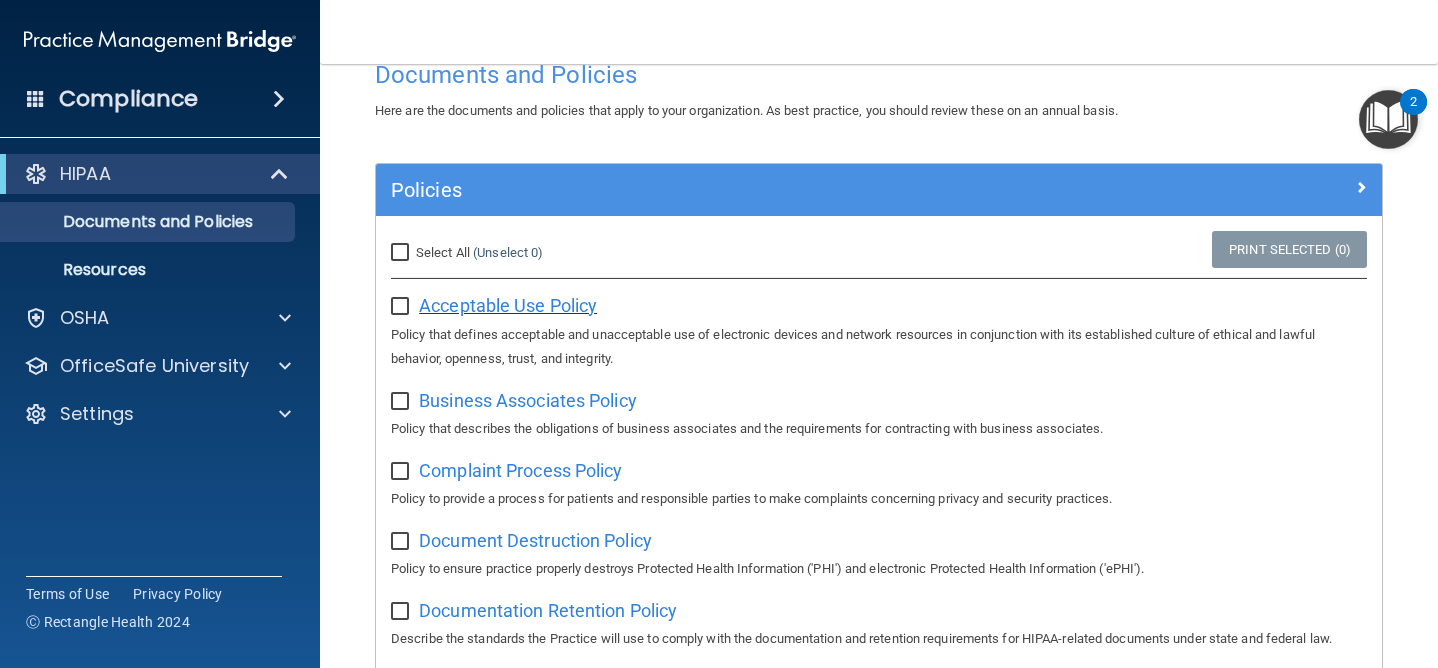 click on "Acceptable Use Policy" at bounding box center [508, 305] 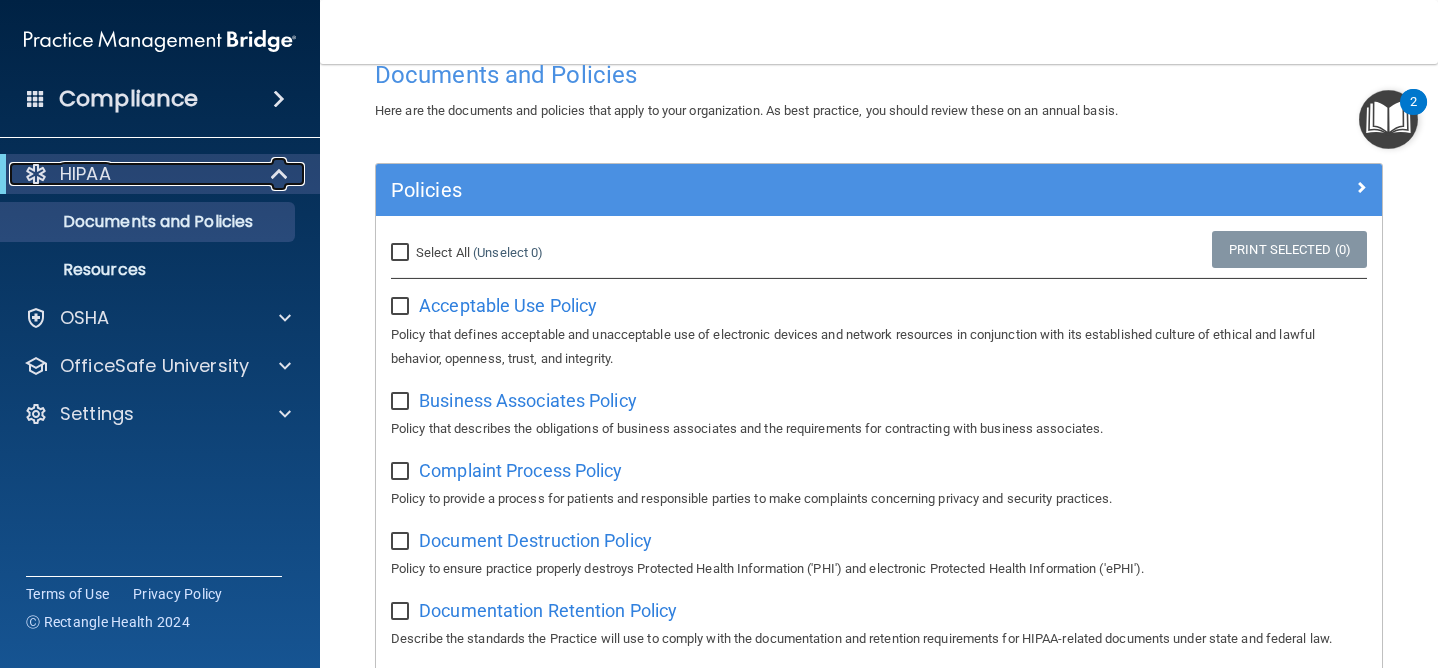 click at bounding box center [281, 174] 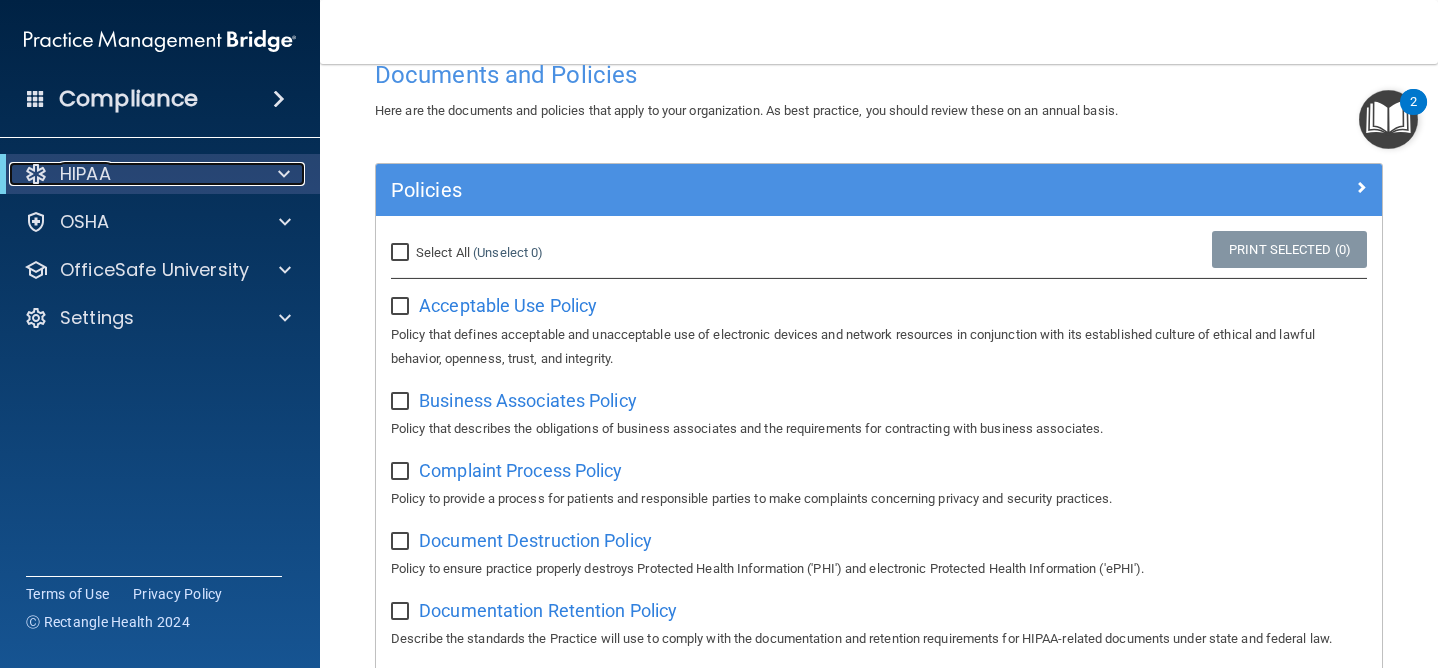 click at bounding box center (284, 174) 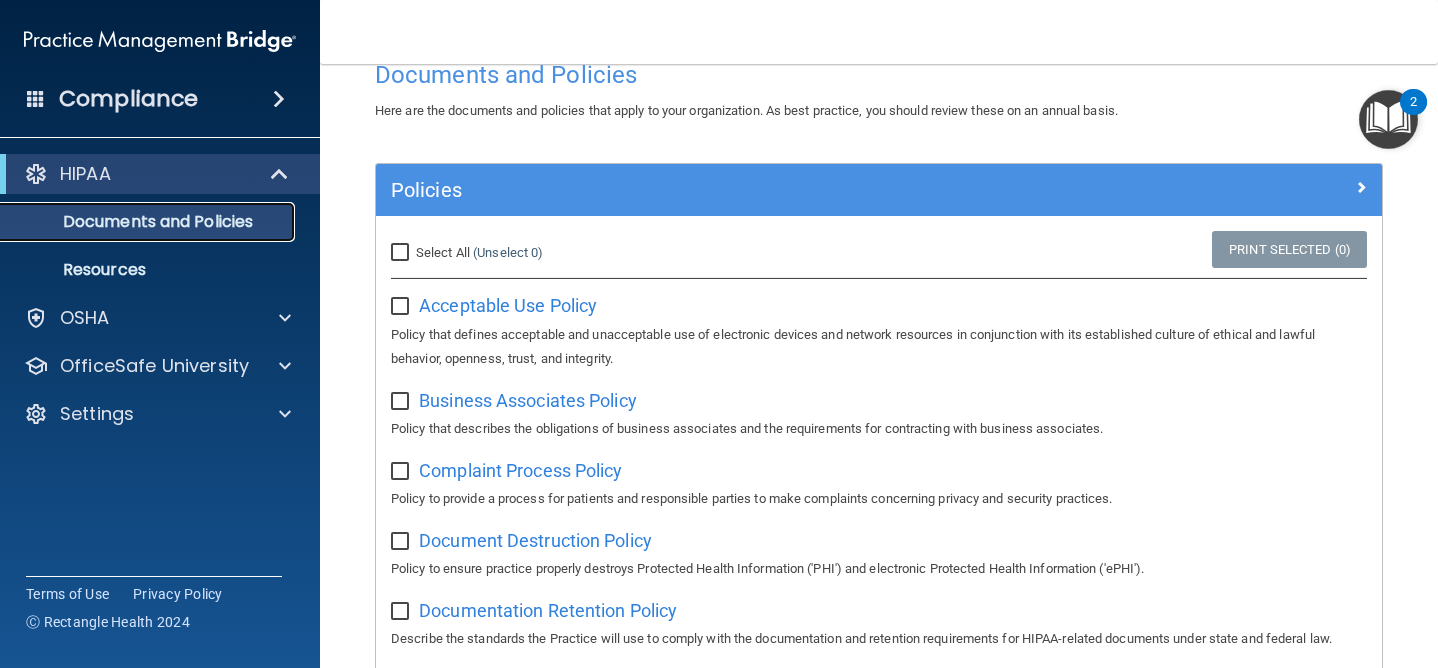click on "Documents and Policies" at bounding box center (137, 222) 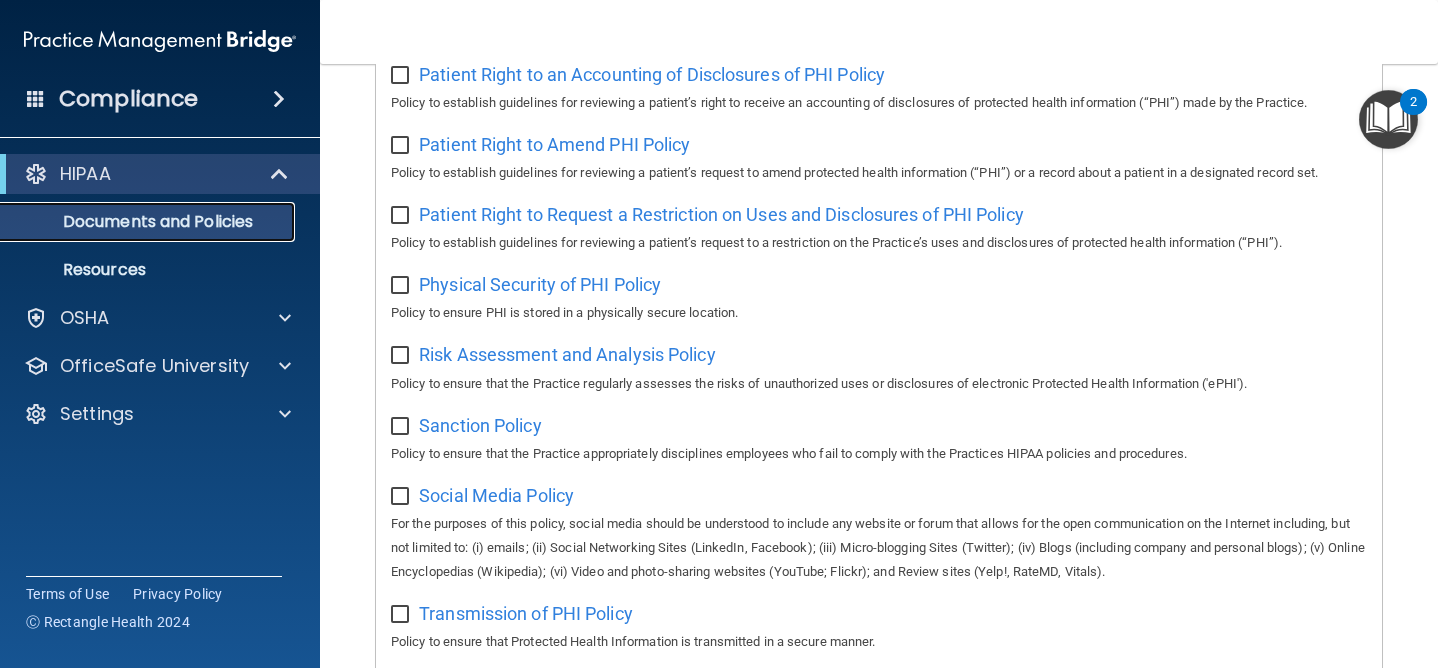 scroll, scrollTop: 1375, scrollLeft: 0, axis: vertical 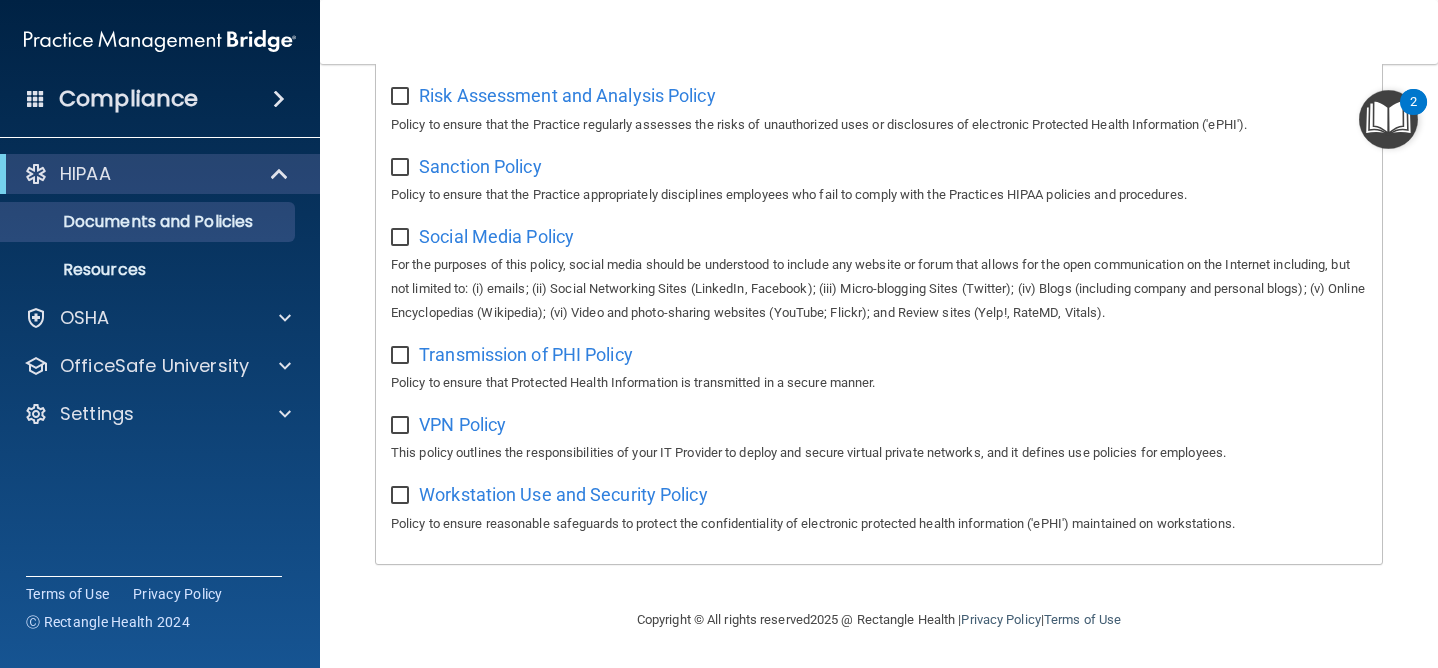 click at bounding box center (402, 496) 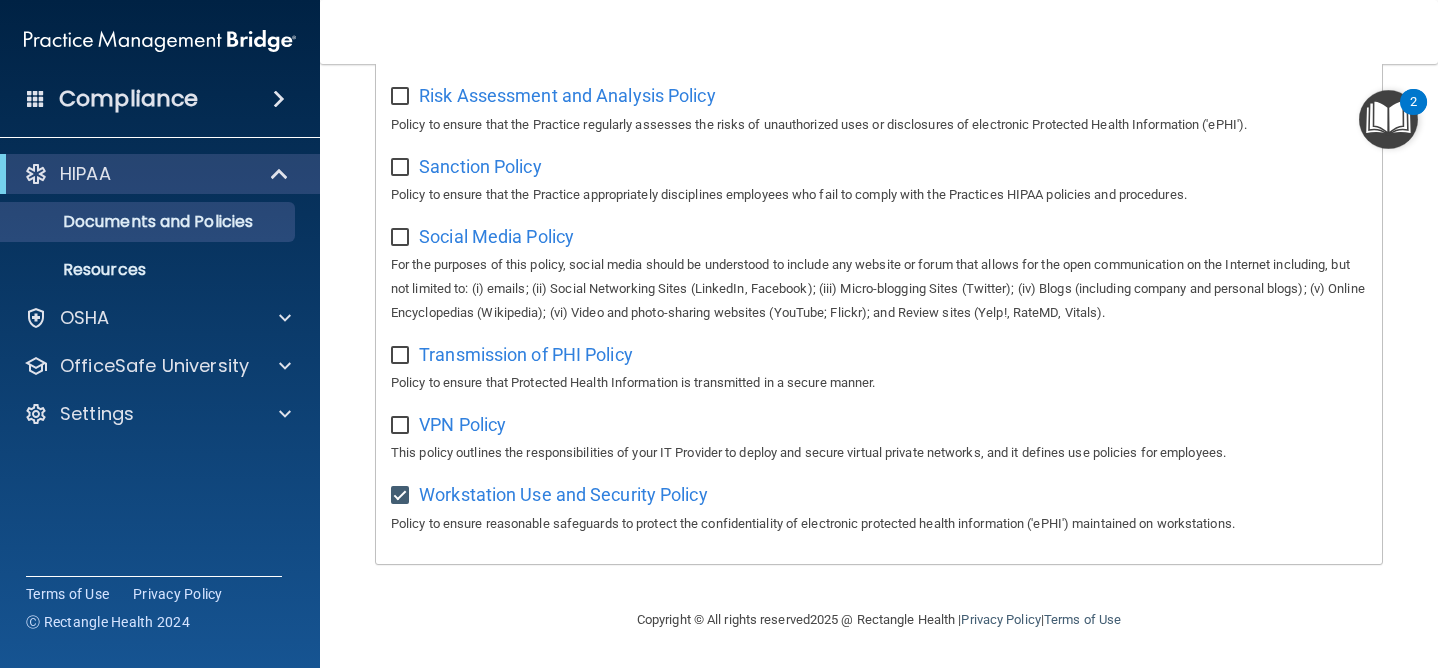 click on "VPN Policy                         This policy outlines the responsibilities of your IT Provider to deploy and secure virtual private networks, and it defines use policies for employees." at bounding box center [879, 436] 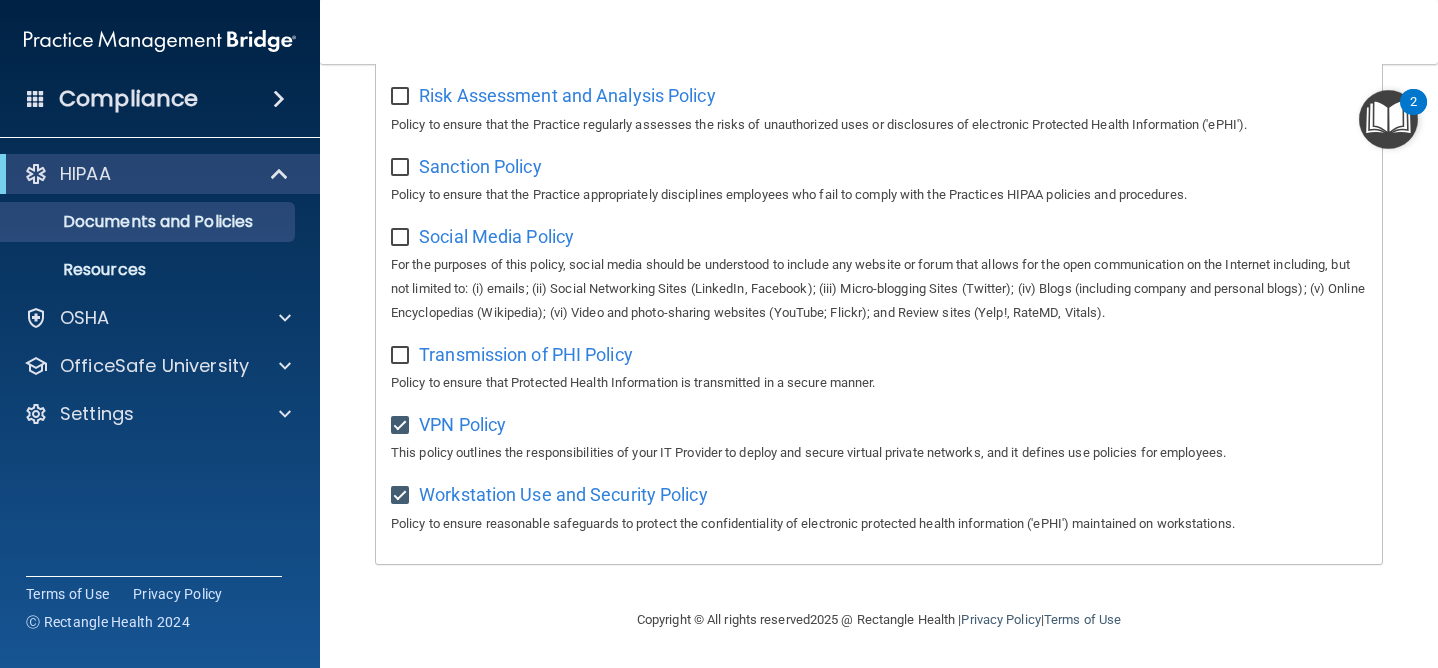 click at bounding box center (402, 356) 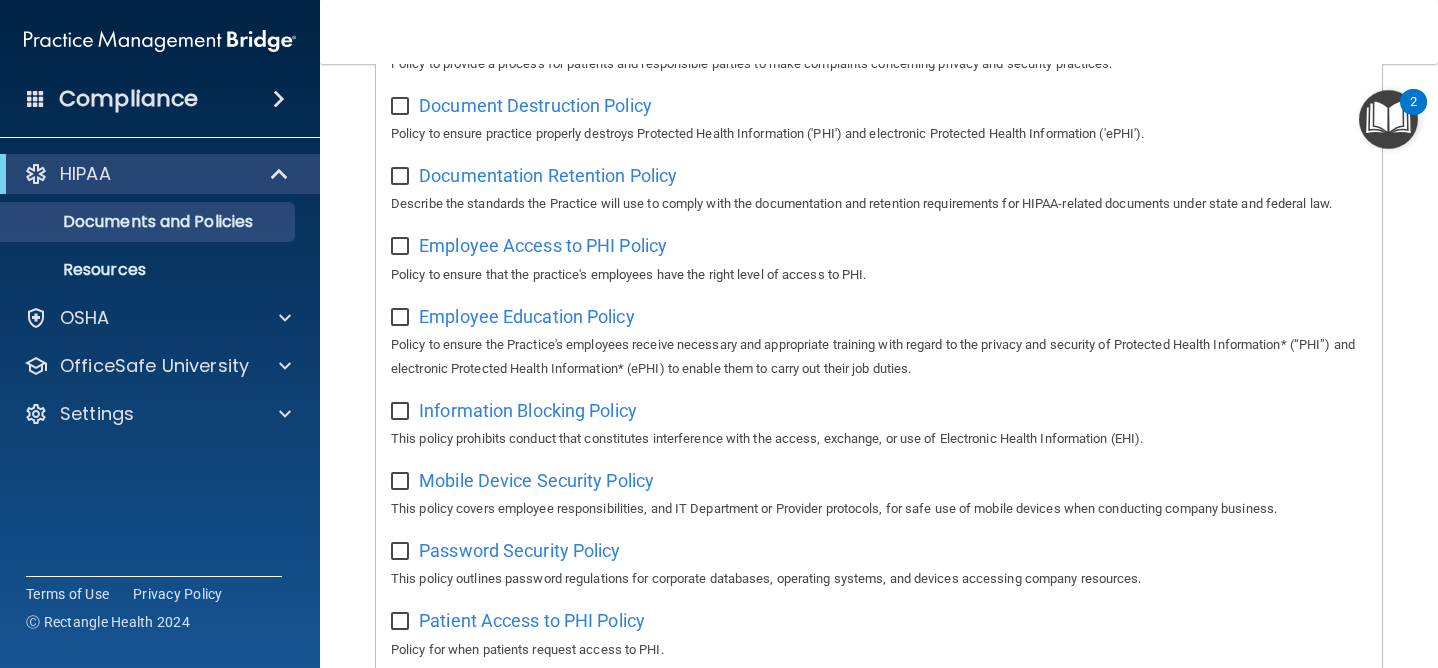 scroll, scrollTop: 427, scrollLeft: 0, axis: vertical 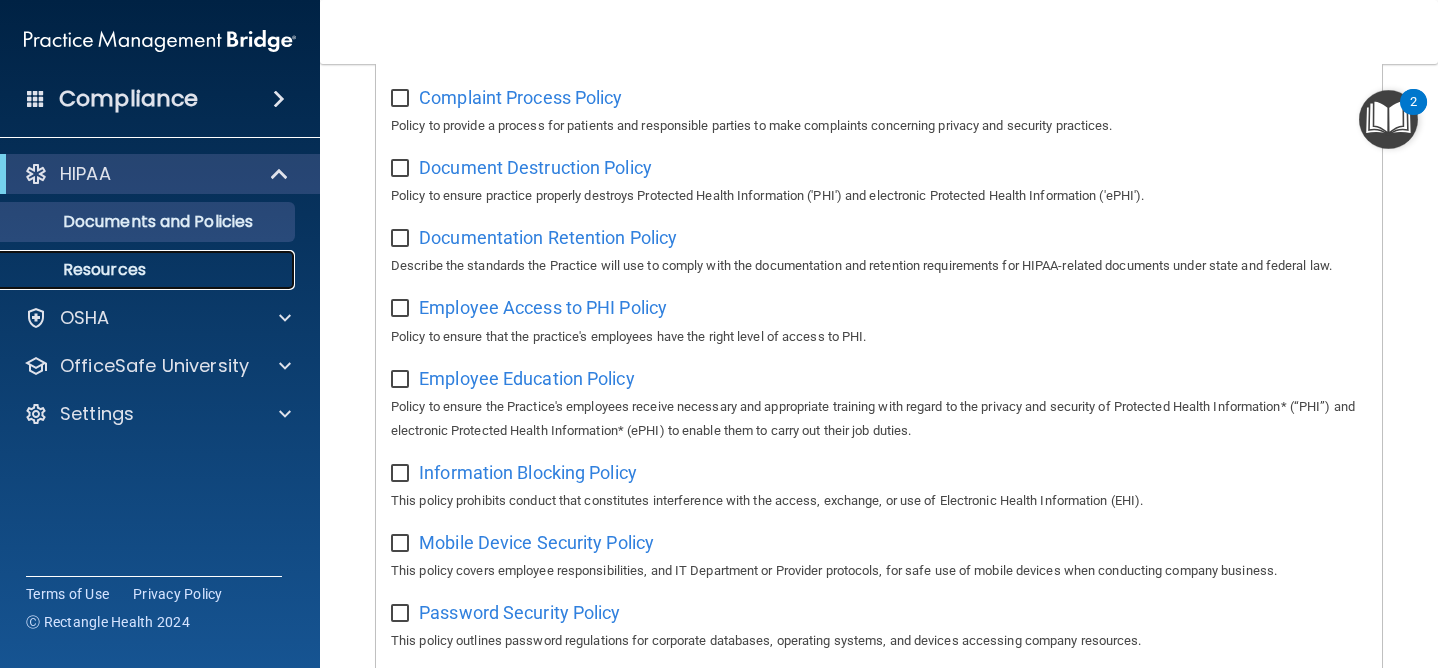 click on "Resources" at bounding box center [149, 270] 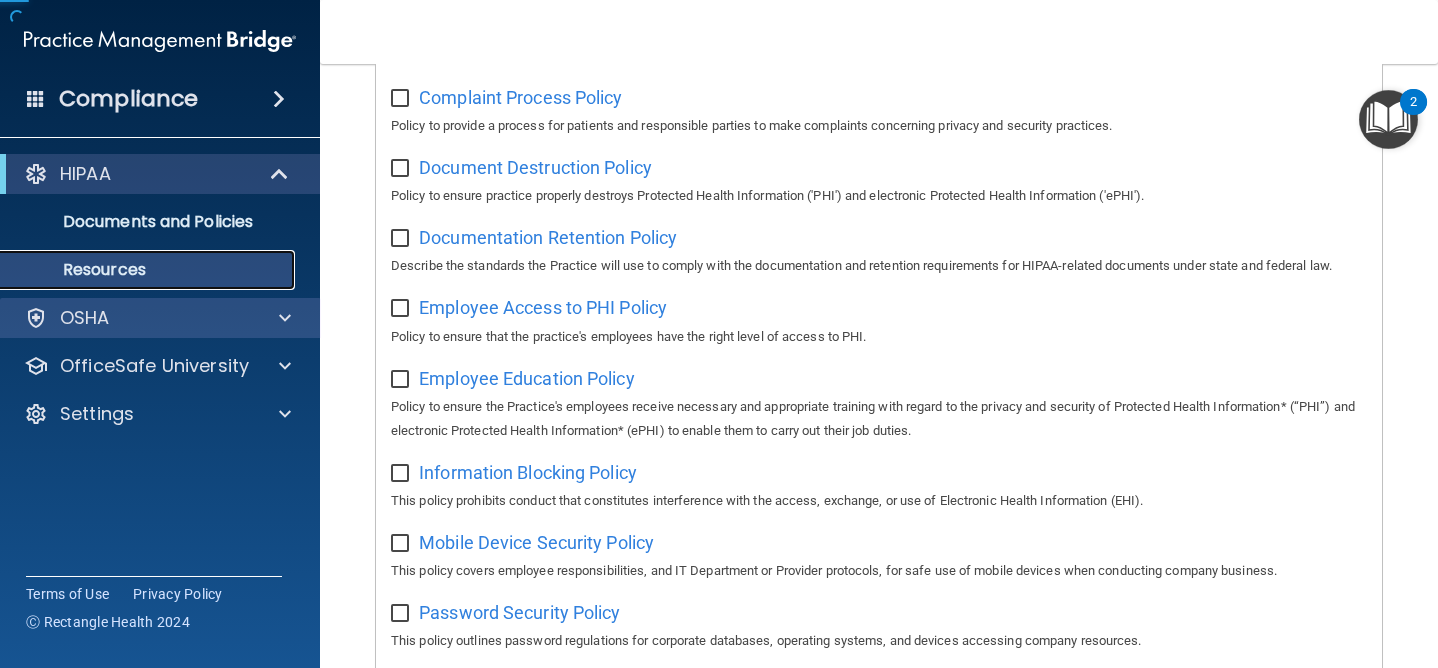 scroll, scrollTop: 0, scrollLeft: 0, axis: both 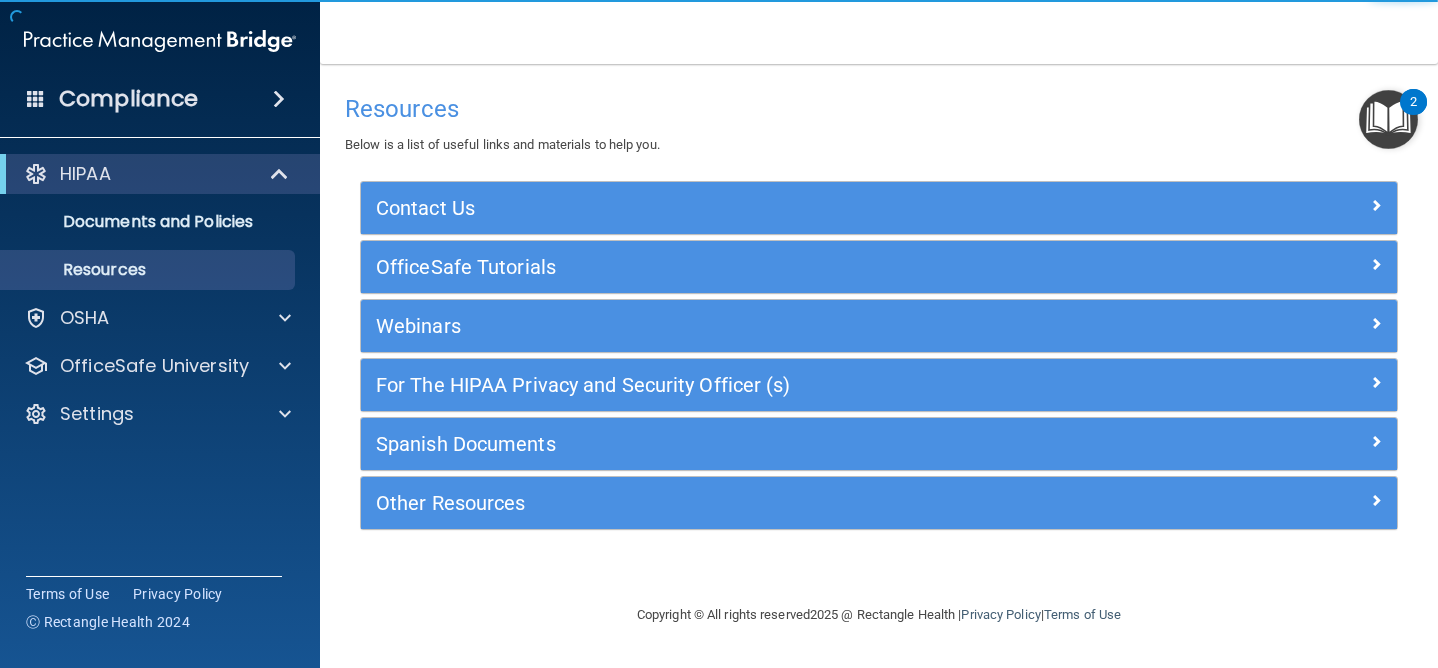 click at bounding box center (279, 99) 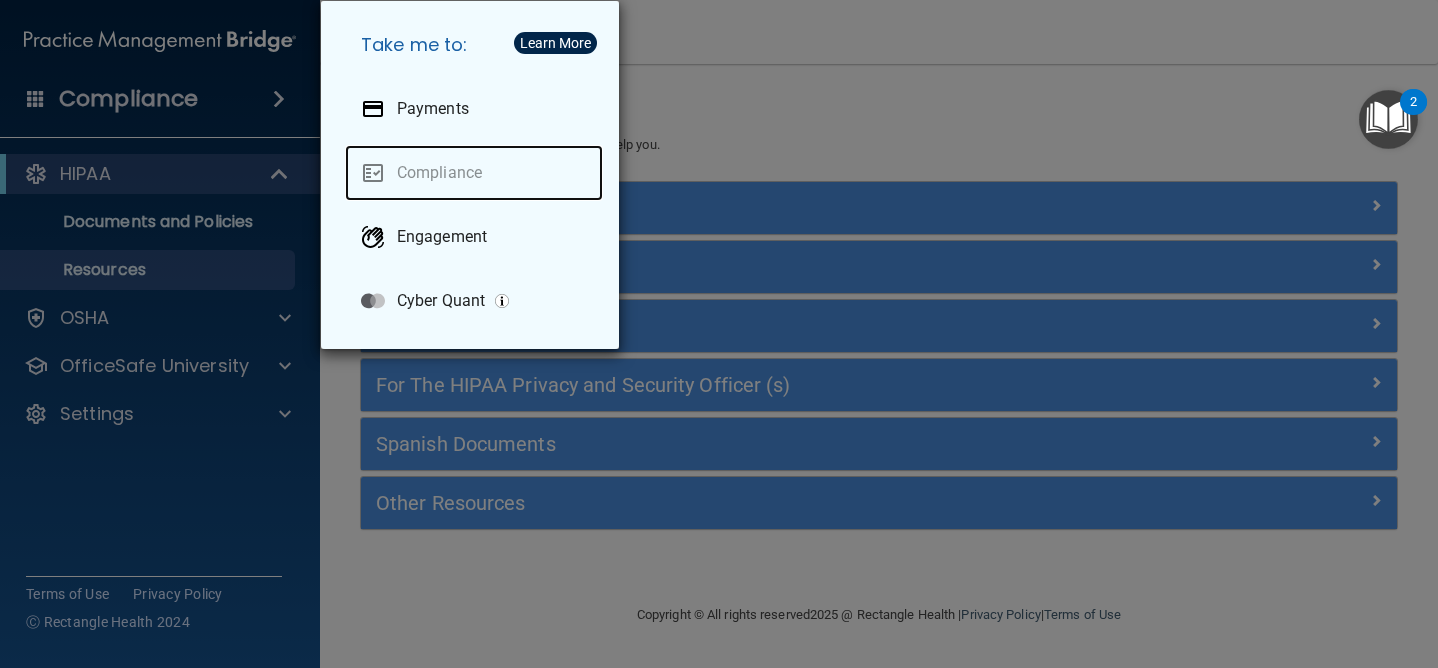 click on "Compliance" at bounding box center [474, 173] 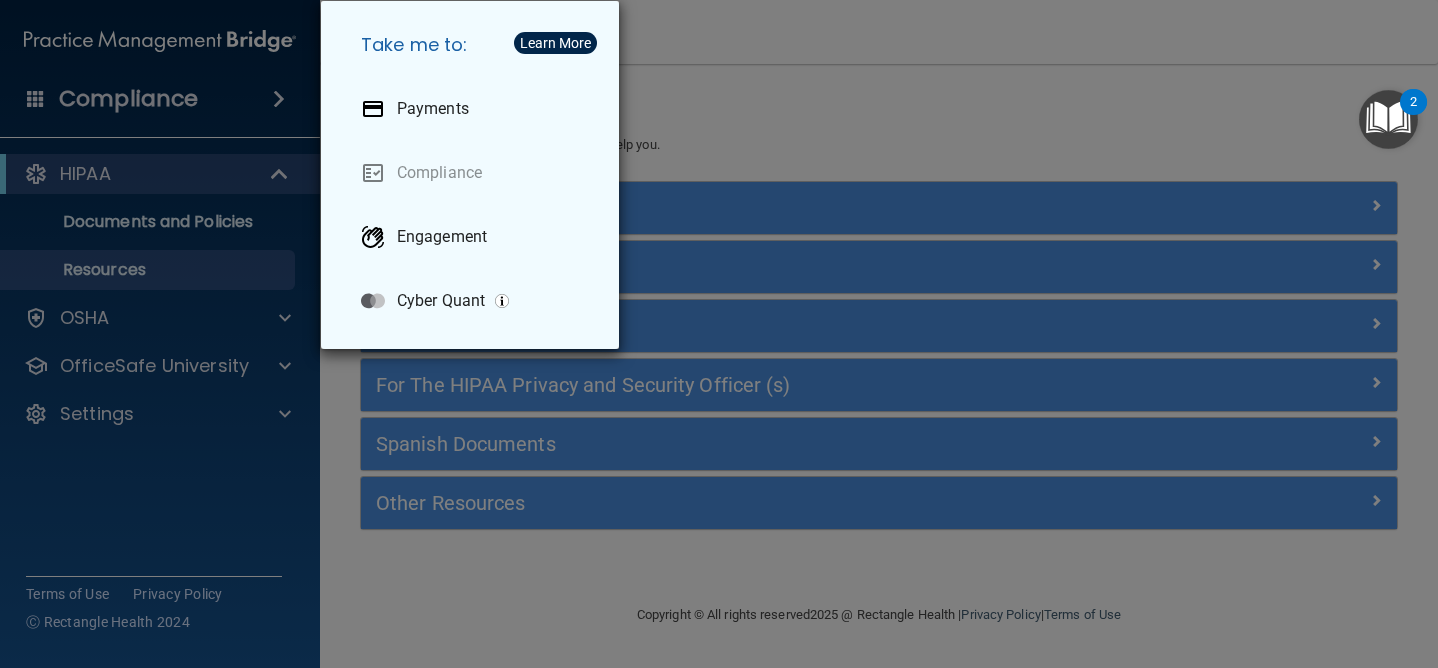 click on "Learn More" at bounding box center (555, 43) 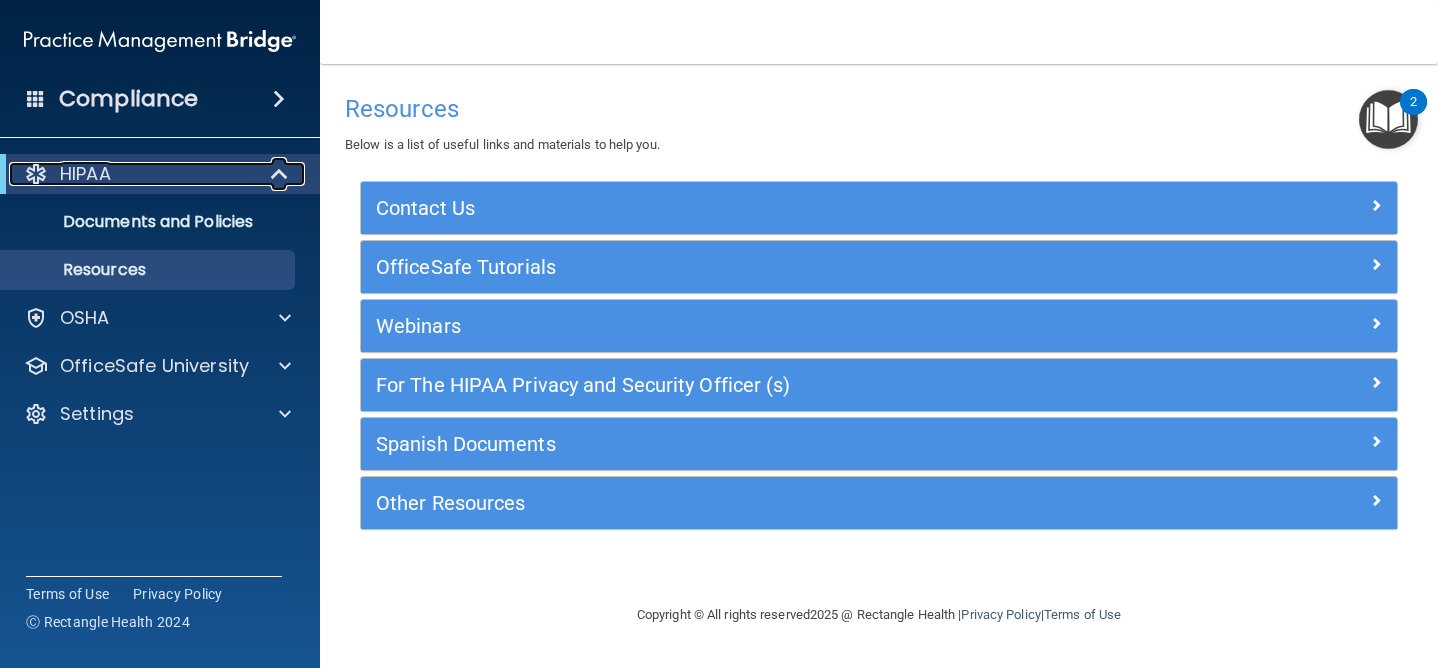 click on "HIPAA" at bounding box center (132, 174) 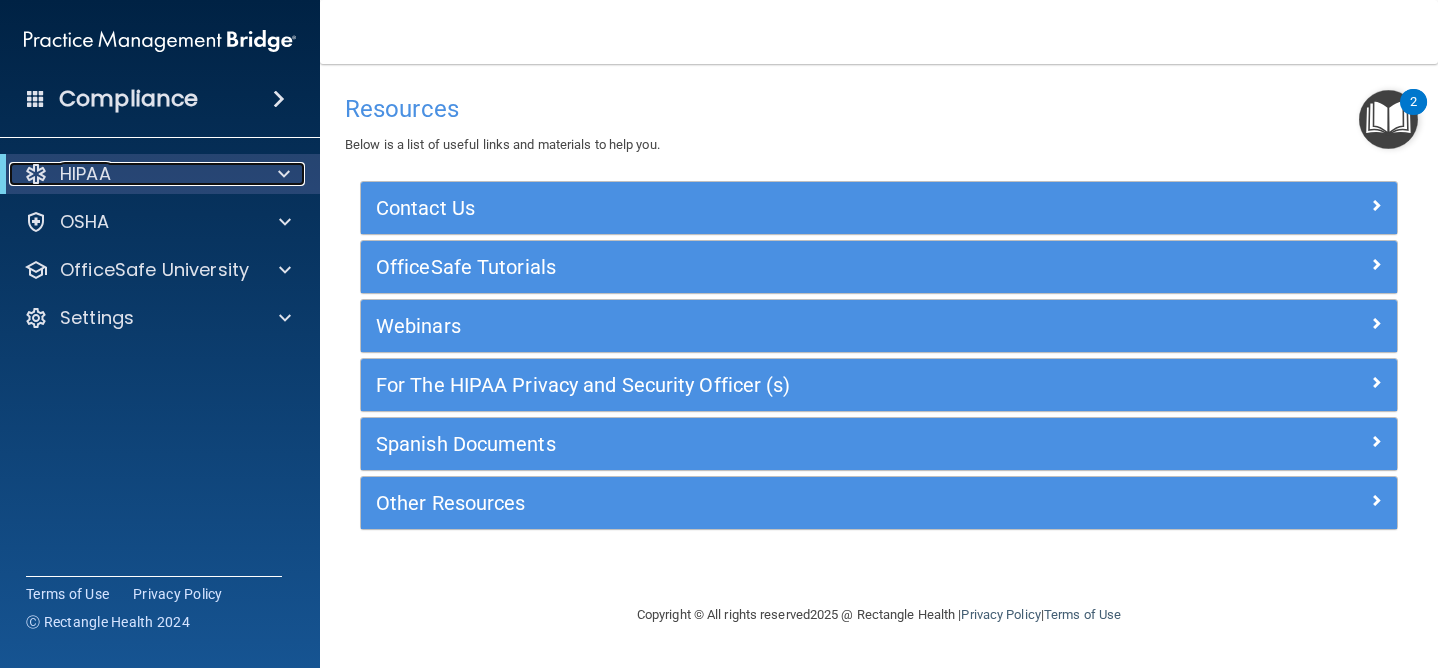 click on "HIPAA" at bounding box center [132, 174] 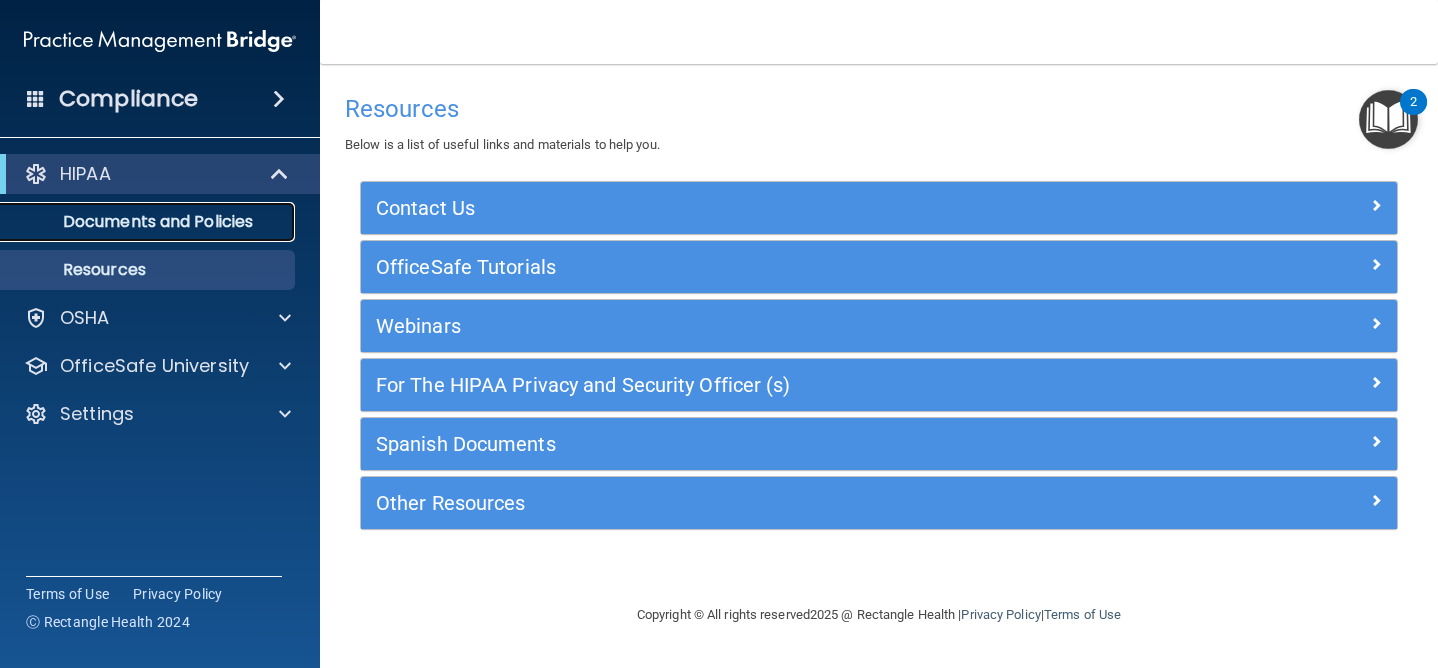 click on "Documents and Policies" at bounding box center [149, 222] 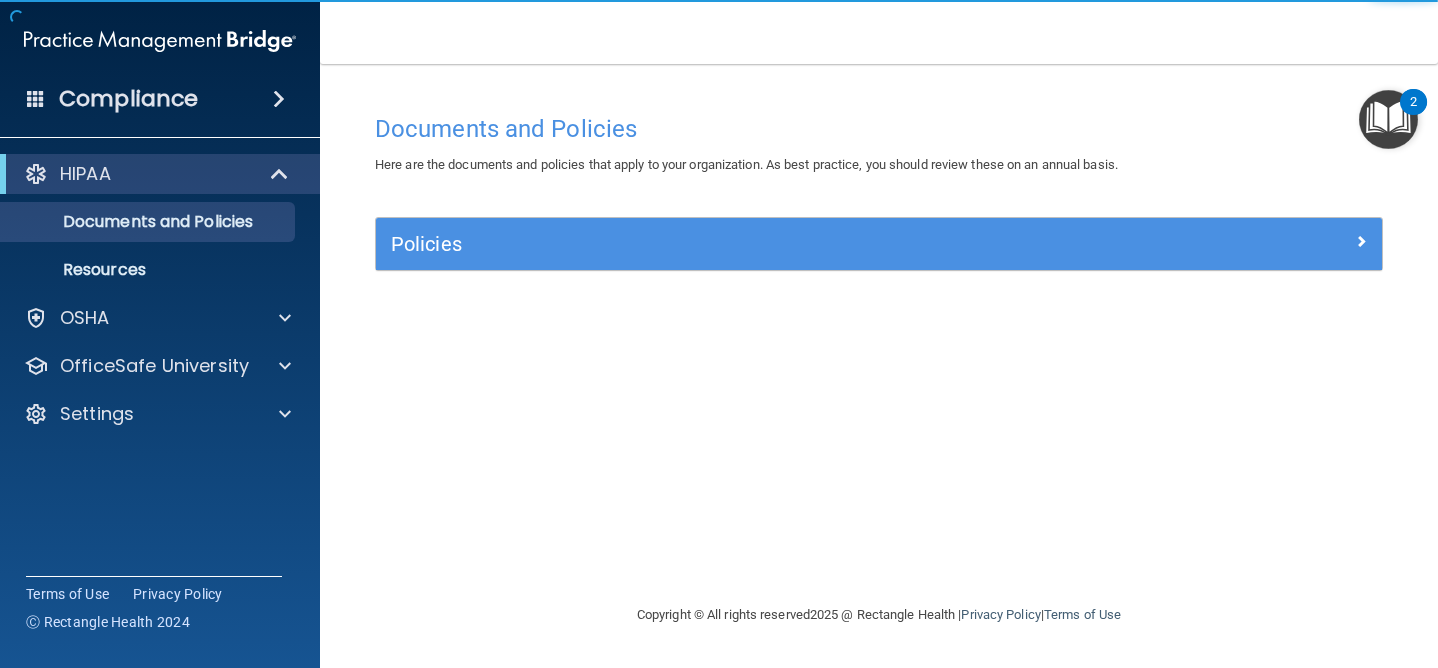 click at bounding box center [1388, 119] 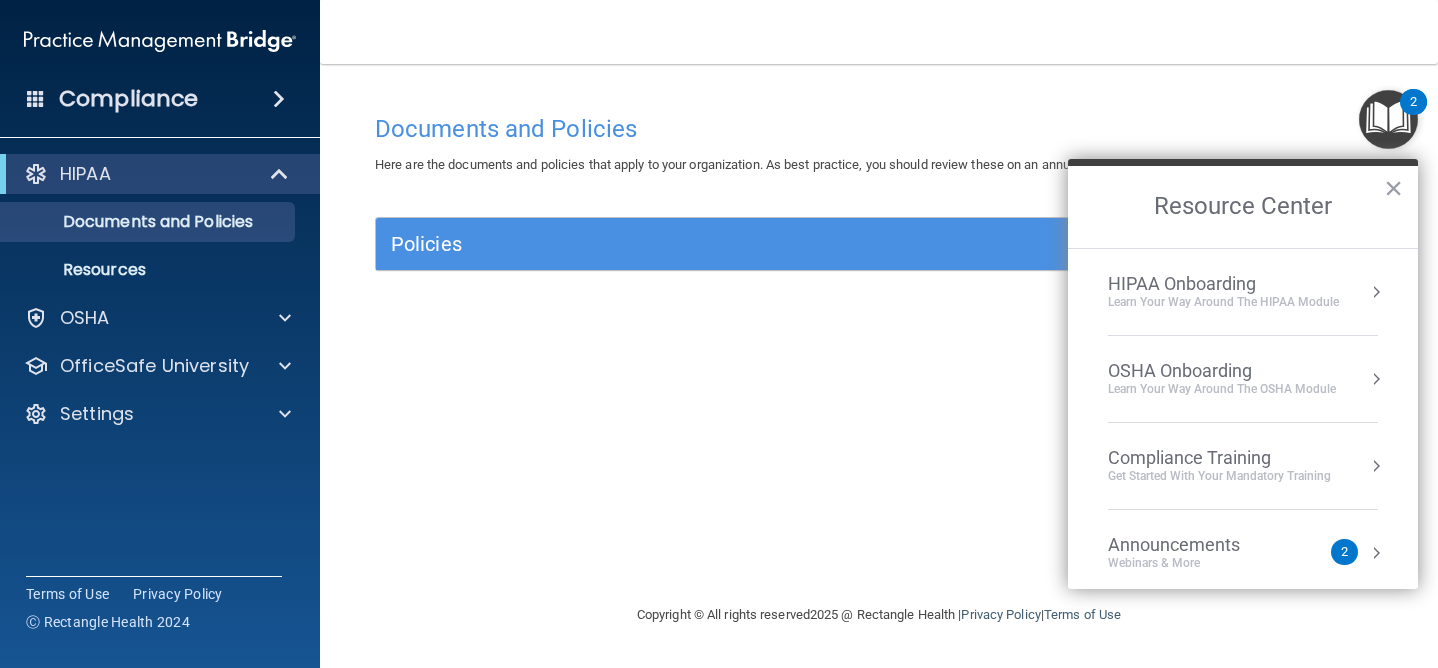 click on "HIPAA Onboarding" at bounding box center [1223, 284] 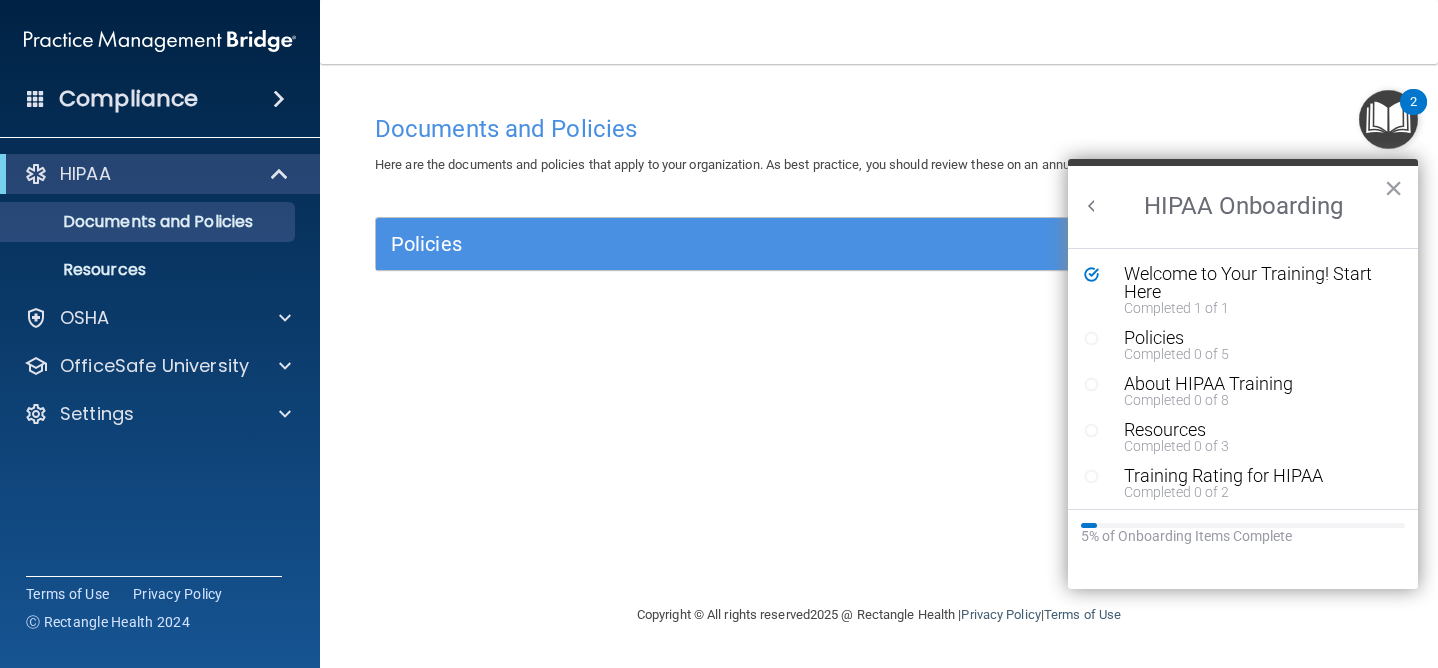 scroll, scrollTop: 0, scrollLeft: 0, axis: both 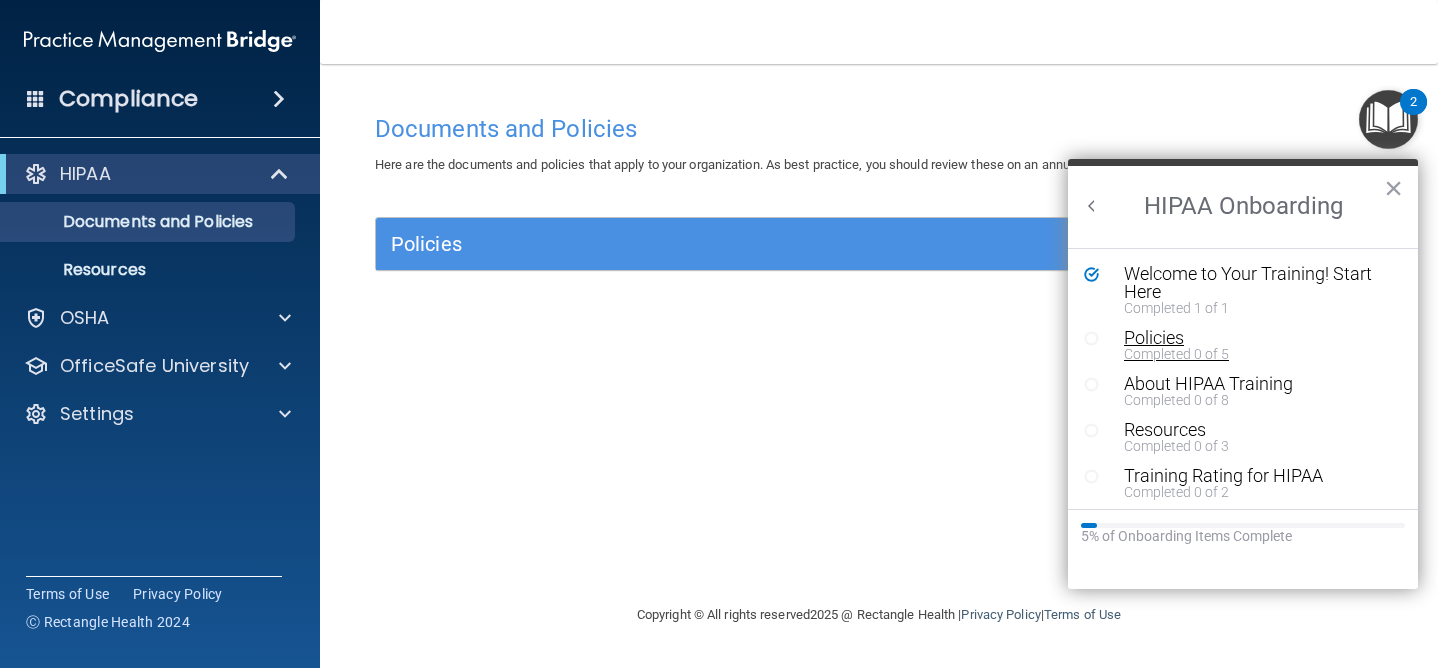 click on "Policies" at bounding box center [1258, 338] 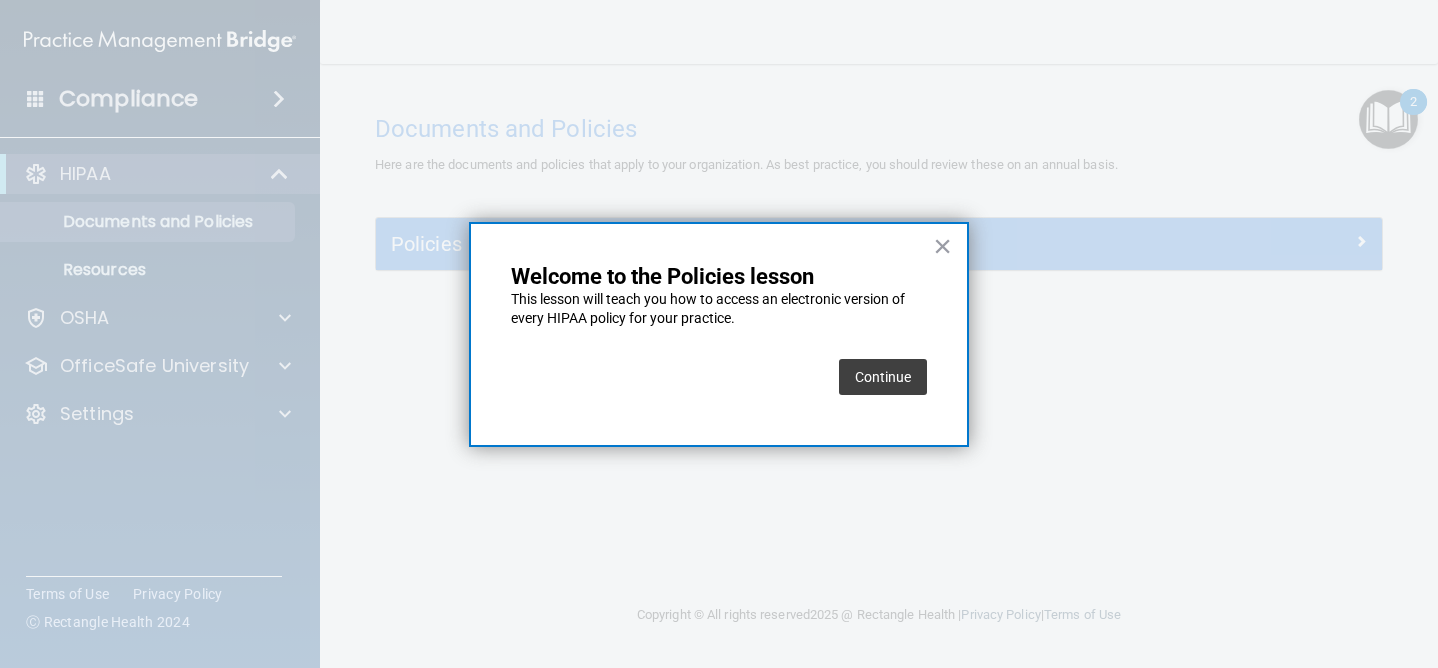 click on "Continue" at bounding box center [883, 377] 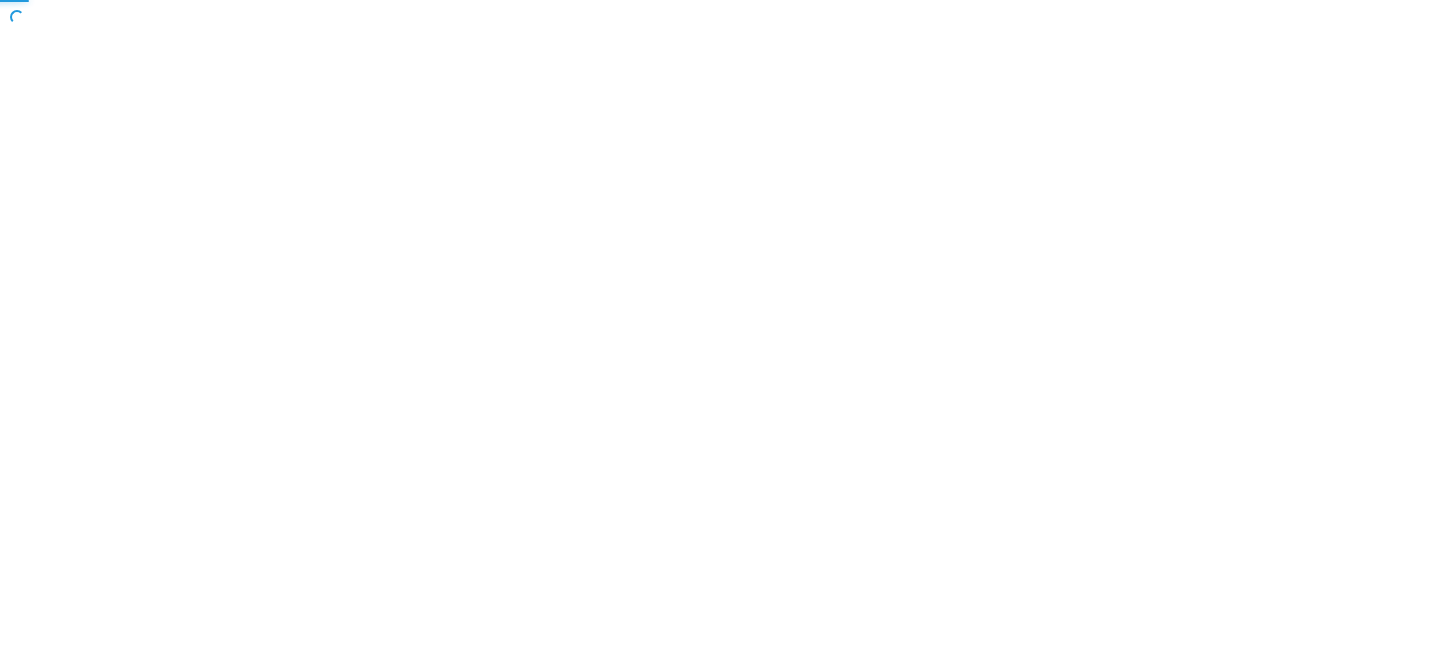 scroll, scrollTop: 0, scrollLeft: 0, axis: both 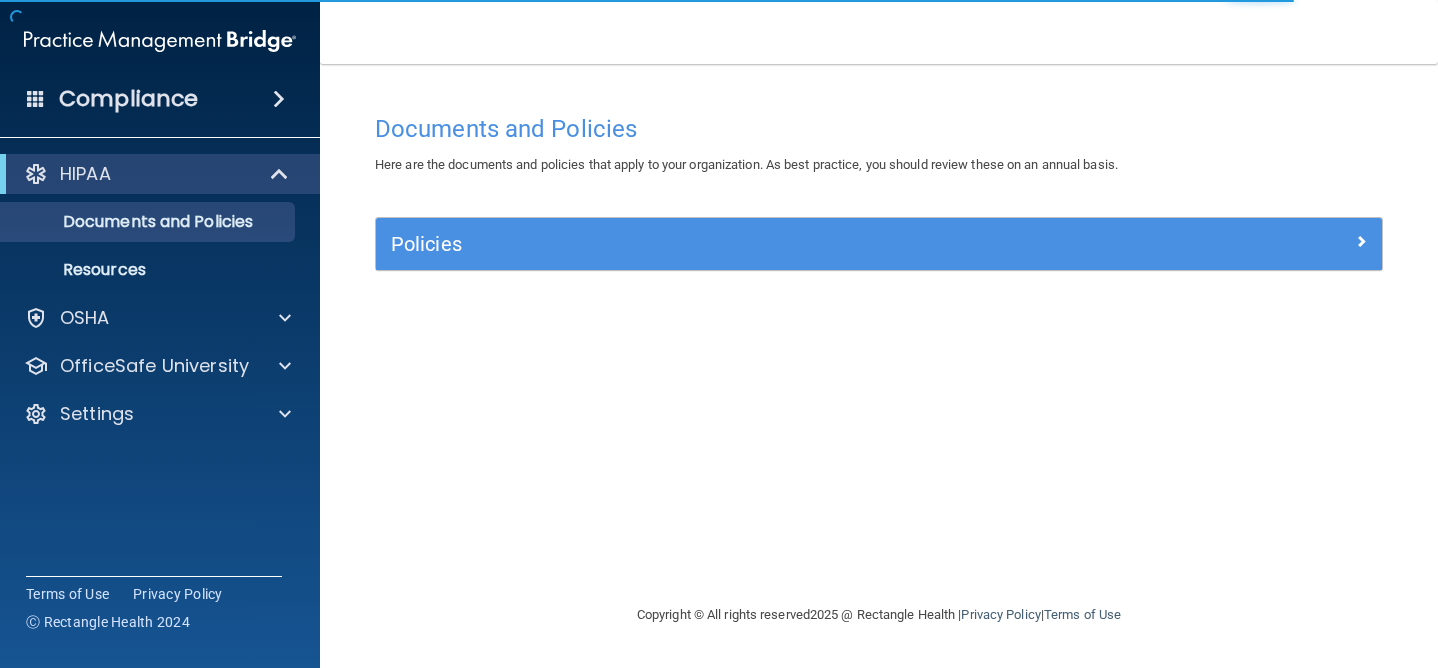 click on "Policies" at bounding box center [879, 244] 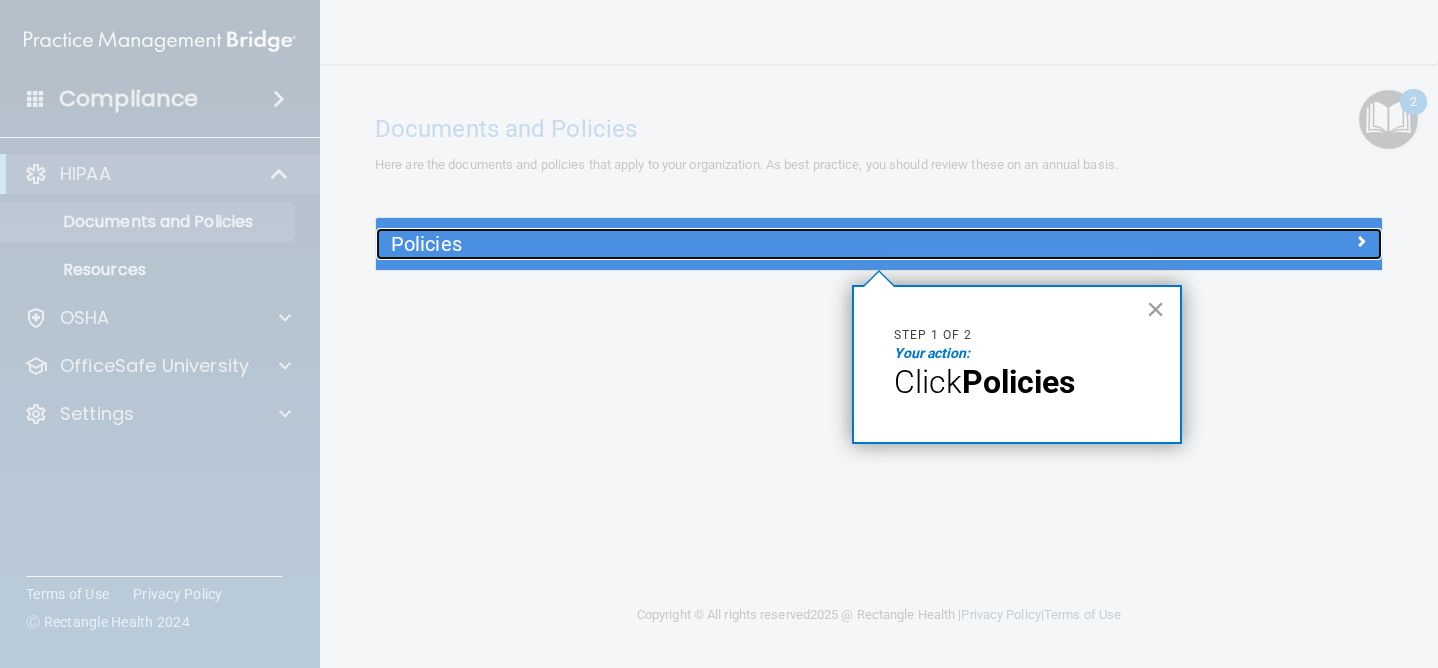 click on "Policies" at bounding box center [753, 244] 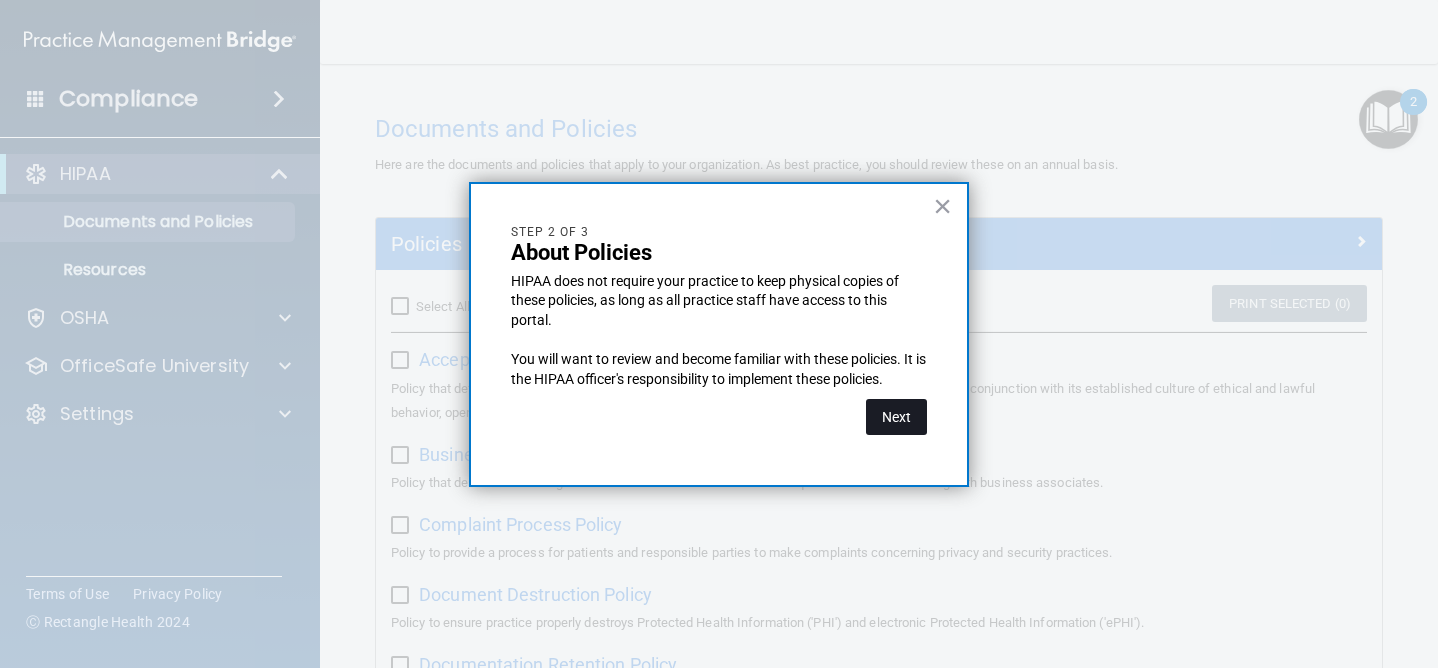 click on "Next" at bounding box center (896, 417) 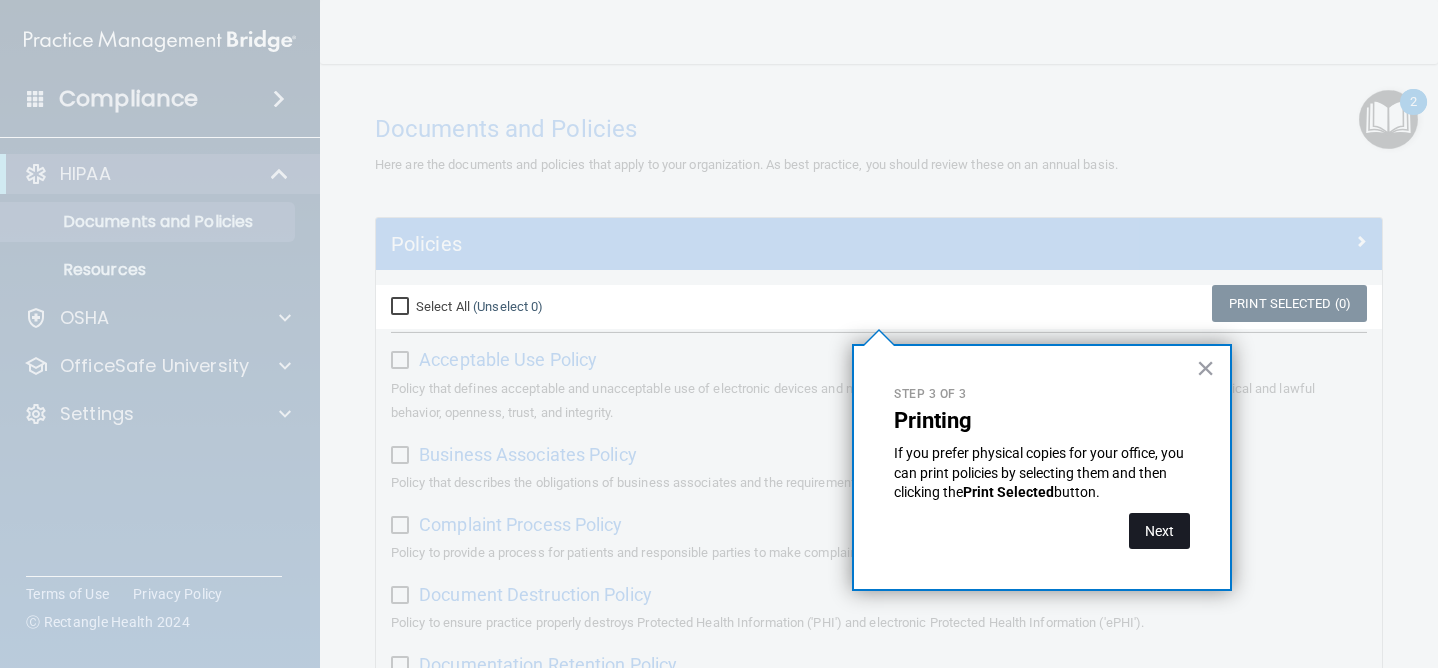 click on "Next" at bounding box center [1159, 531] 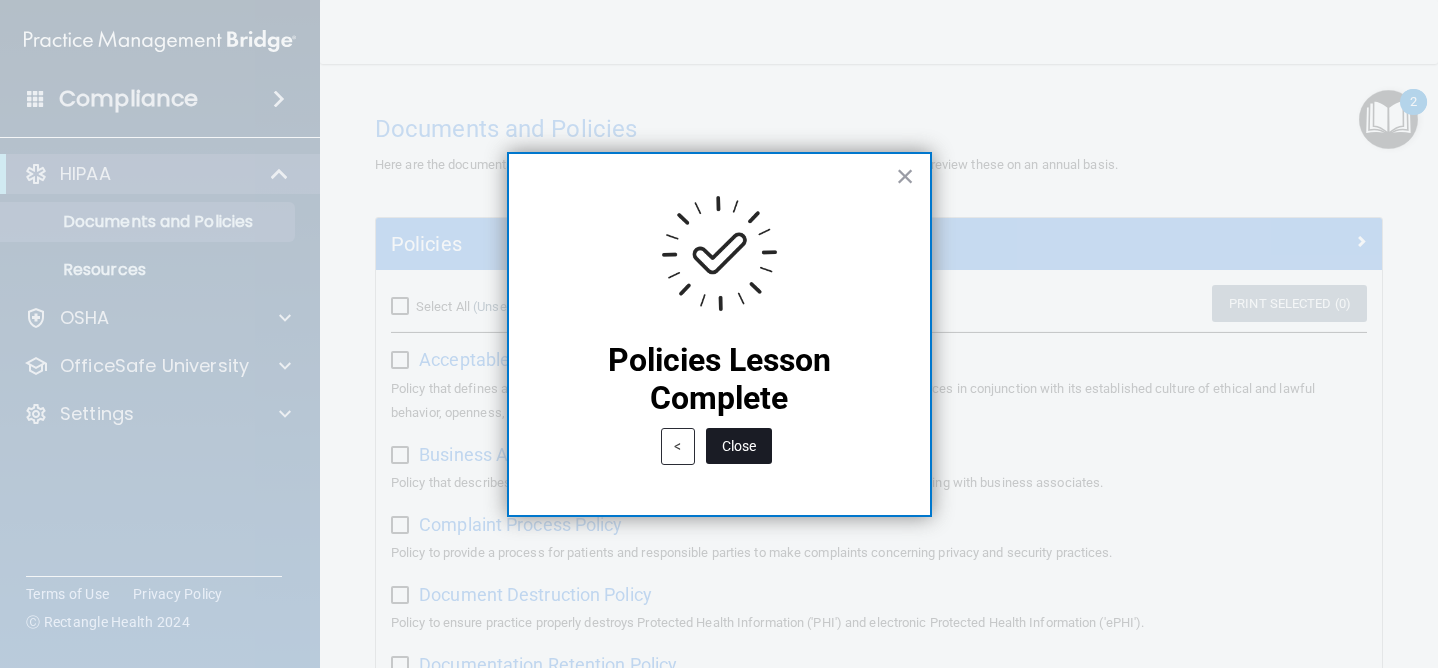 click on "Close" at bounding box center [739, 446] 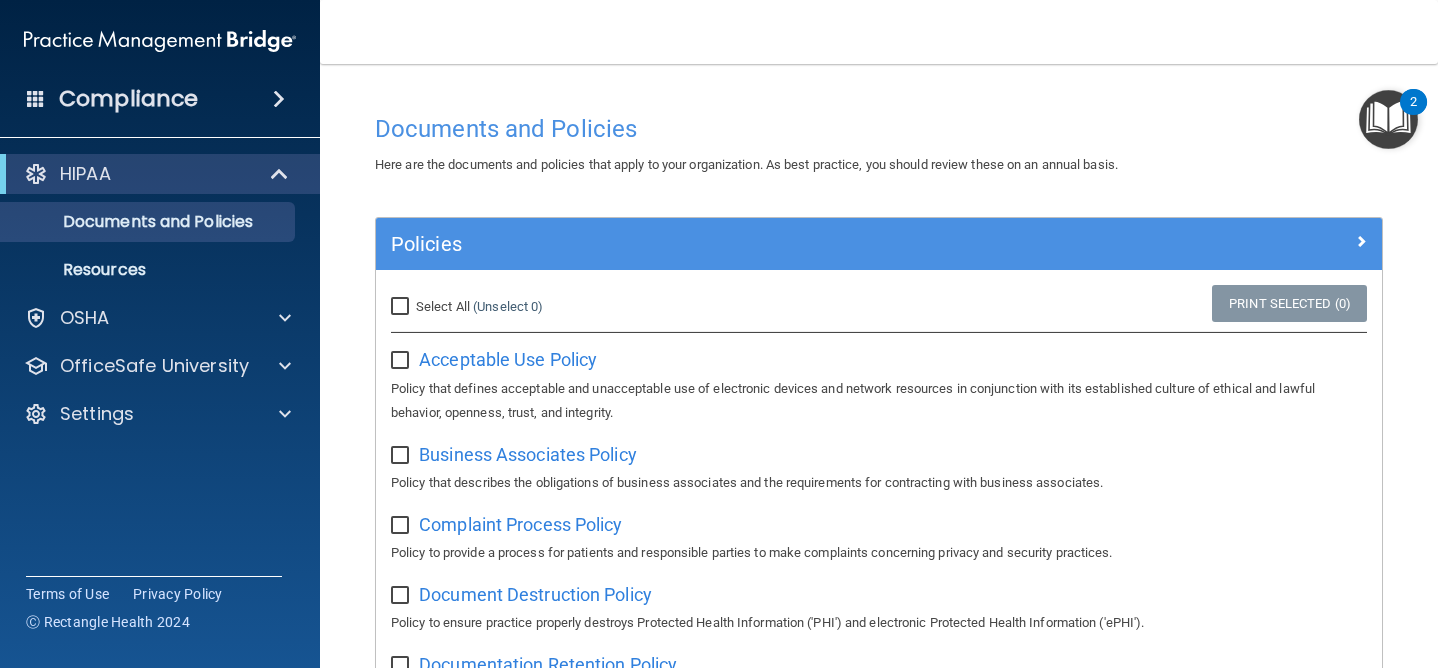 click on "Select All   (Unselect 0)    Unselect All" at bounding box center (402, 307) 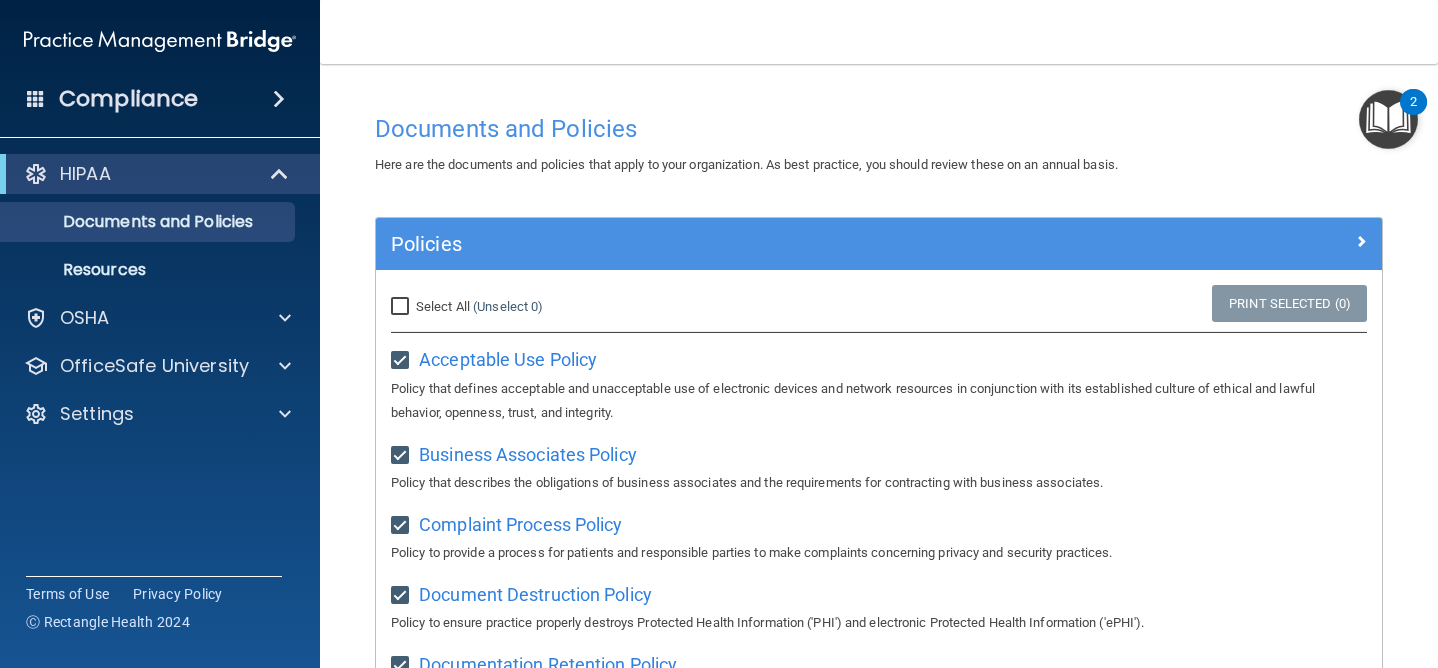 checkbox on "true" 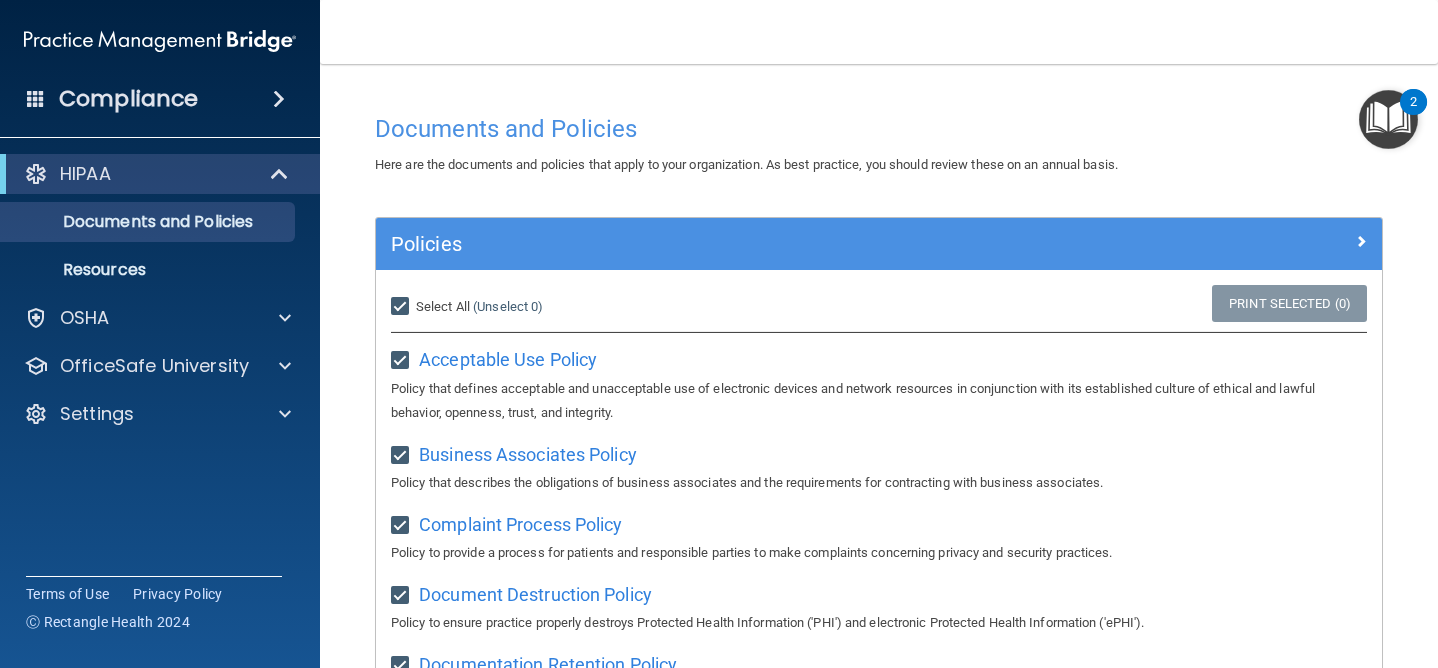 checkbox on "true" 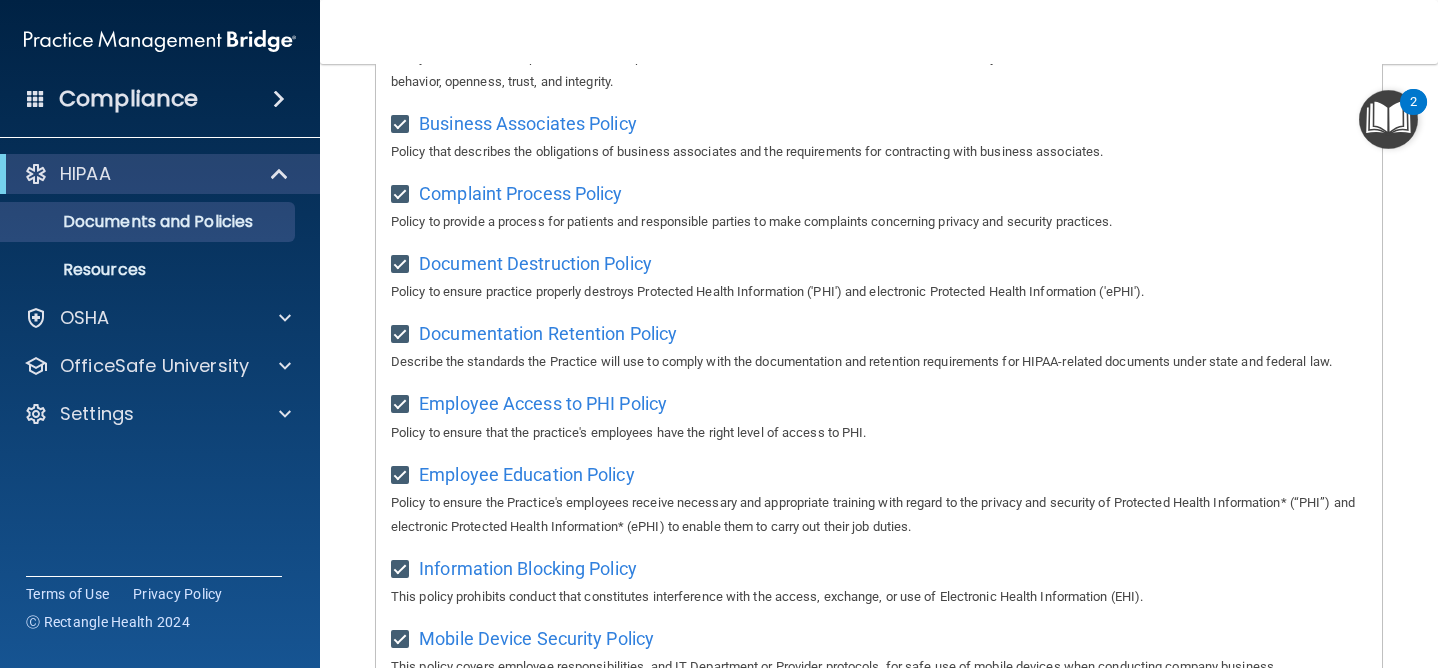 scroll, scrollTop: 0, scrollLeft: 0, axis: both 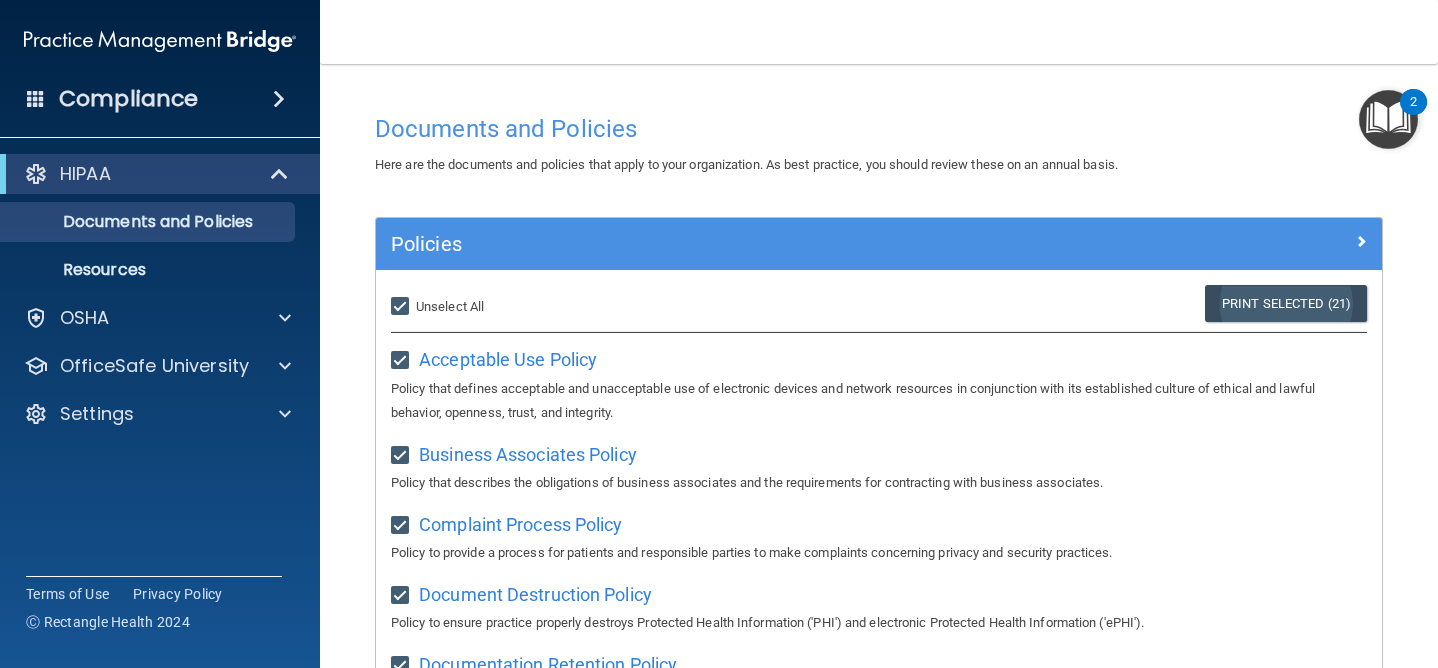 click on "Print Selected (21)" at bounding box center (1286, 303) 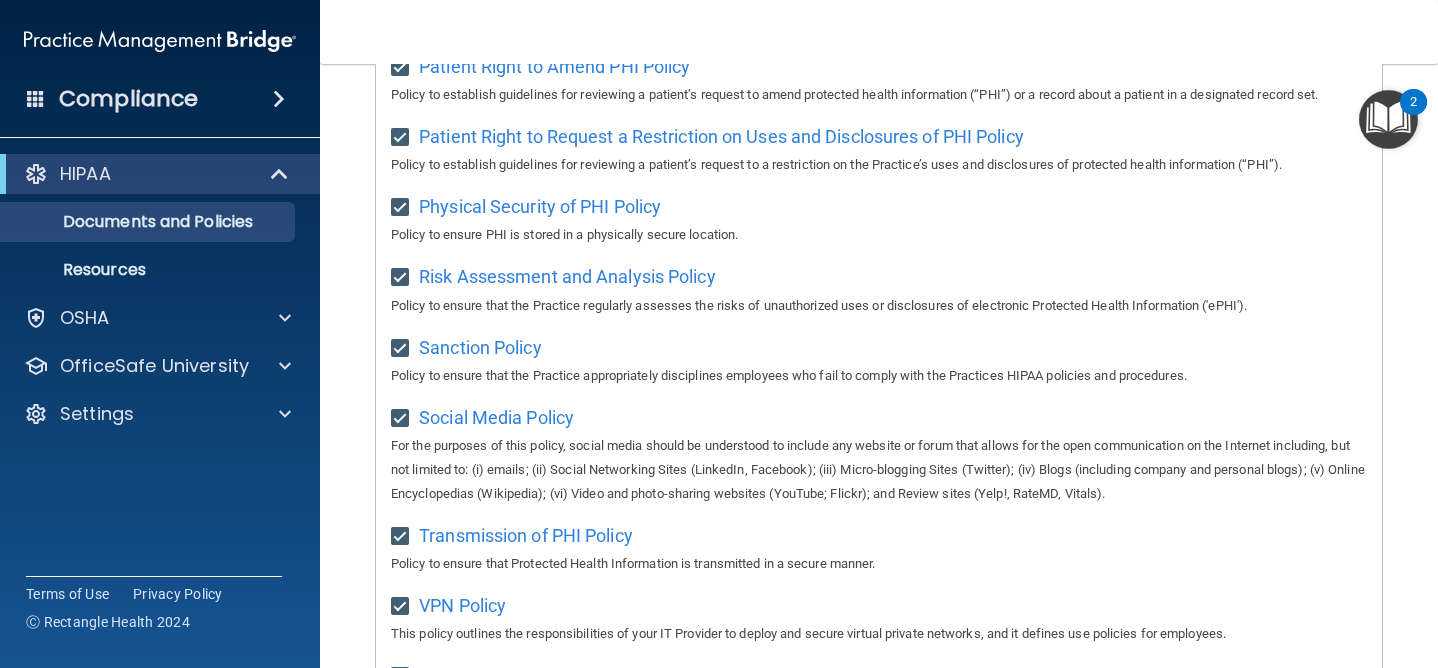 scroll, scrollTop: 1375, scrollLeft: 0, axis: vertical 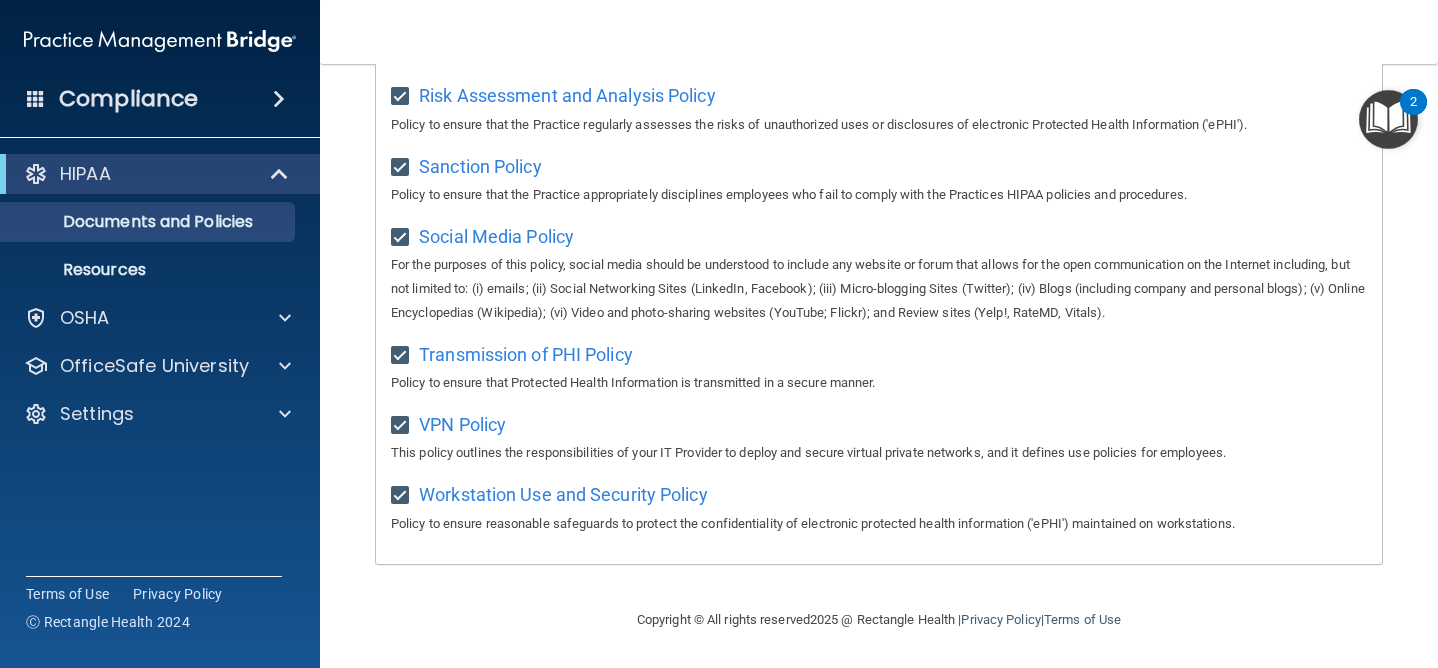 click at bounding box center (1388, 119) 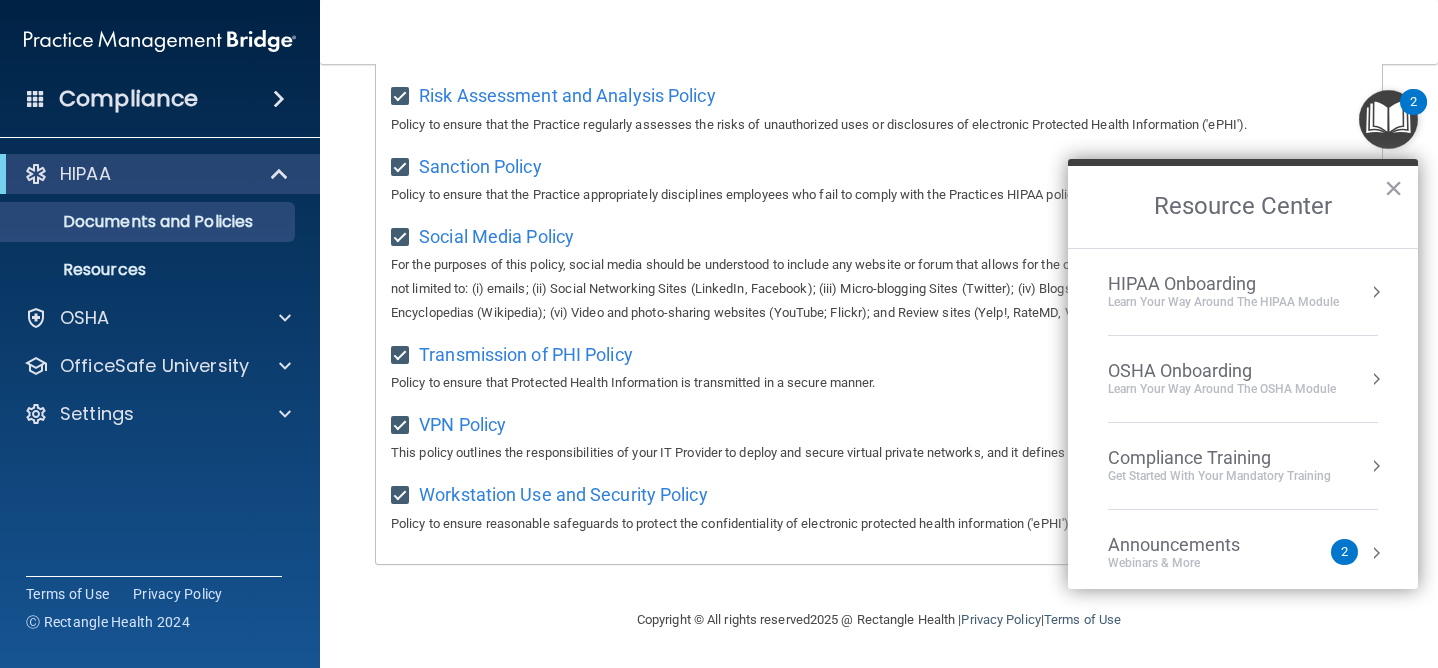 click on "OSHA Onboarding" at bounding box center (1222, 371) 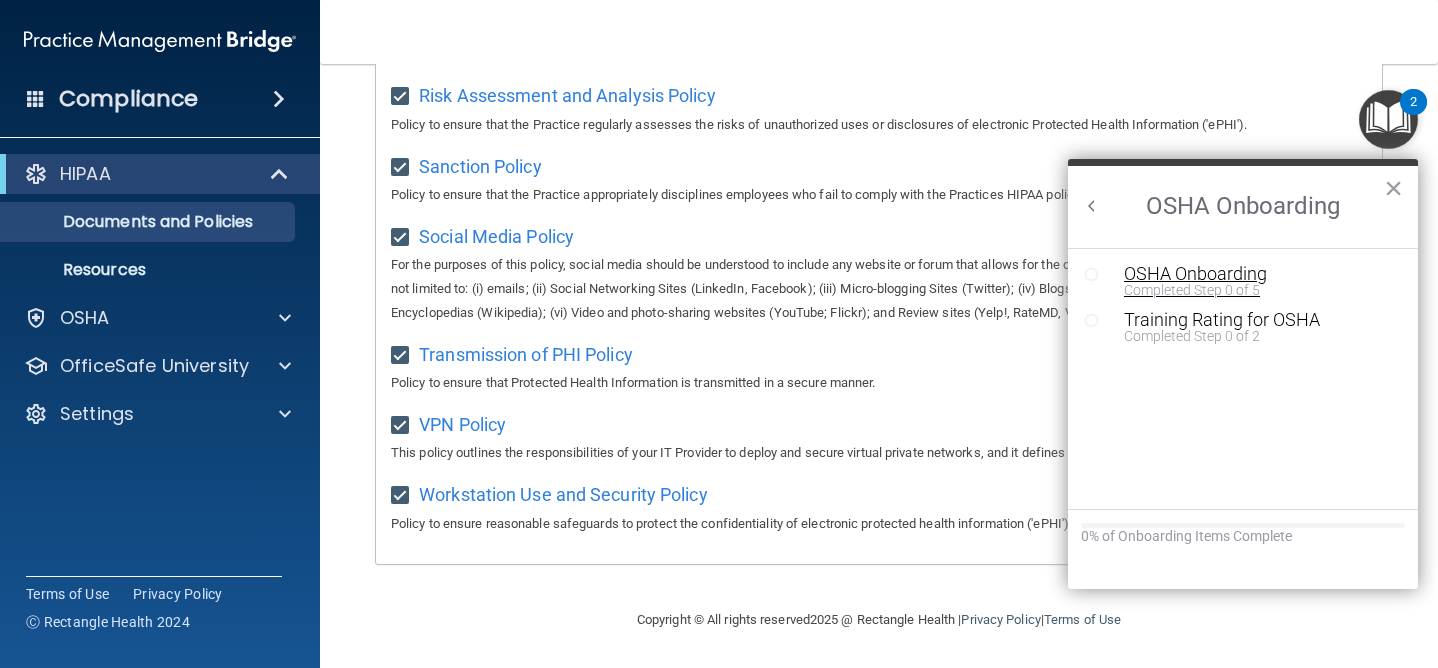 click on "OSHA Onboarding" at bounding box center (1258, 274) 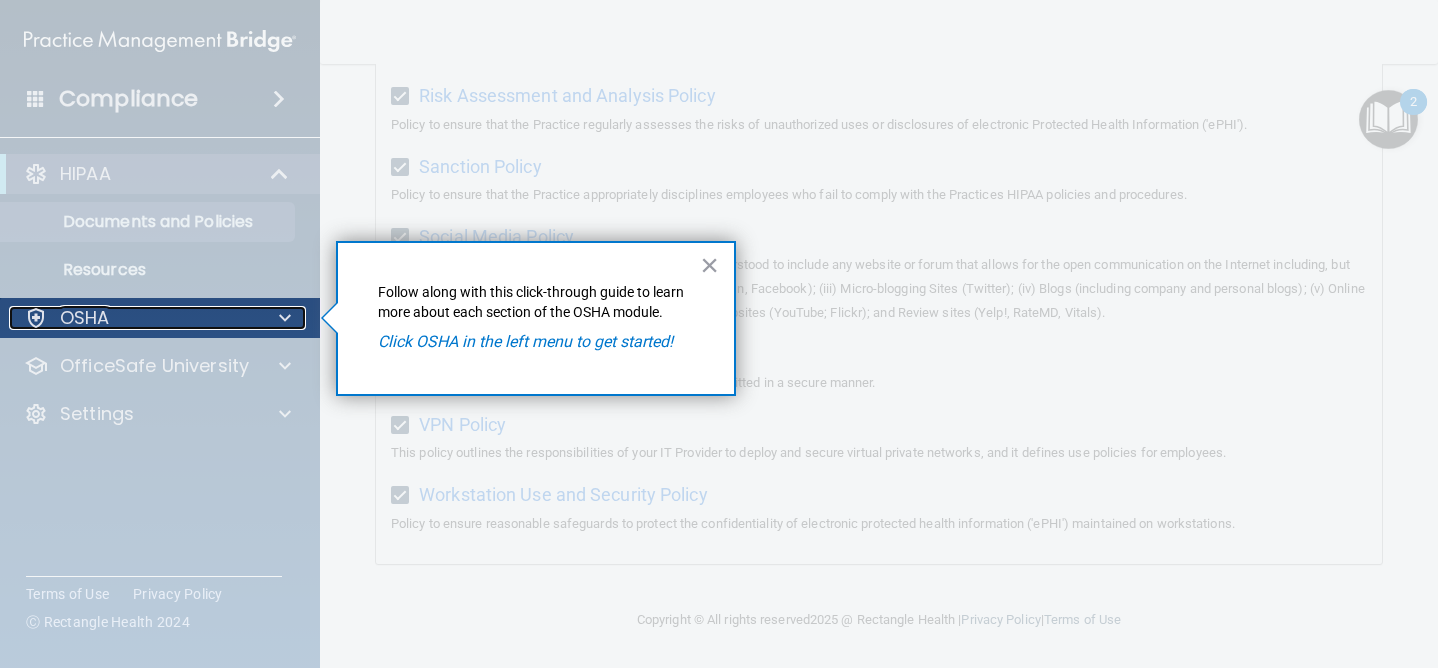 click on "OSHA" at bounding box center [133, 318] 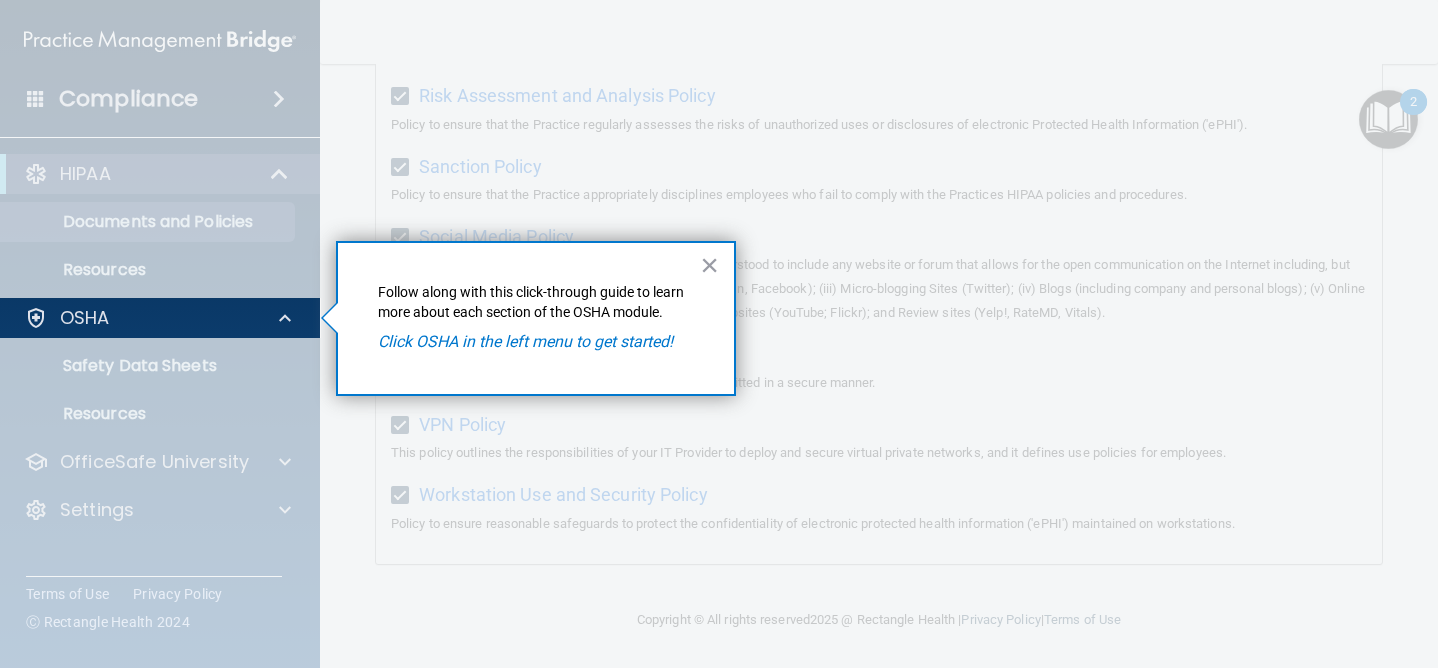 click on "Click OSHA in the left menu to get started!" at bounding box center (536, 342) 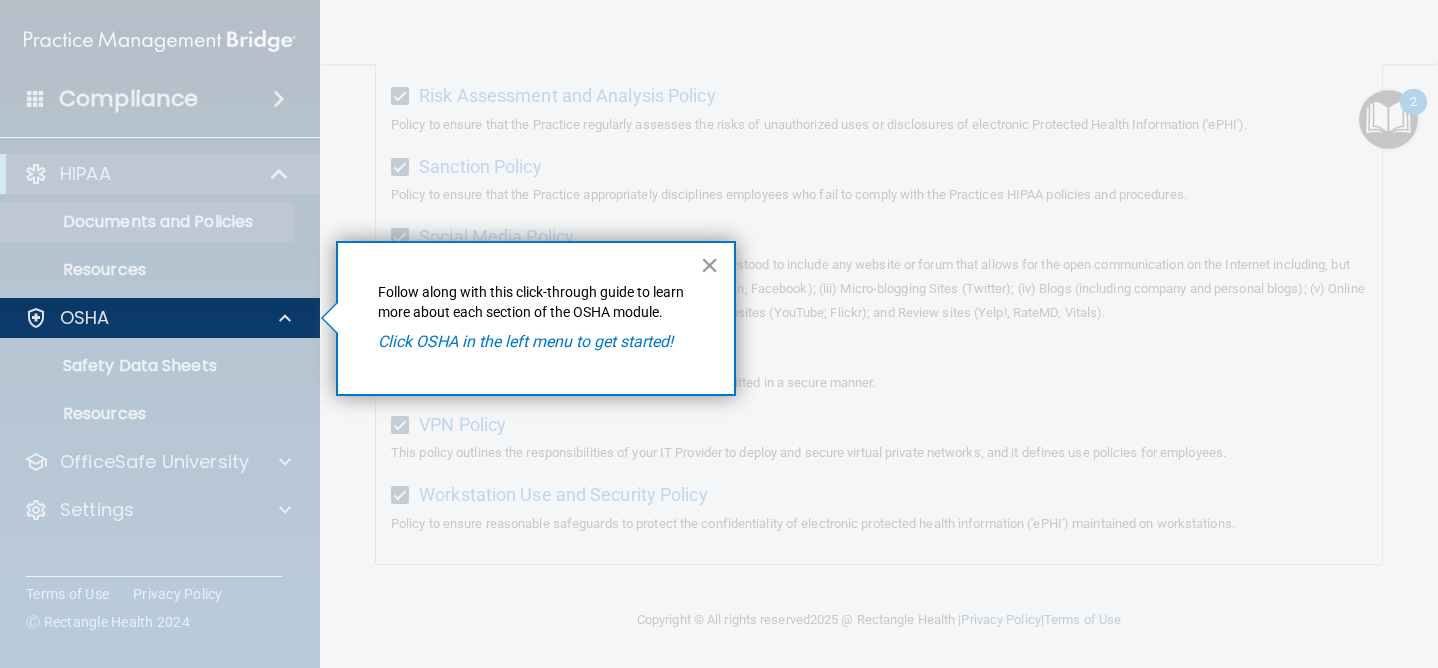 click on "×" at bounding box center (709, 265) 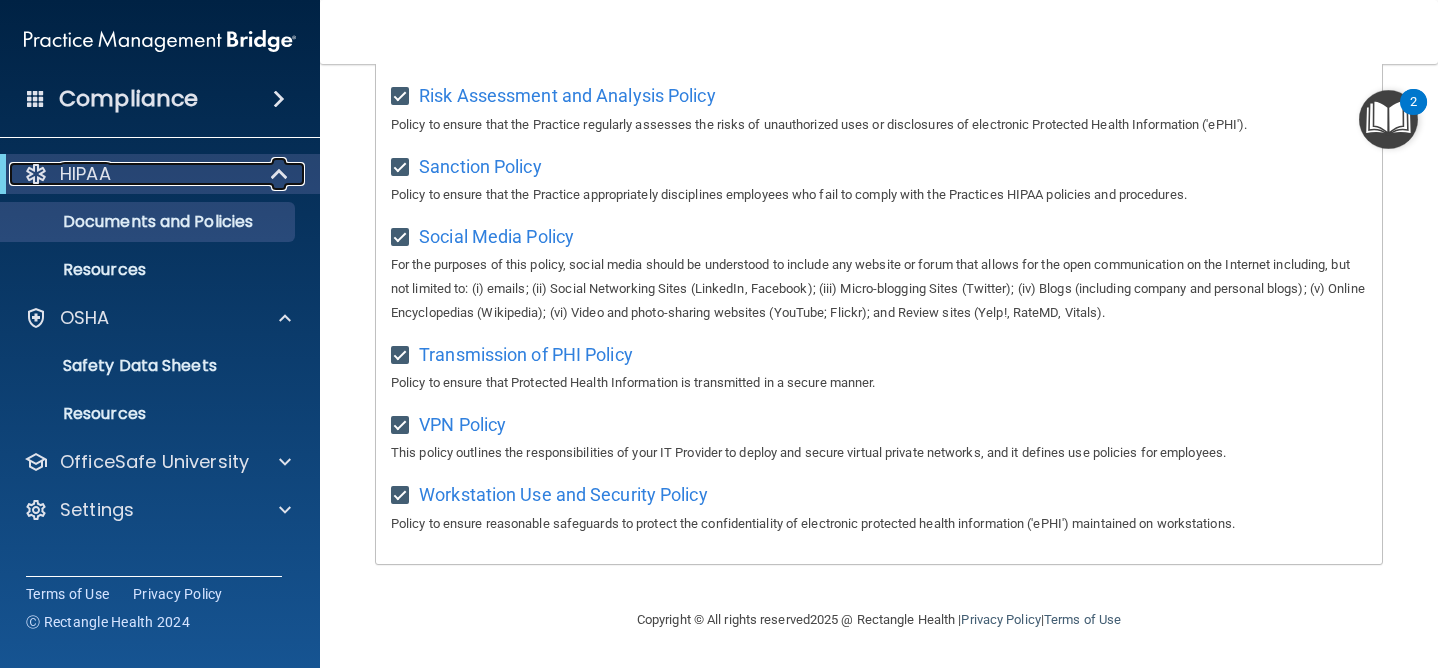 click on "HIPAA" at bounding box center [132, 174] 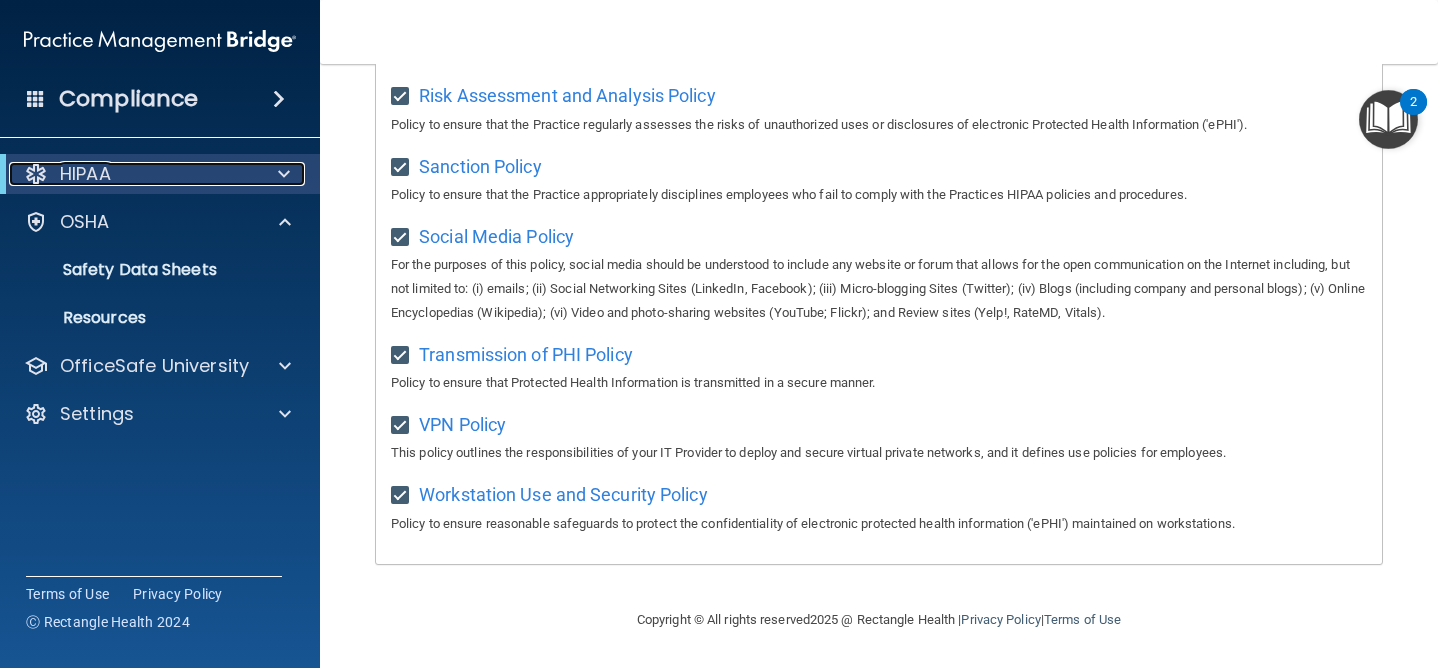click on "HIPAA" at bounding box center [132, 174] 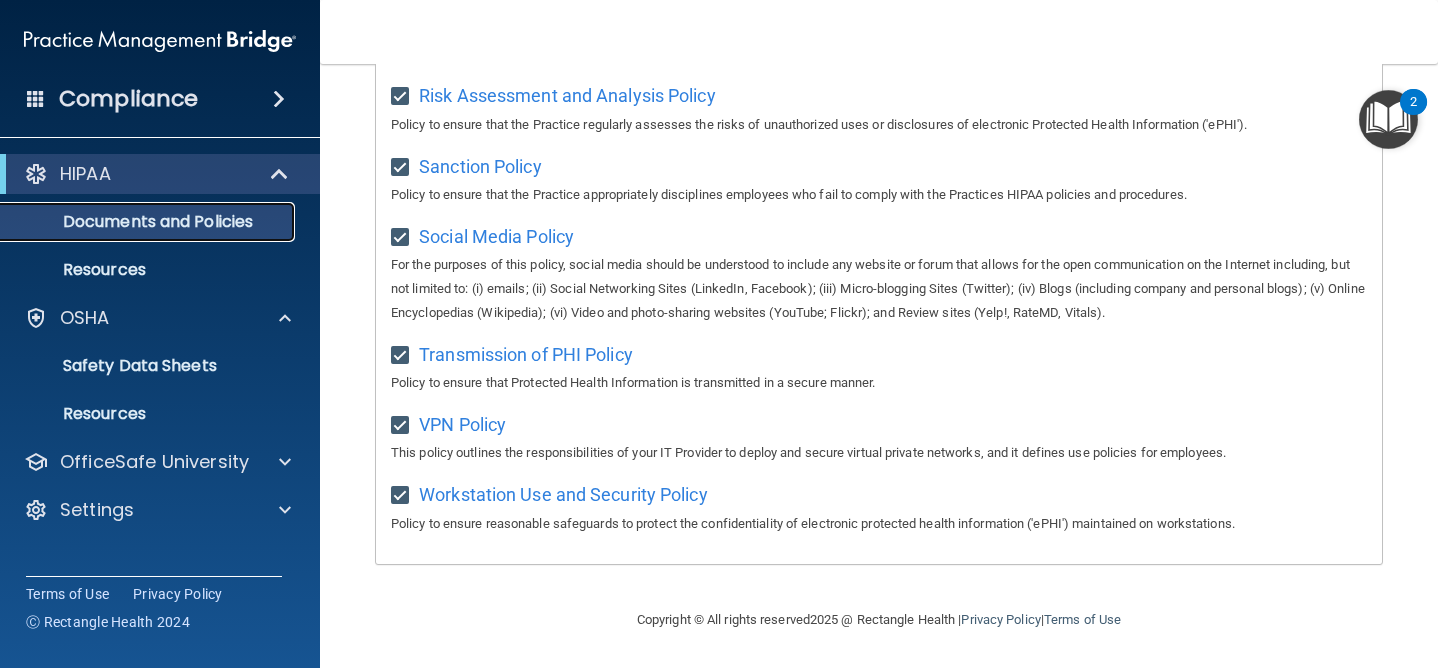 click on "Documents and Policies" at bounding box center (149, 222) 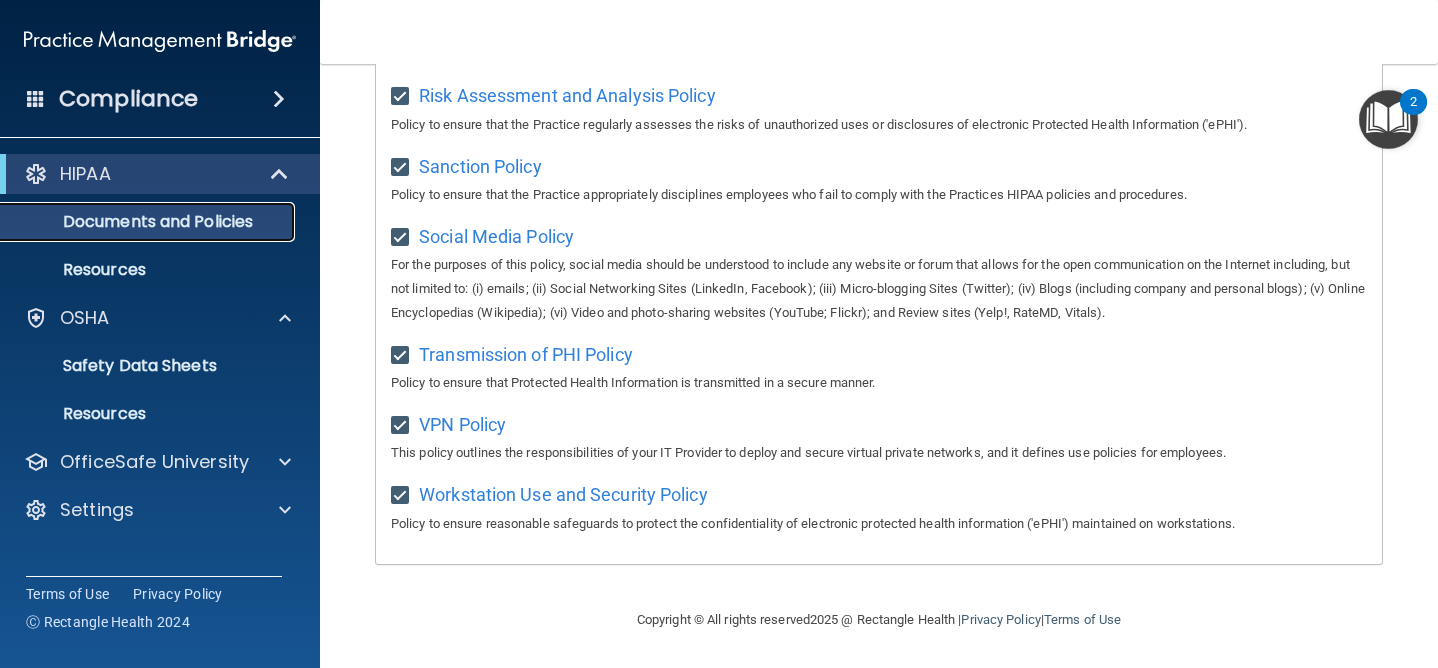 click on "Documents and Policies" at bounding box center (149, 222) 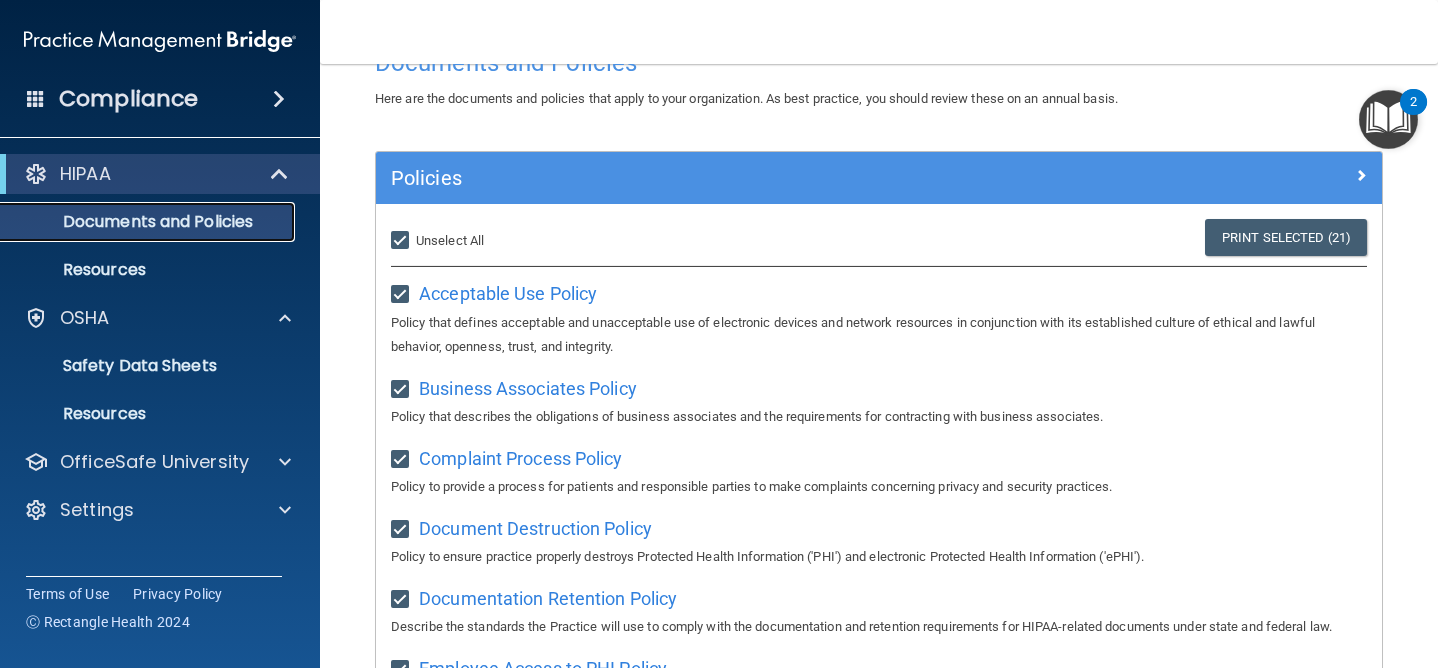 scroll, scrollTop: 0, scrollLeft: 0, axis: both 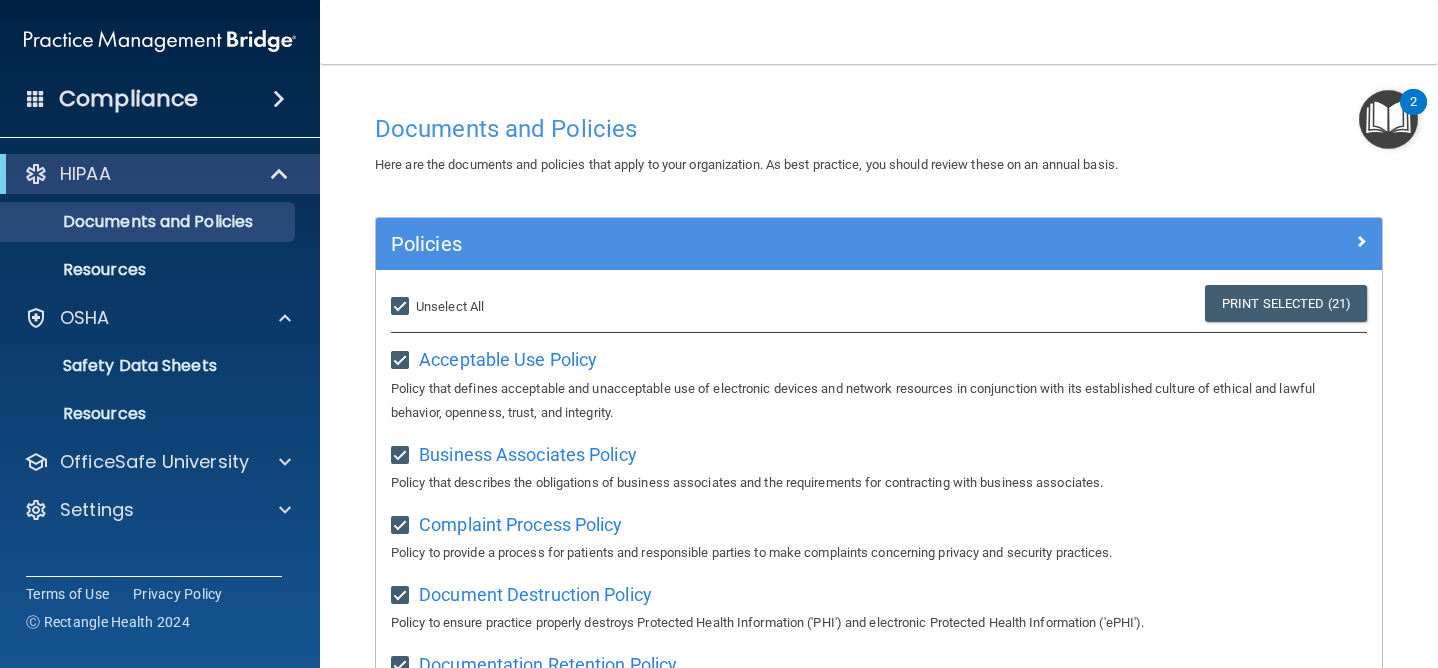 click at bounding box center [1388, 119] 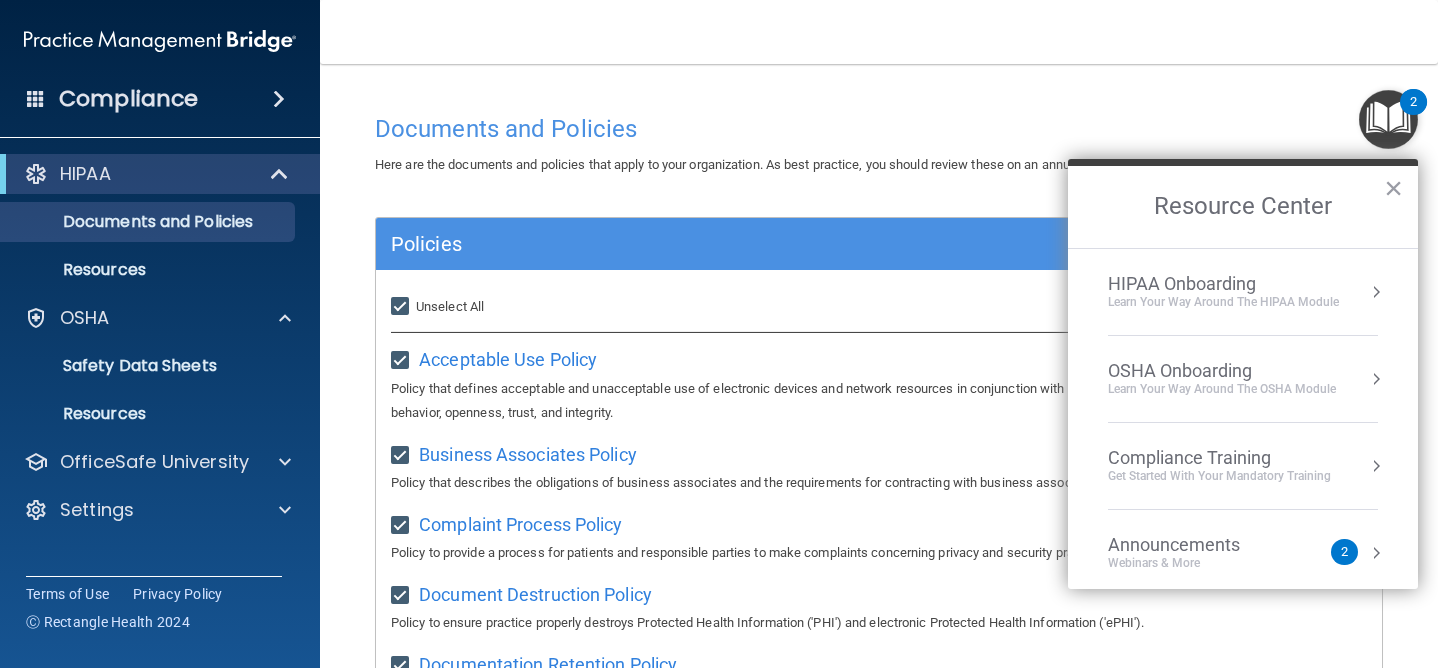 click at bounding box center (1376, 292) 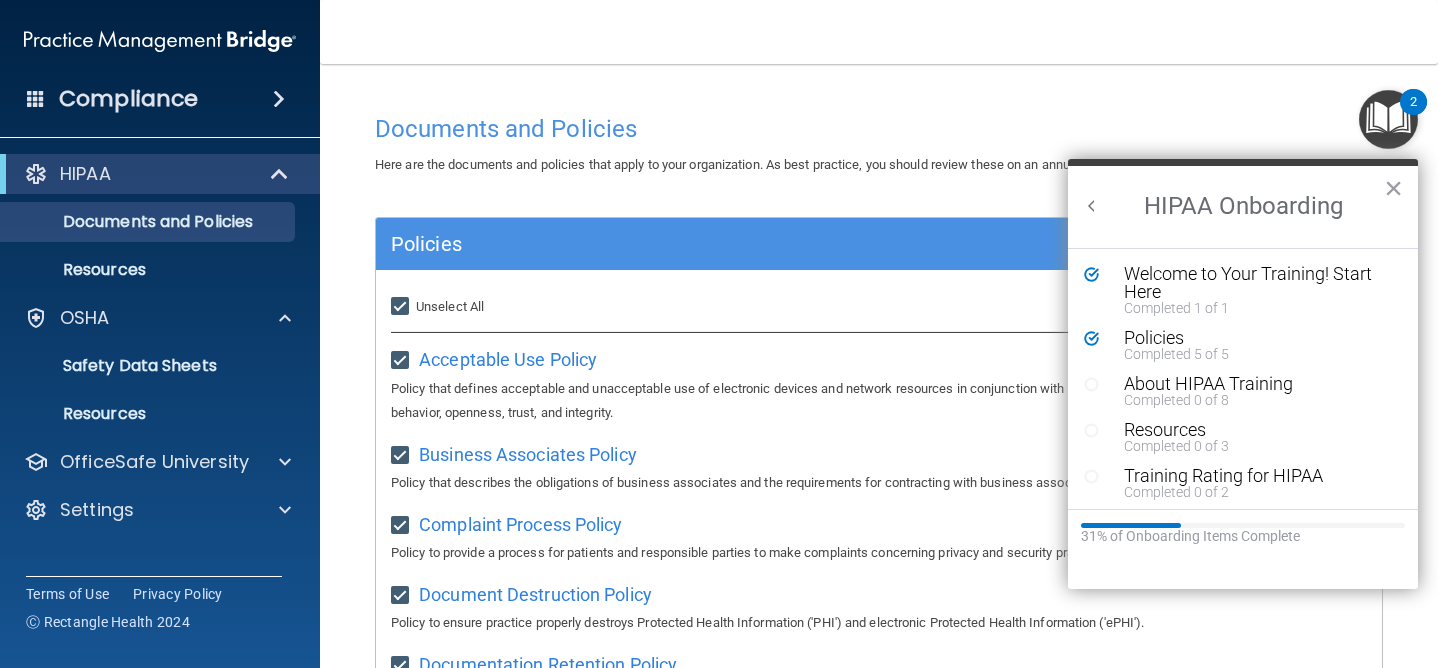 scroll, scrollTop: 0, scrollLeft: 0, axis: both 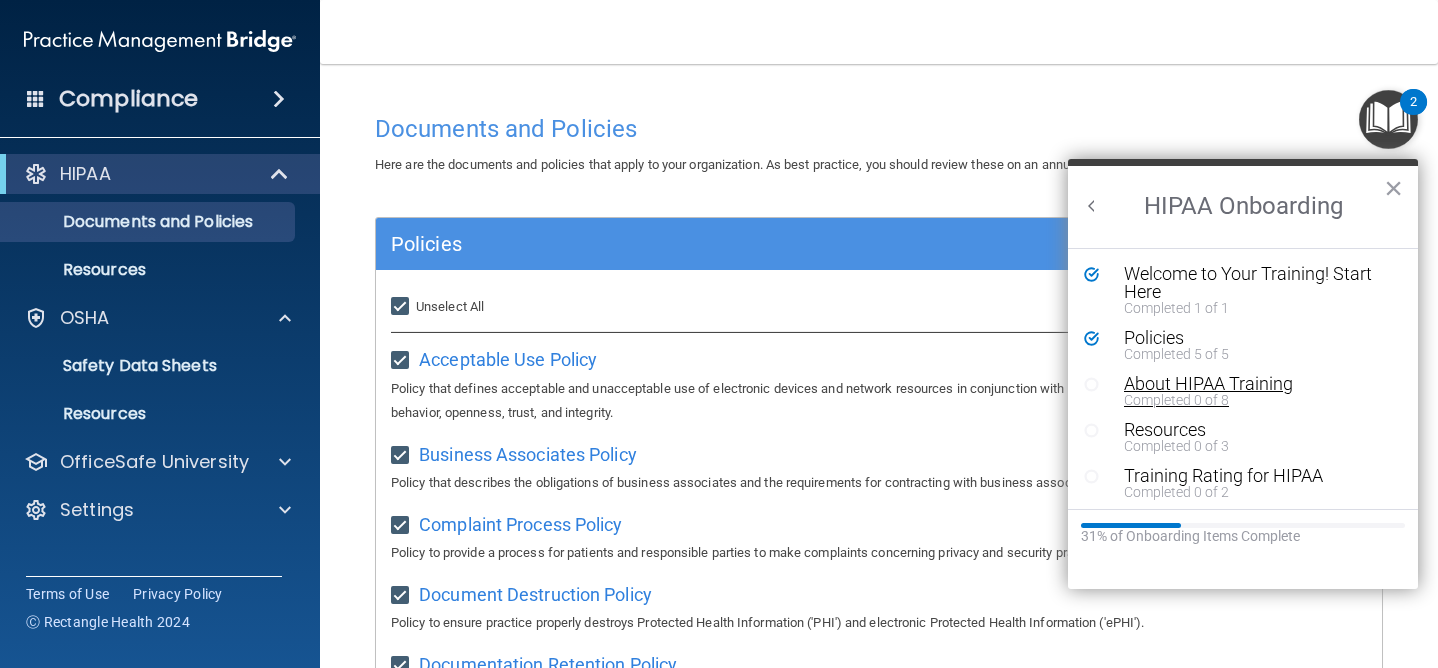 click on "About HIPAA Training" at bounding box center [1258, 384] 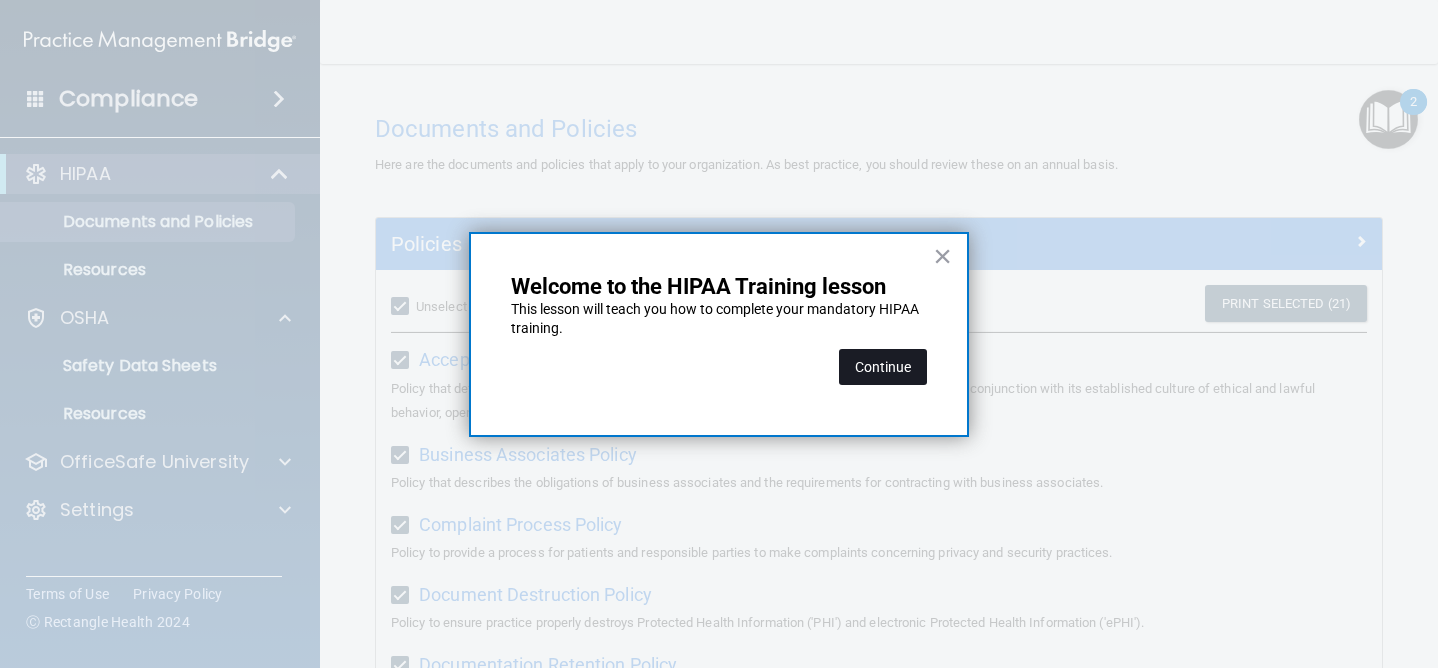 click on "Continue" at bounding box center [883, 367] 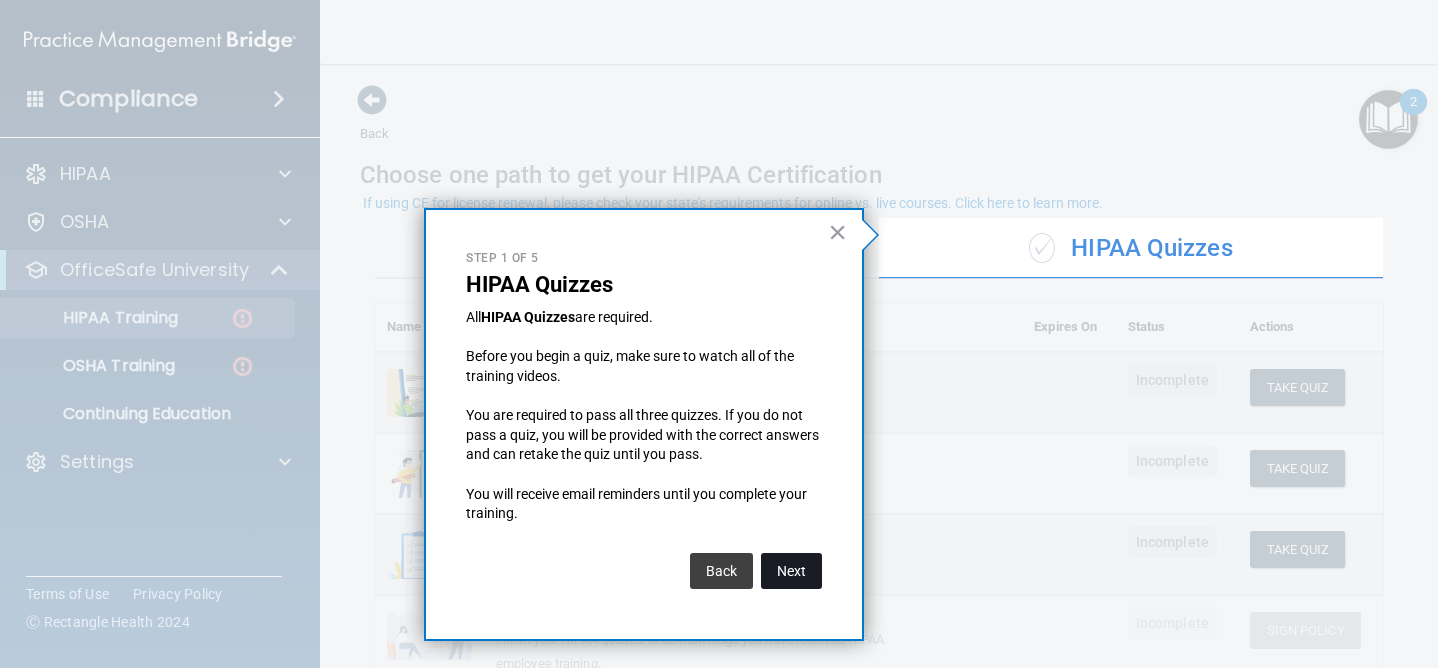 click on "Next" at bounding box center (791, 571) 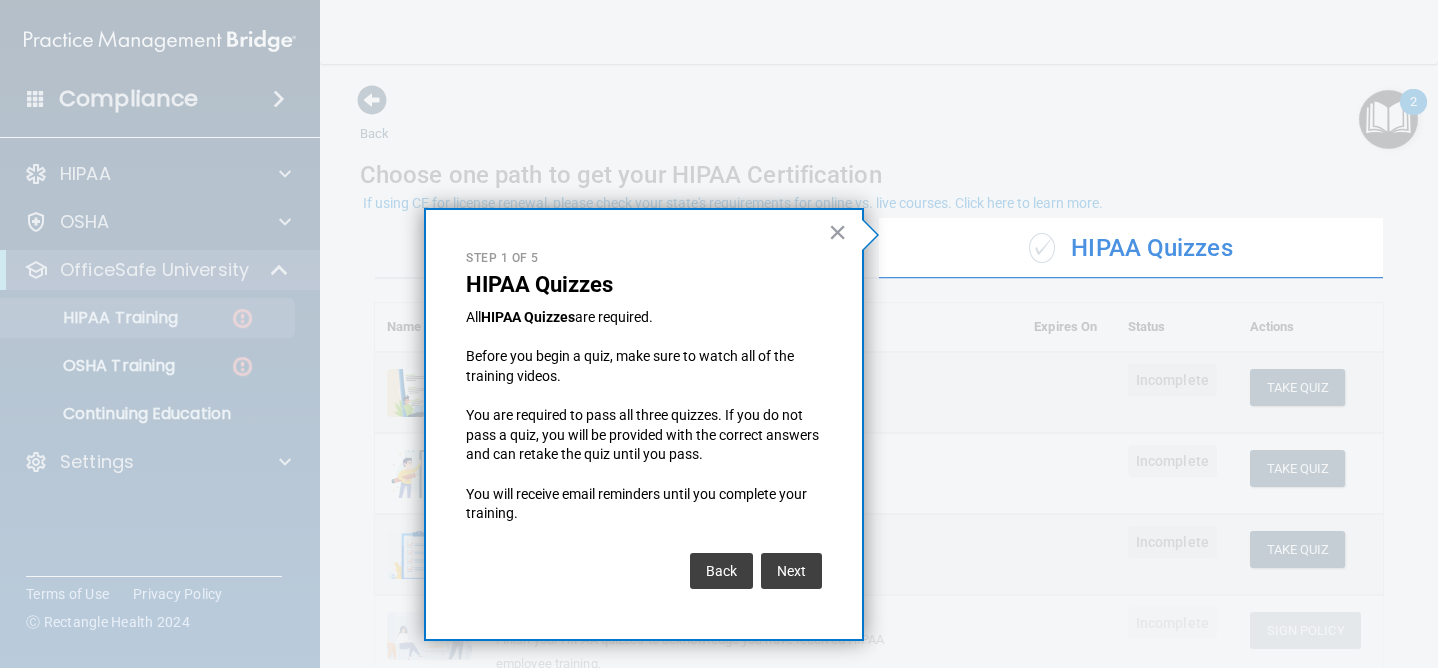 scroll, scrollTop: 244, scrollLeft: 0, axis: vertical 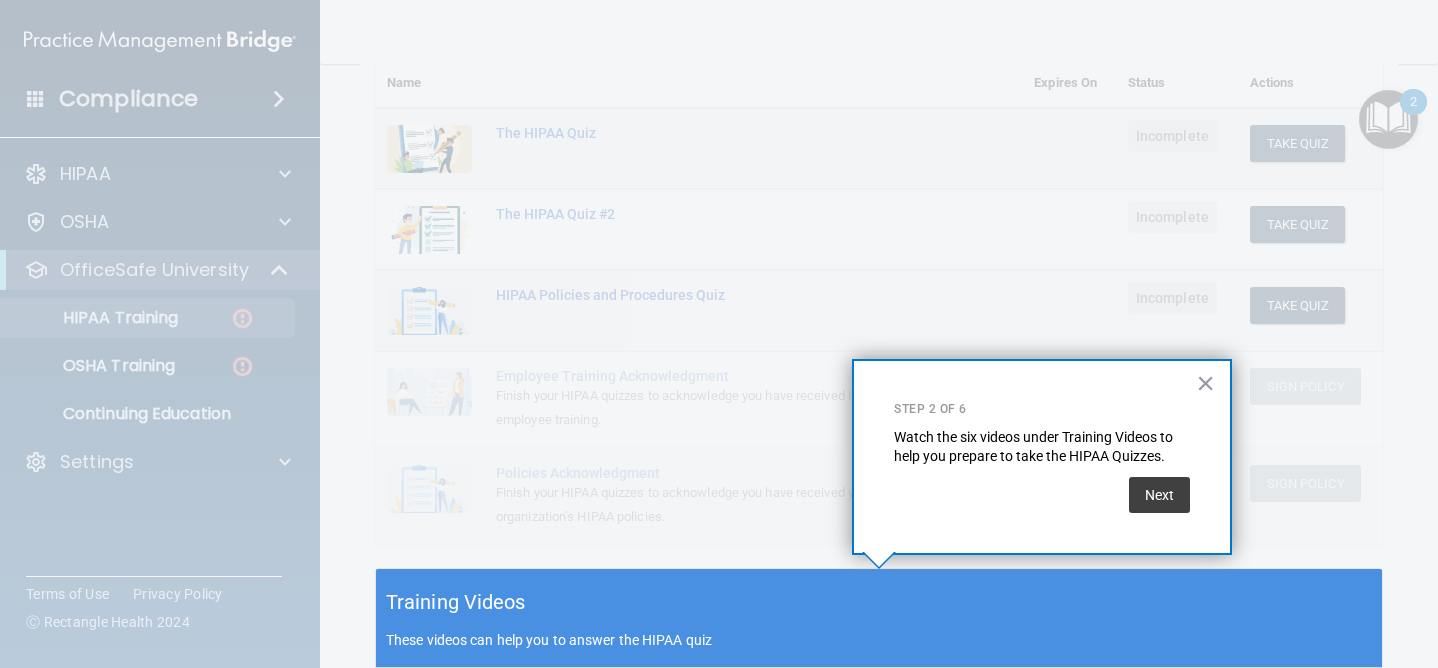 click on "Training Videos   These videos can help you to answer the HIPAA quiz" at bounding box center [879, 618] 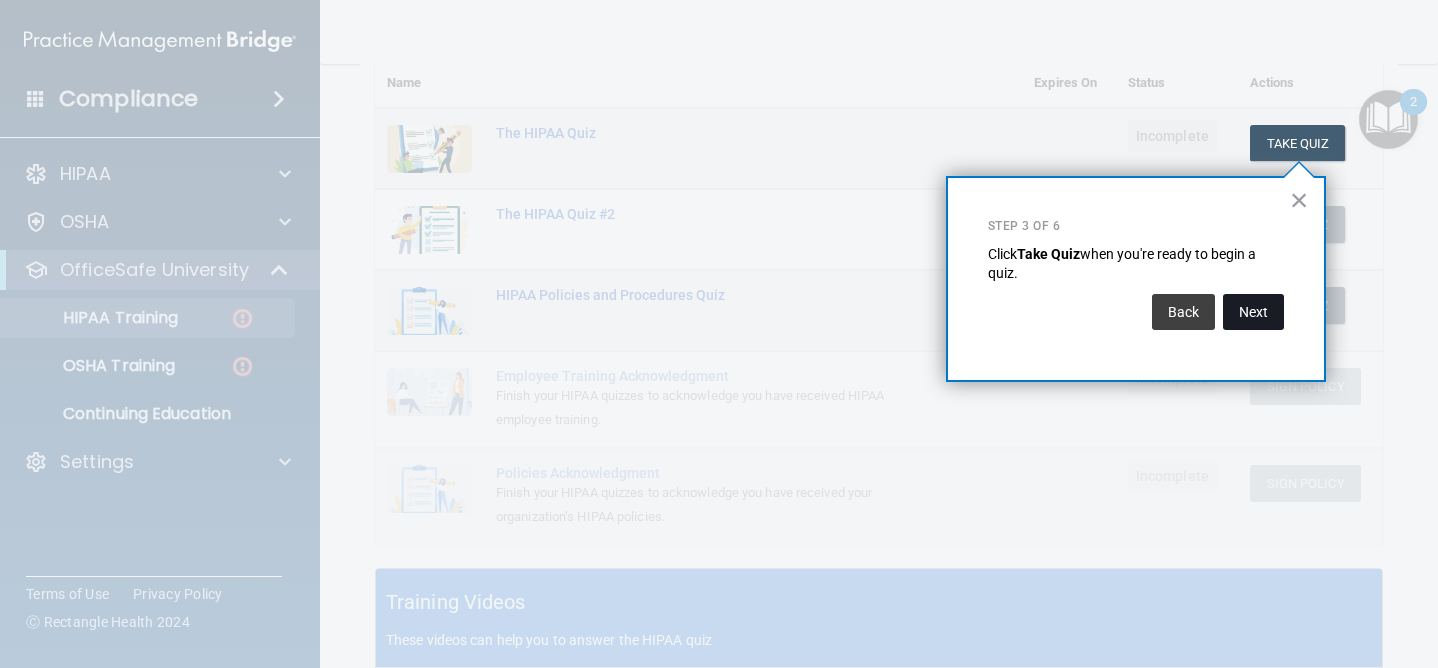 click on "Next" at bounding box center (1253, 312) 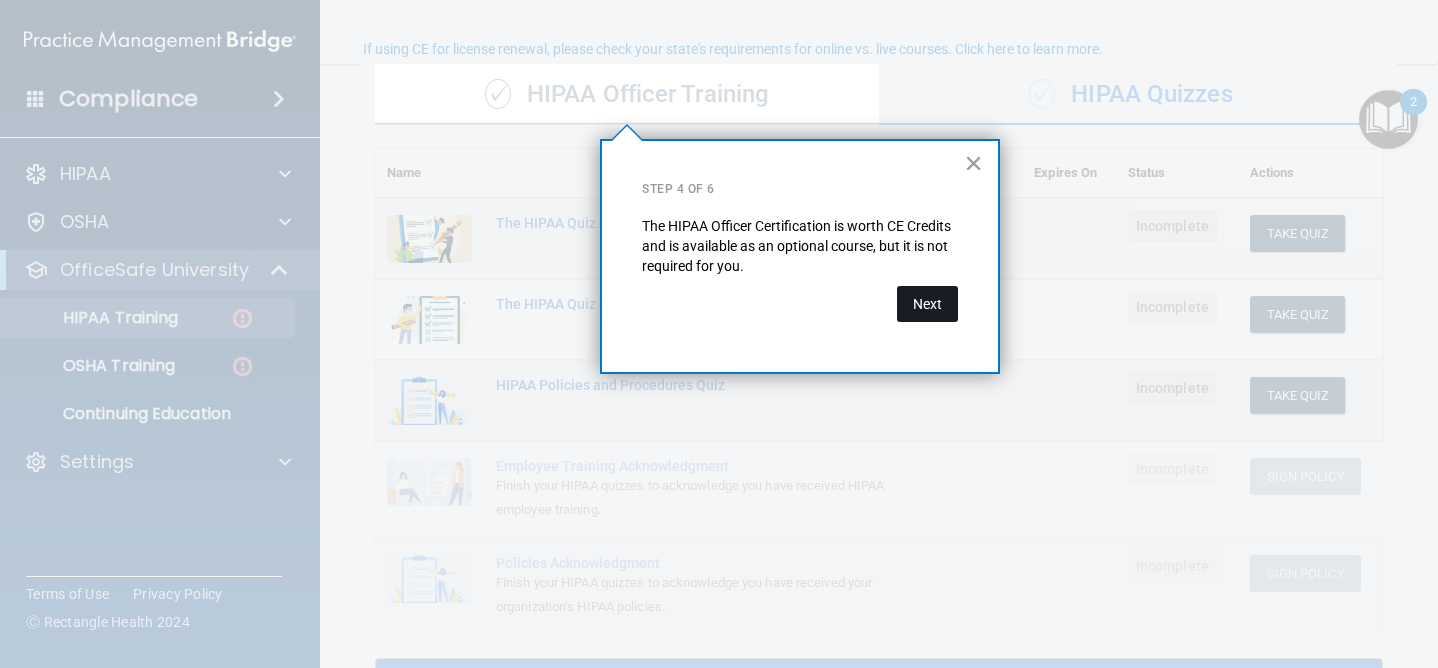 click on "Next" at bounding box center [927, 304] 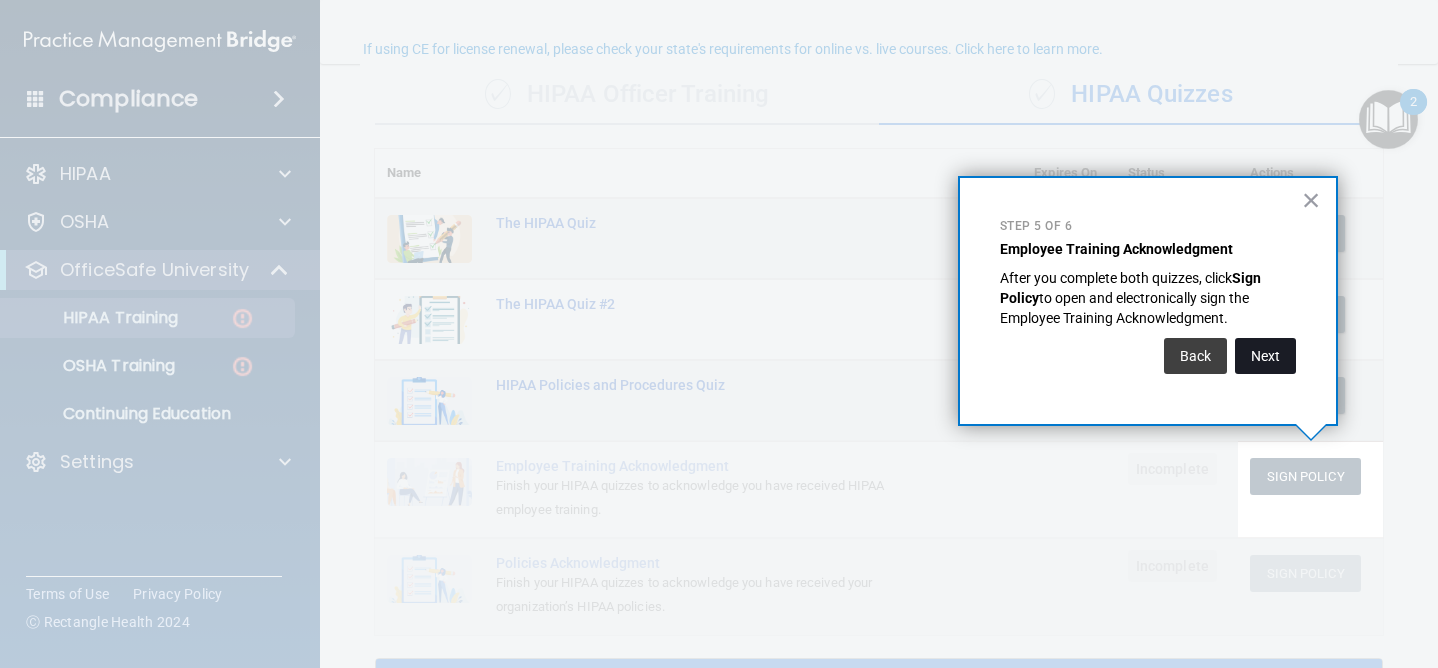 click on "Next" at bounding box center [1265, 356] 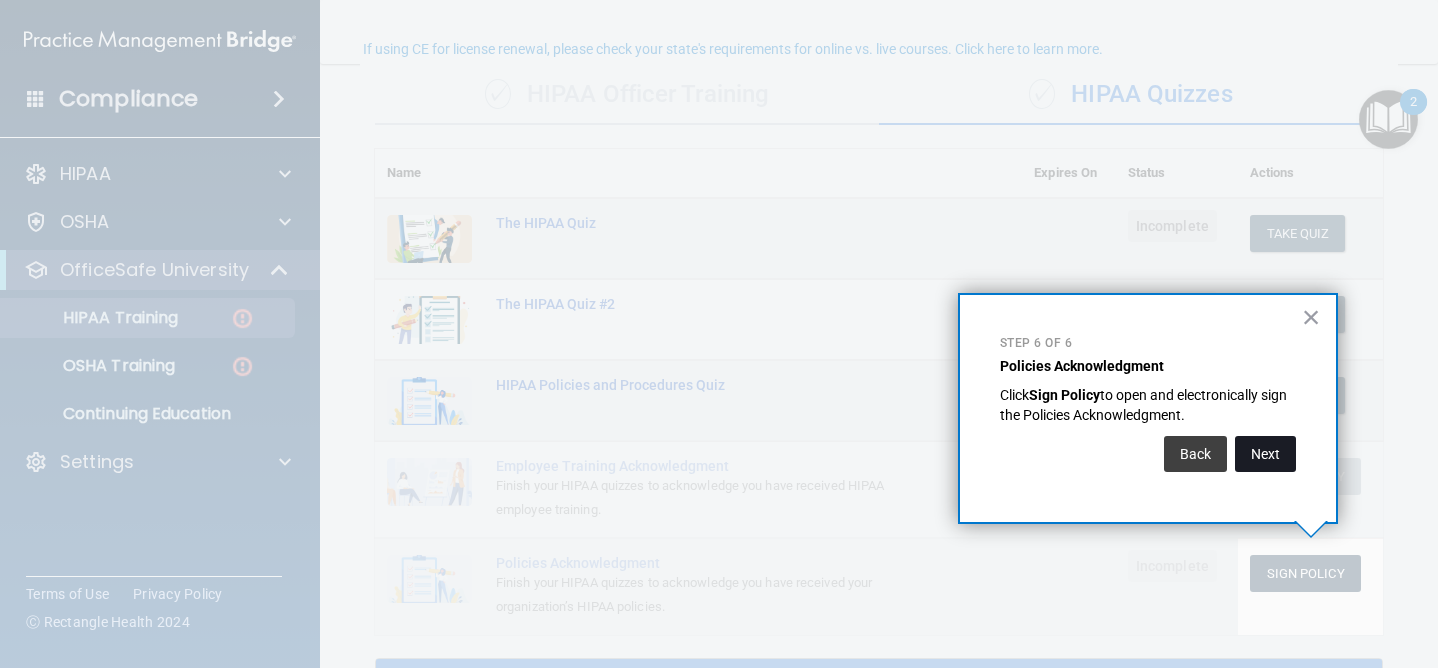 click on "Next" at bounding box center [1265, 454] 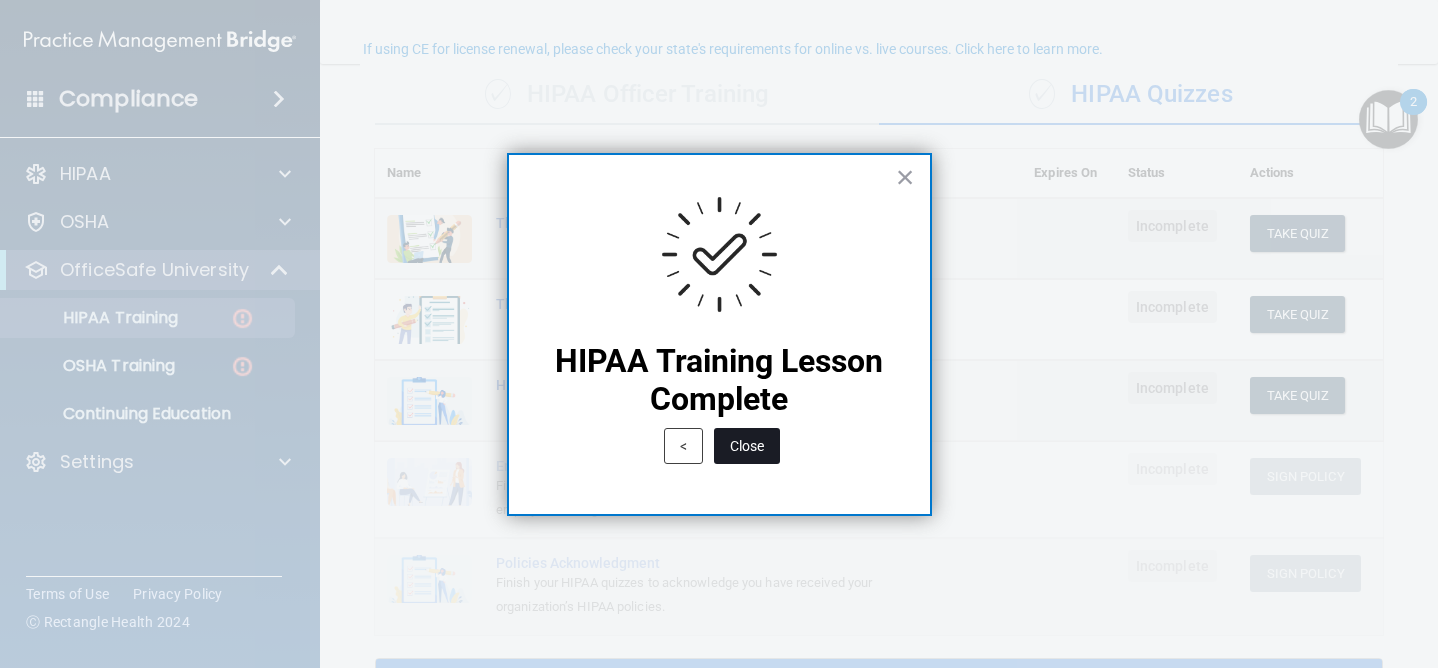 click on "Close" at bounding box center [747, 446] 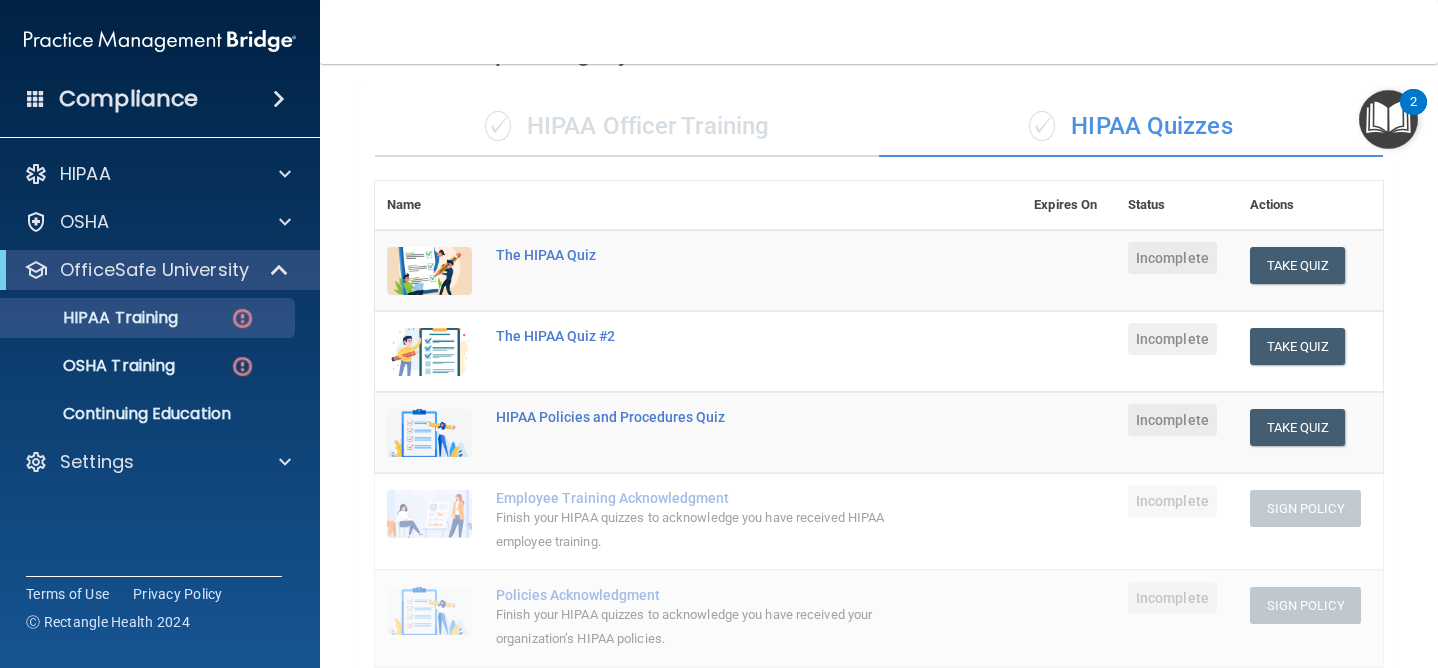 scroll, scrollTop: 0, scrollLeft: 0, axis: both 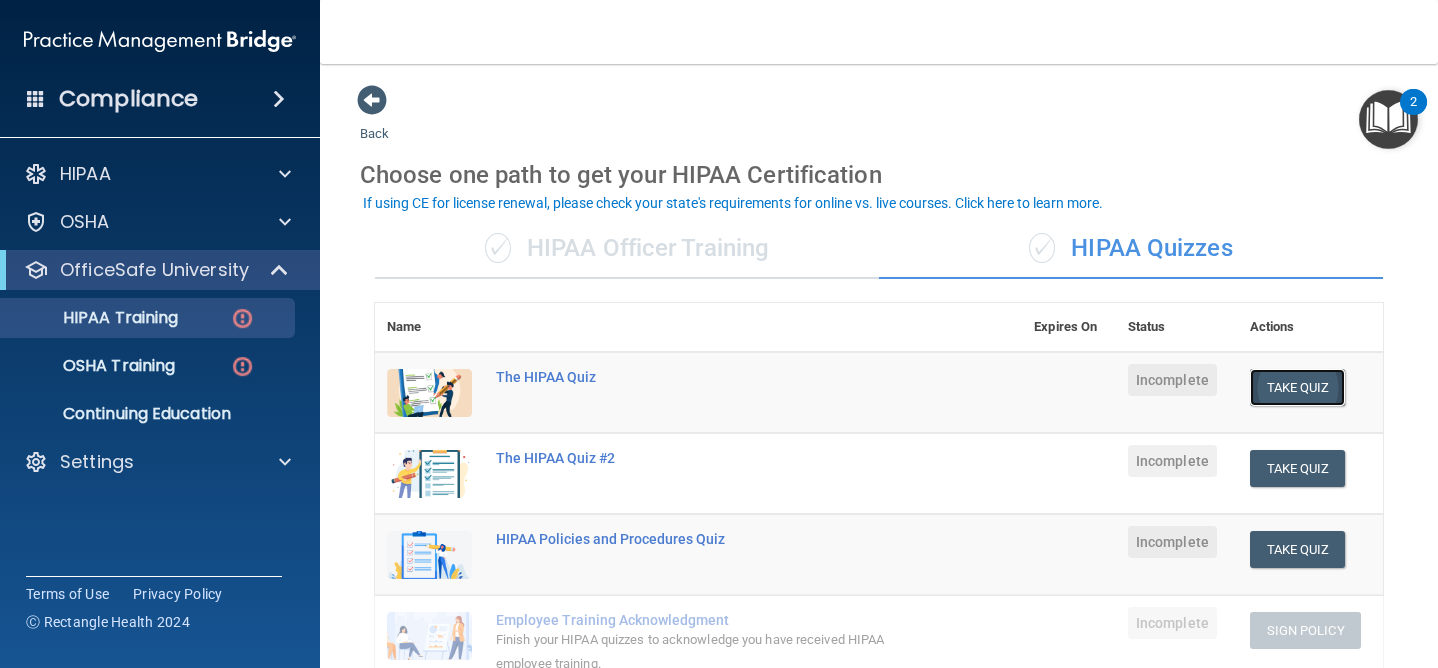 click on "Take Quiz" at bounding box center (1298, 387) 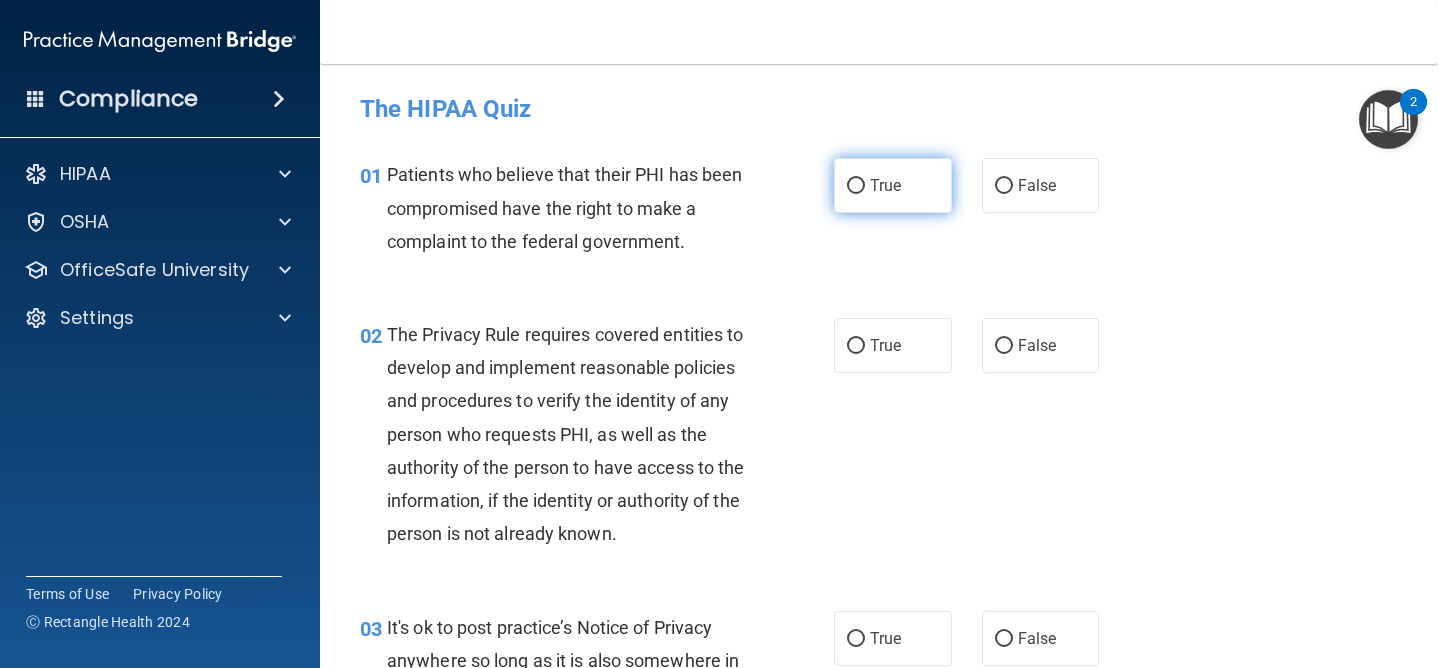 click on "True" at bounding box center (893, 185) 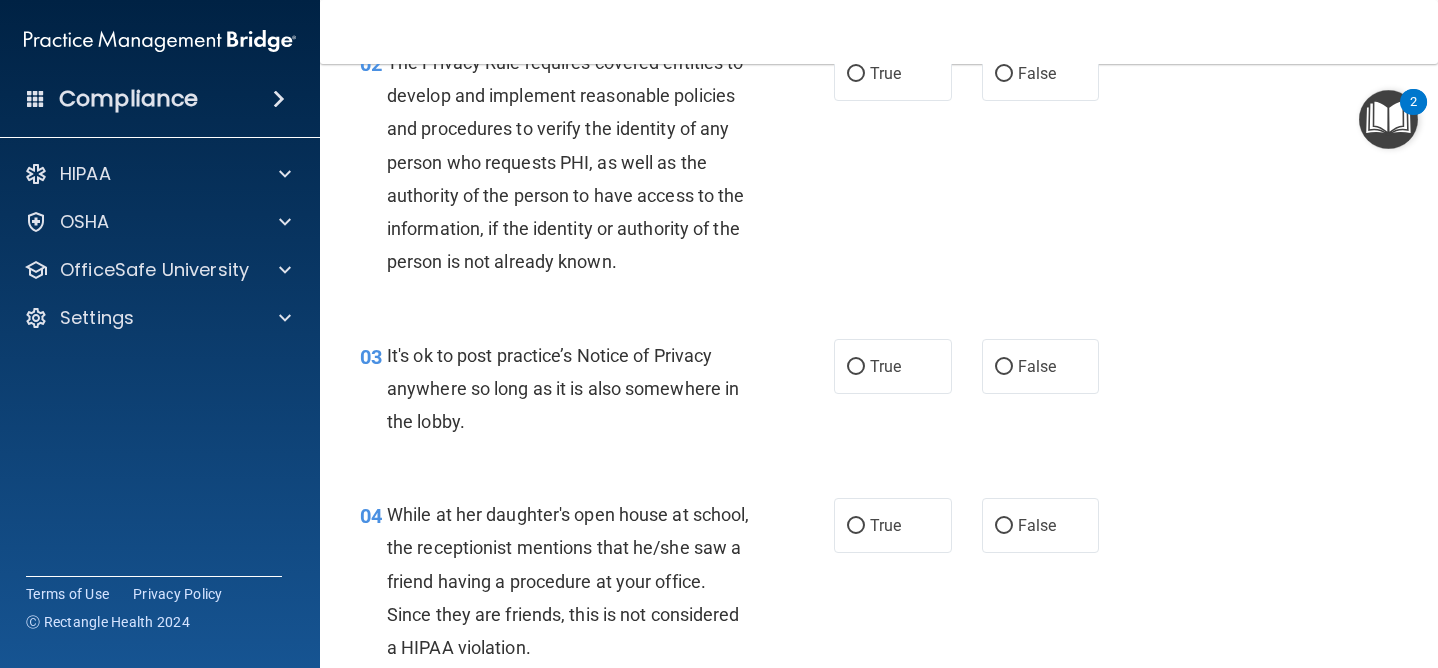 scroll, scrollTop: 281, scrollLeft: 0, axis: vertical 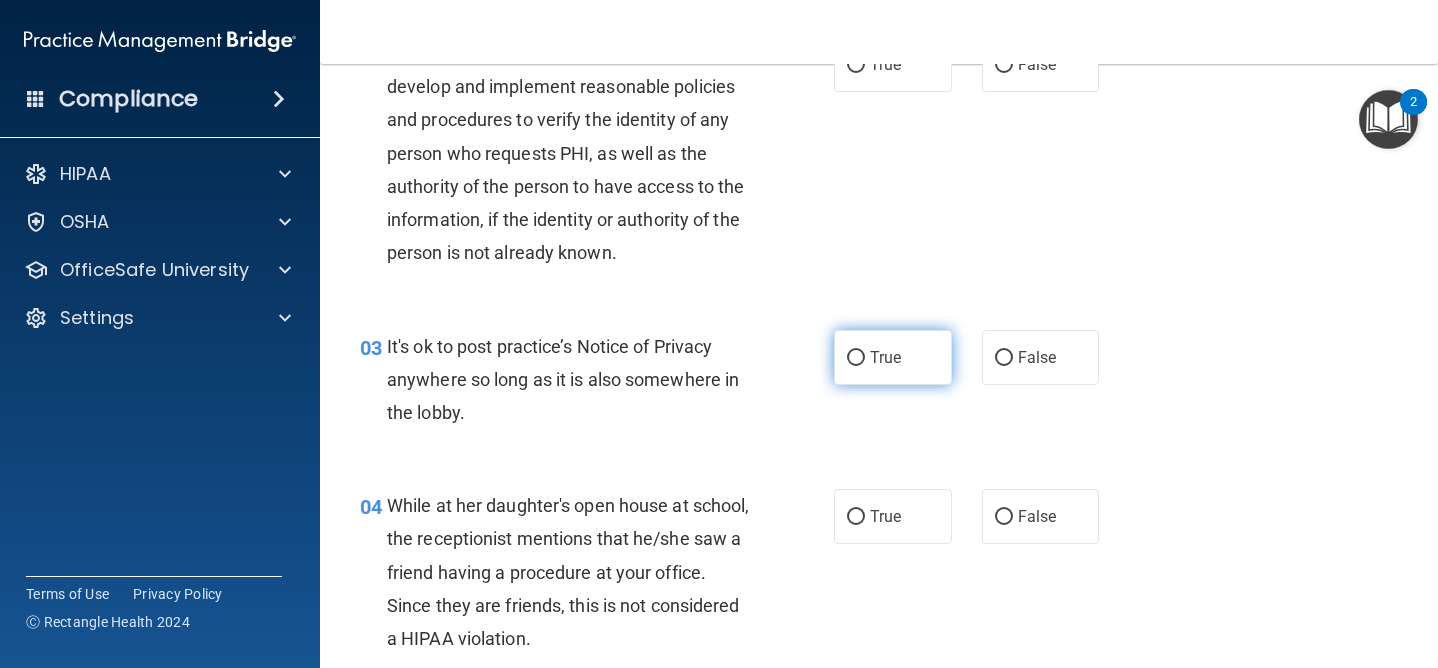 click on "True" at bounding box center (885, 357) 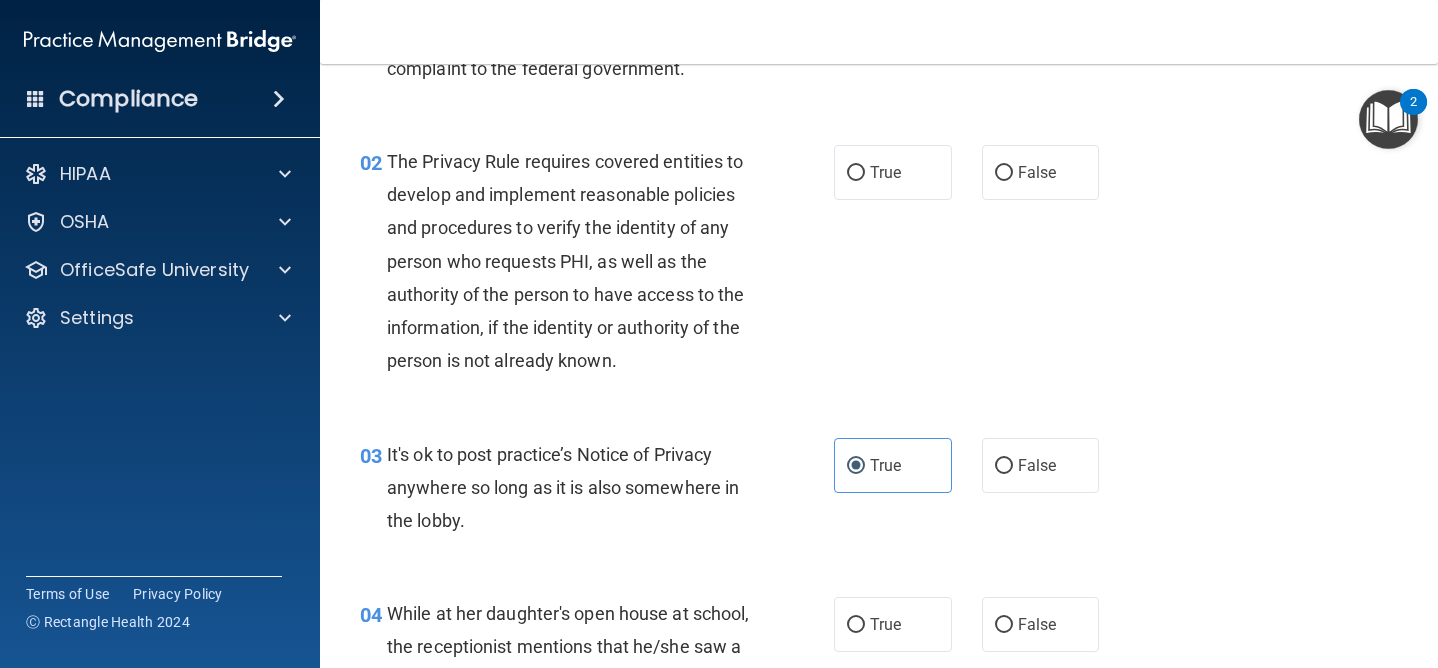 scroll, scrollTop: 176, scrollLeft: 0, axis: vertical 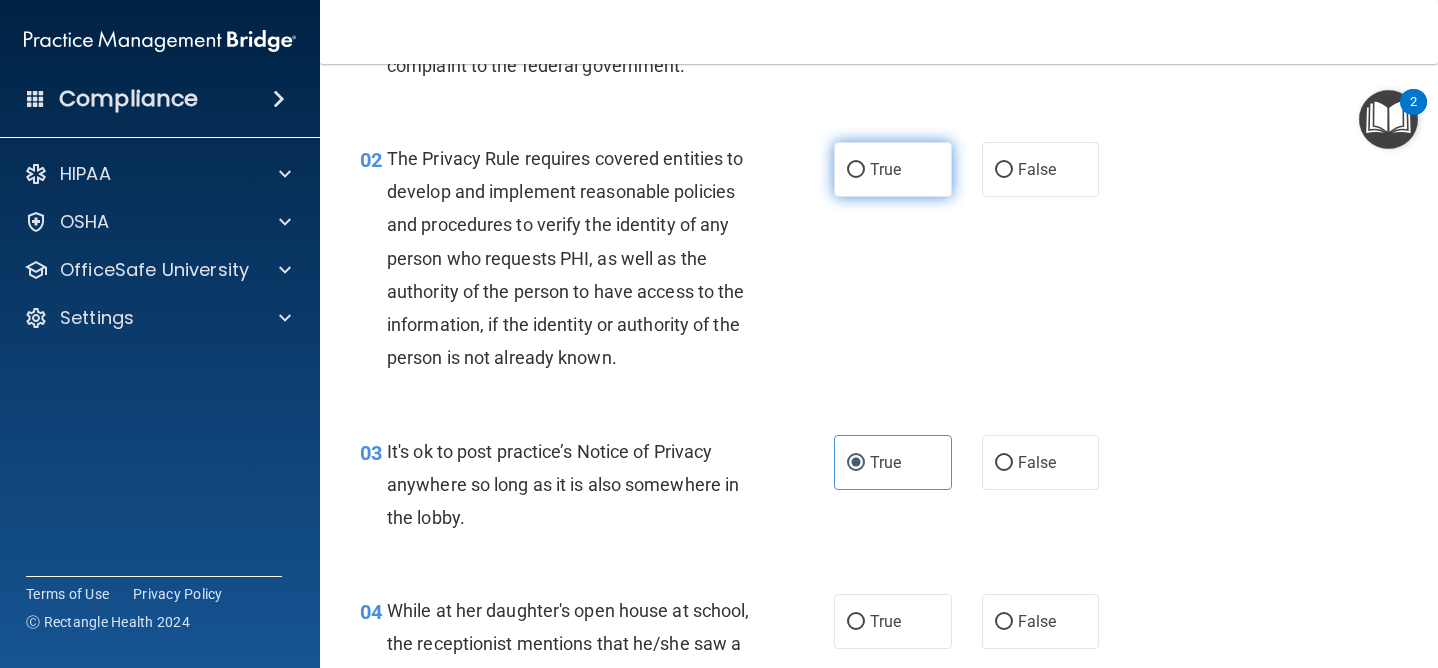 click on "True" at bounding box center (893, 169) 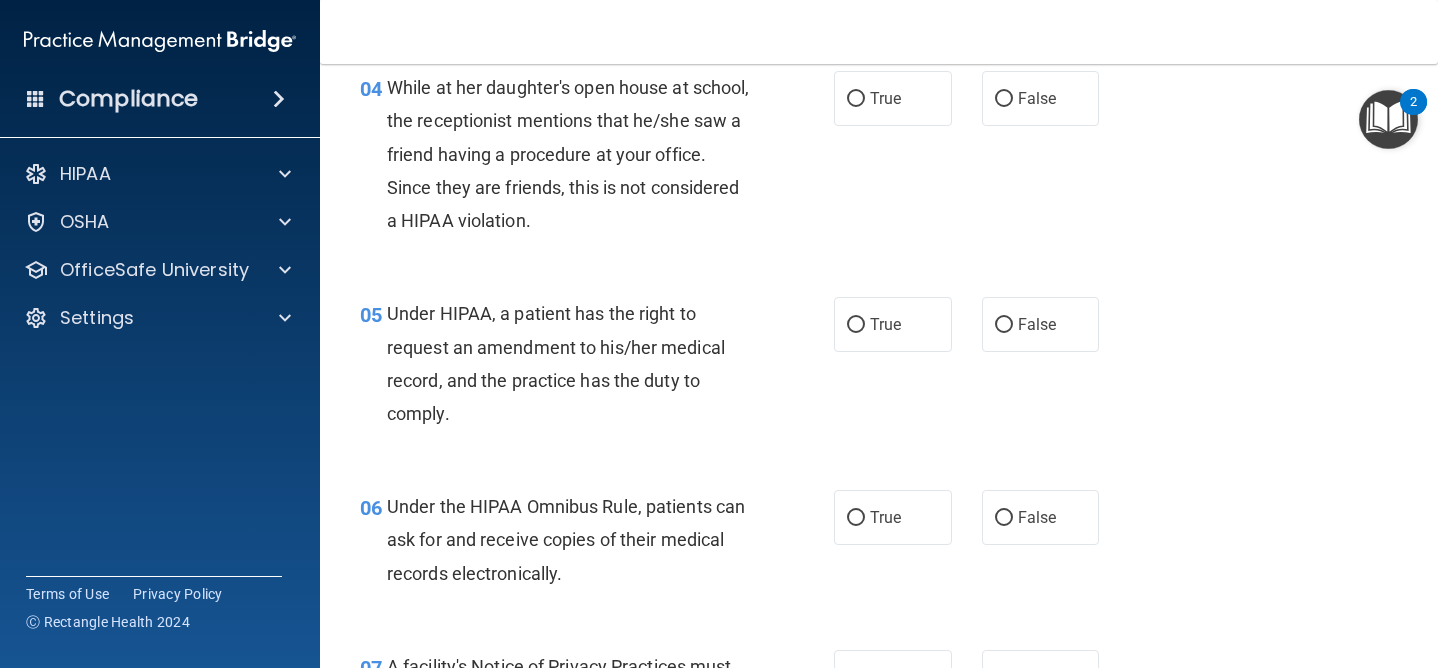 scroll, scrollTop: 692, scrollLeft: 0, axis: vertical 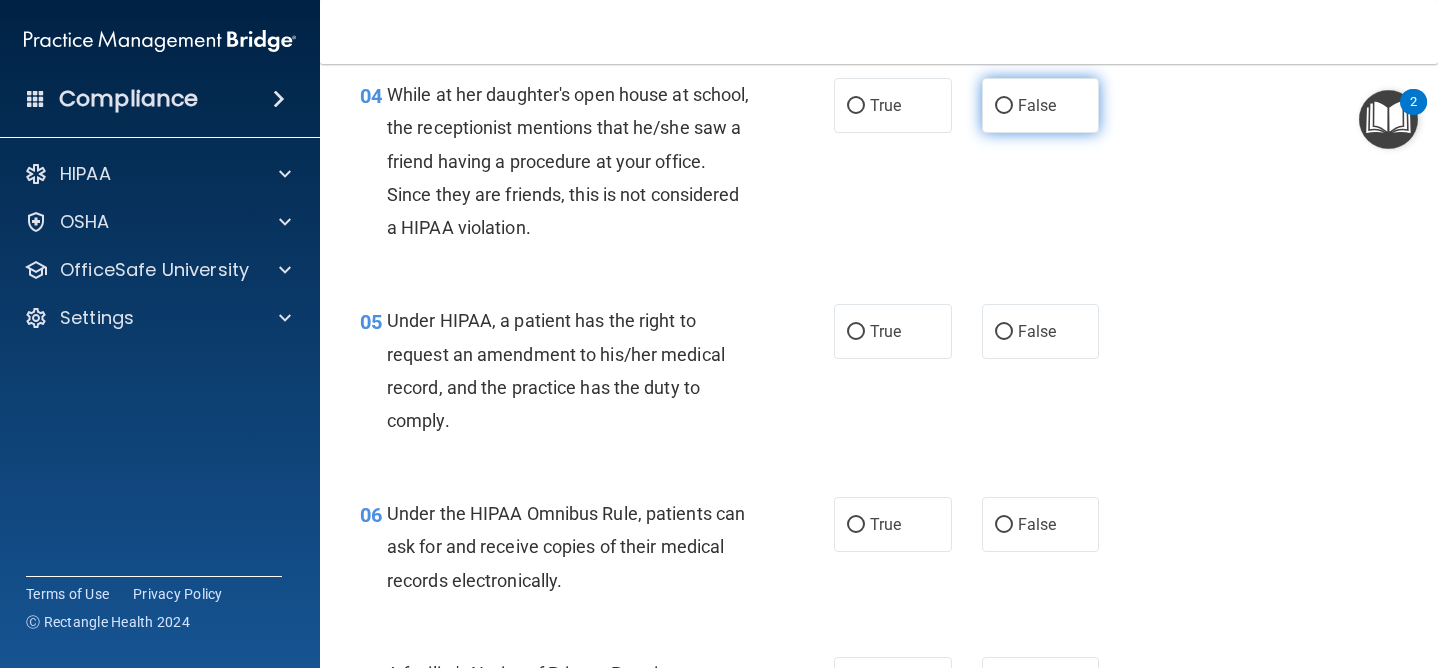 click on "False" at bounding box center (1041, 105) 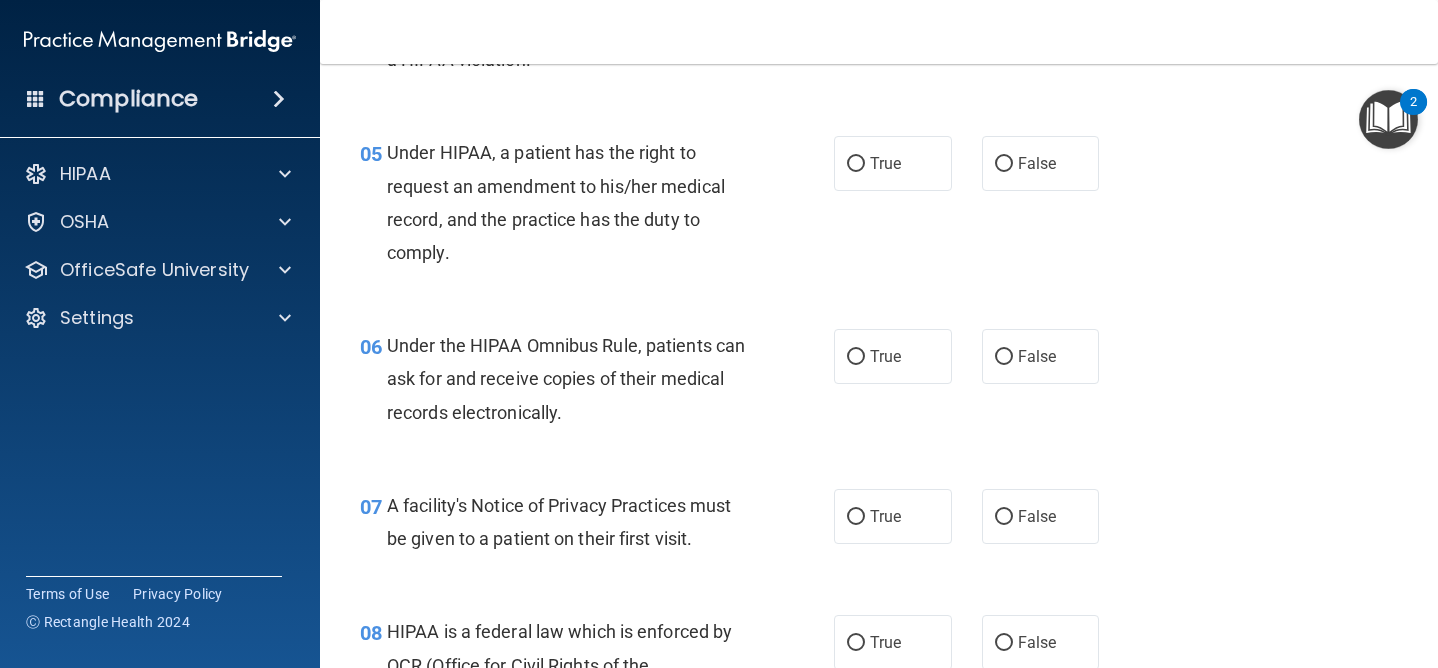 scroll, scrollTop: 862, scrollLeft: 0, axis: vertical 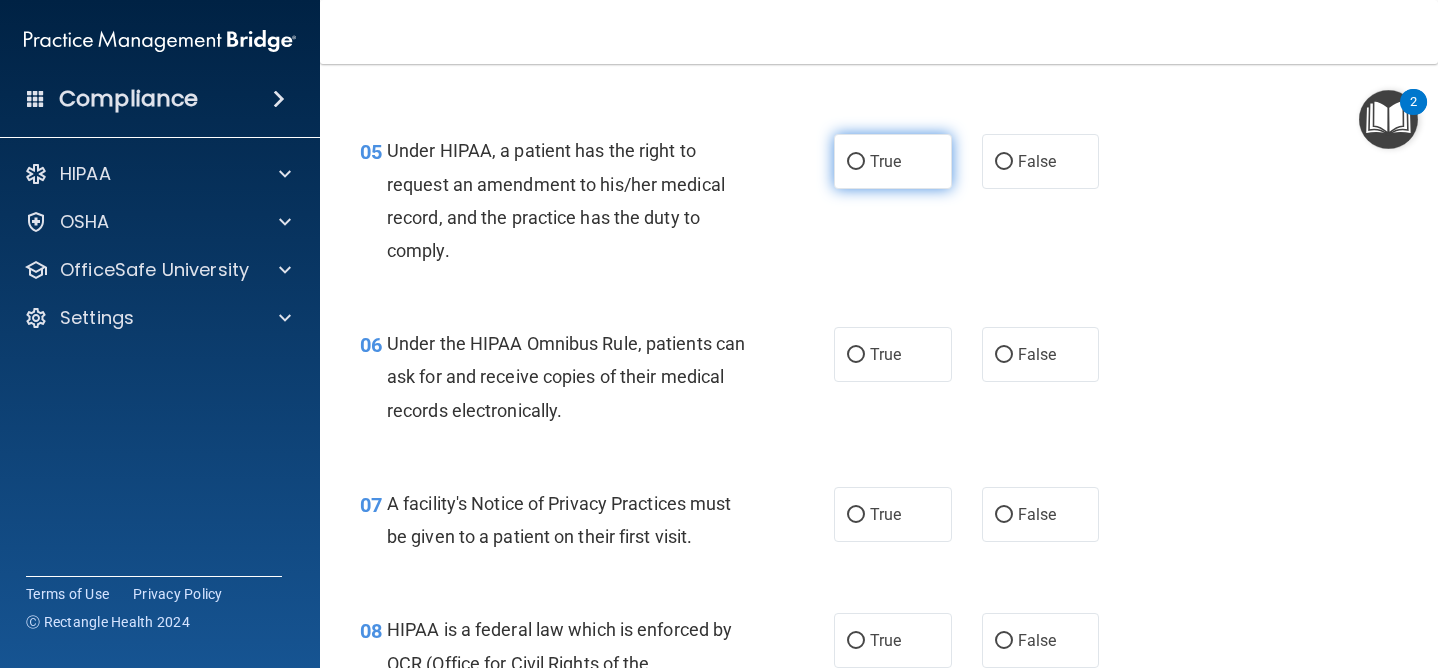 click on "True" at bounding box center [893, 161] 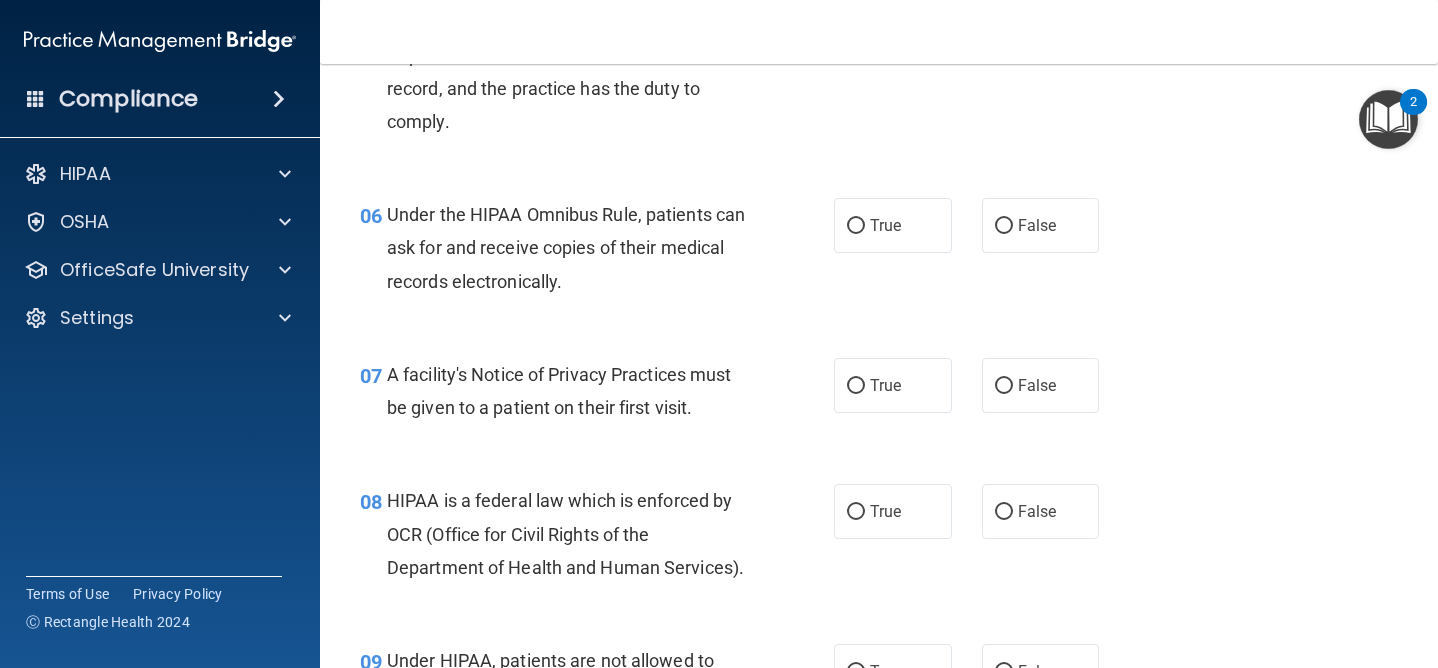 scroll, scrollTop: 994, scrollLeft: 0, axis: vertical 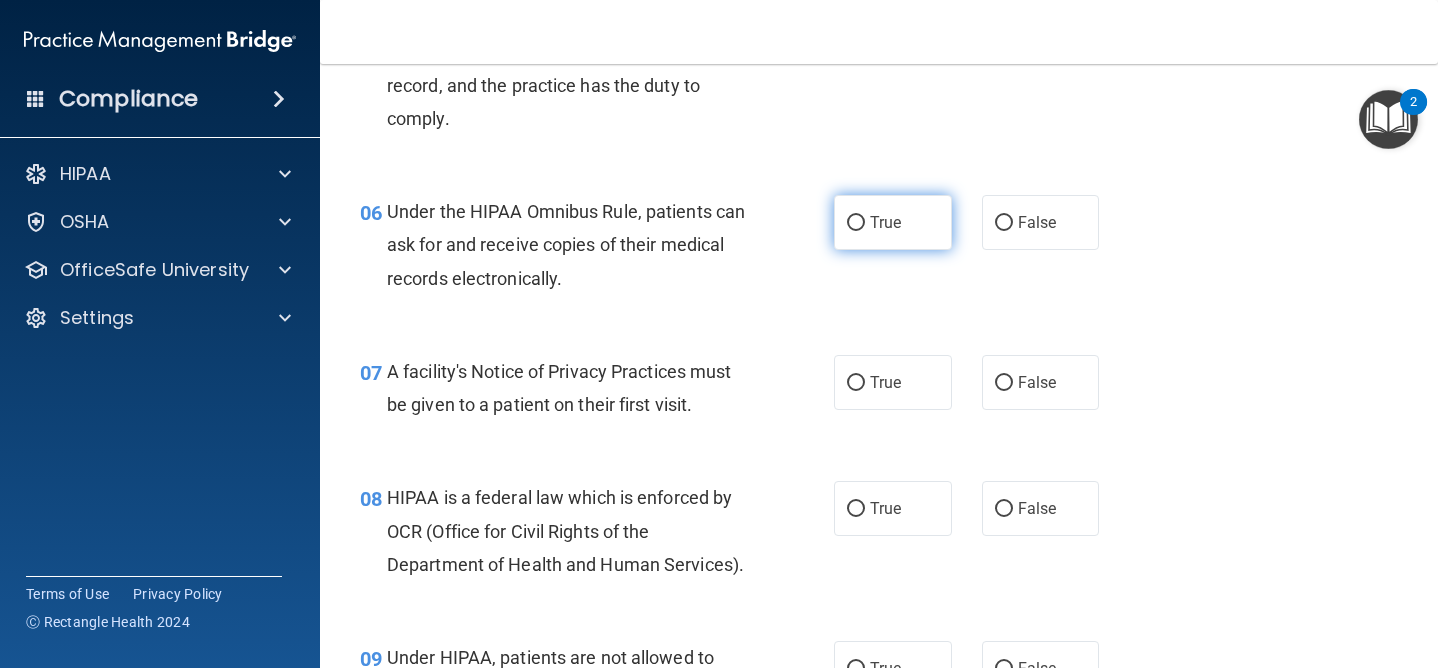 click on "True" at bounding box center [885, 222] 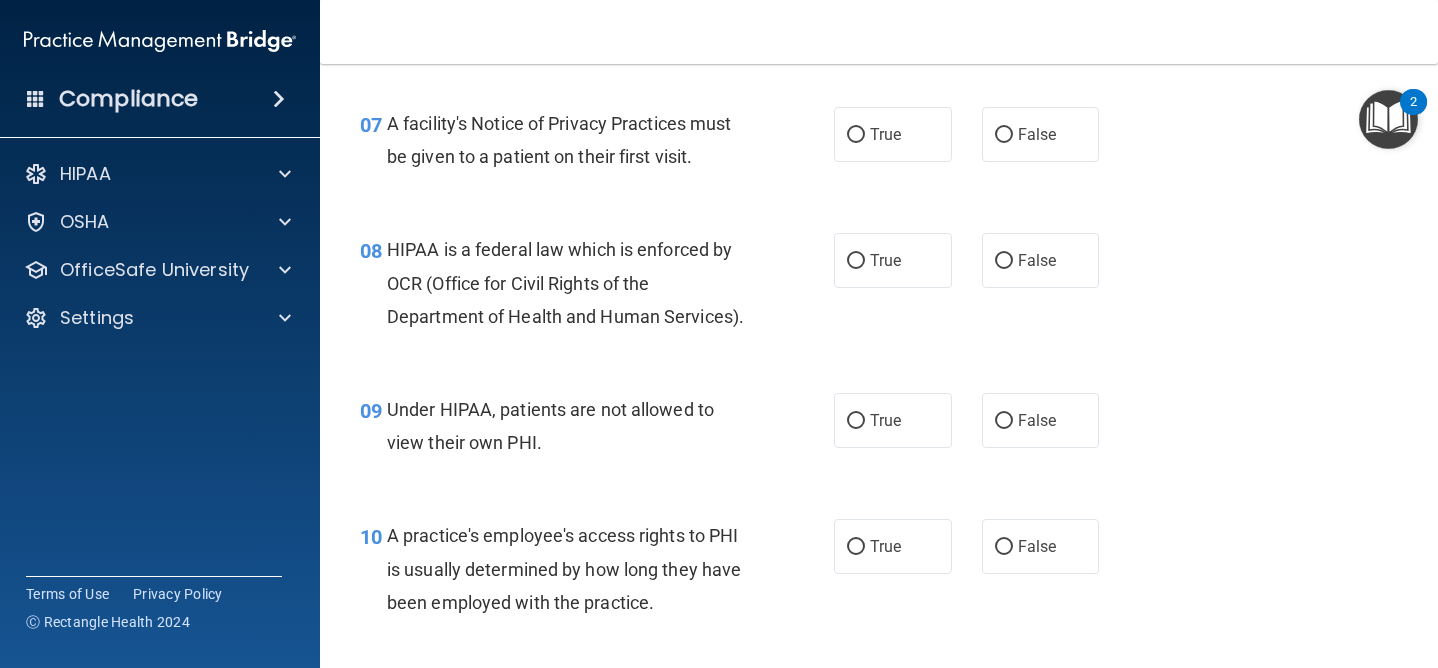scroll, scrollTop: 1244, scrollLeft: 0, axis: vertical 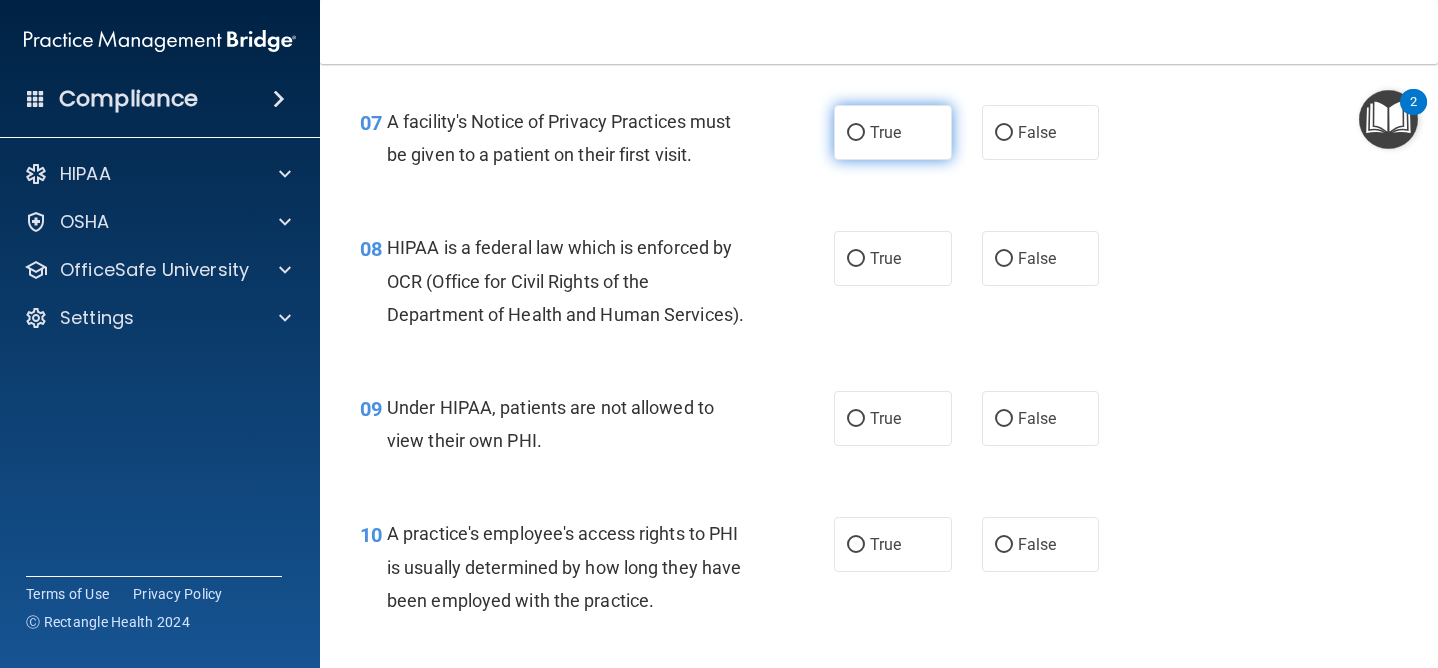 click on "True" at bounding box center [893, 132] 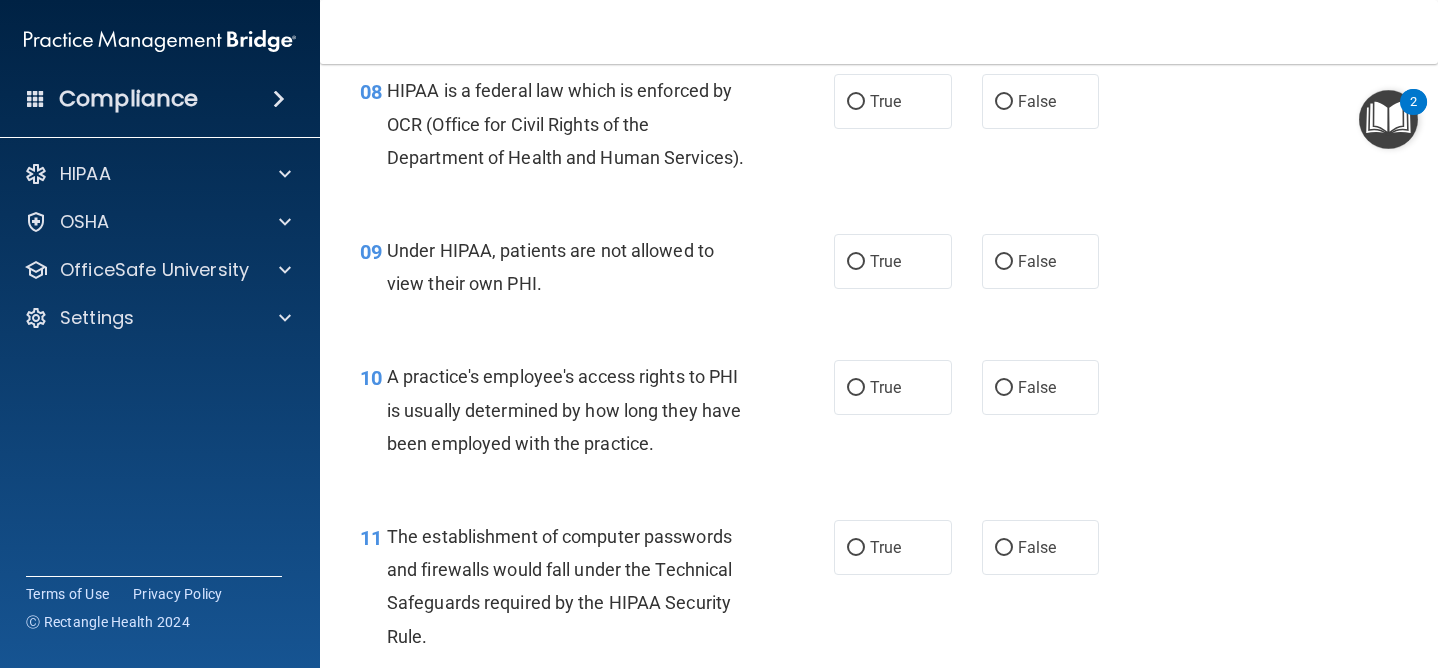 scroll, scrollTop: 1403, scrollLeft: 0, axis: vertical 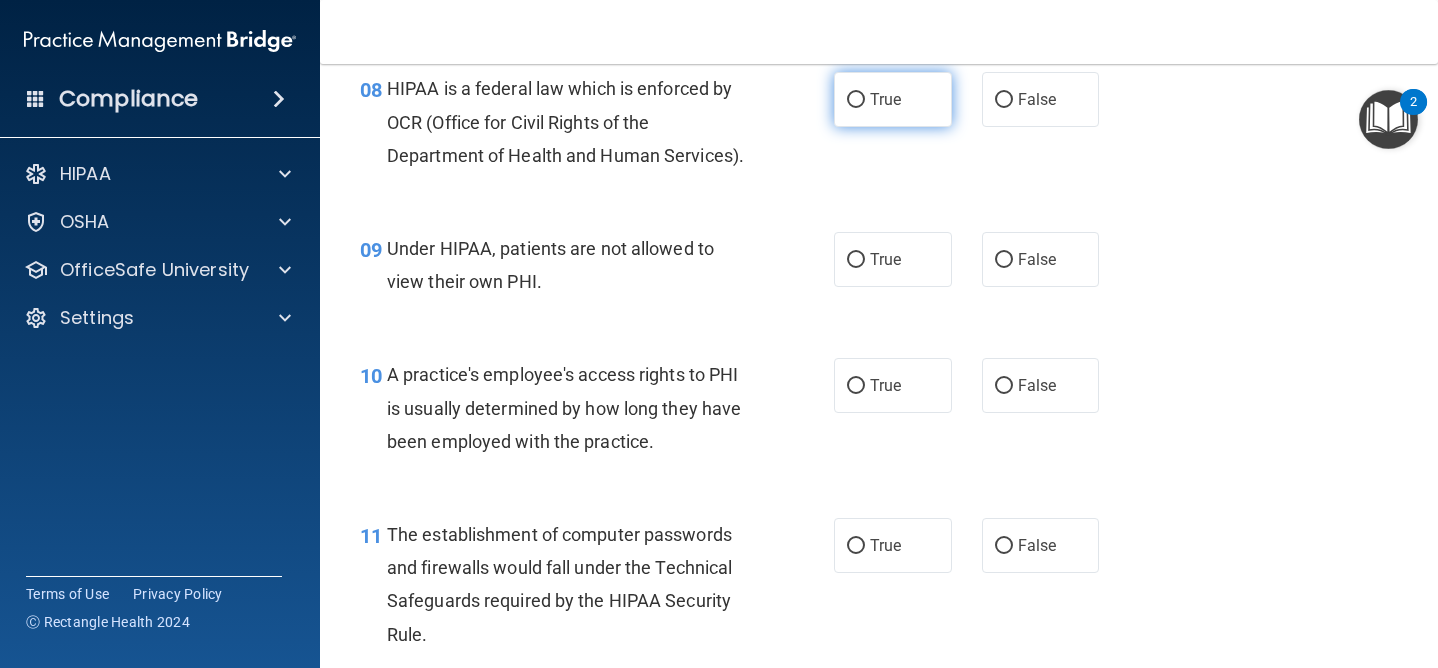 click on "True" at bounding box center [893, 99] 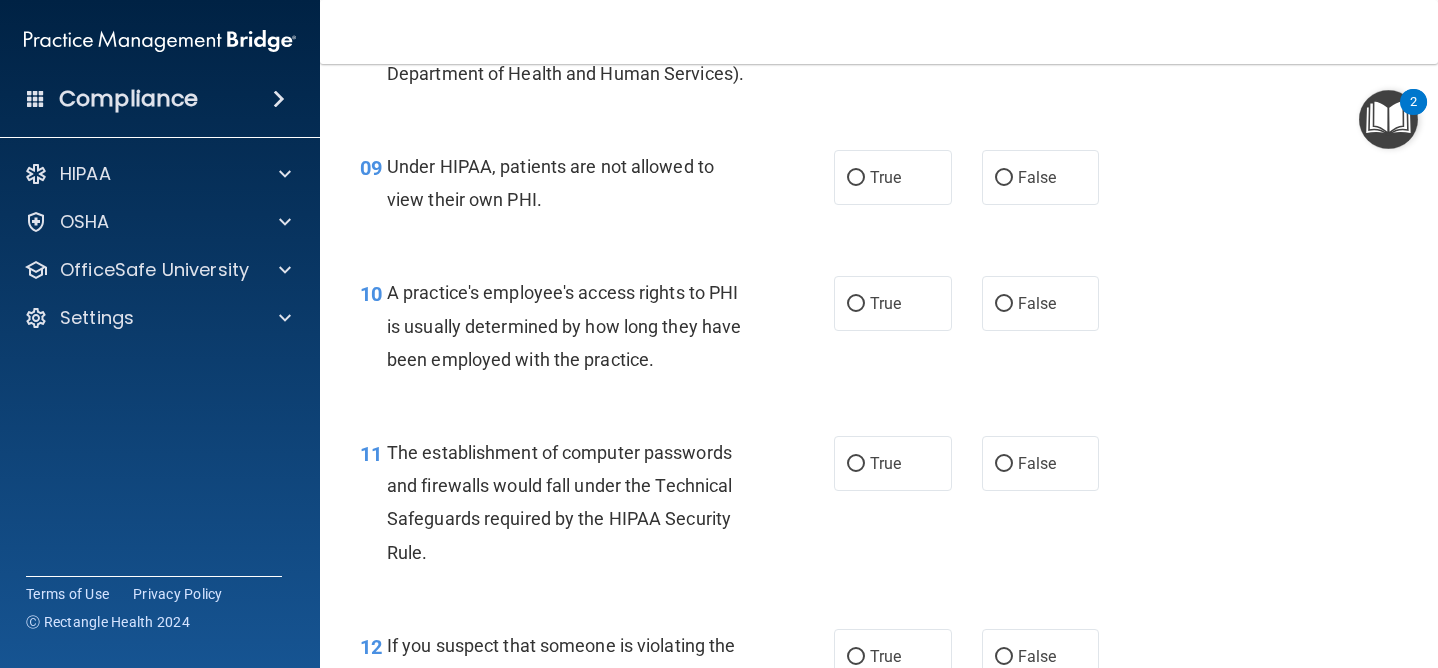 scroll, scrollTop: 1498, scrollLeft: 0, axis: vertical 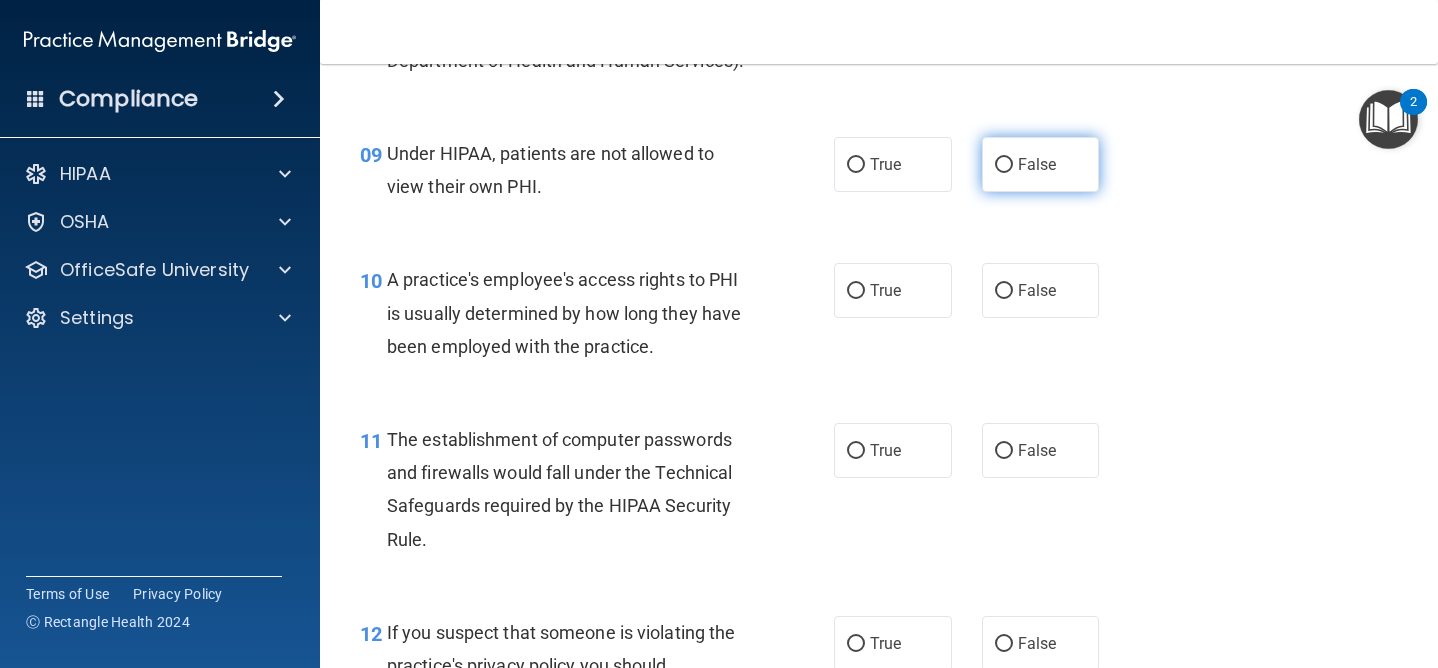 click on "False" at bounding box center (1041, 164) 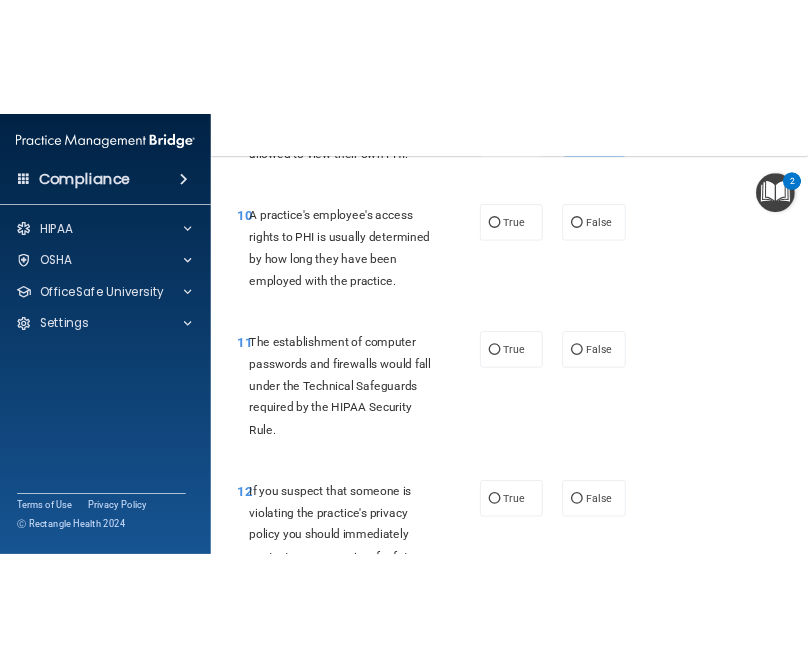 scroll, scrollTop: 2122, scrollLeft: 0, axis: vertical 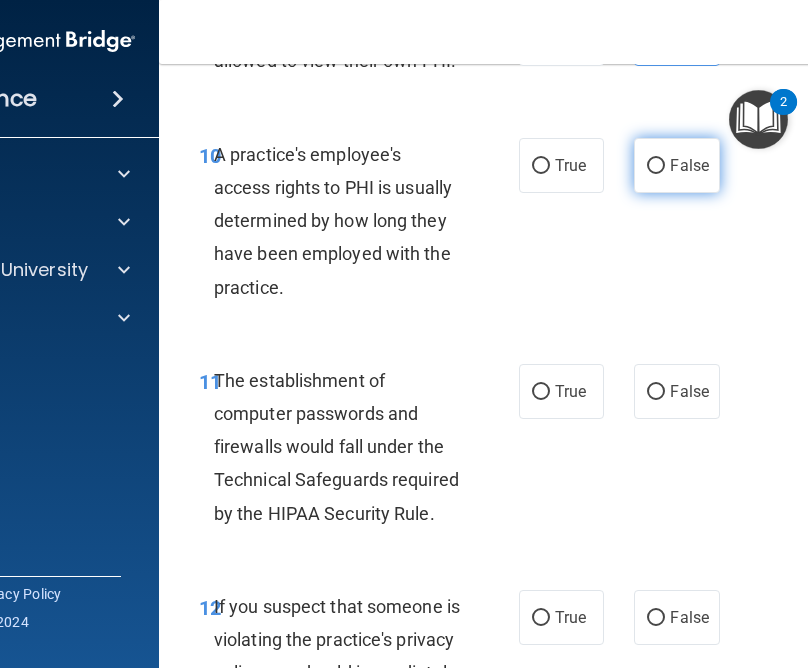 click on "False" at bounding box center [676, 165] 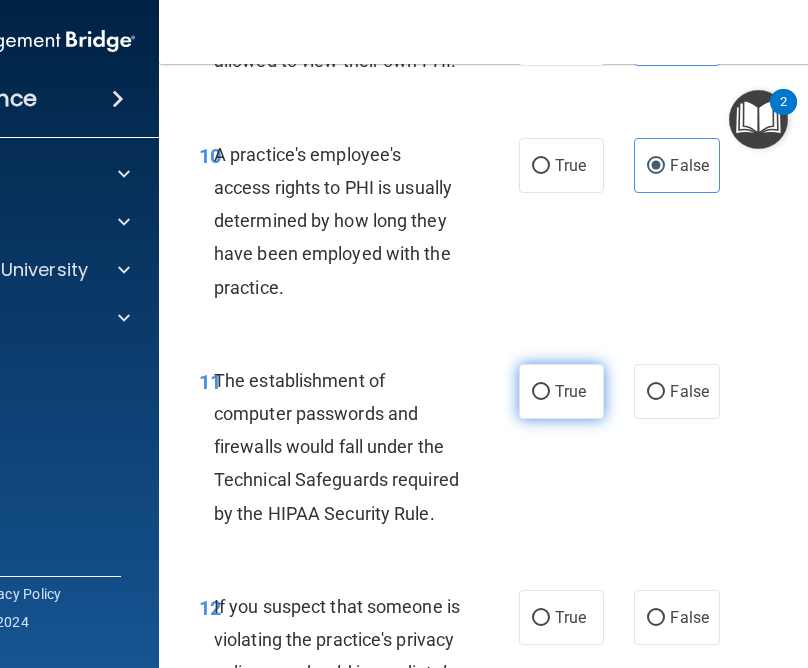 click on "True" at bounding box center [561, 391] 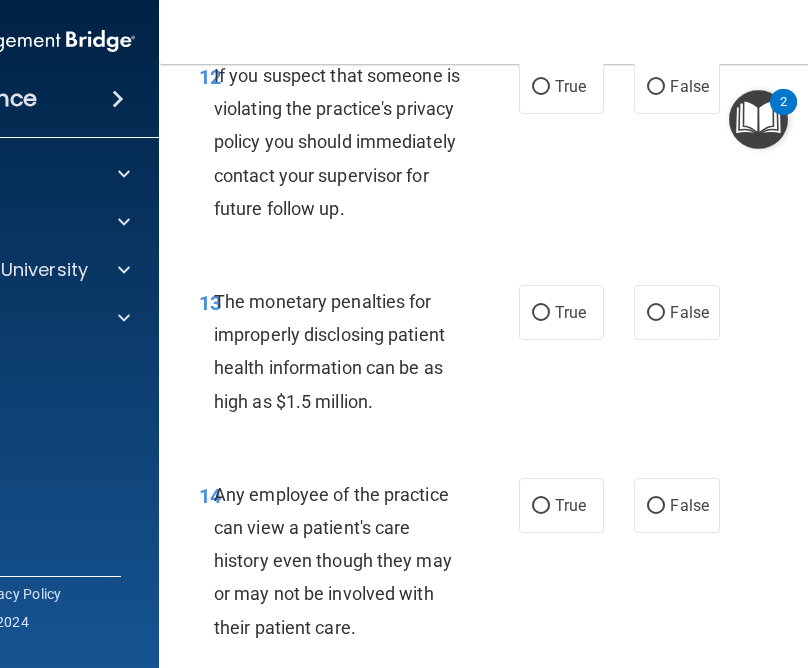 scroll, scrollTop: 2651, scrollLeft: 0, axis: vertical 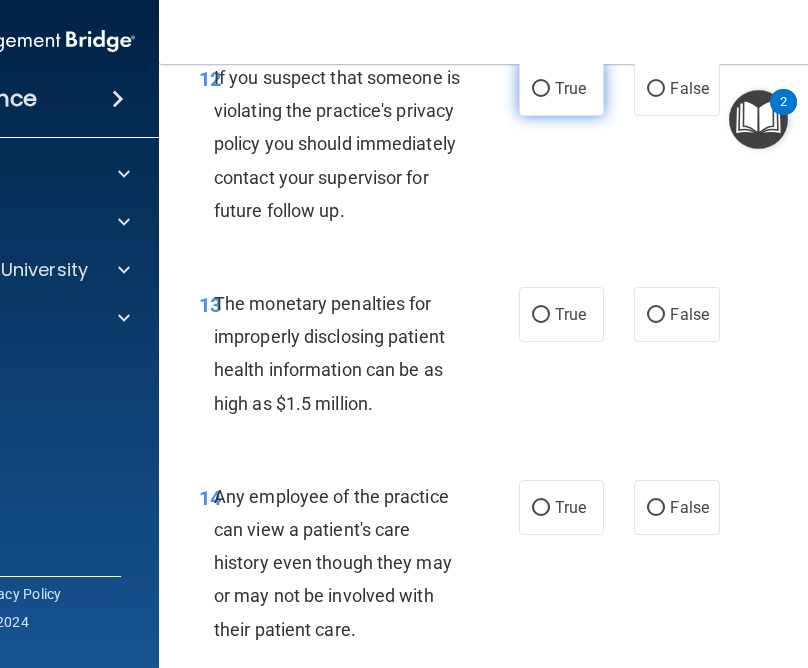 click on "True" at bounding box center (570, 88) 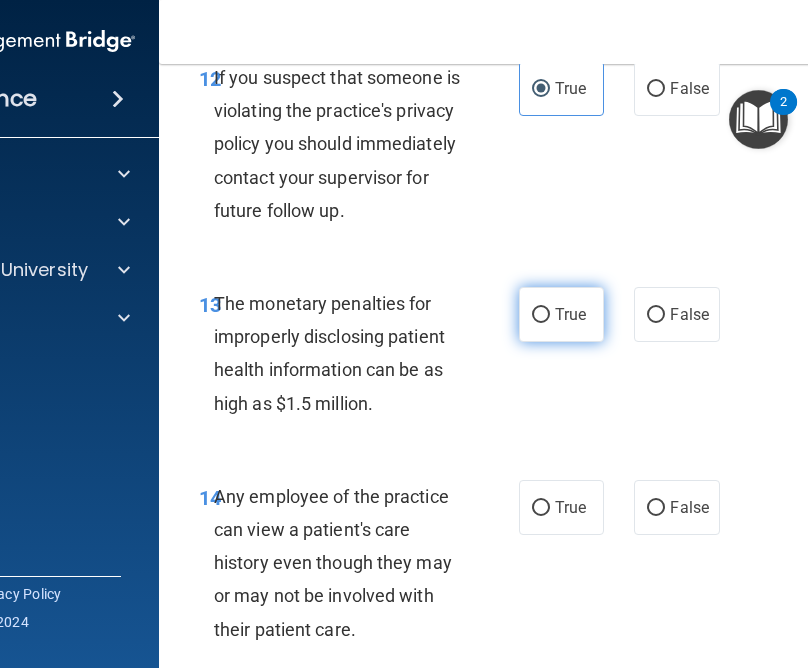 click on "True" at bounding box center [570, 314] 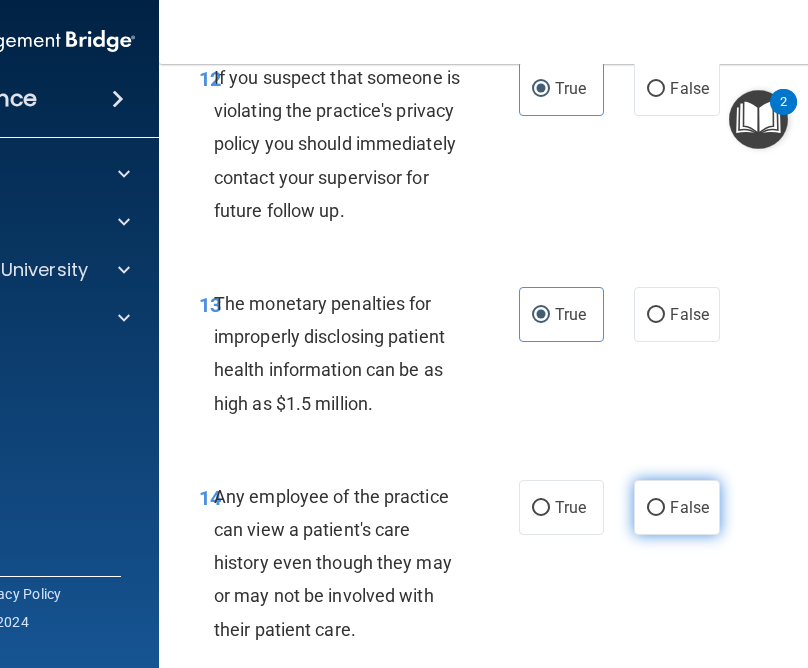 click on "False" at bounding box center [676, 507] 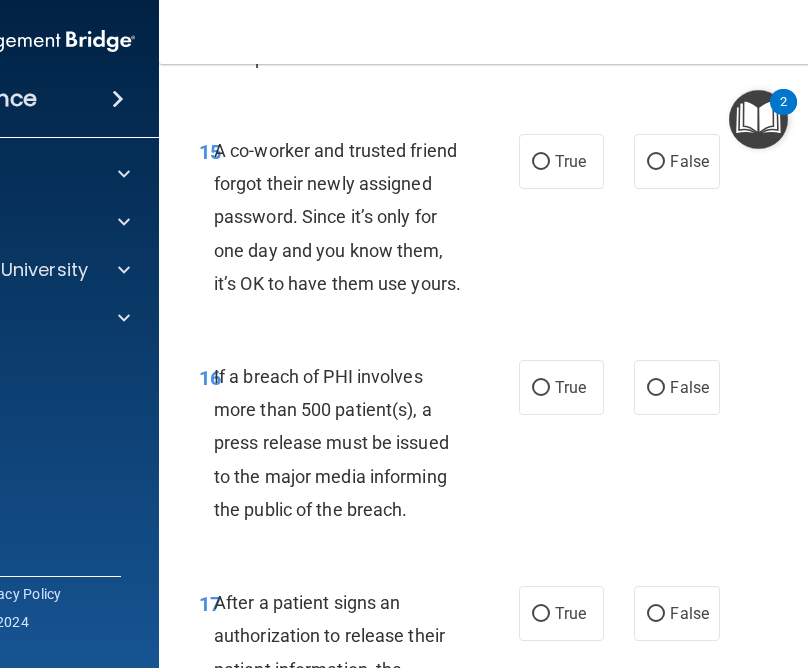 scroll, scrollTop: 3227, scrollLeft: 0, axis: vertical 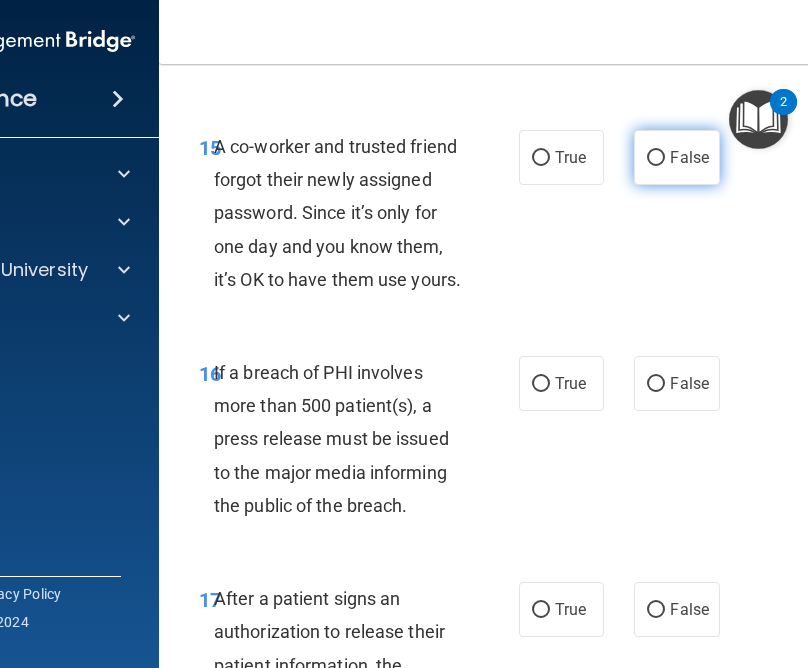 click on "False" at bounding box center (689, 157) 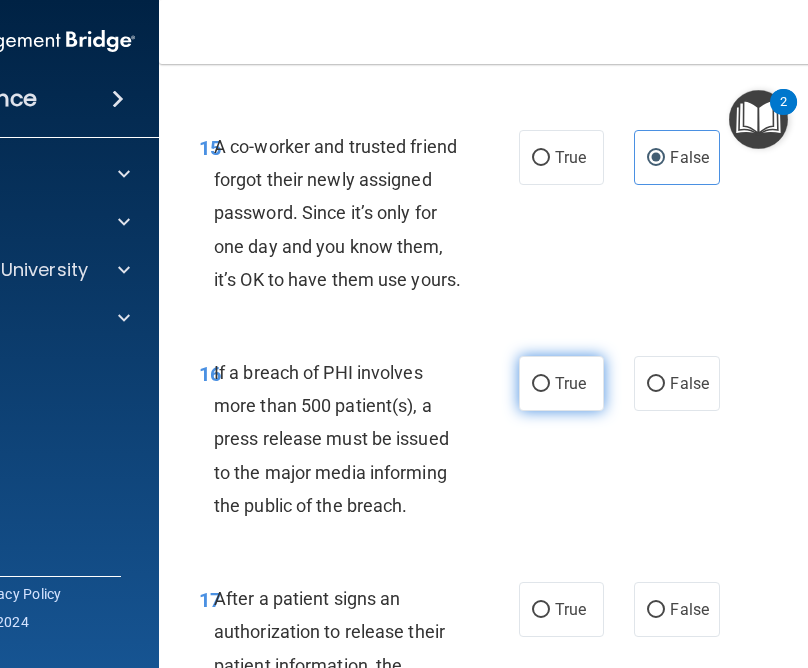 click on "True" at bounding box center (561, 383) 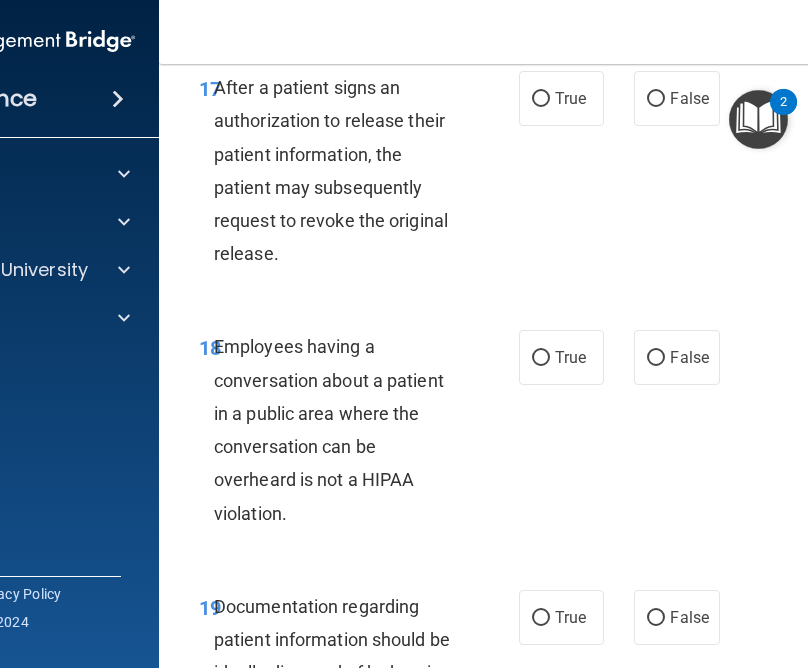 scroll, scrollTop: 3737, scrollLeft: 0, axis: vertical 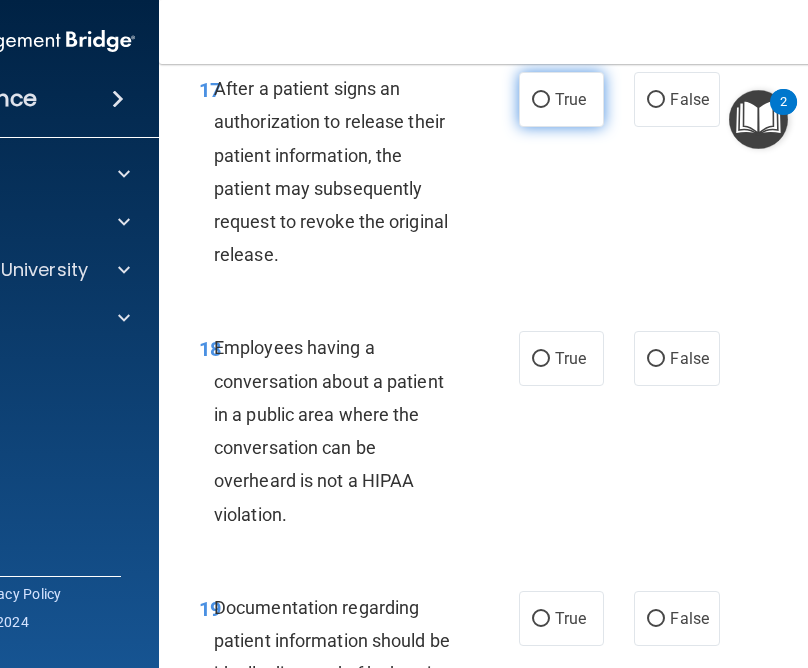 click on "True" at bounding box center [570, 99] 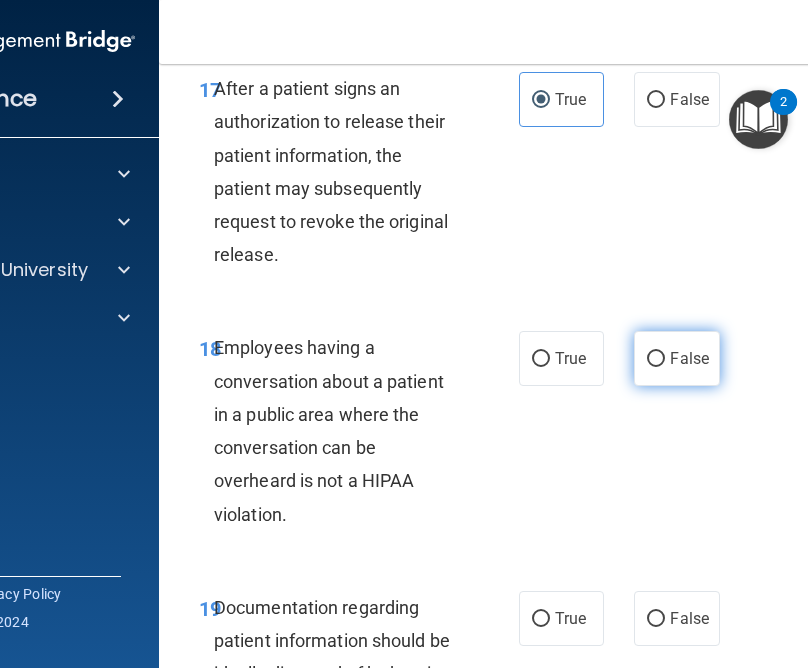 click on "False" at bounding box center [676, 358] 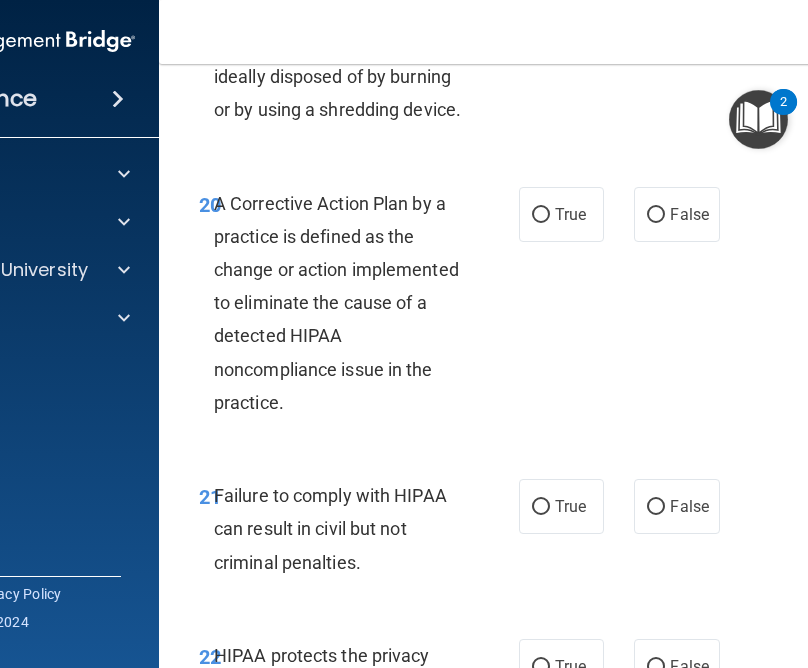 scroll, scrollTop: 4339, scrollLeft: 0, axis: vertical 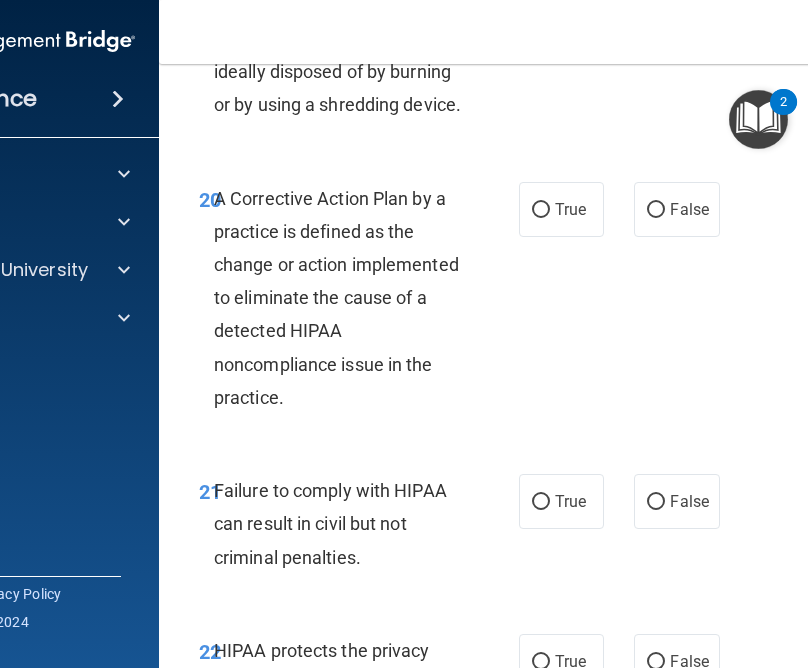 click on "True" at bounding box center [570, 16] 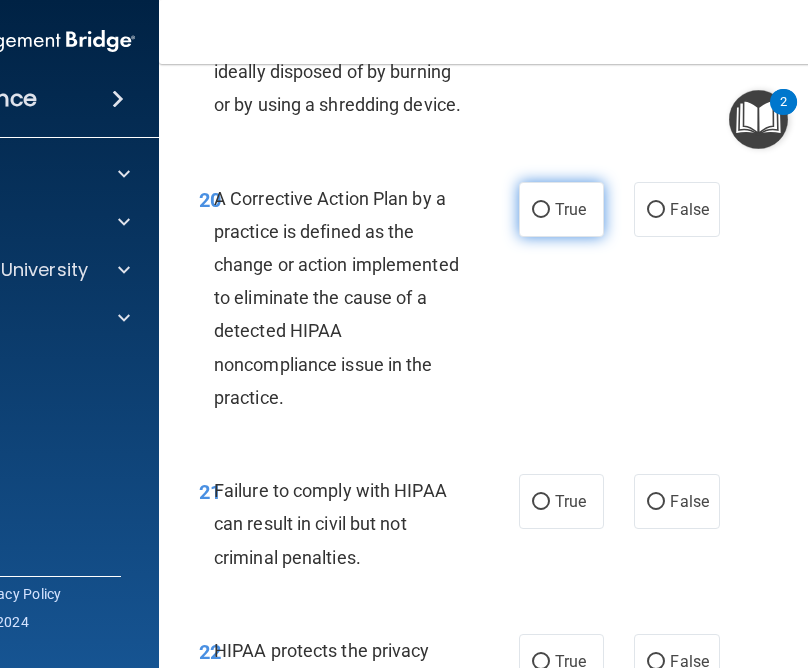 click on "True" at bounding box center (561, 209) 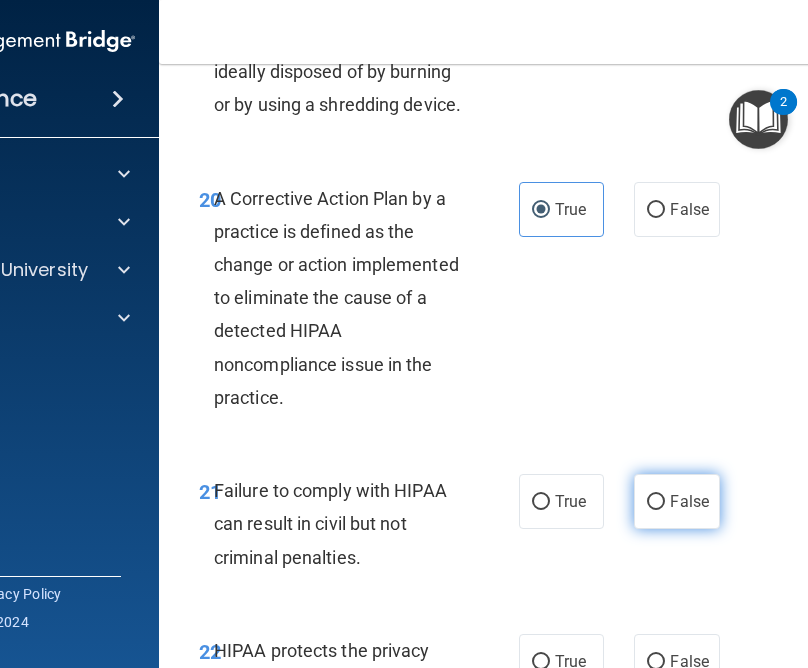 click on "False" at bounding box center (689, 501) 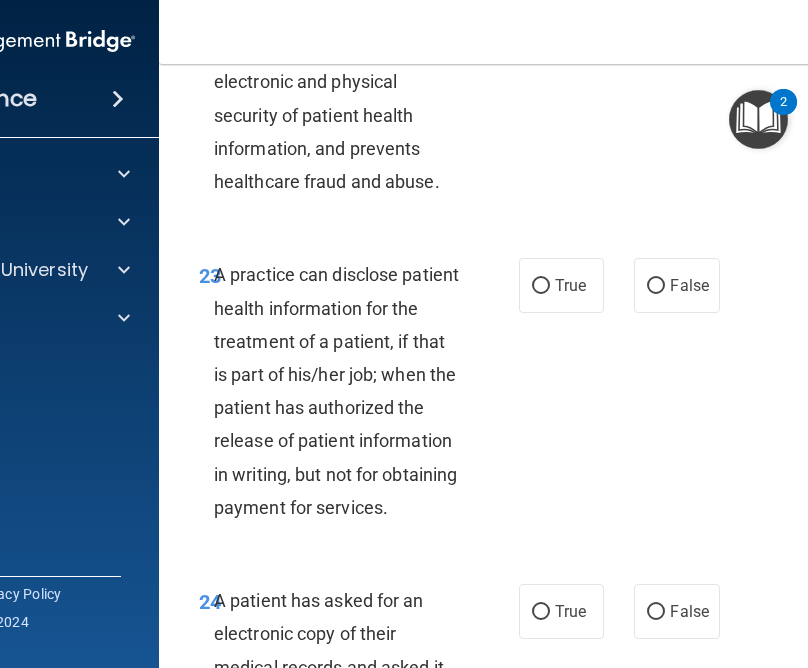 scroll, scrollTop: 5010, scrollLeft: 0, axis: vertical 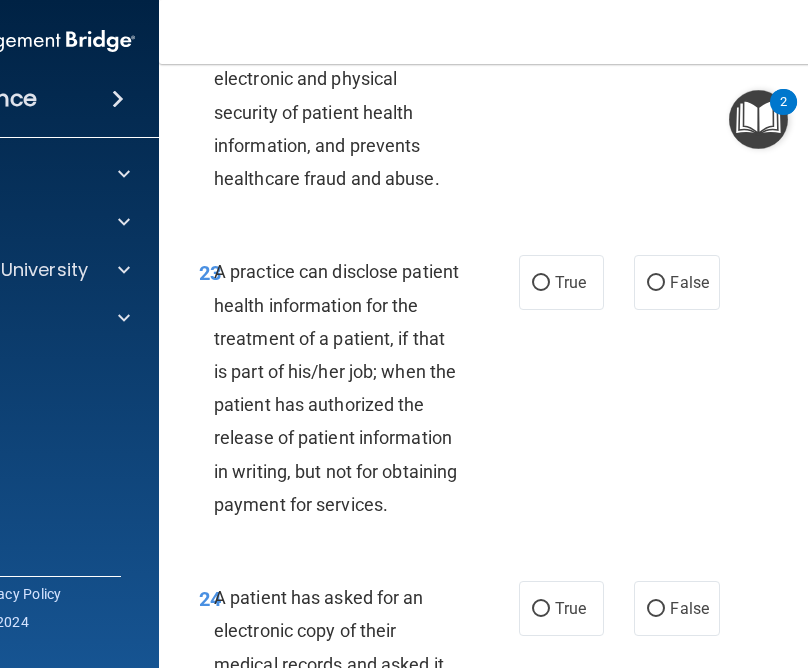click on "True" at bounding box center (541, -9) 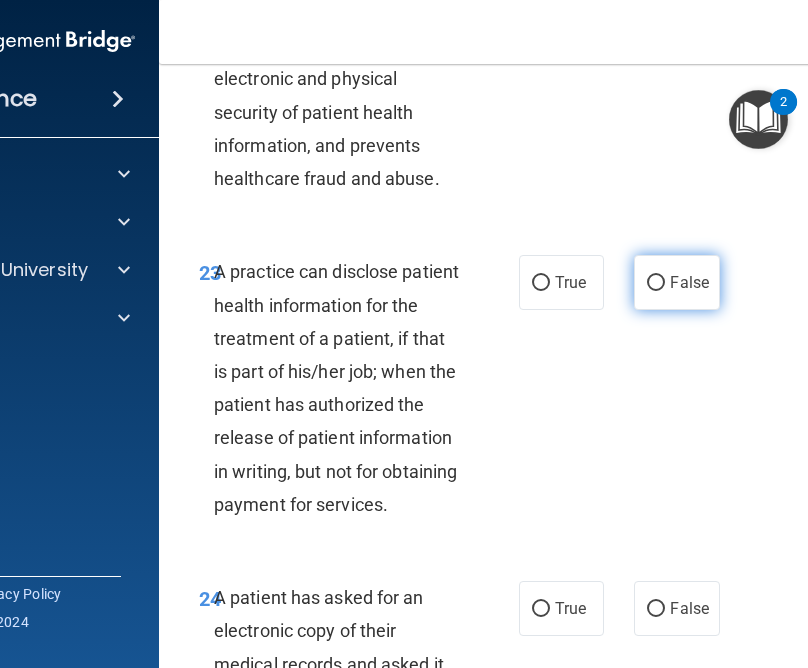 click on "False" at bounding box center [676, 282] 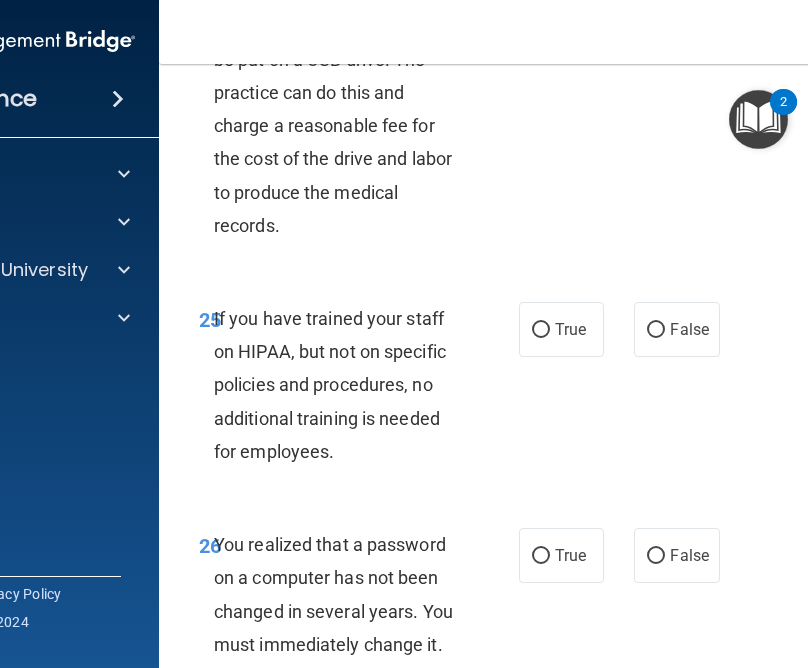scroll, scrollTop: 5652, scrollLeft: 0, axis: vertical 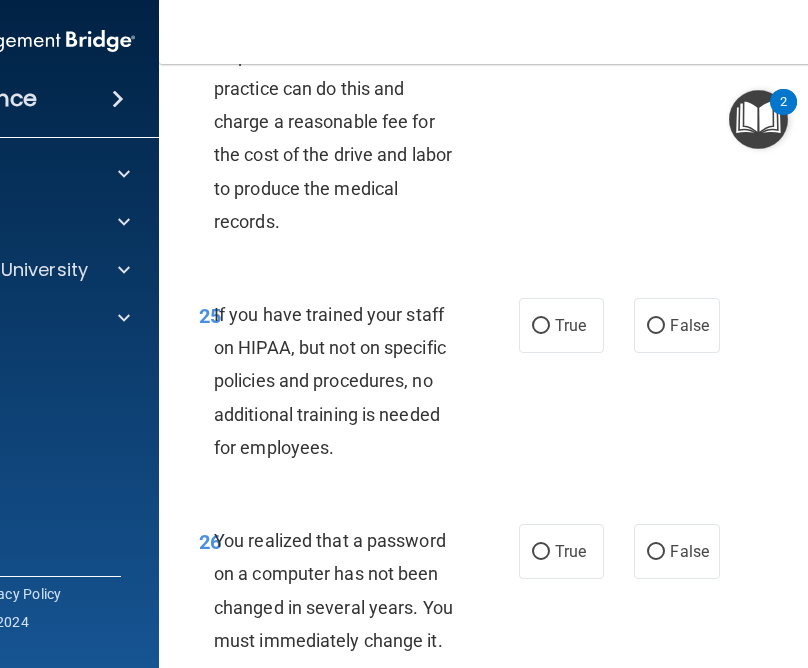 click on "True" at bounding box center [570, -34] 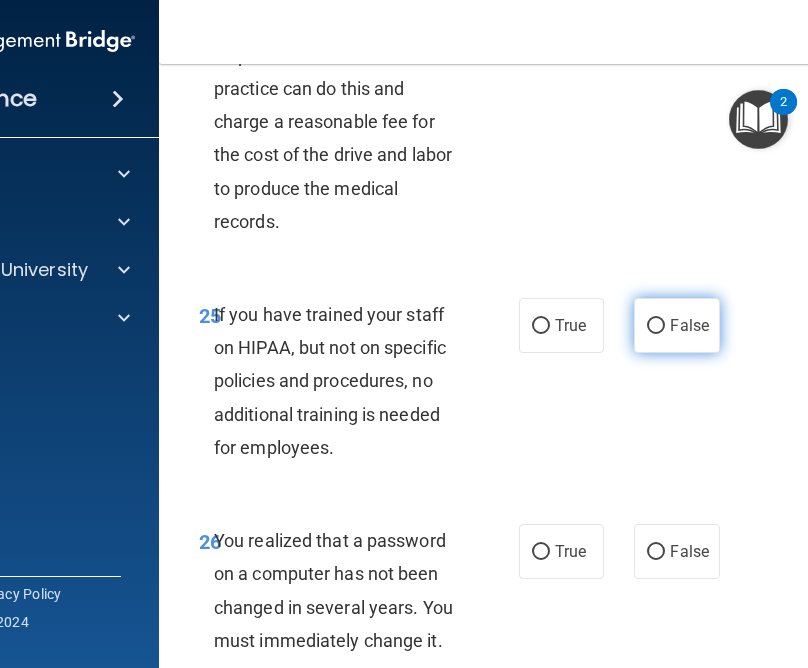 click on "False" at bounding box center [676, 325] 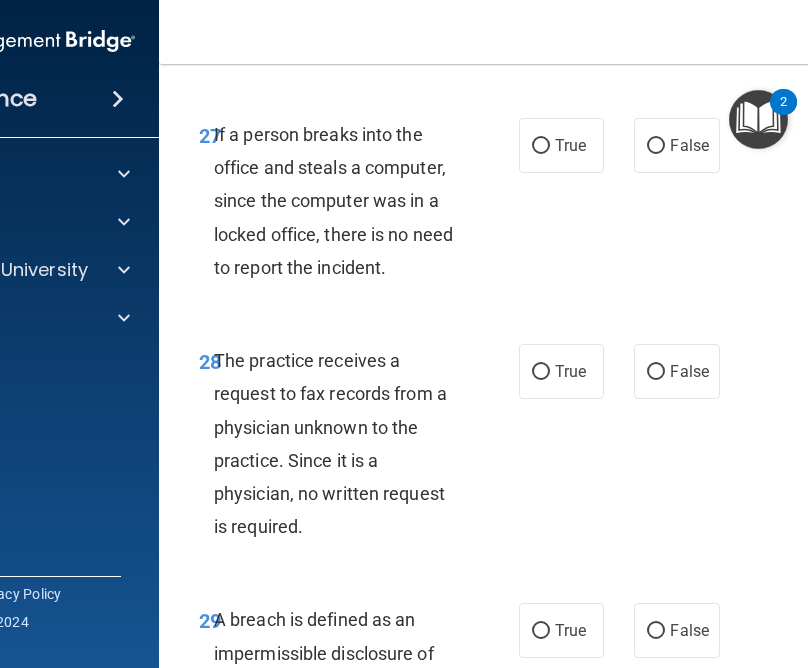 scroll, scrollTop: 6253, scrollLeft: 0, axis: vertical 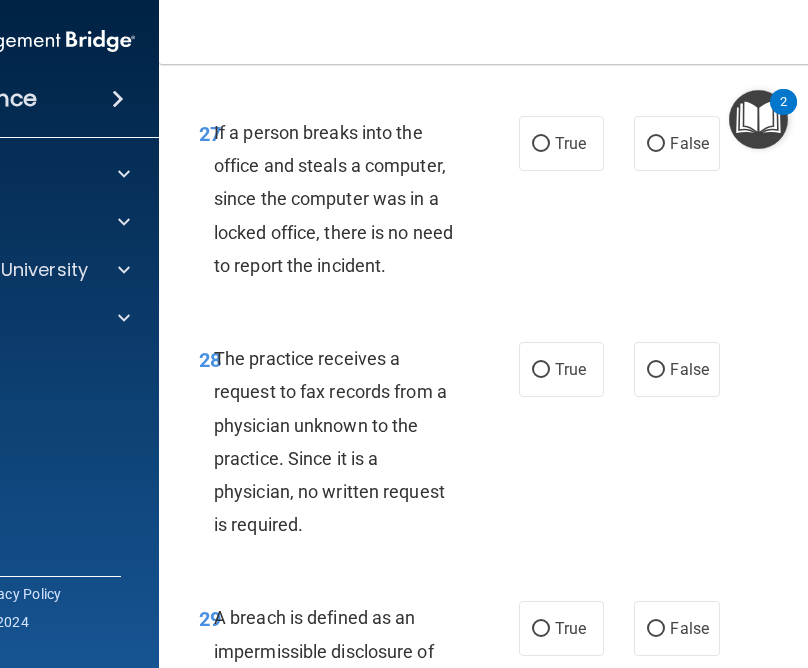 click on "True" at bounding box center [570, -50] 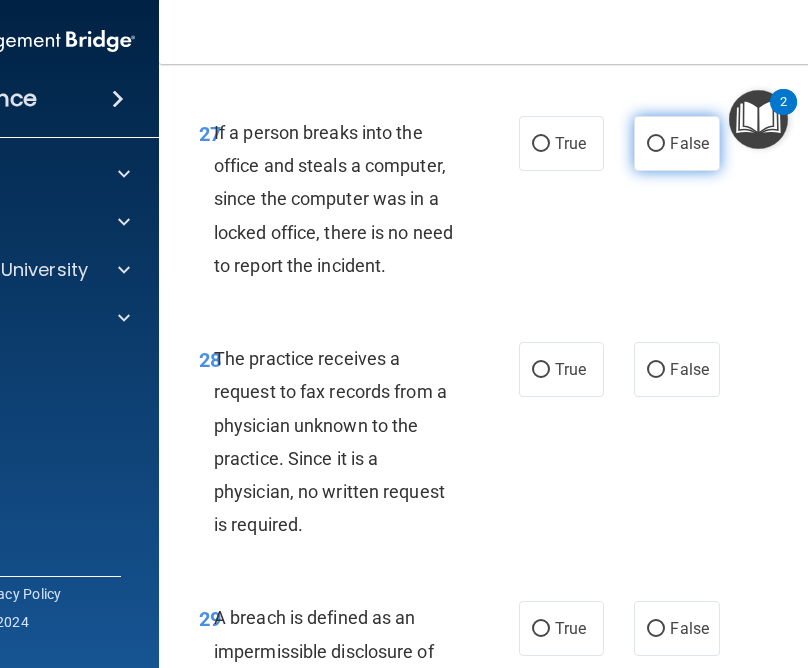 click on "False" at bounding box center (689, 143) 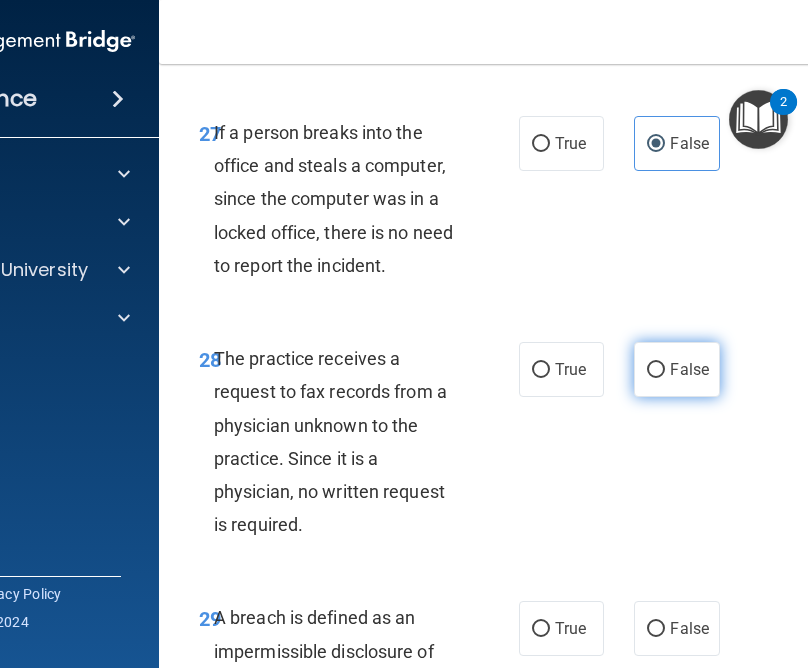 click on "False" at bounding box center (676, 369) 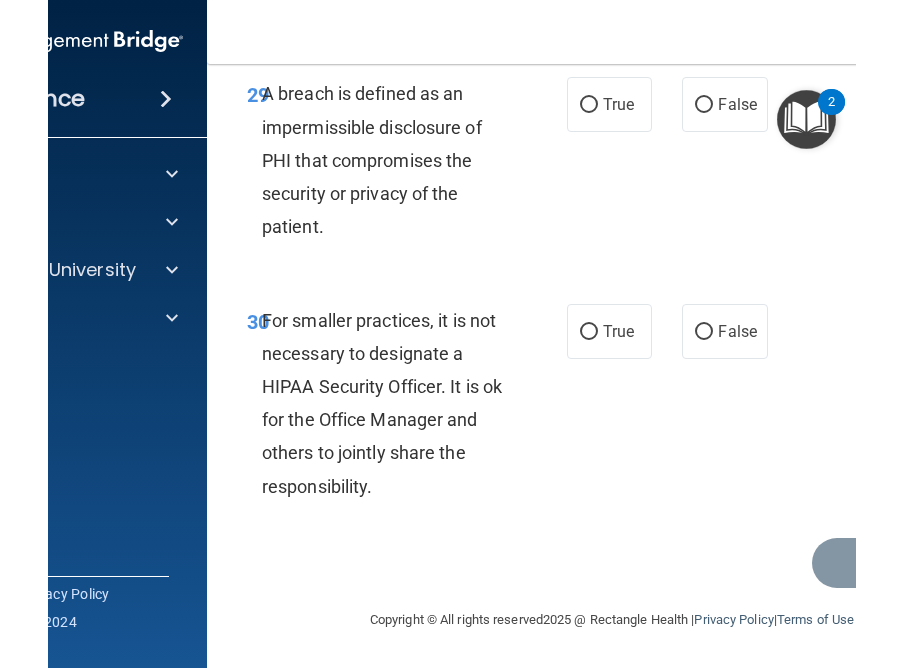 scroll, scrollTop: 6875, scrollLeft: 0, axis: vertical 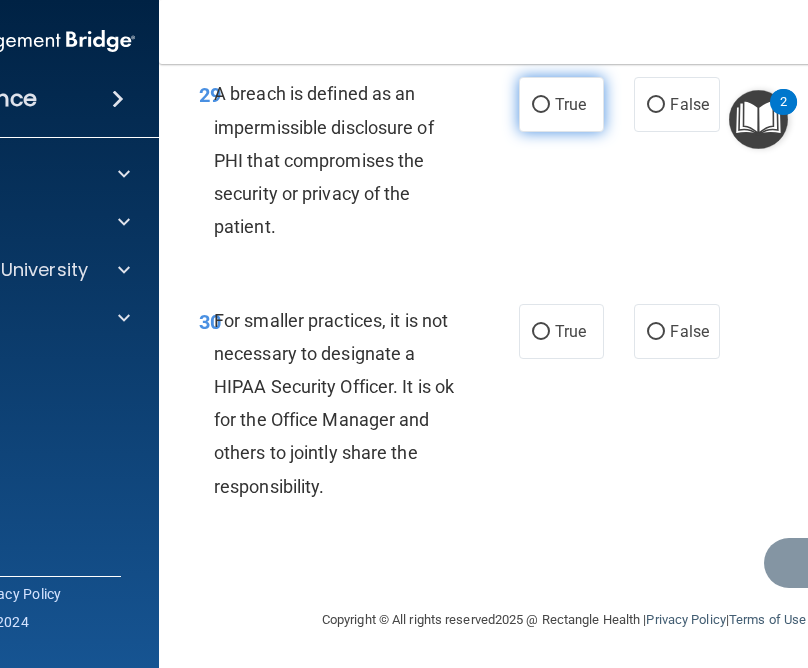click on "True" at bounding box center (570, 104) 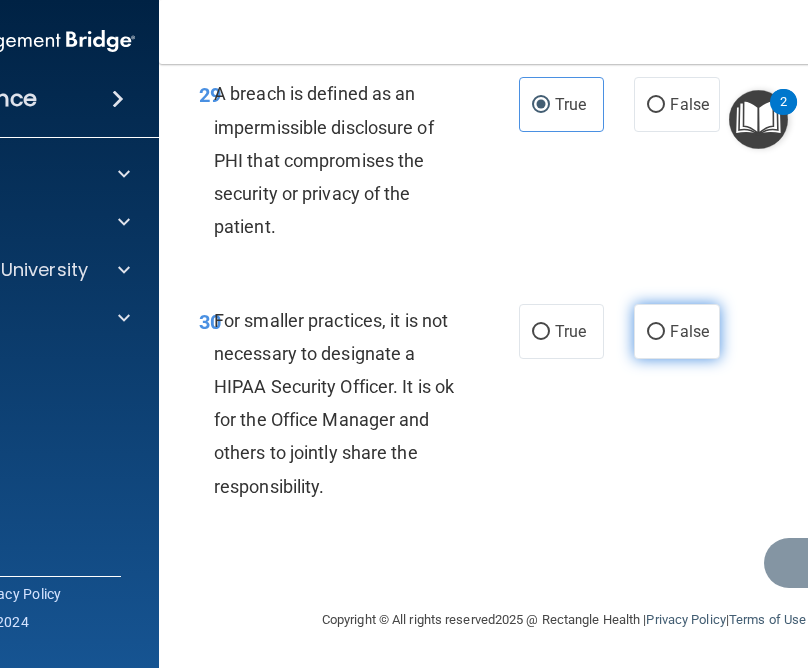 click on "False" at bounding box center [676, 331] 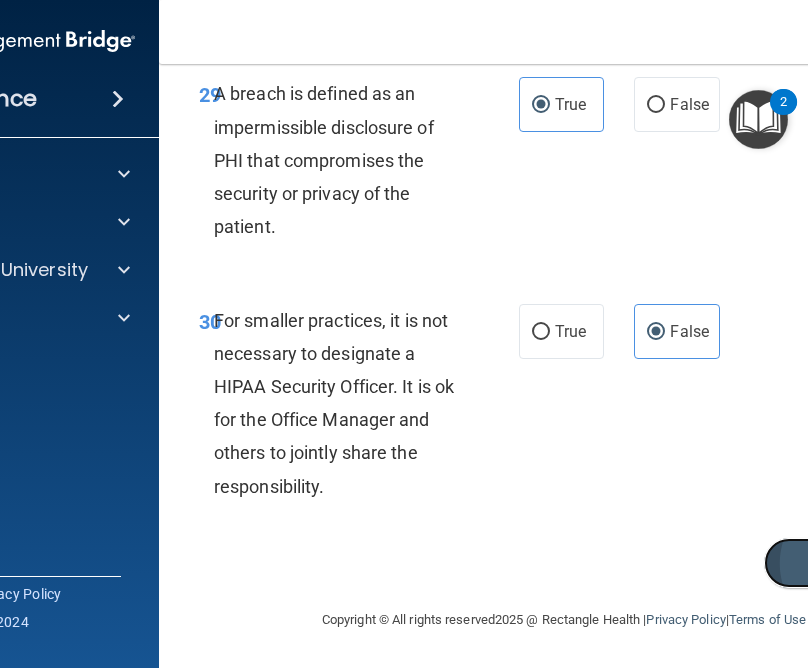 click on "Submit" at bounding box center (854, 563) 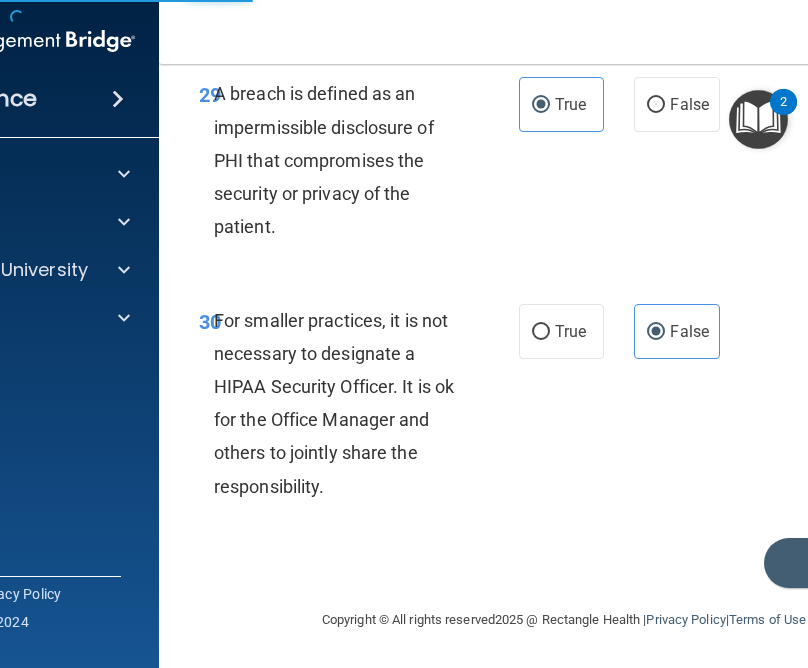 drag, startPoint x: 804, startPoint y: 381, endPoint x: 851, endPoint y: 373, distance: 47.67599 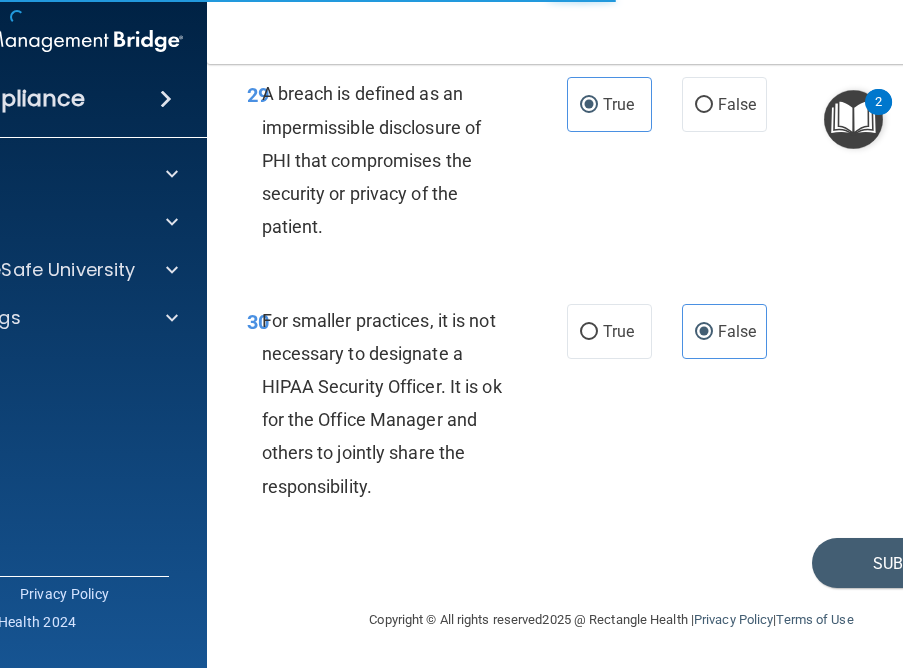 scroll, scrollTop: 6911, scrollLeft: 0, axis: vertical 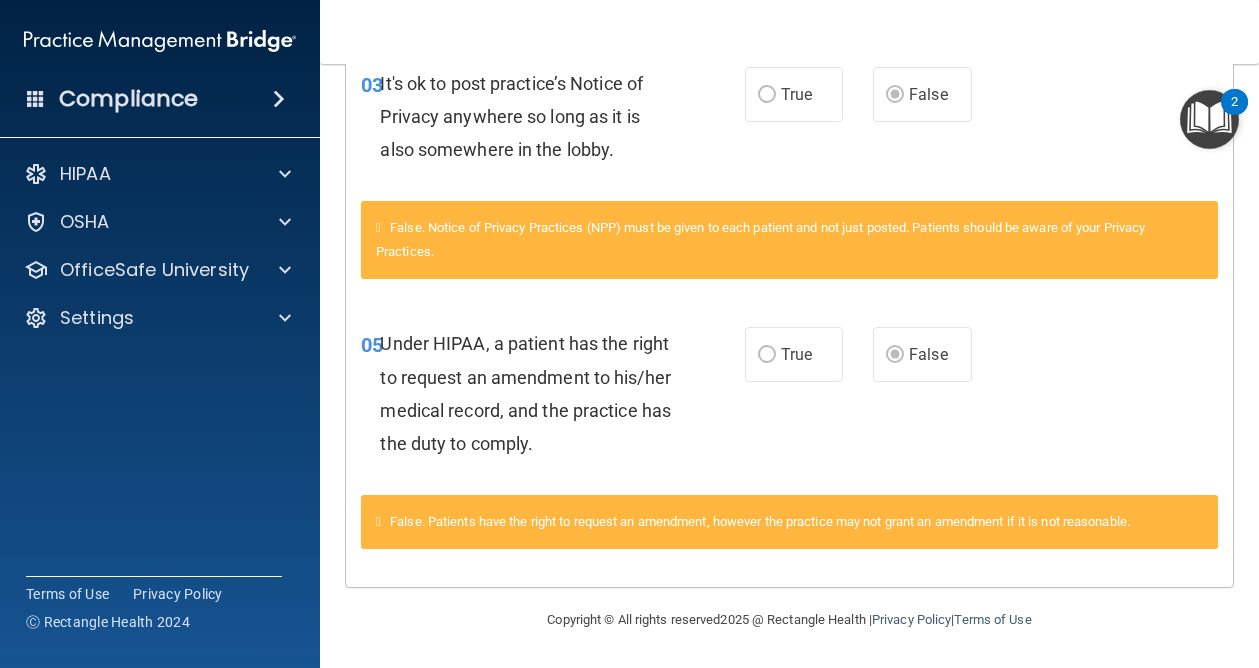 click on "False. Patients have the right to request an amendment, however the practice may not grant an amendment if it is not reasonable." at bounding box center [760, 521] 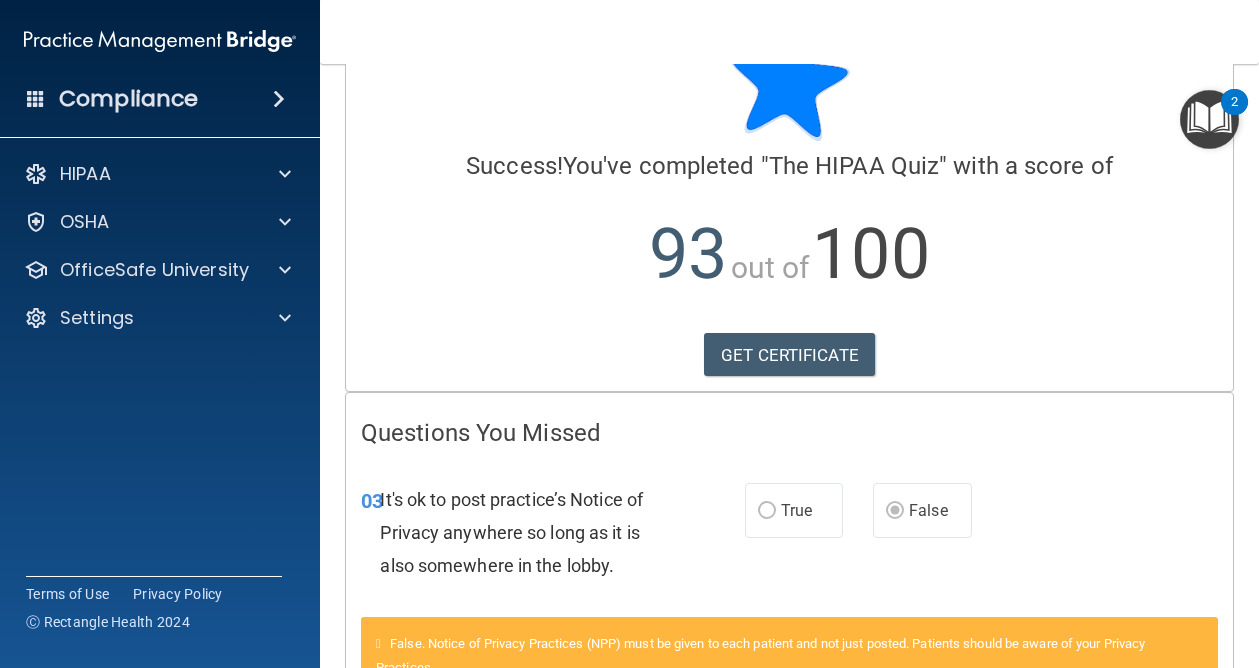 scroll, scrollTop: 0, scrollLeft: 0, axis: both 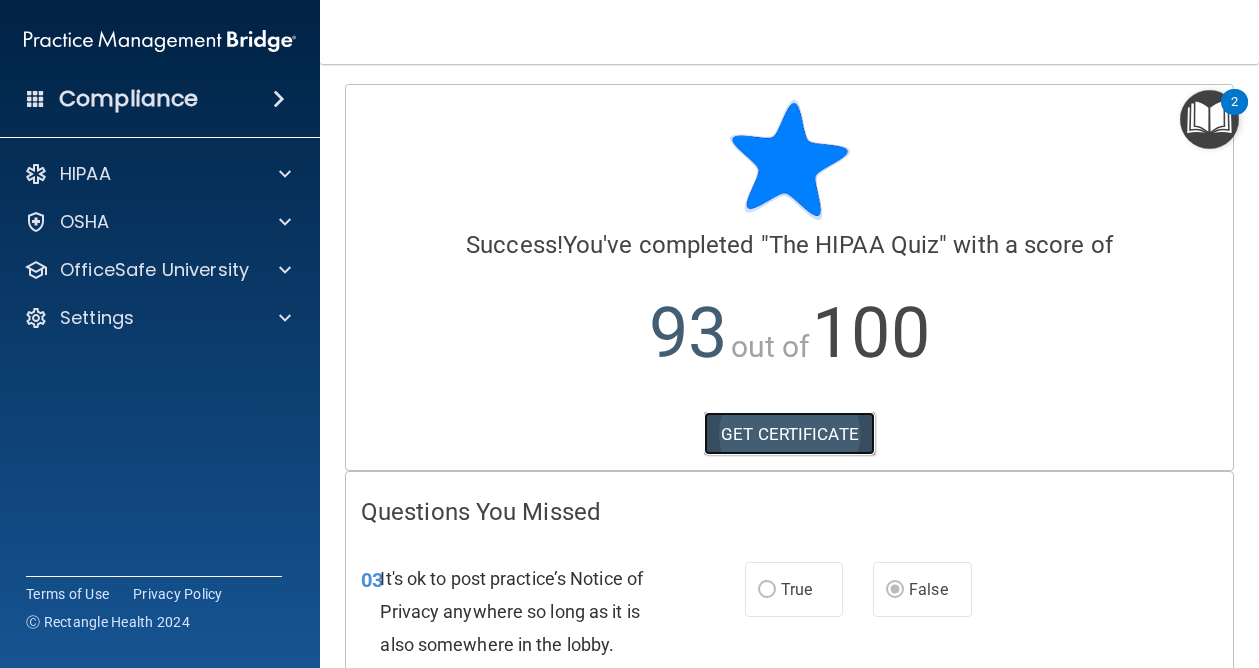 click on "GET CERTIFICATE" at bounding box center [789, 434] 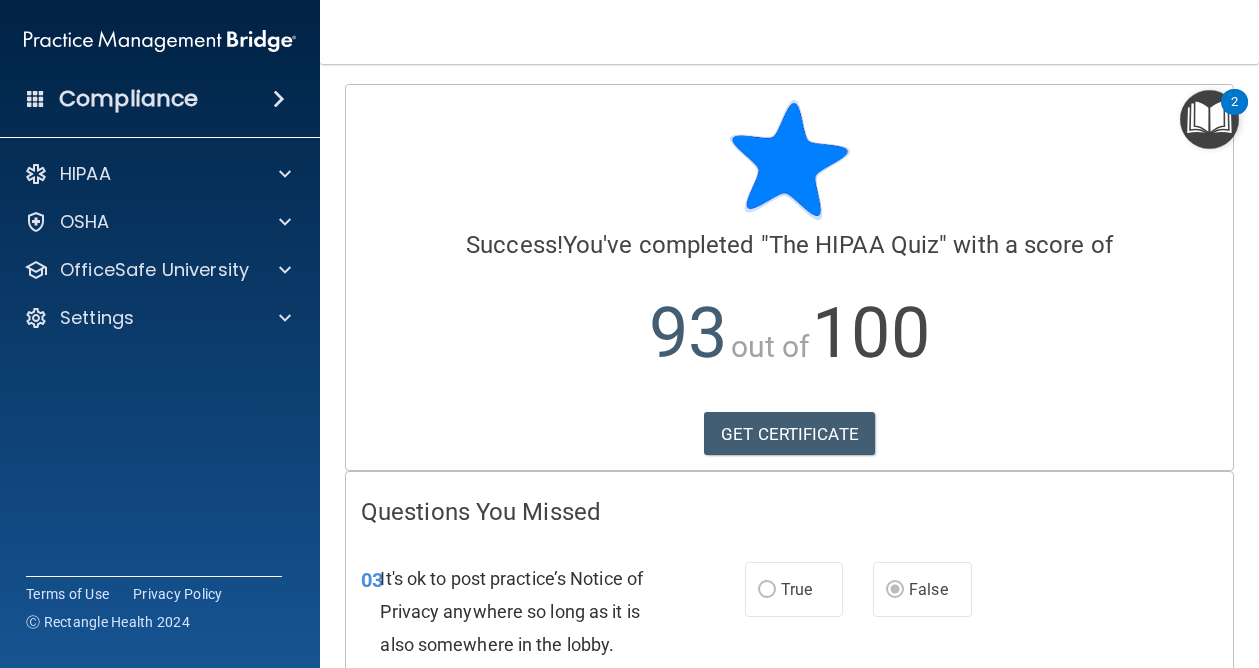 click at bounding box center [1209, 119] 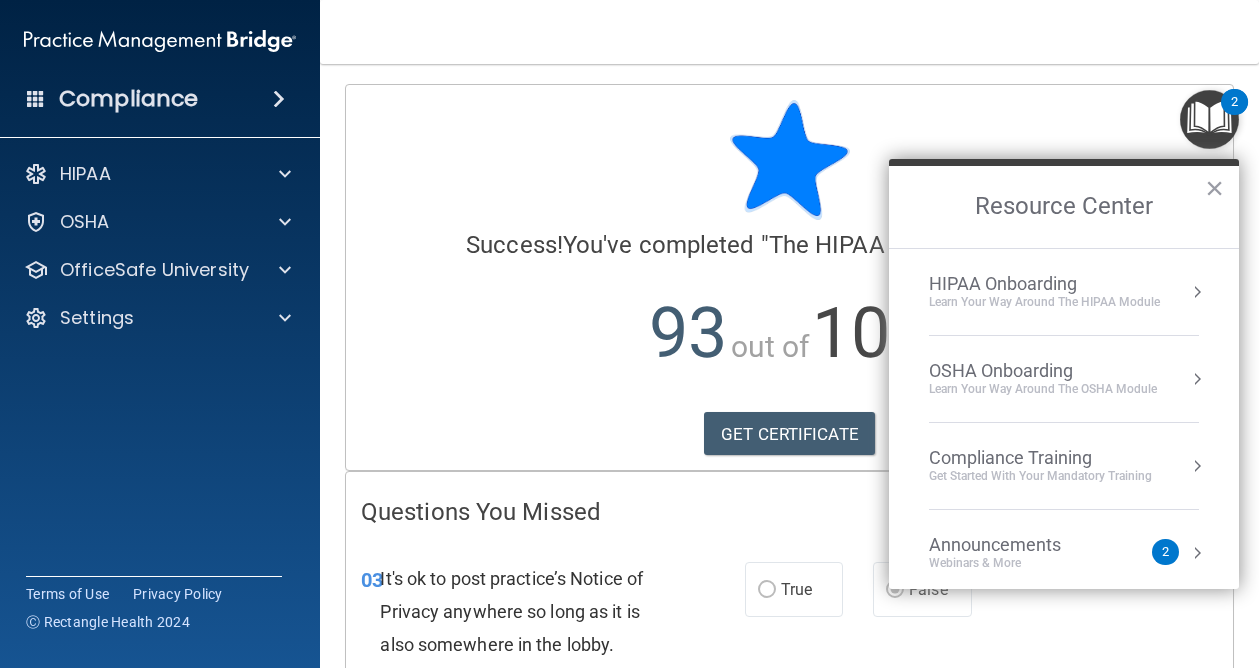 click on "HIPAA Onboarding Learn Your Way around the HIPAA module OSHA Onboarding Learn your way around the OSHA module Compliance Training Get Started with your mandatory training Announcements Webinars & More 2 Share Your Feedback Tell Us What We Can Do to Improve Your Experience No content available at this time. Feel free to check back later or navigate to another page to view content" at bounding box center [1064, 418] 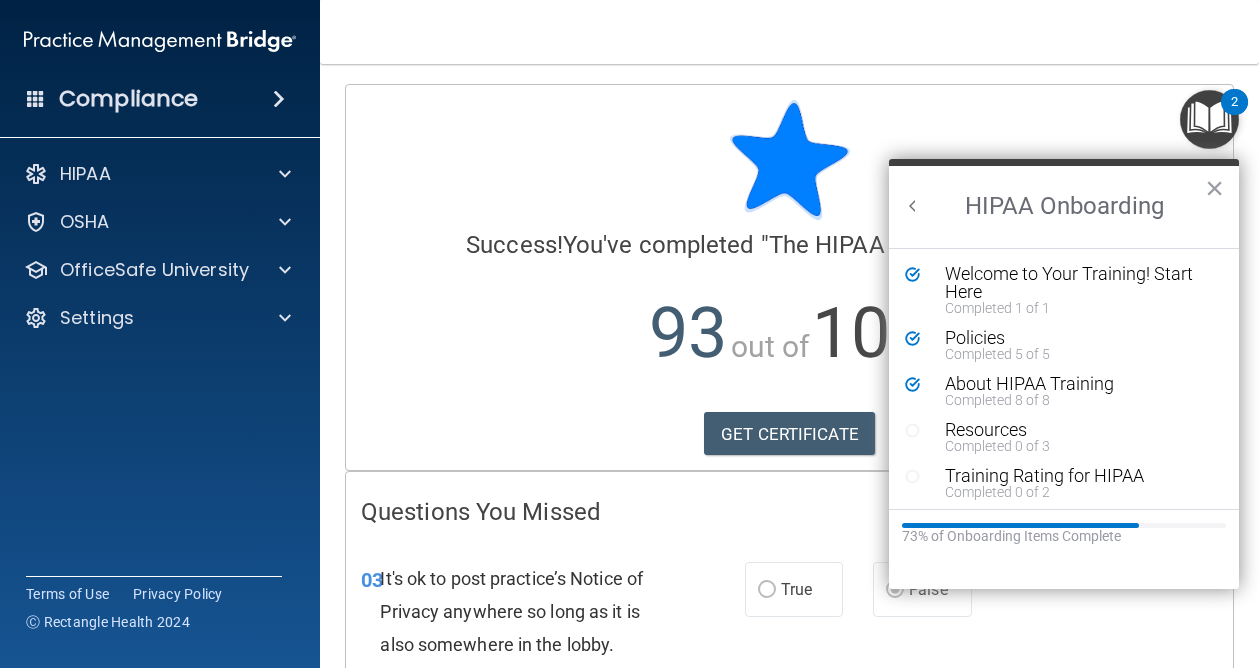 scroll, scrollTop: 0, scrollLeft: 0, axis: both 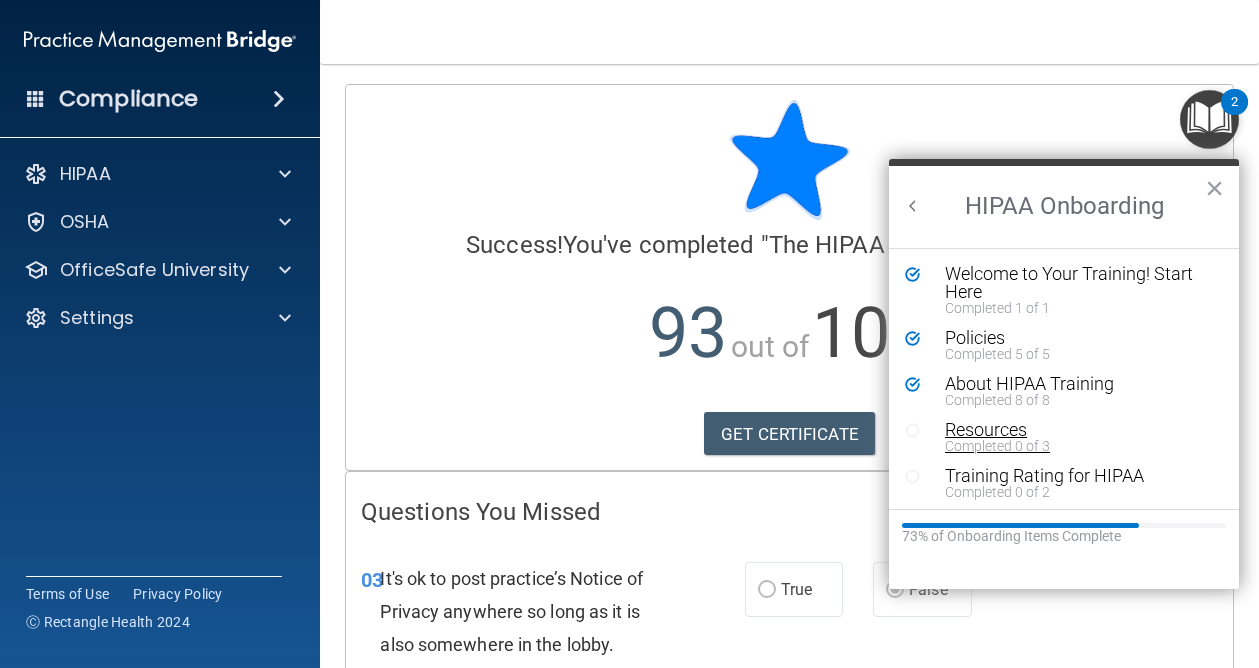 click on "Completed 0 of 3" at bounding box center (1079, 446) 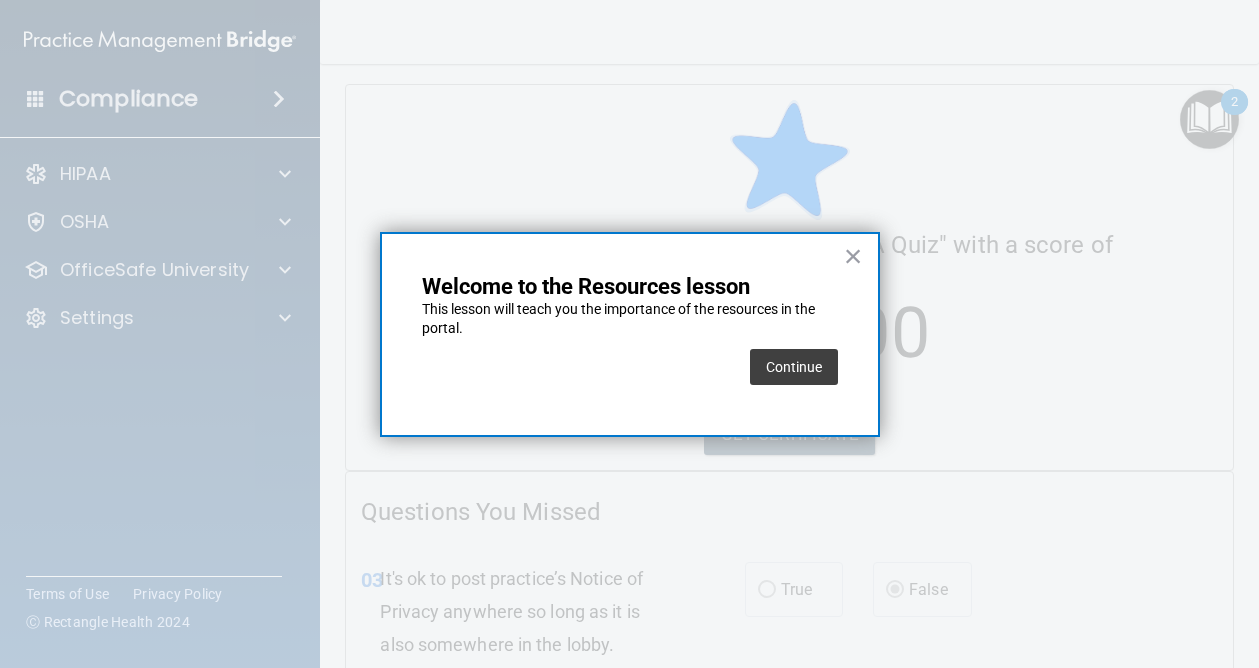 click on "Continue" at bounding box center (794, 367) 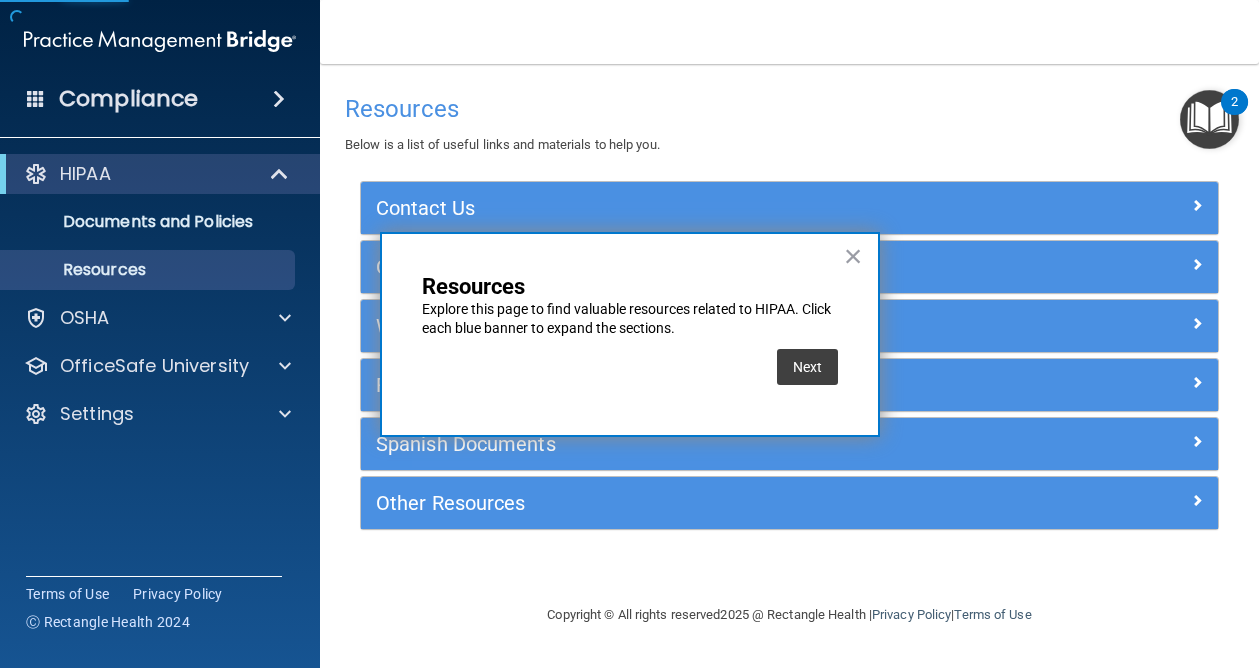 click on "Next" at bounding box center (807, 367) 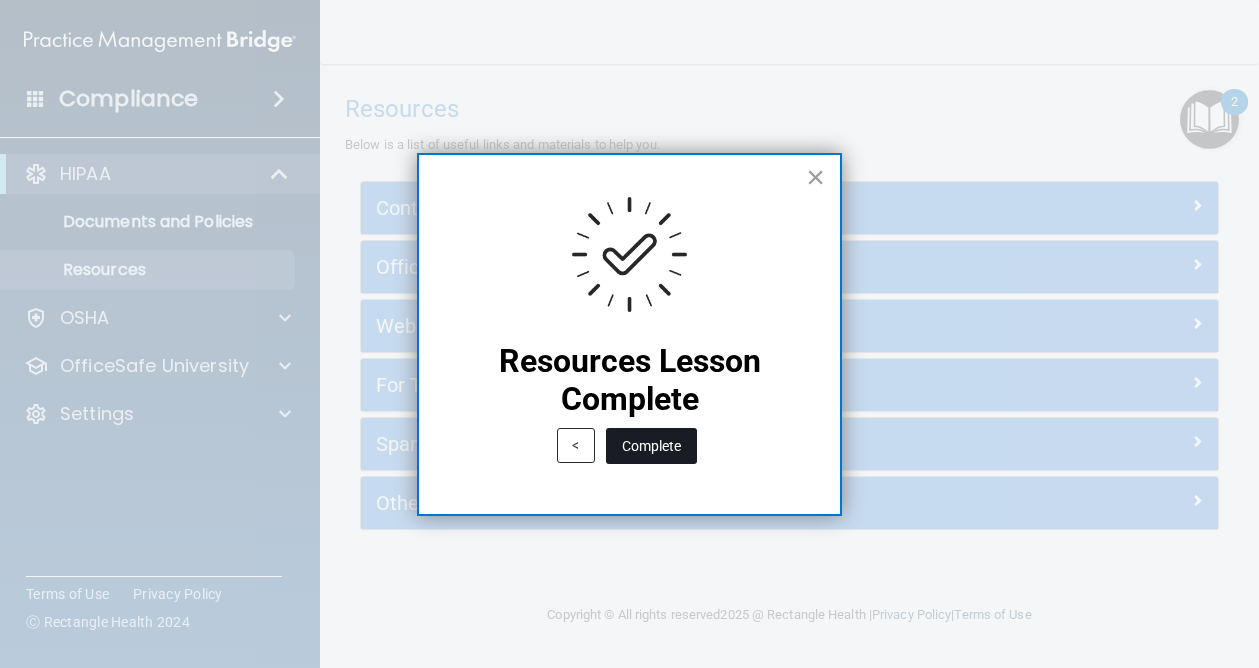 click on "Complete" at bounding box center (651, 446) 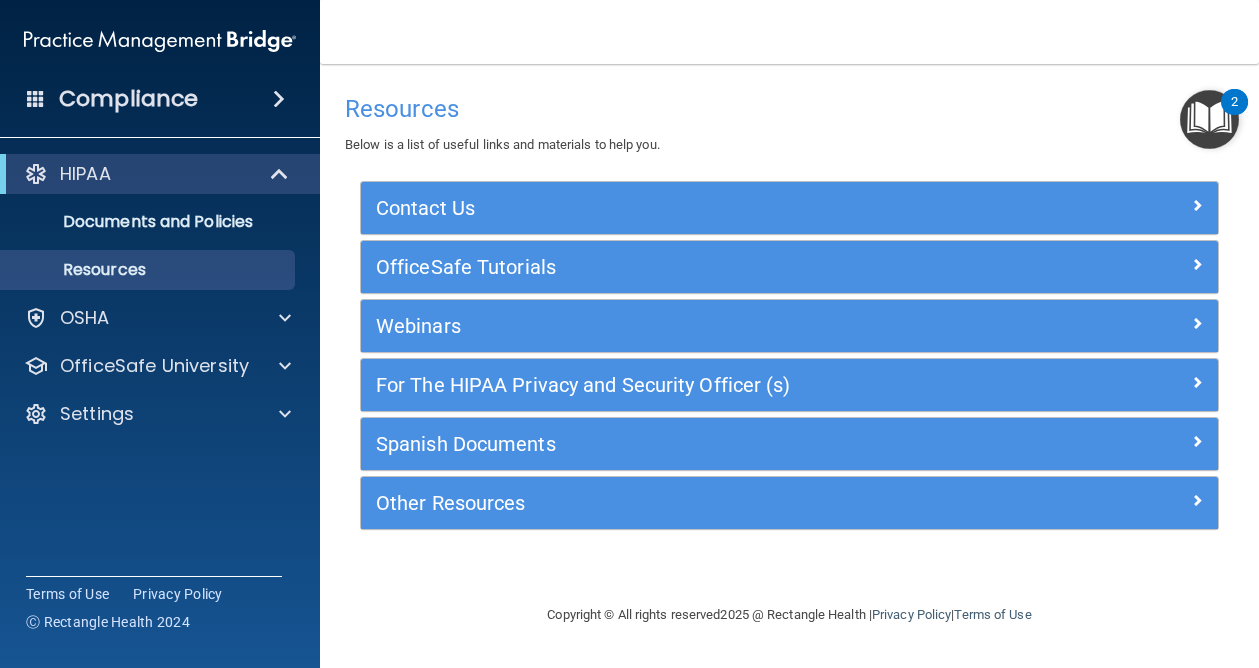 click at bounding box center (1209, 119) 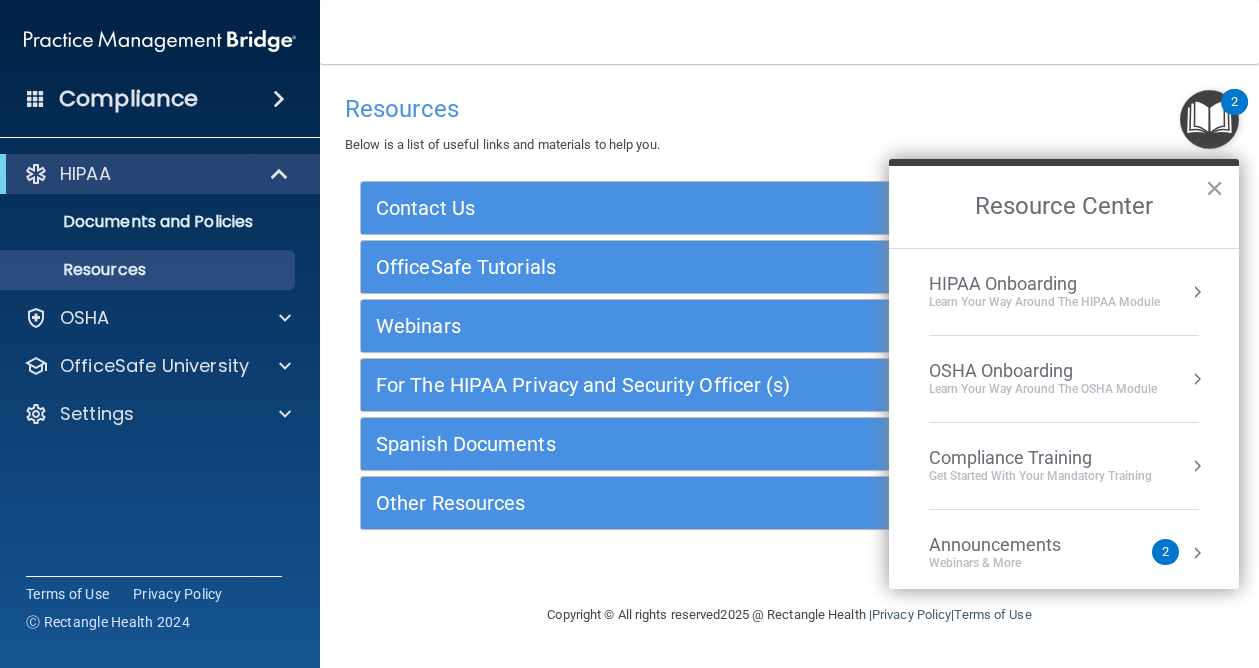 click at bounding box center [1197, 292] 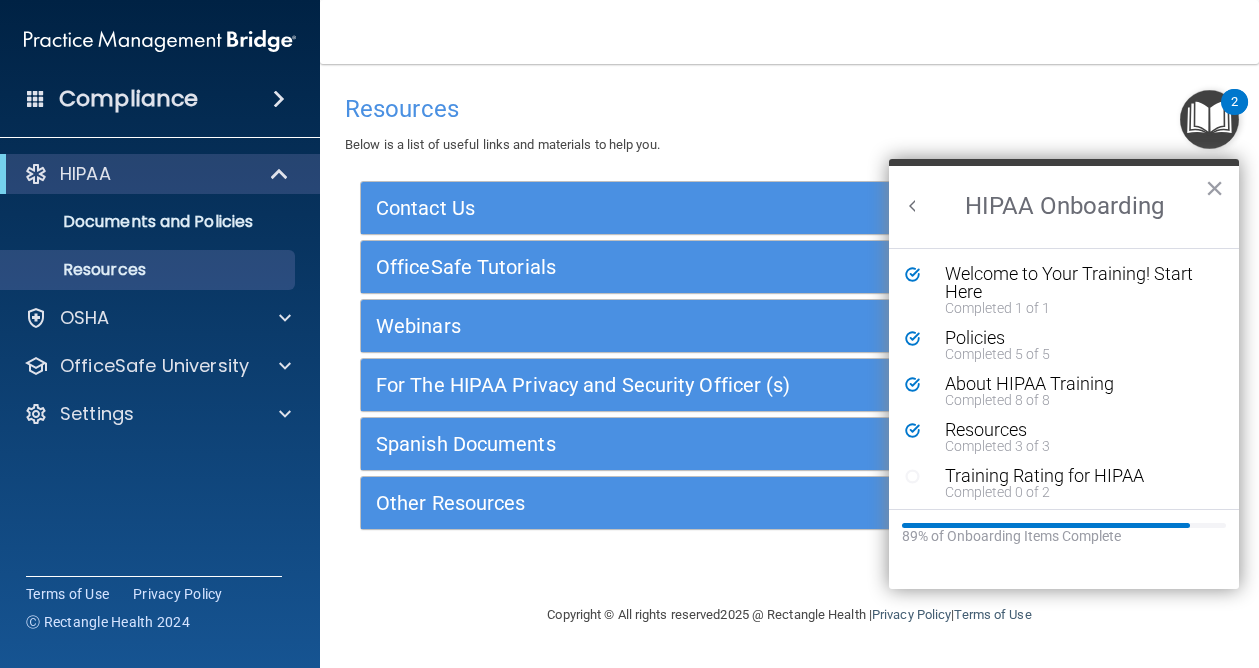 scroll, scrollTop: 0, scrollLeft: 0, axis: both 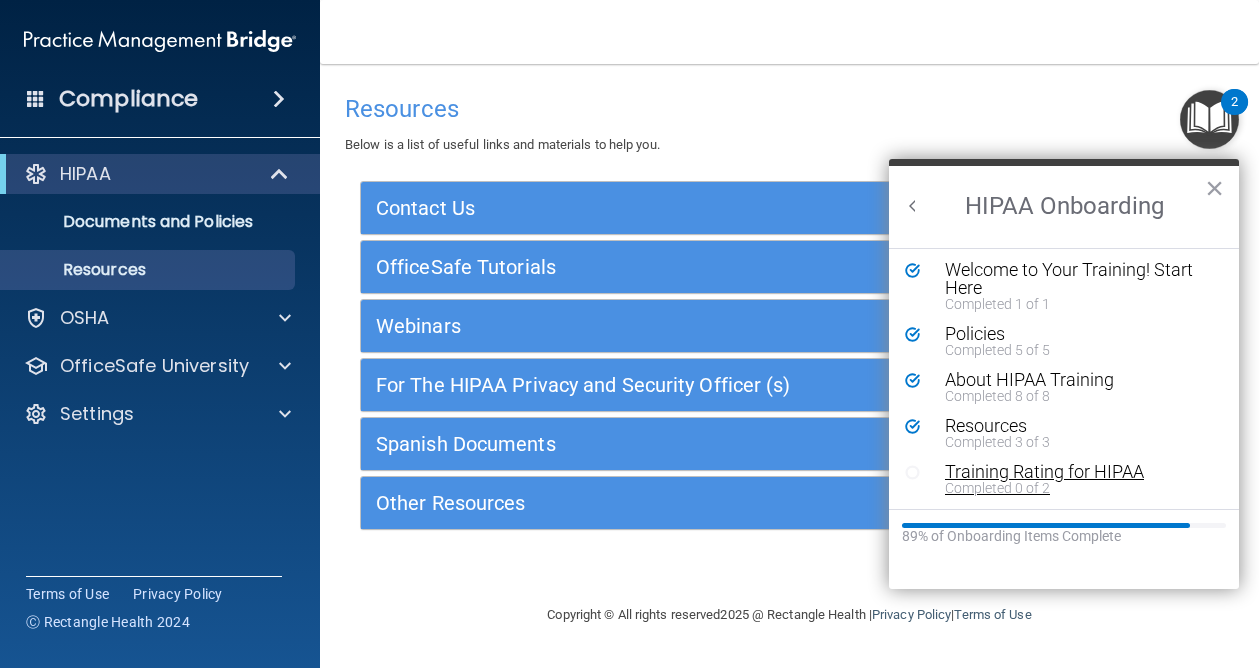 click on "Training Rating for HIPAA" at bounding box center [1079, 472] 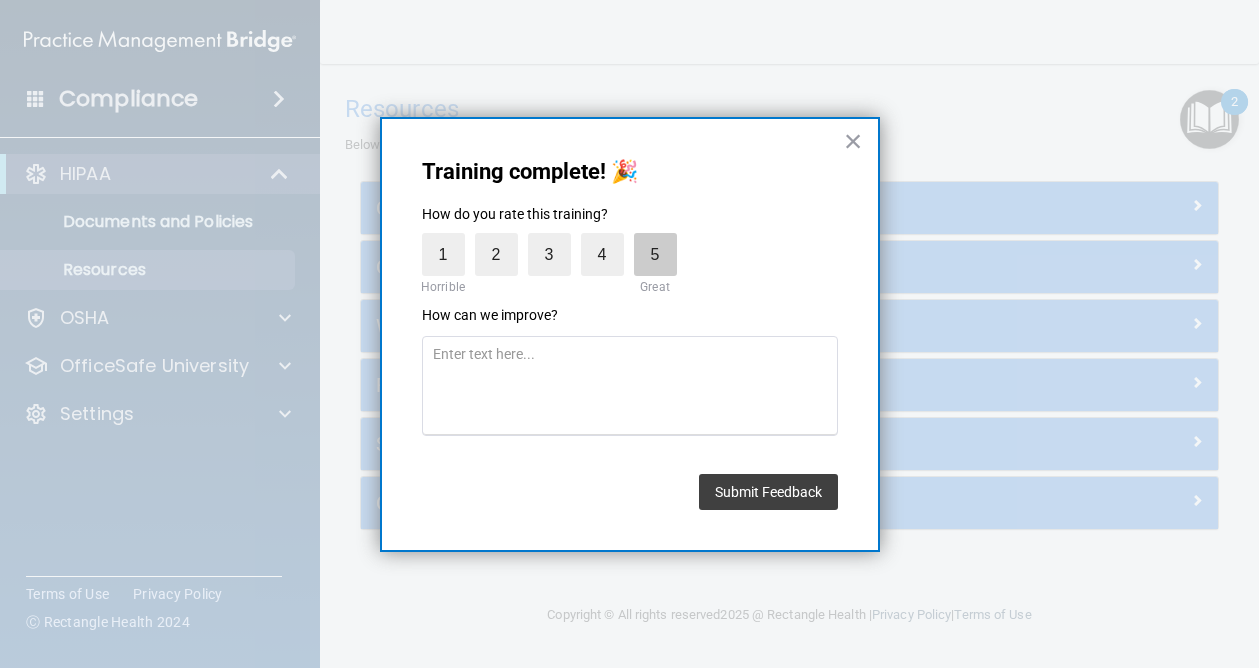 click on "5" at bounding box center [655, 254] 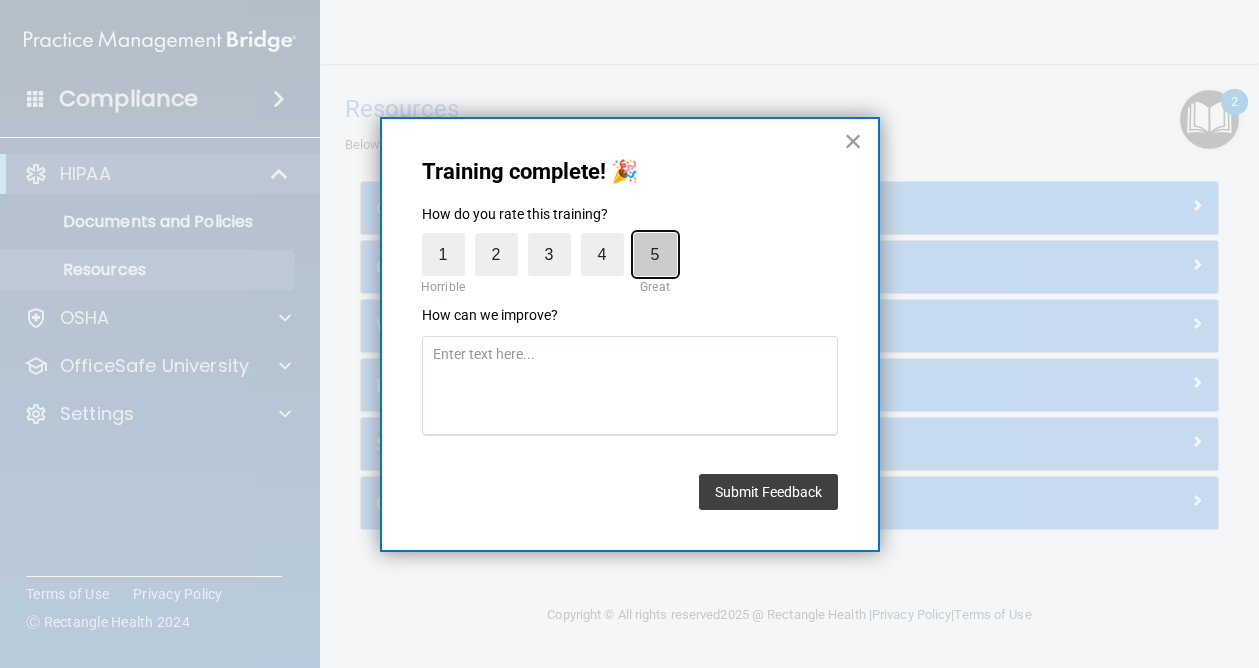 click on "5" at bounding box center (609, 238) 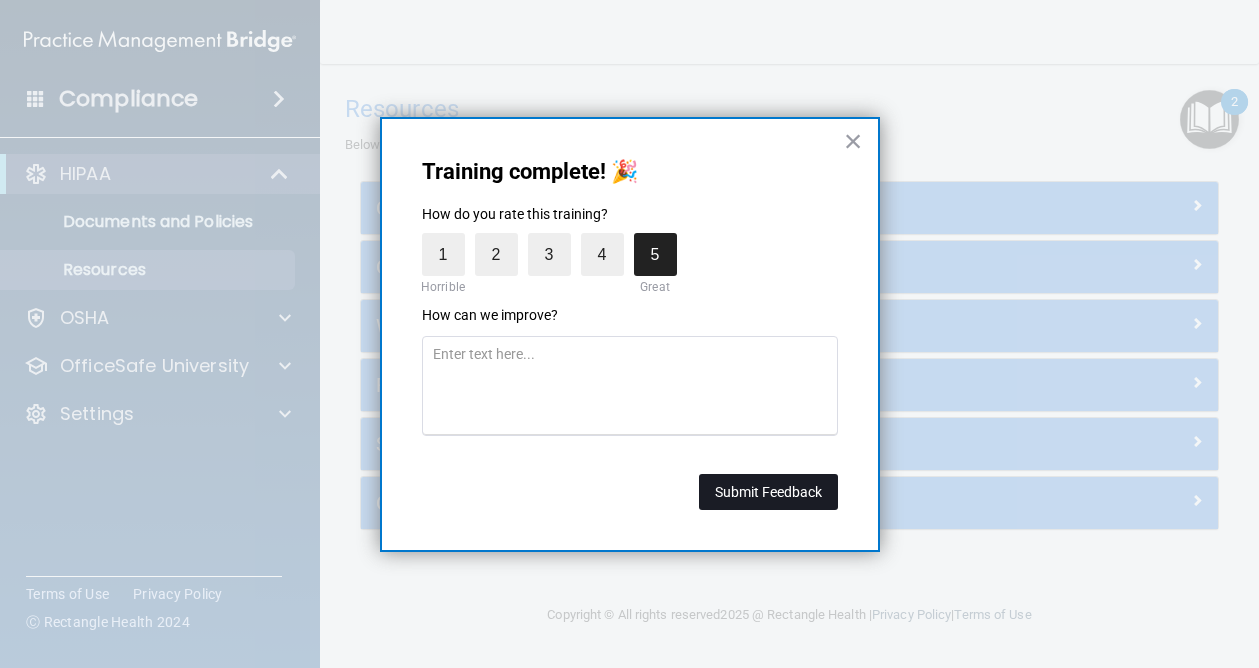 click on "Submit Feedback" at bounding box center [768, 492] 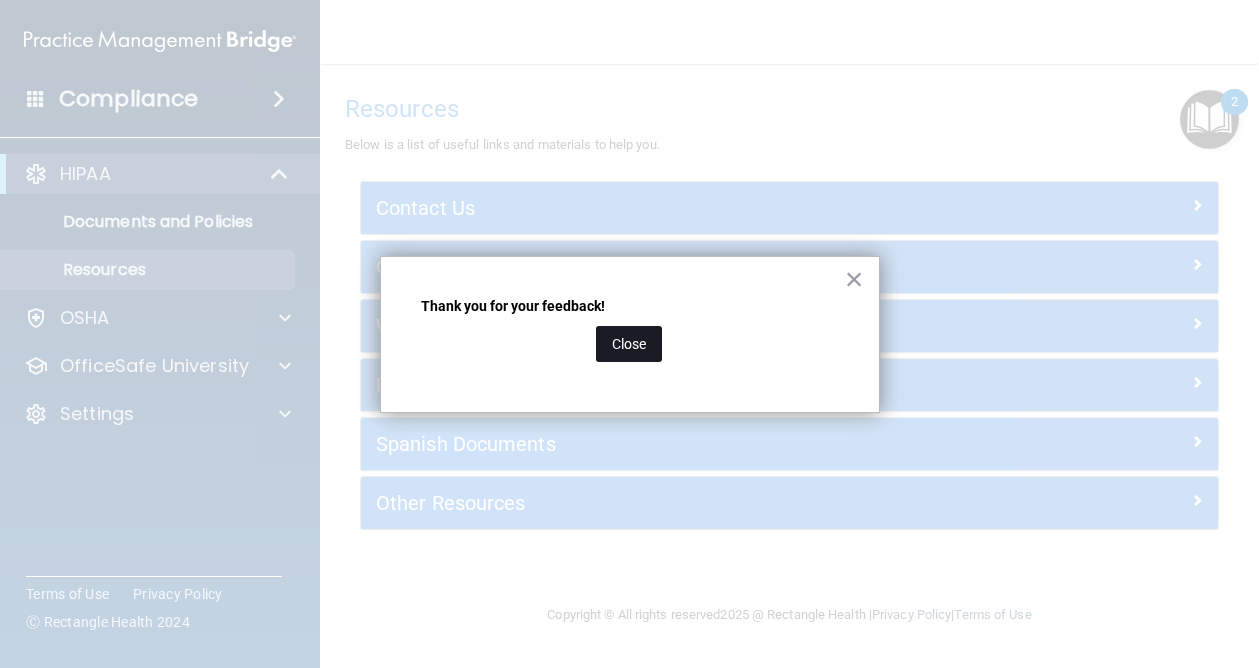 click on "Close" at bounding box center [629, 344] 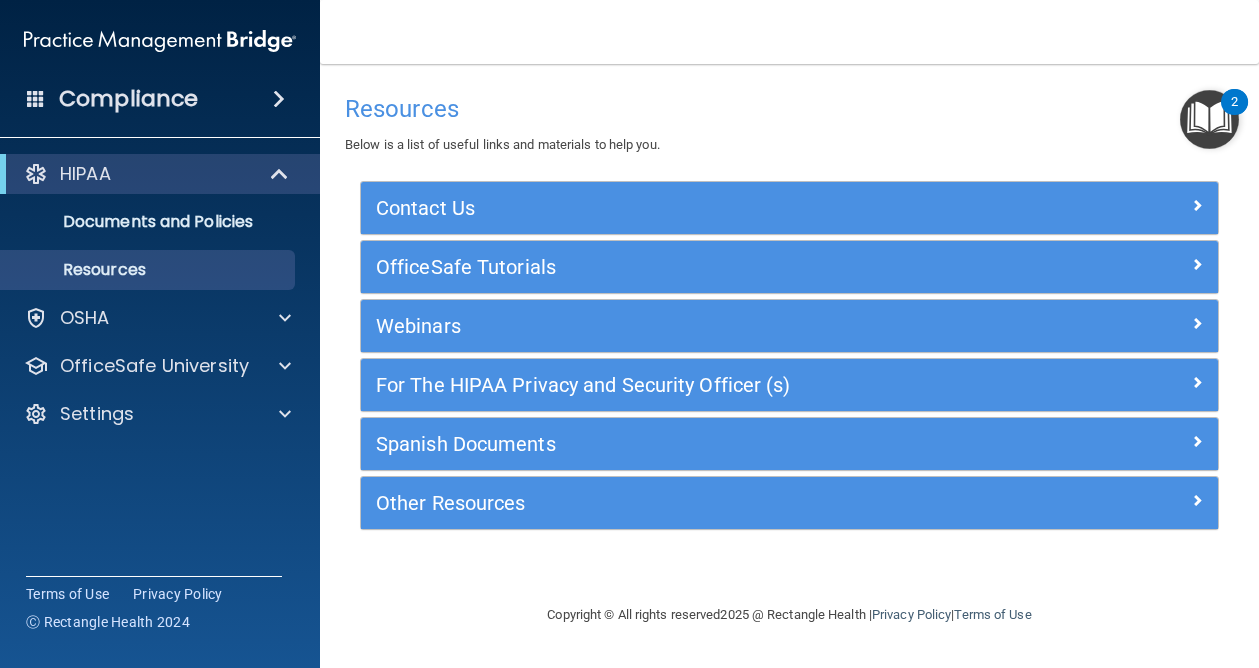 click at bounding box center [1209, 119] 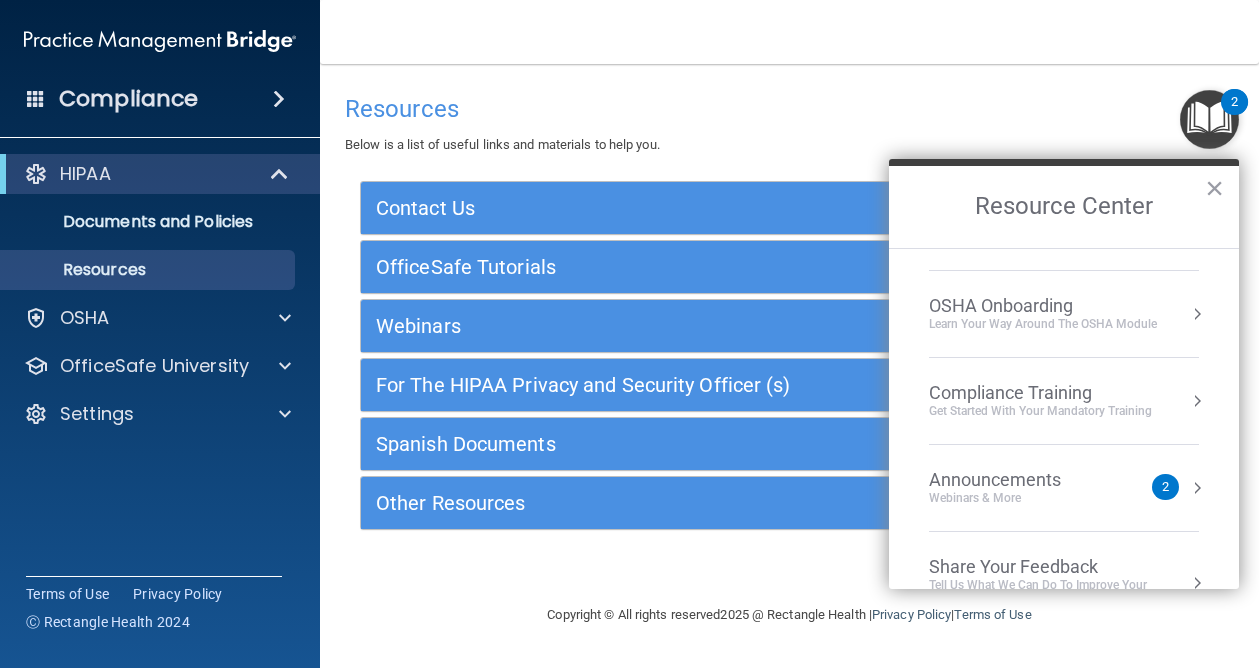 scroll, scrollTop: 0, scrollLeft: 0, axis: both 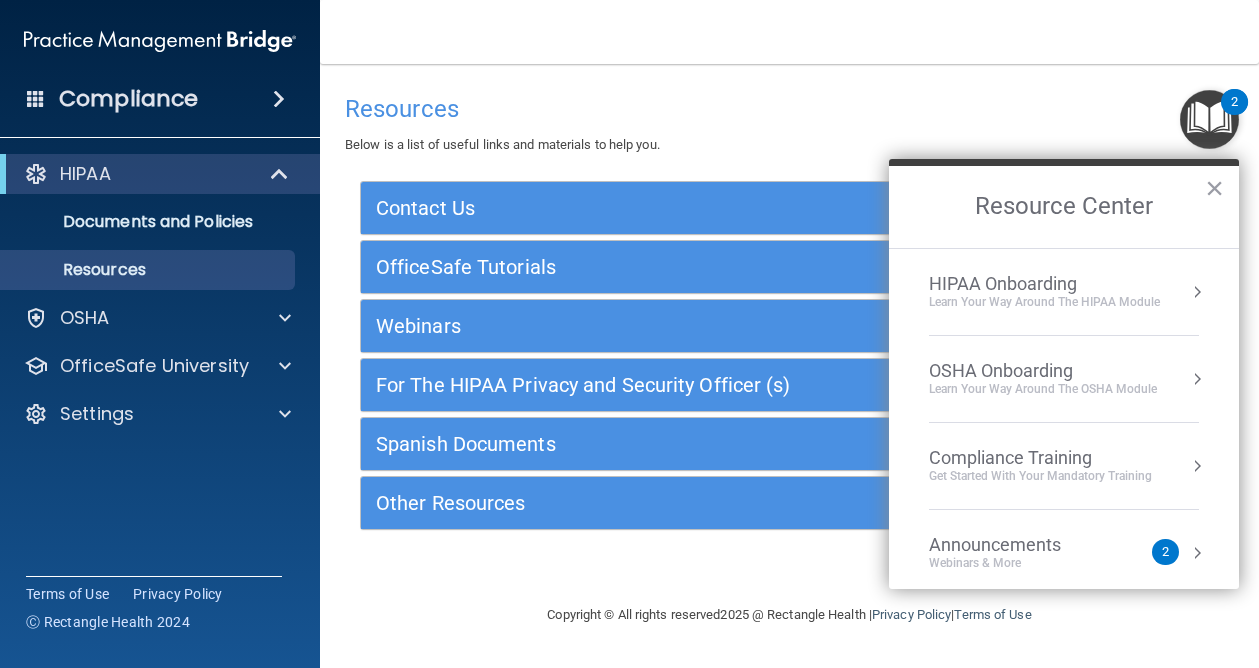 click on "HIPAA Onboarding Learn Your Way around the HIPAA module" at bounding box center (1064, 292) 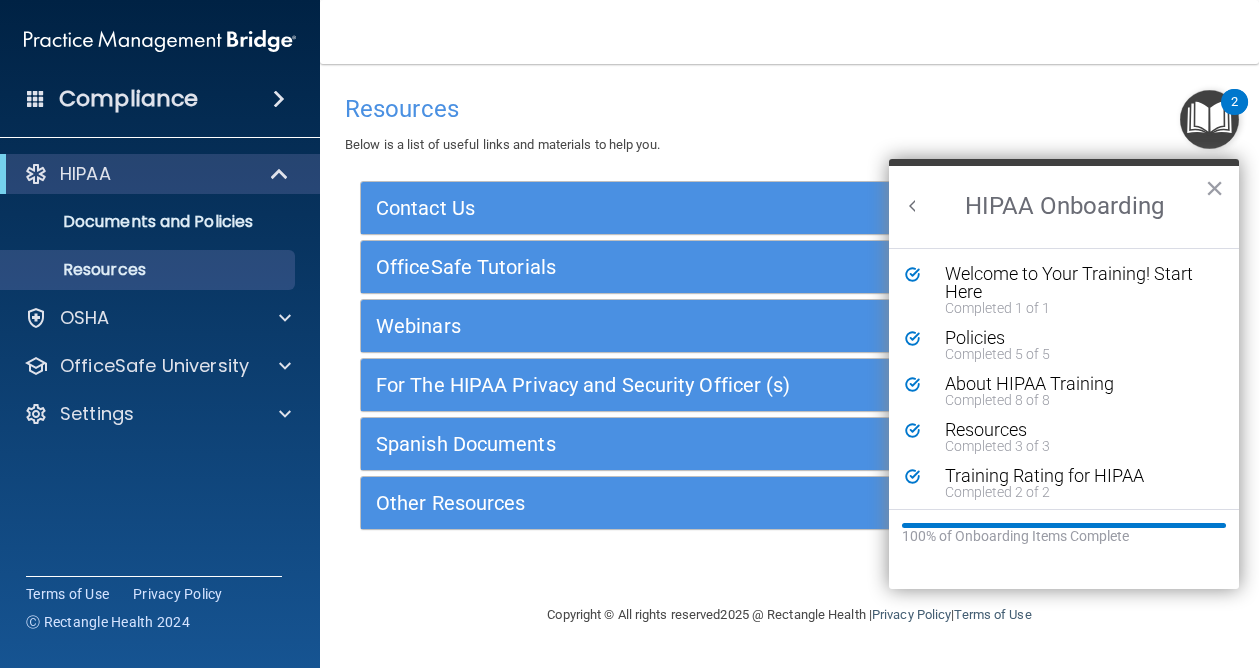 scroll, scrollTop: 0, scrollLeft: 0, axis: both 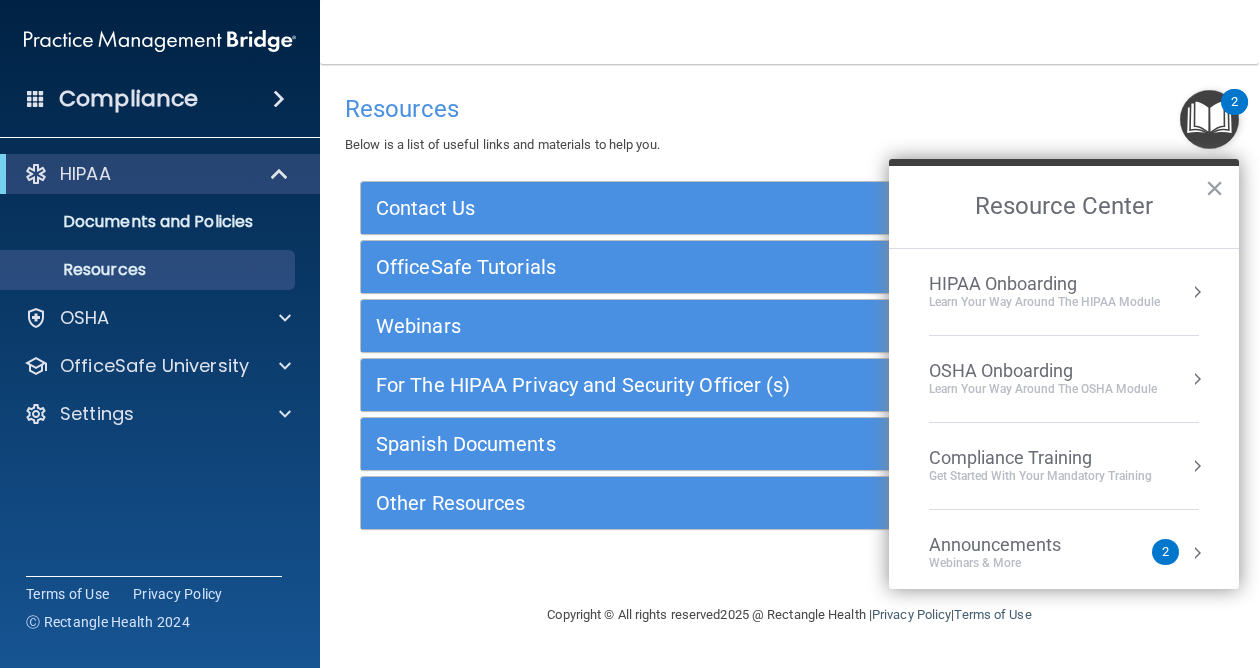 click on "OSHA Onboarding Learn your way around the OSHA module" at bounding box center (1064, 379) 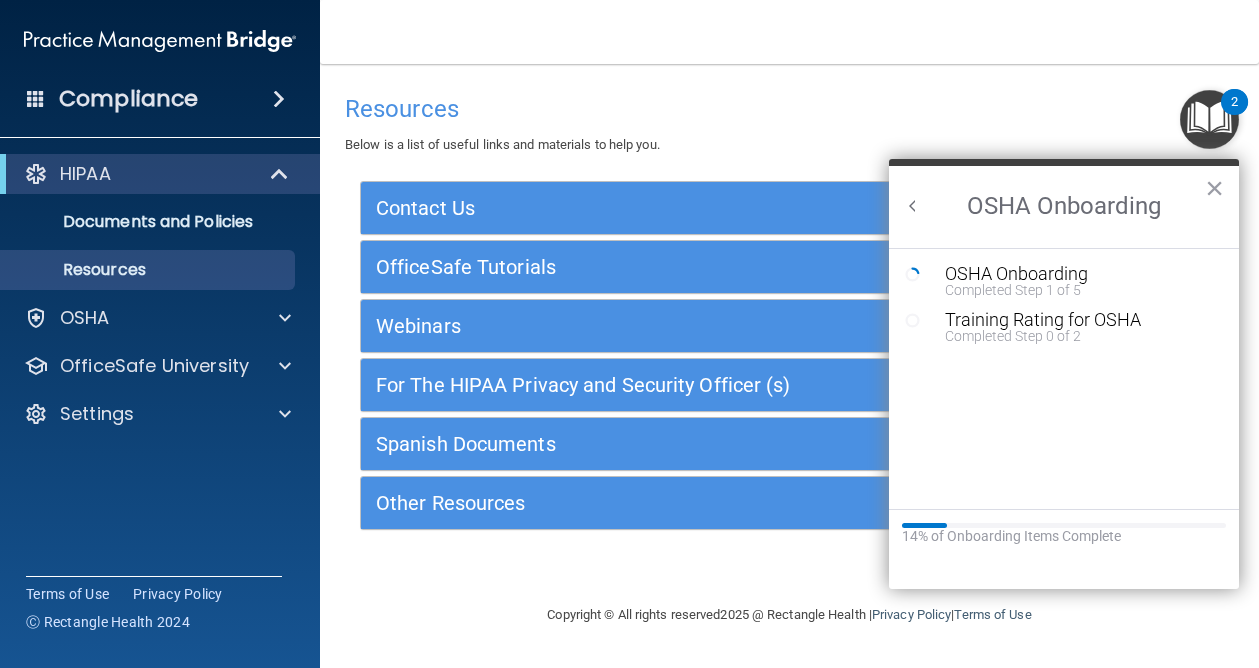 scroll, scrollTop: 0, scrollLeft: 0, axis: both 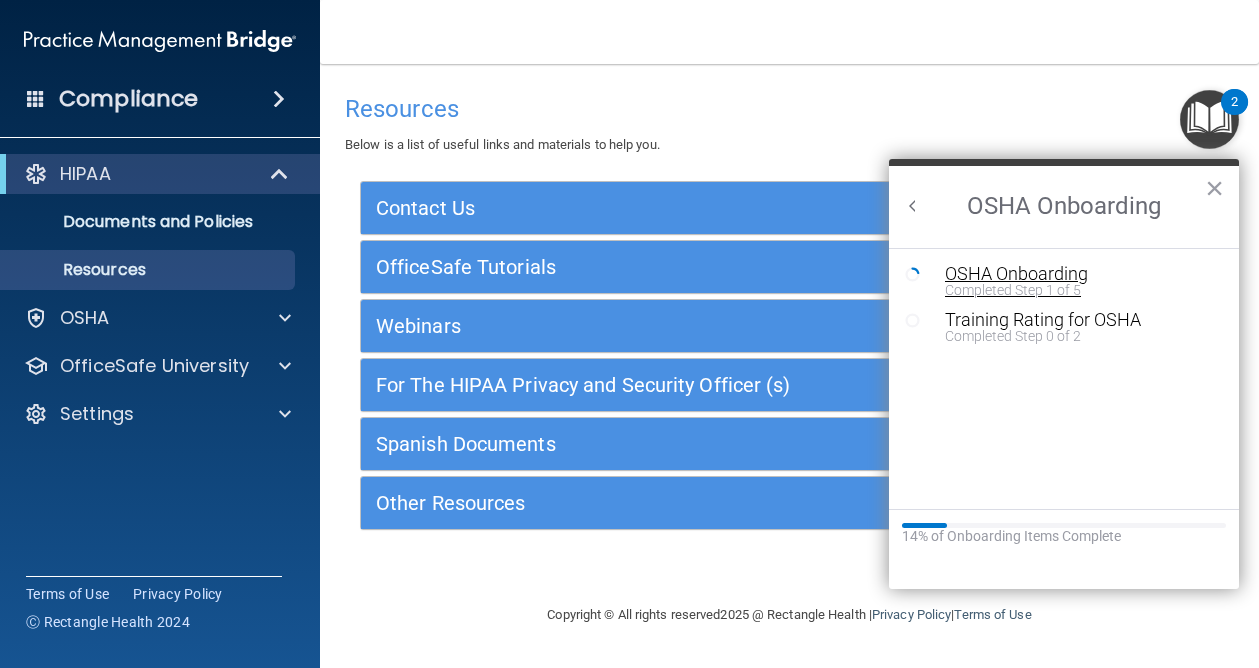 click on "OSHA Onboarding" at bounding box center [1079, 274] 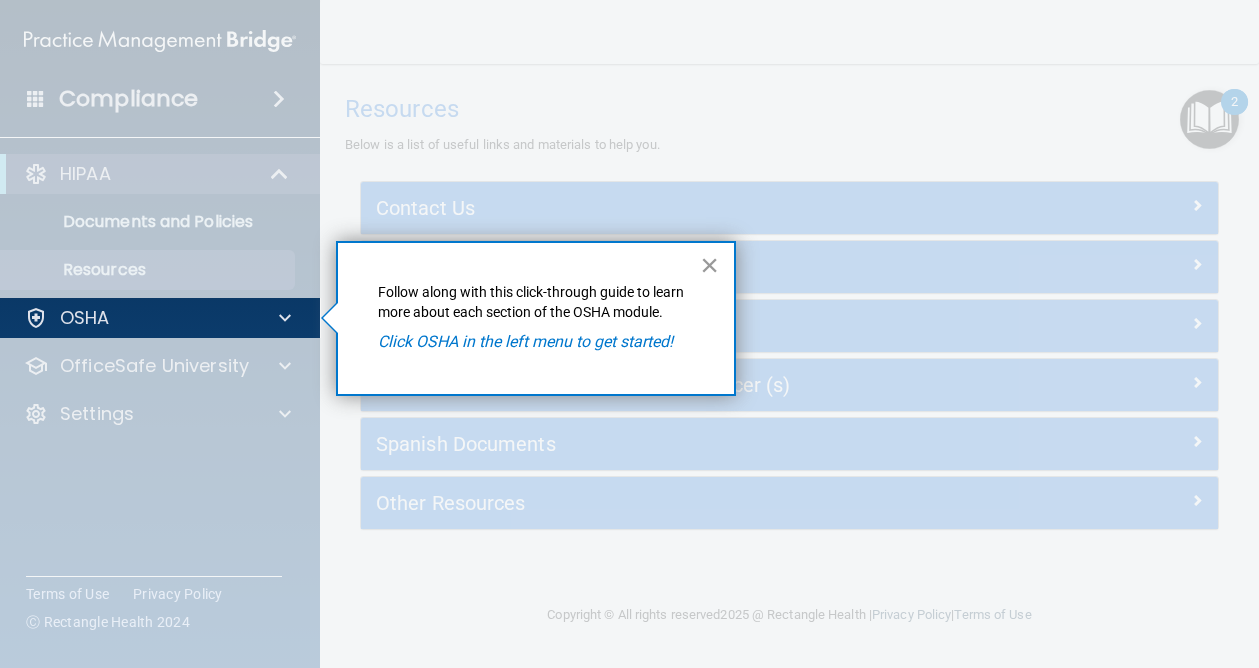 click on "×" at bounding box center [709, 265] 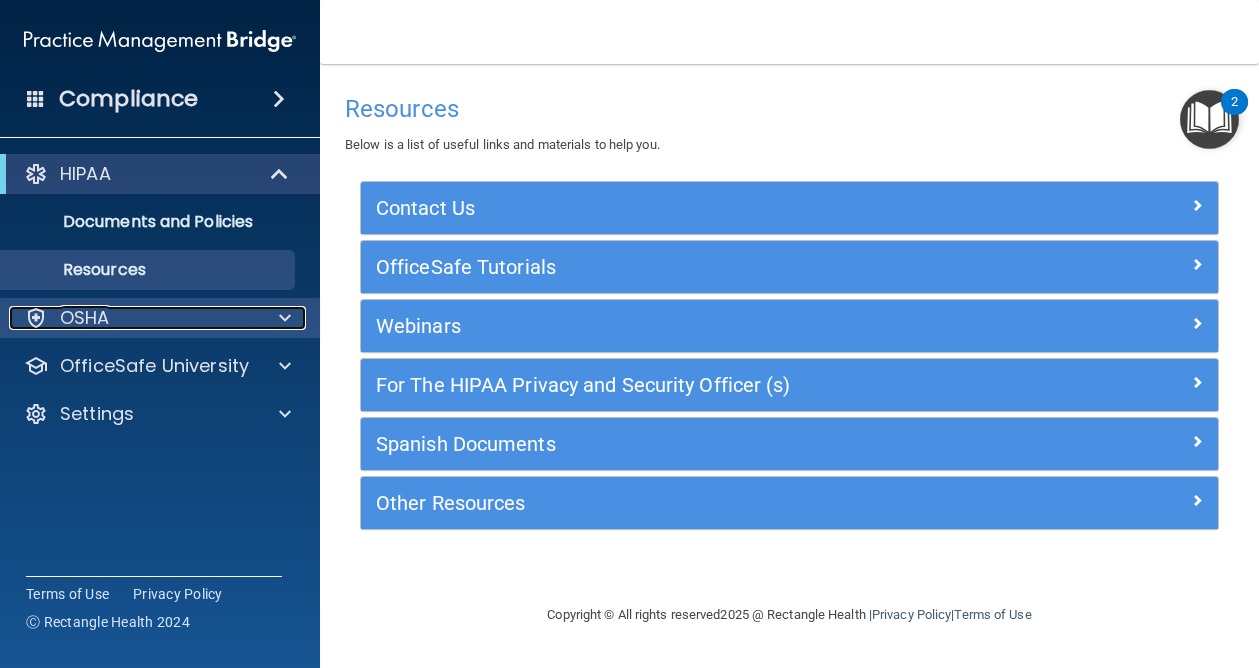 click on "OSHA" at bounding box center [133, 318] 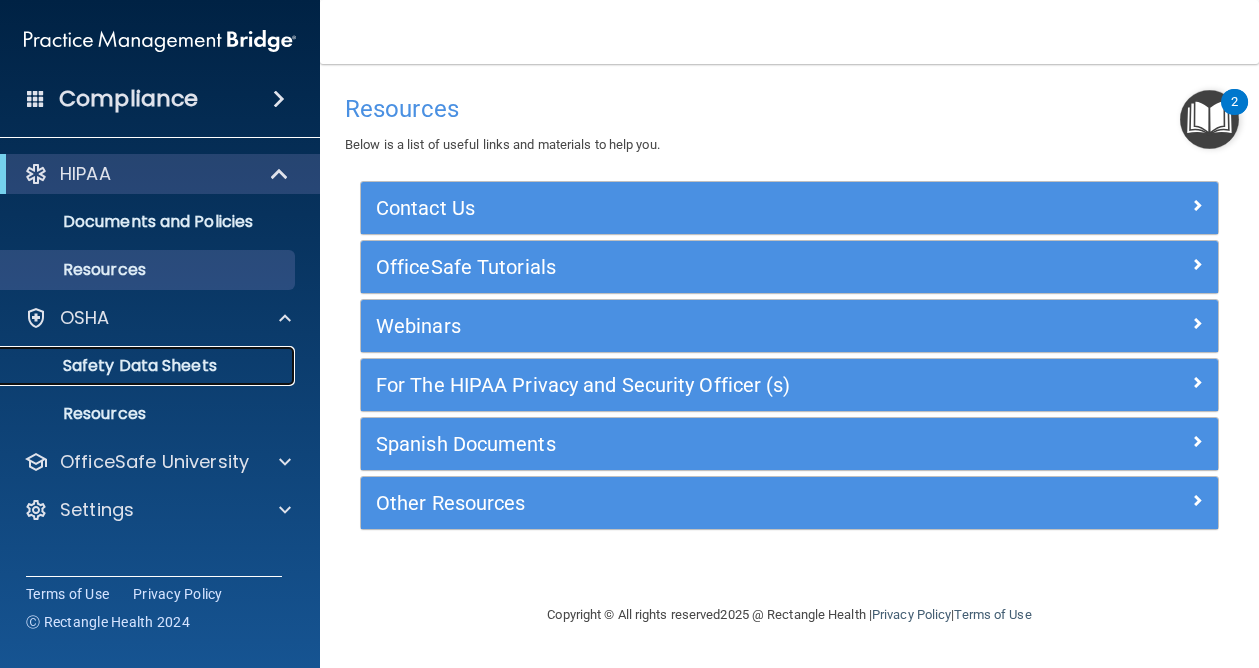 click on "Safety Data Sheets" at bounding box center [149, 366] 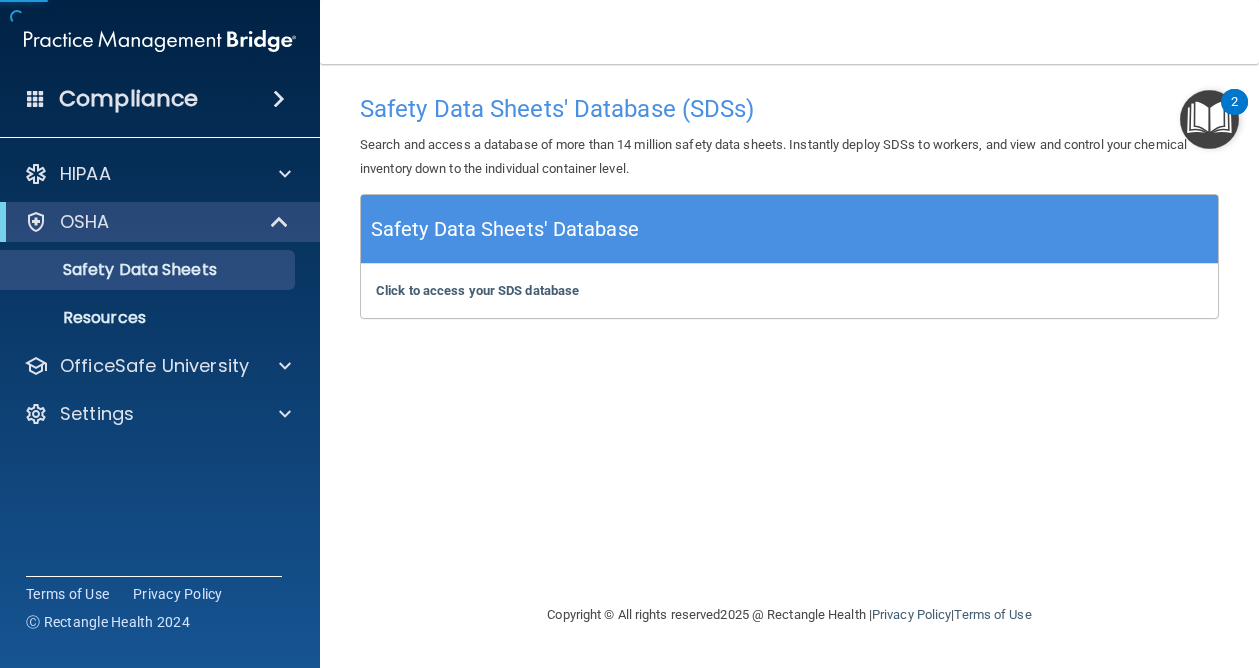 click on "Safety Data Sheets' Database" at bounding box center (505, 229) 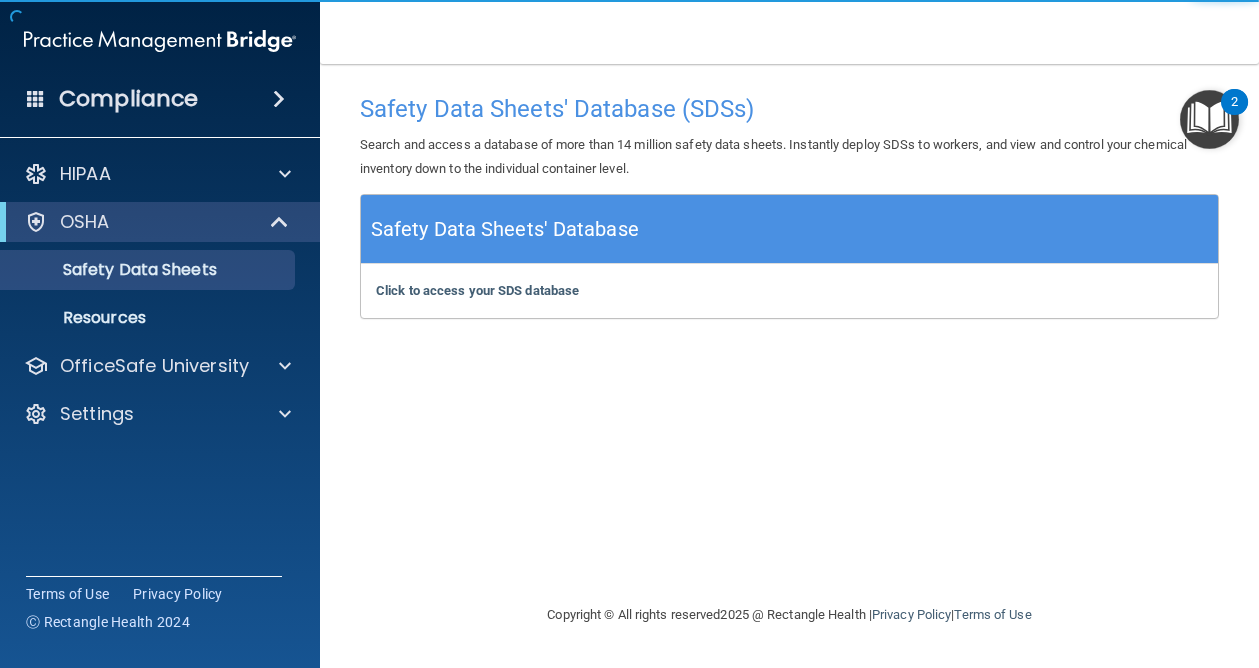 click on "Click to access your SDS database      Click to access your SDS database" at bounding box center [789, 291] 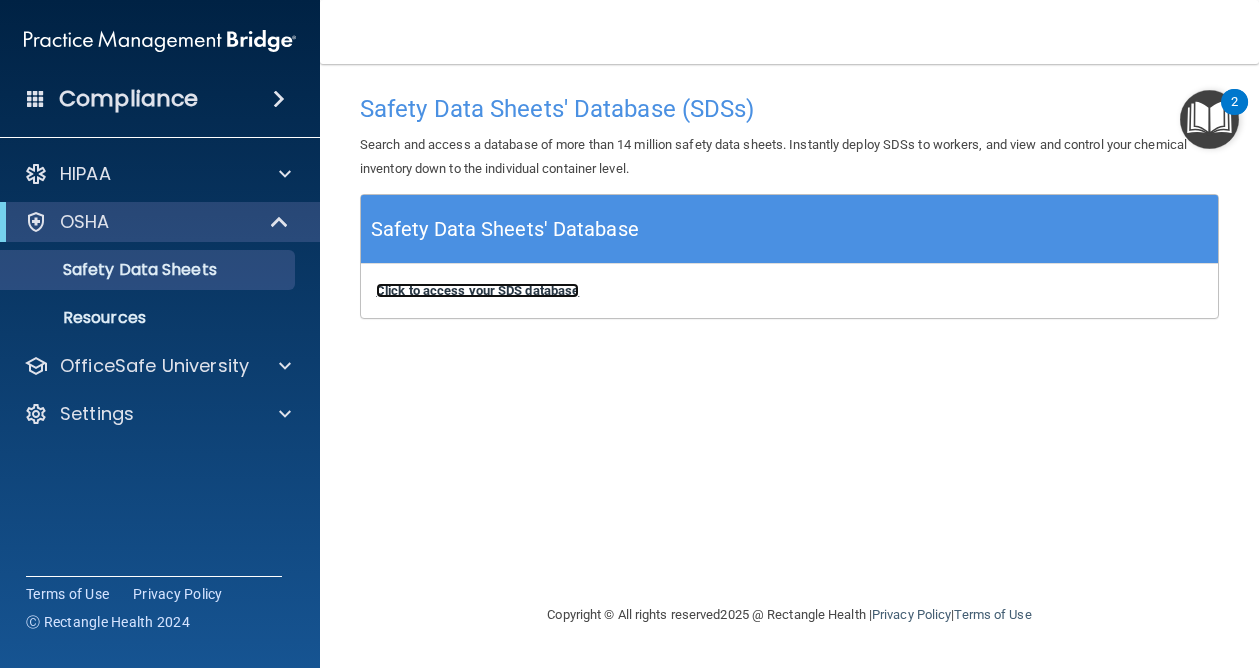 click on "Click to access your SDS database" at bounding box center (477, 290) 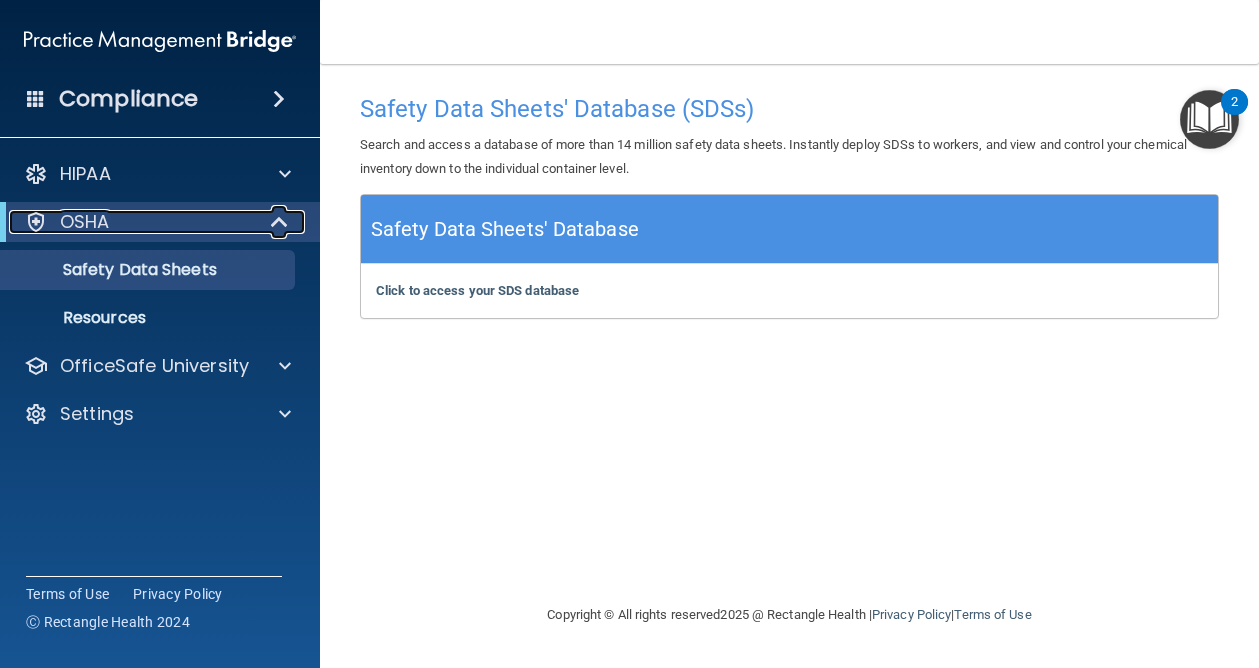 click at bounding box center (280, 222) 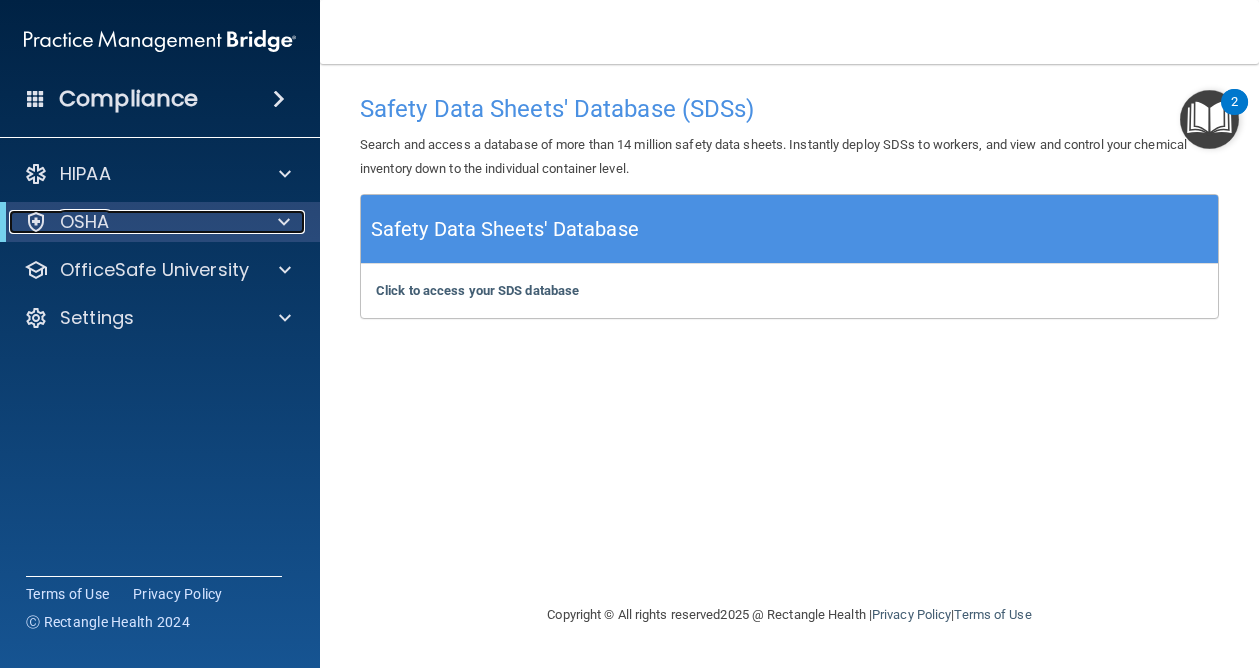 click at bounding box center (280, 222) 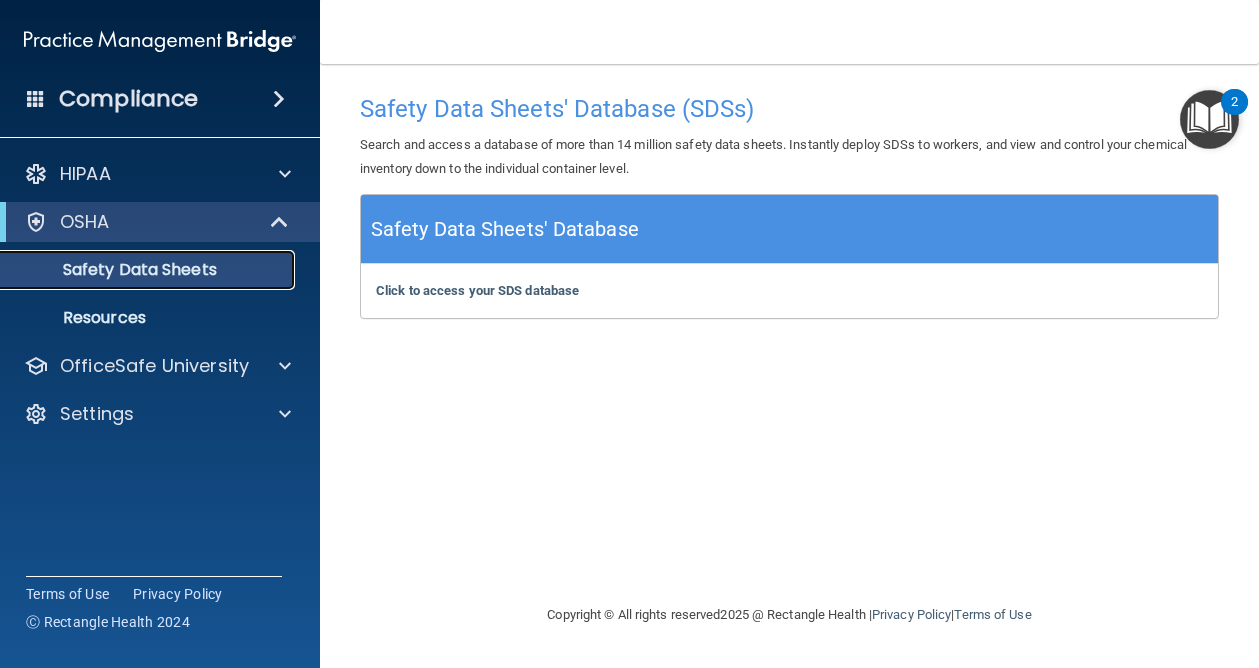 click on "Safety Data Sheets" at bounding box center (149, 270) 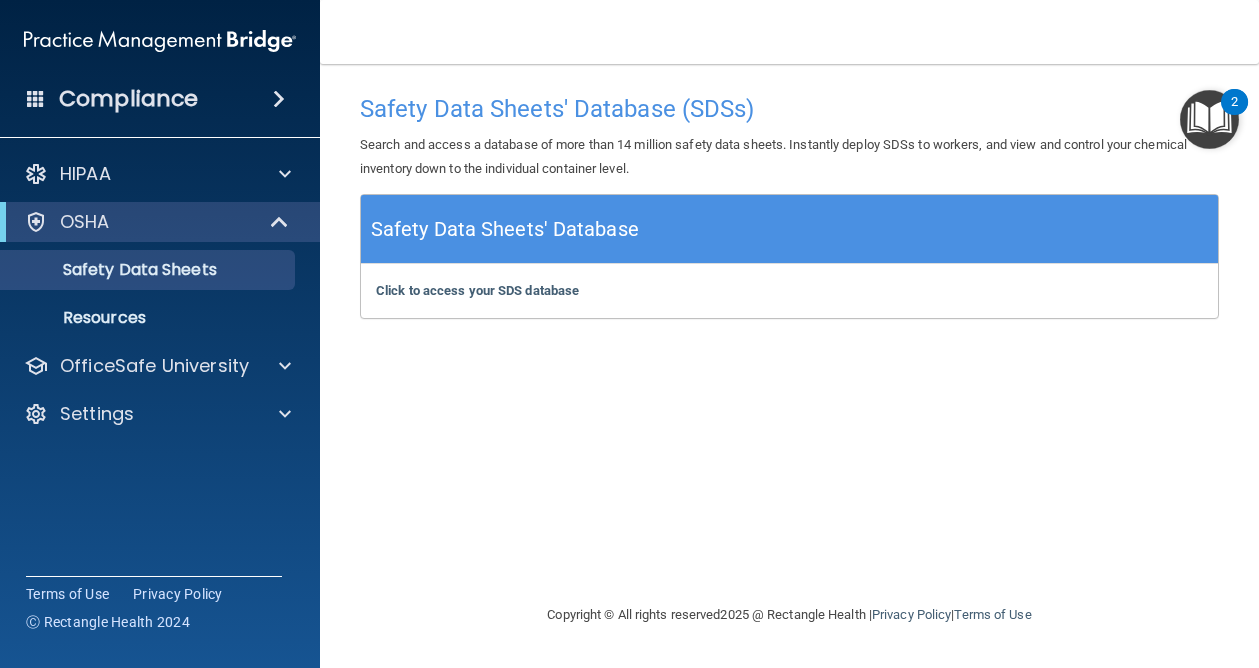 click at bounding box center (1209, 119) 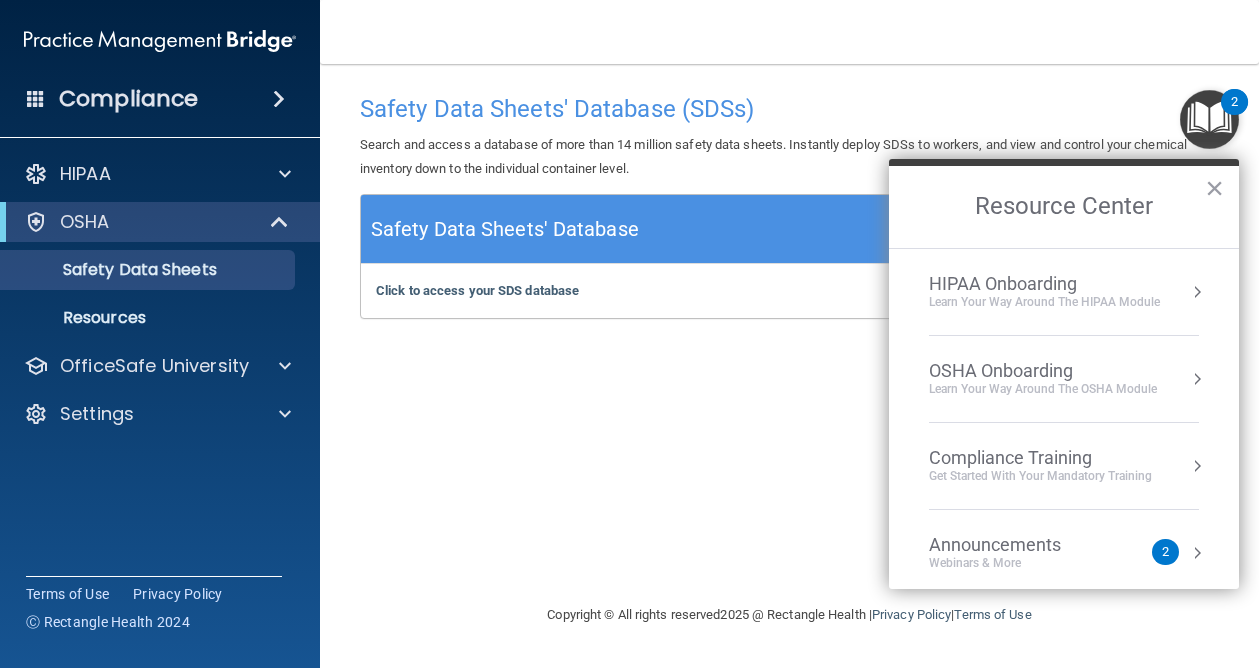 click on "OSHA Onboarding Learn your way around the OSHA module" at bounding box center (1064, 379) 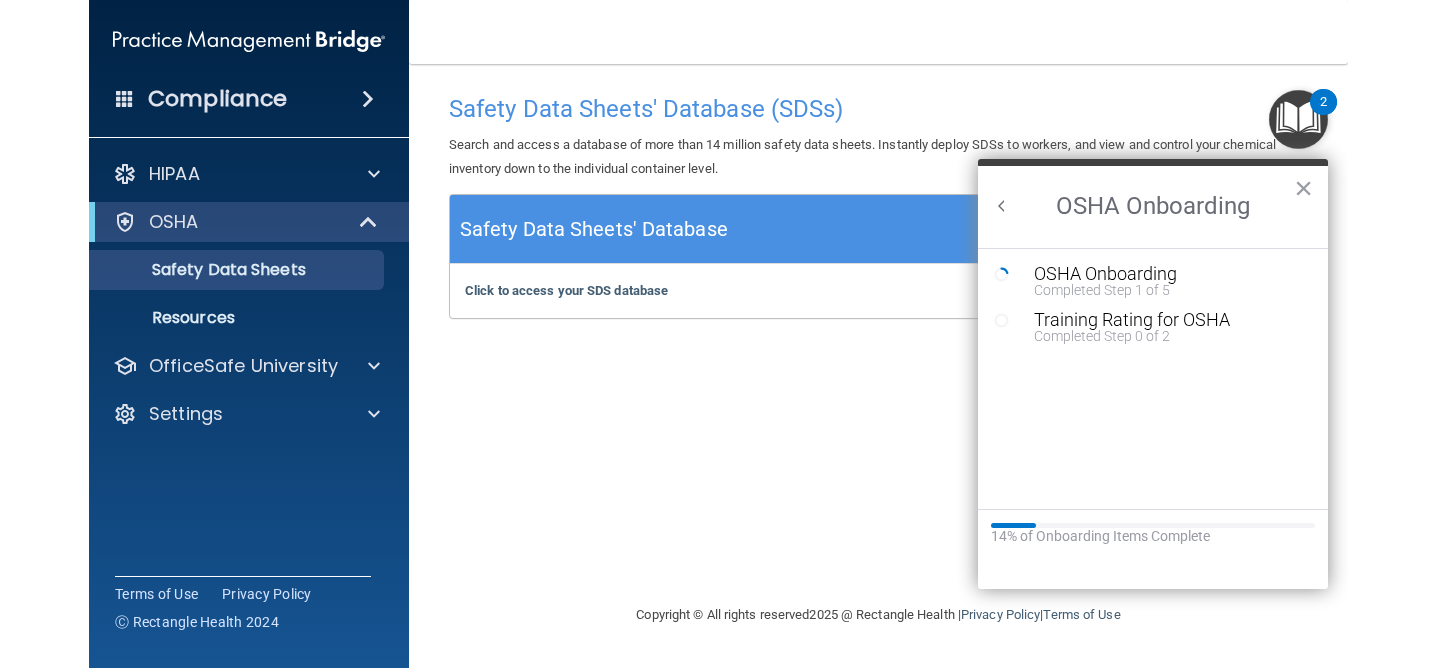 scroll, scrollTop: 0, scrollLeft: 0, axis: both 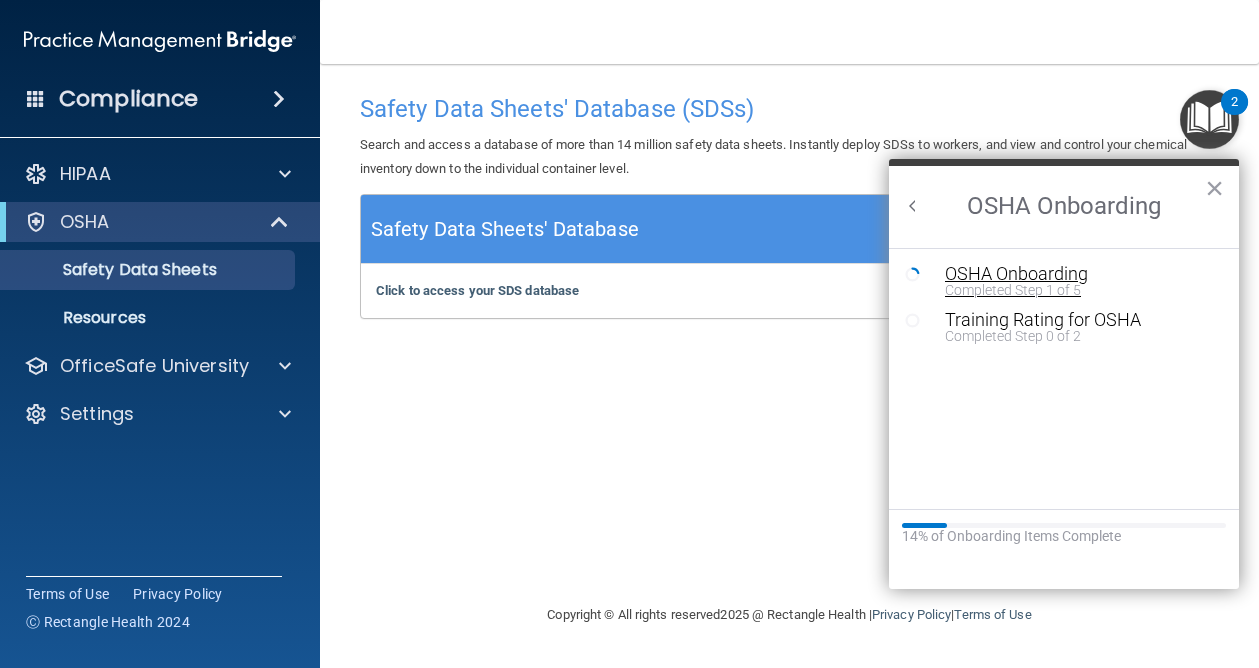 click on "OSHA Onboarding" at bounding box center [1079, 274] 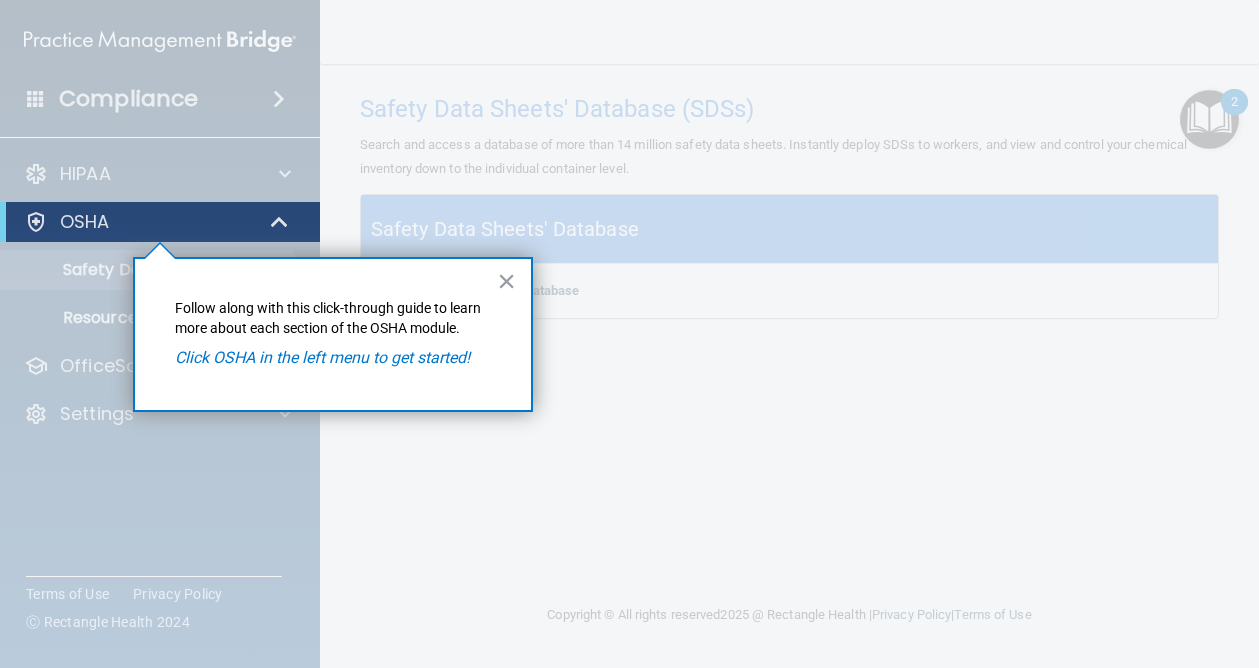 click on "Click OSHA in the left menu to get started!" at bounding box center (322, 357) 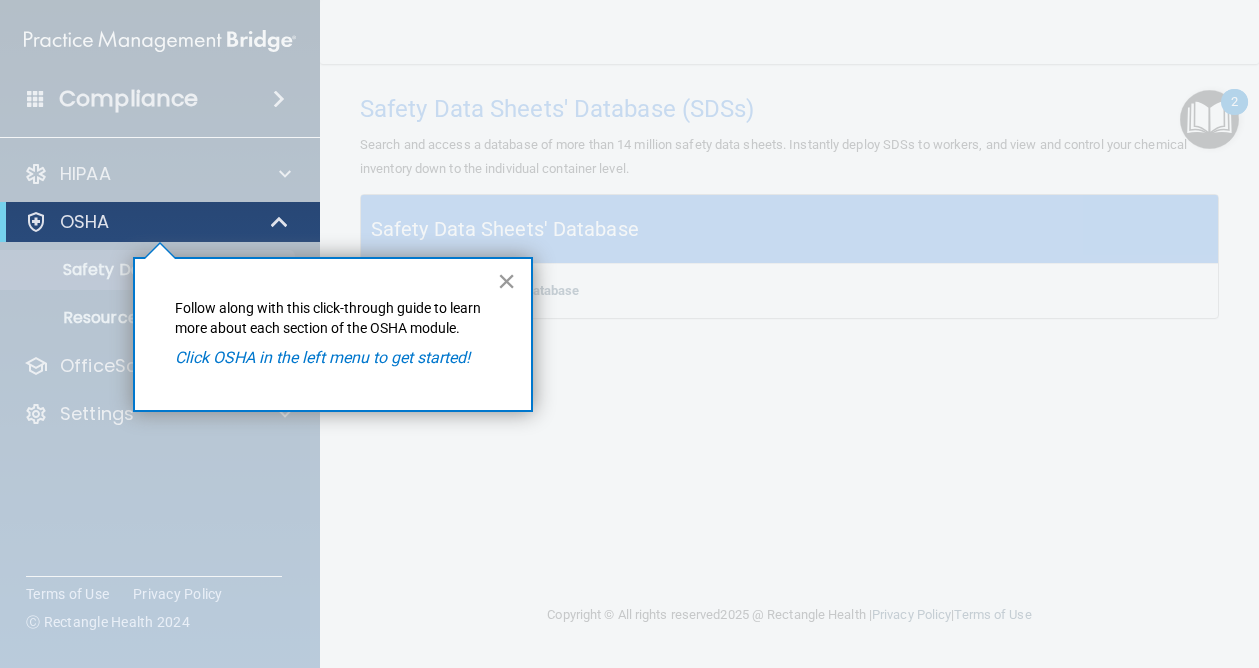 click on "×" at bounding box center [506, 281] 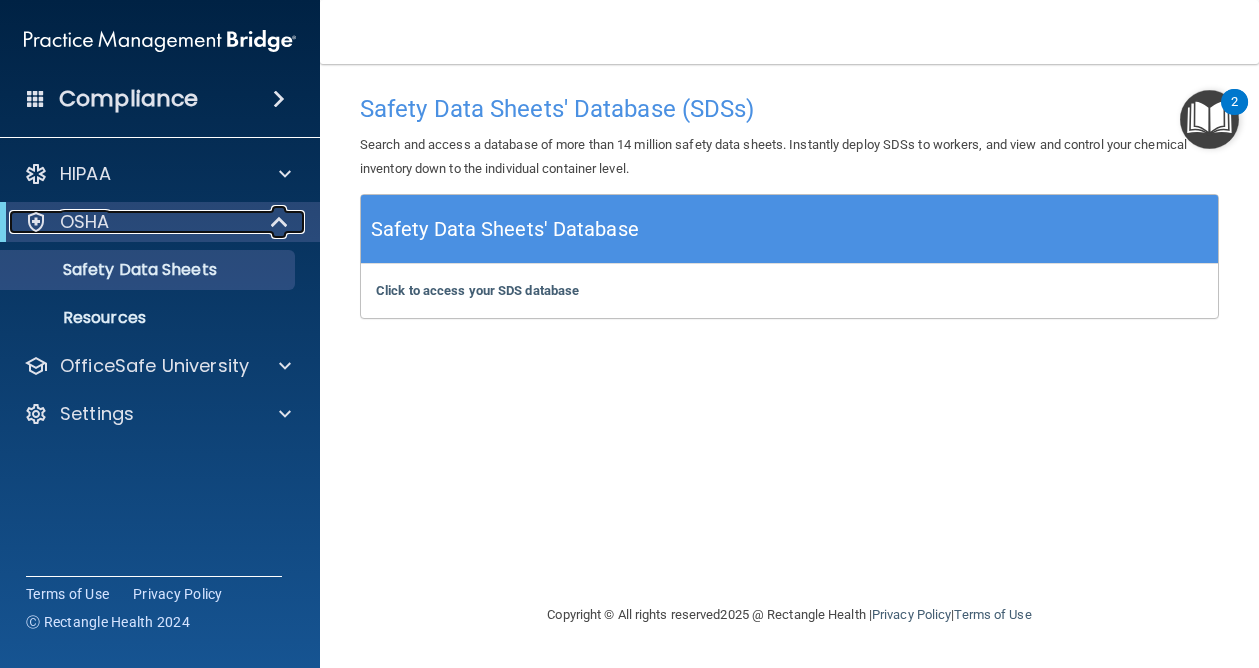 click at bounding box center (281, 222) 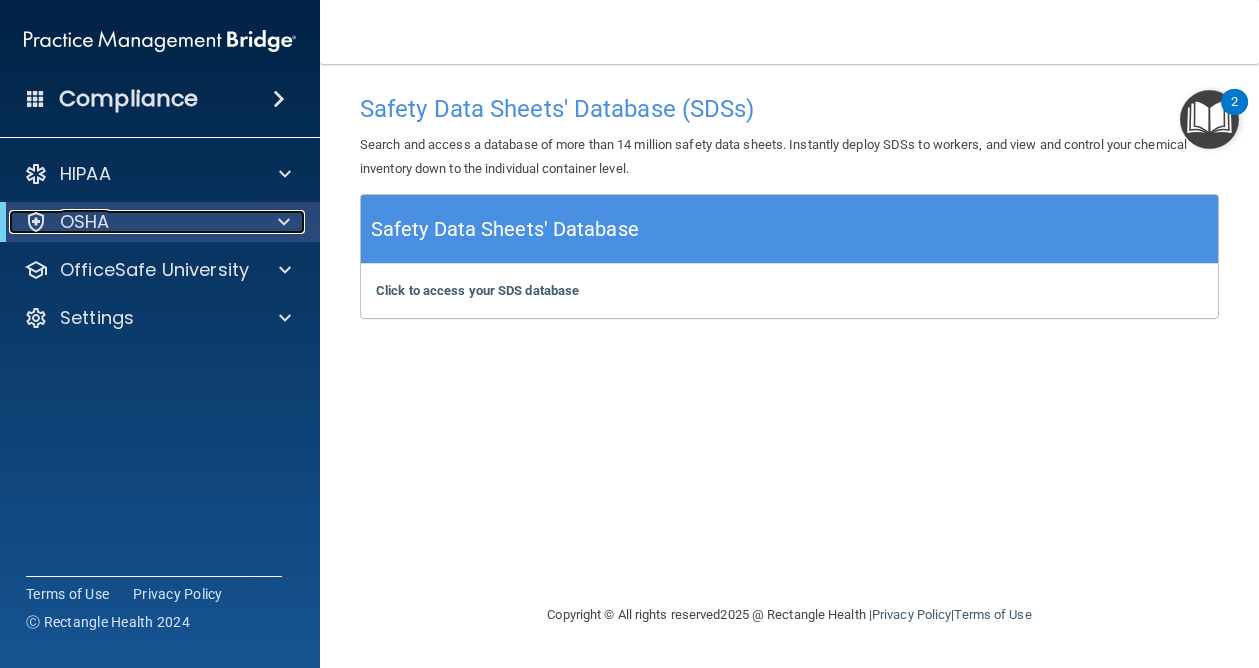 click at bounding box center [284, 222] 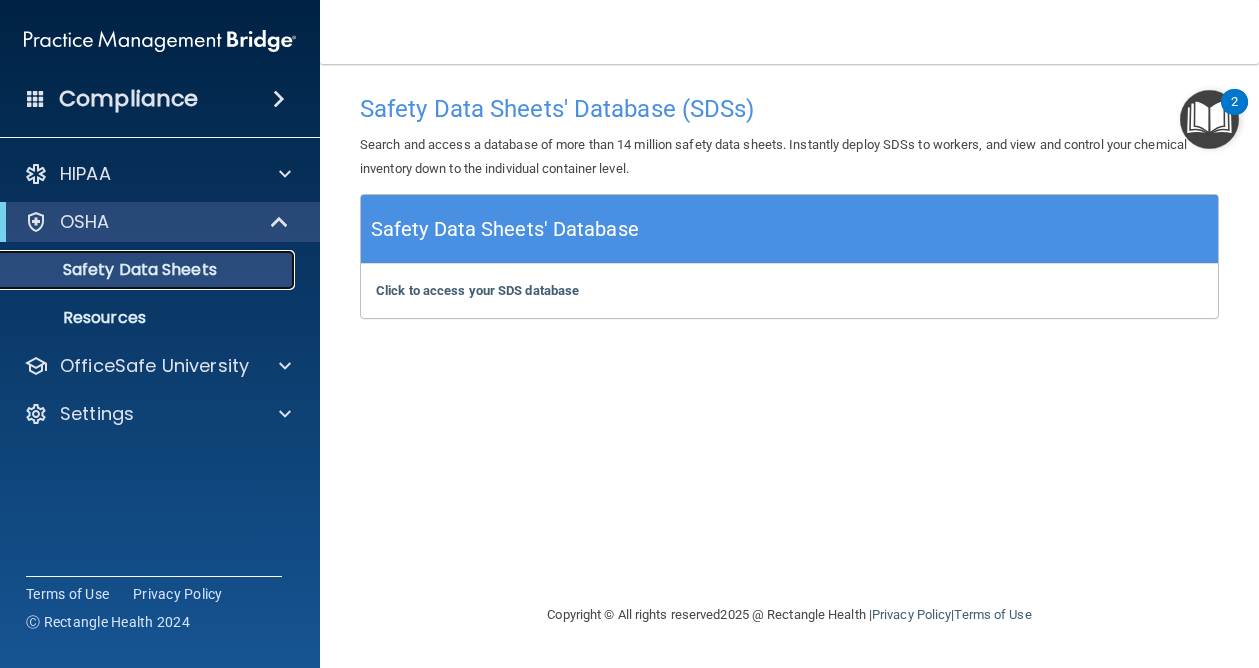 click on "Safety Data Sheets" at bounding box center (137, 270) 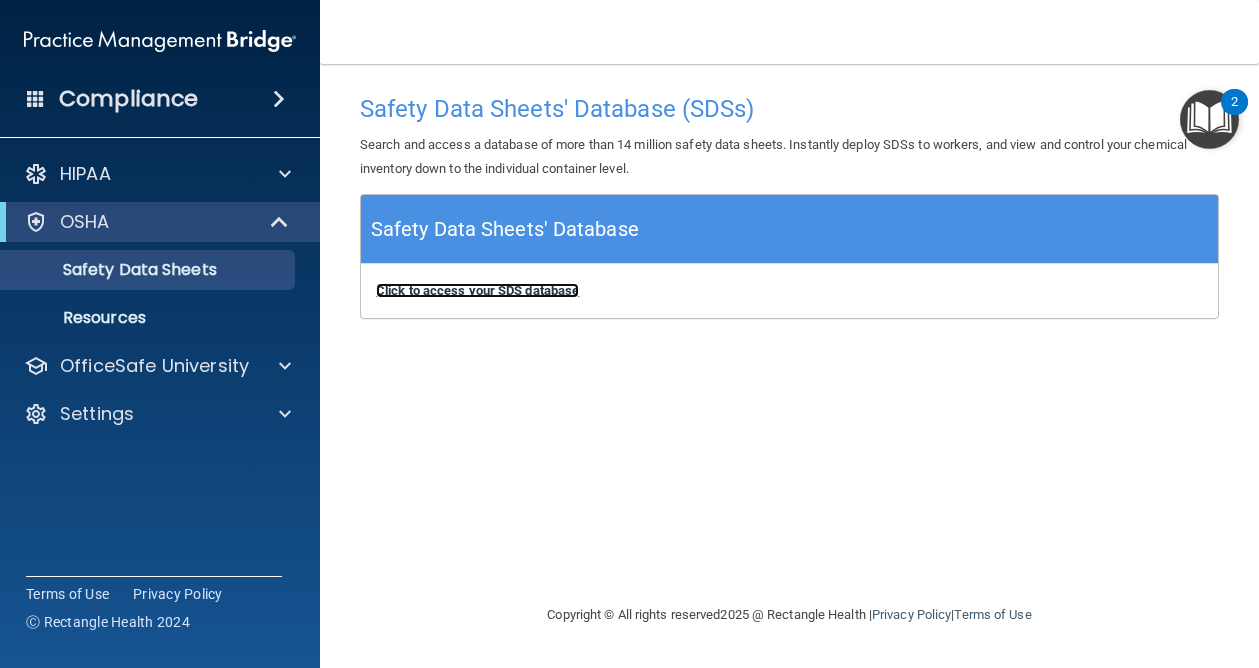 click on "Click to access your SDS database" at bounding box center [477, 290] 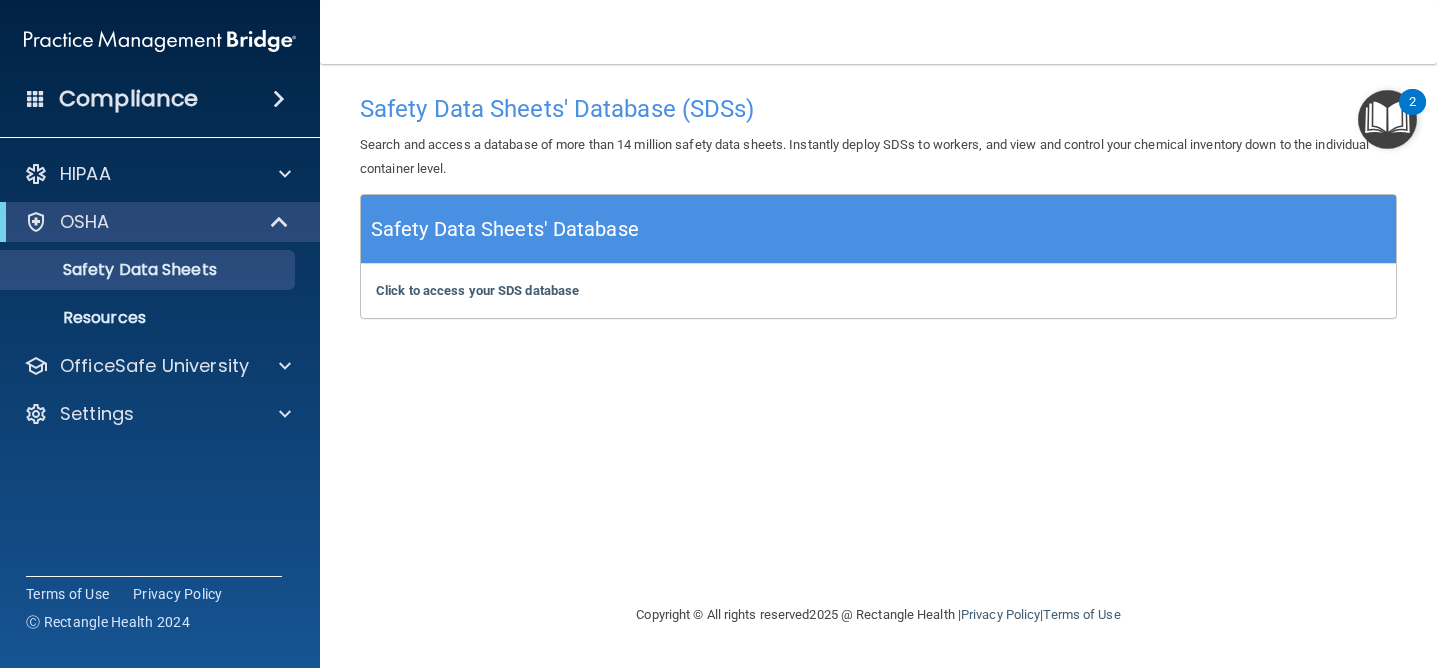 click at bounding box center (1387, 119) 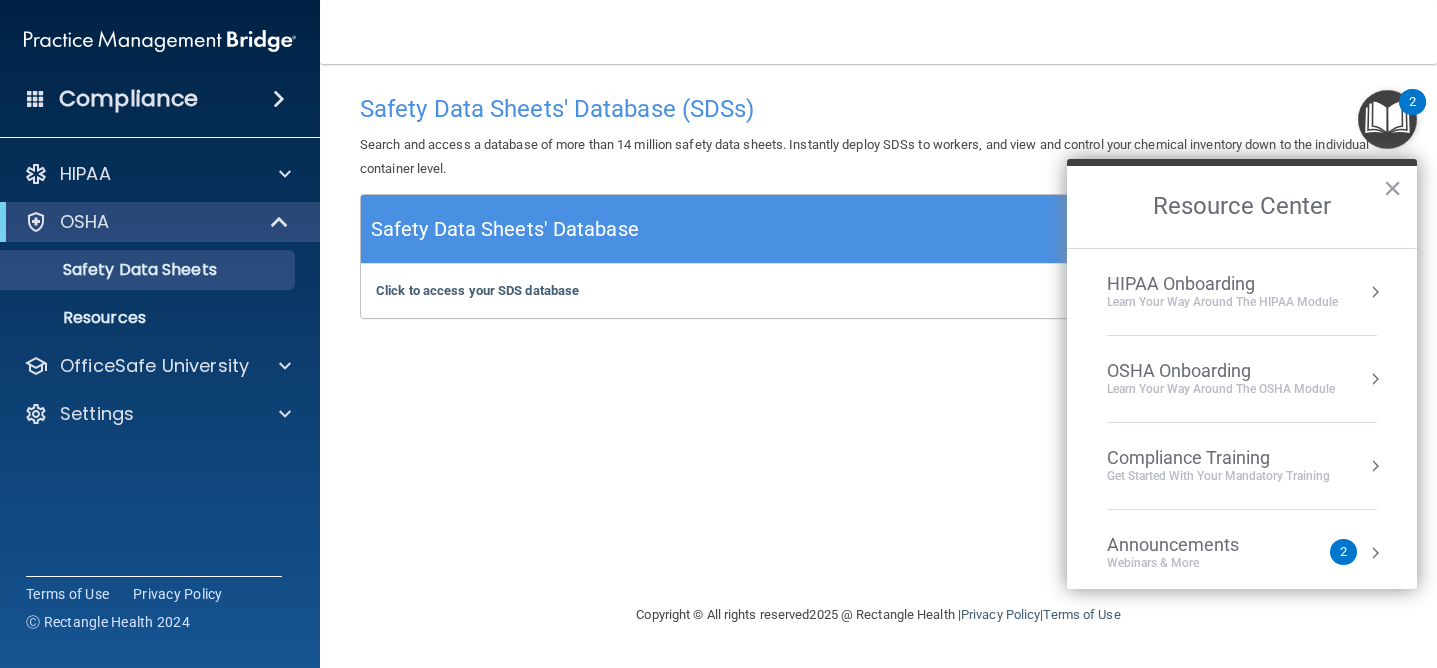 click on "OSHA Onboarding Learn your way around the OSHA module" at bounding box center (1242, 379) 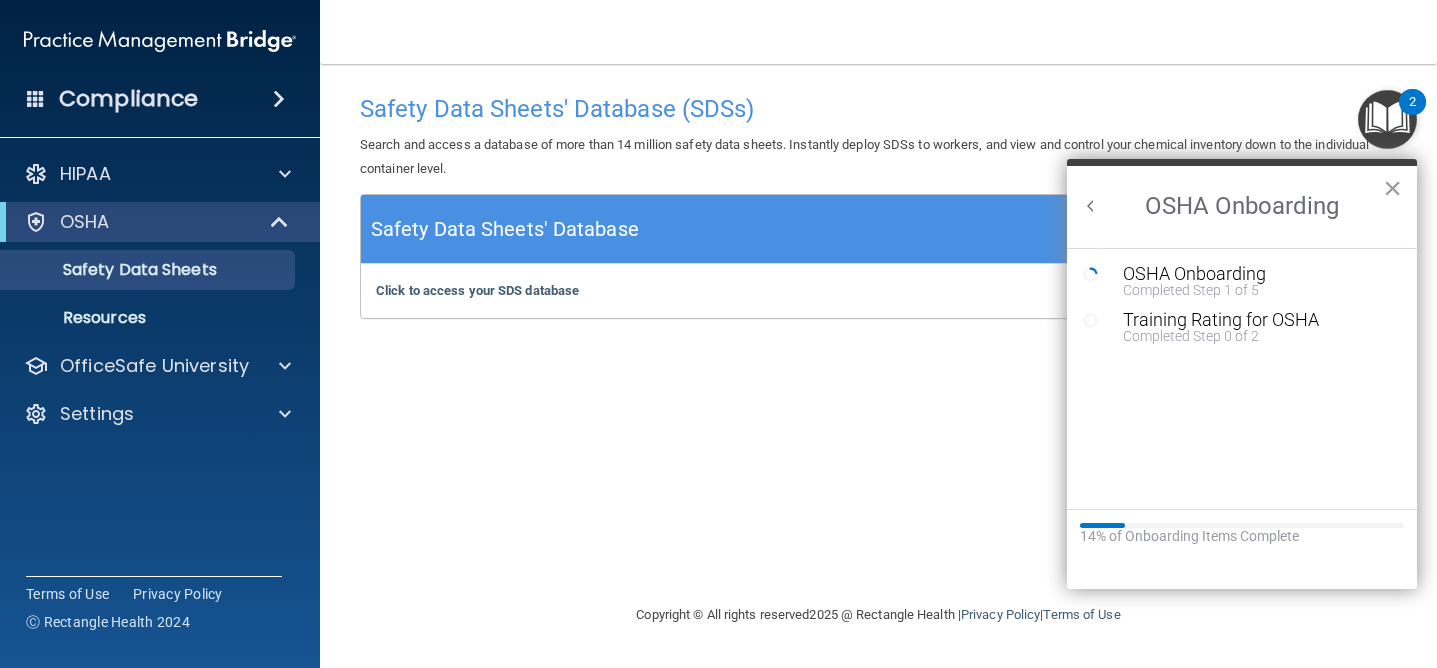 scroll, scrollTop: 0, scrollLeft: 0, axis: both 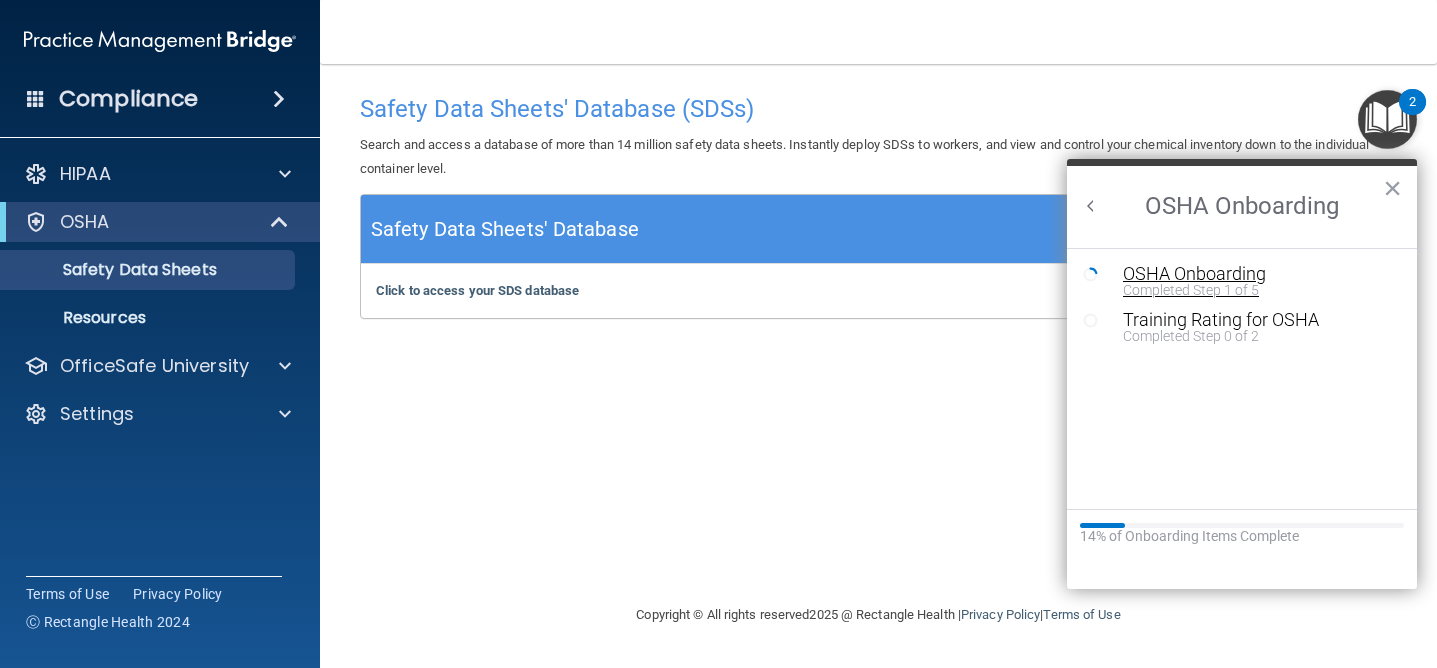 click on "Completed Step 1 of 5" at bounding box center (1257, 290) 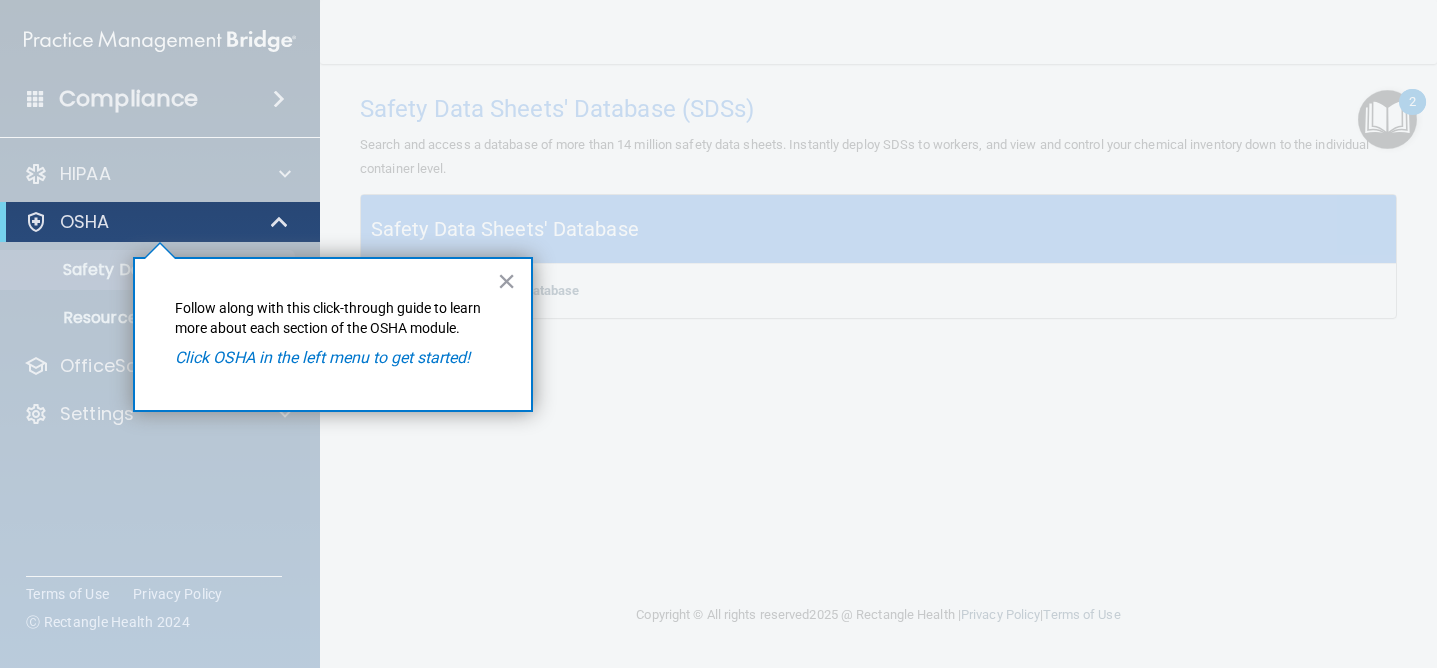 click on "×" at bounding box center (506, 281) 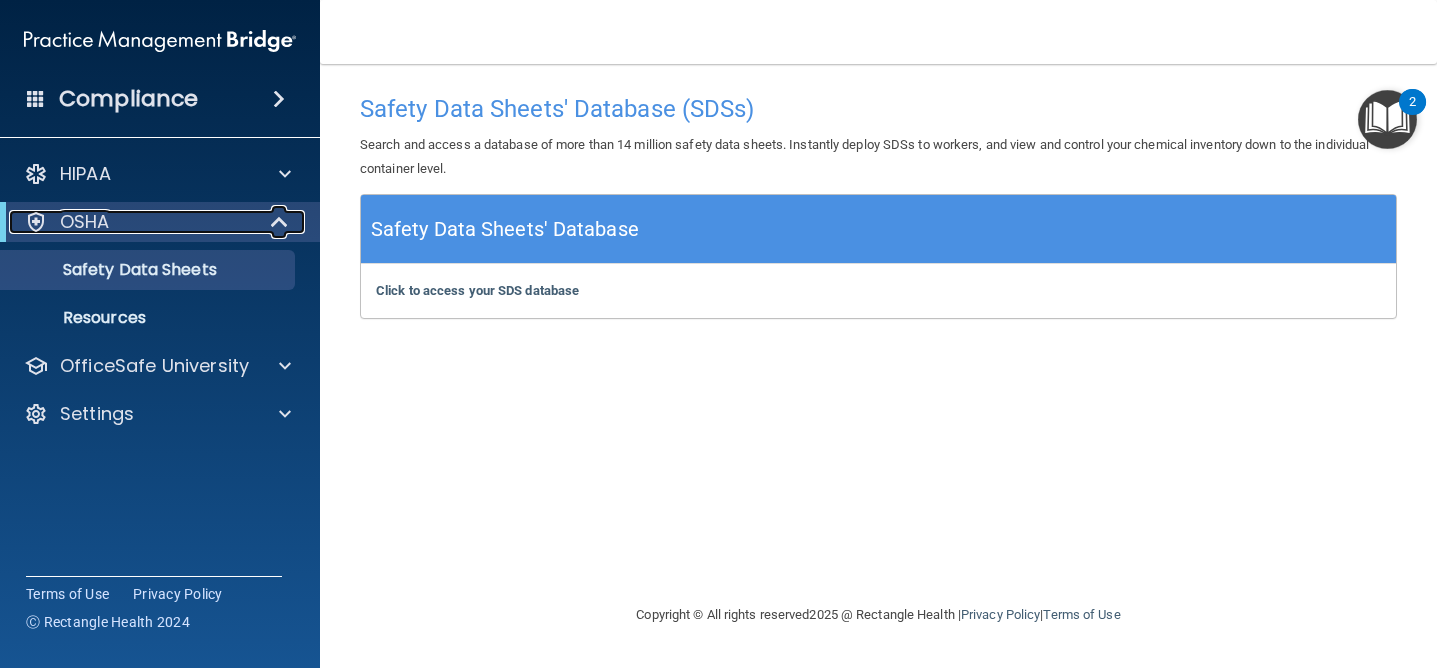 click at bounding box center [281, 222] 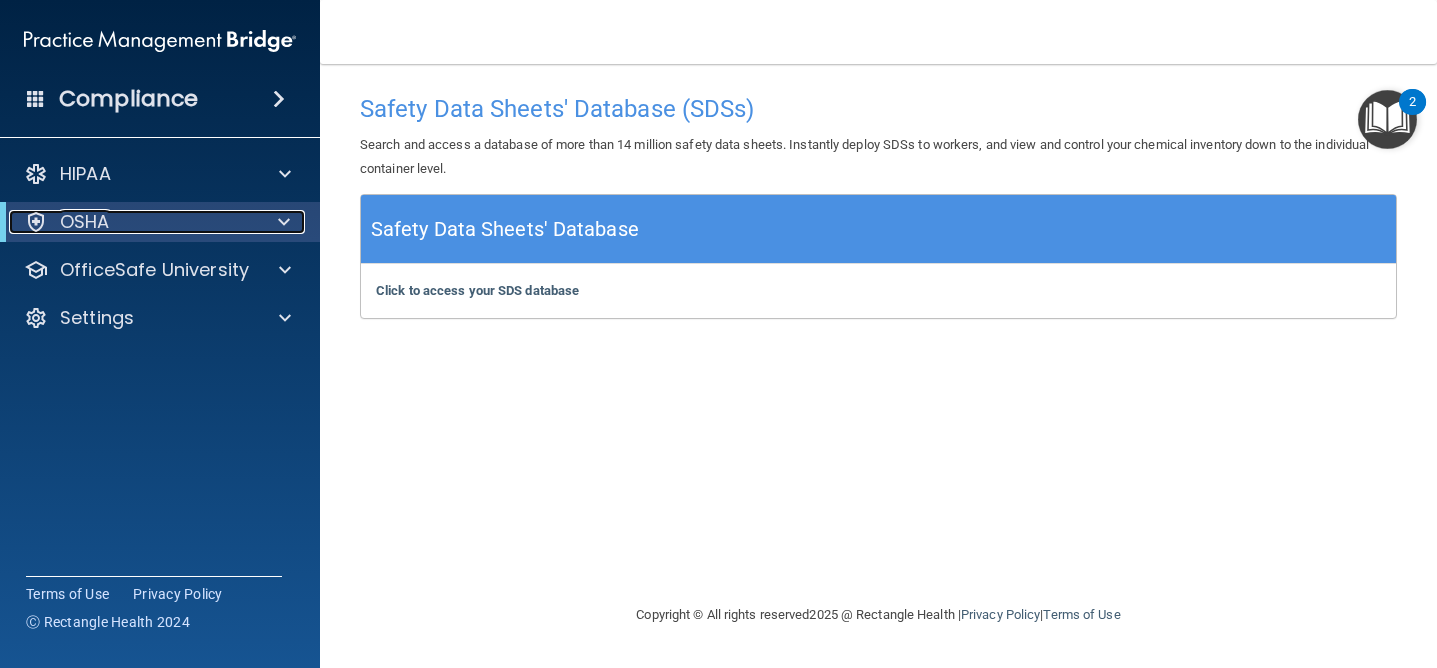 click at bounding box center [280, 222] 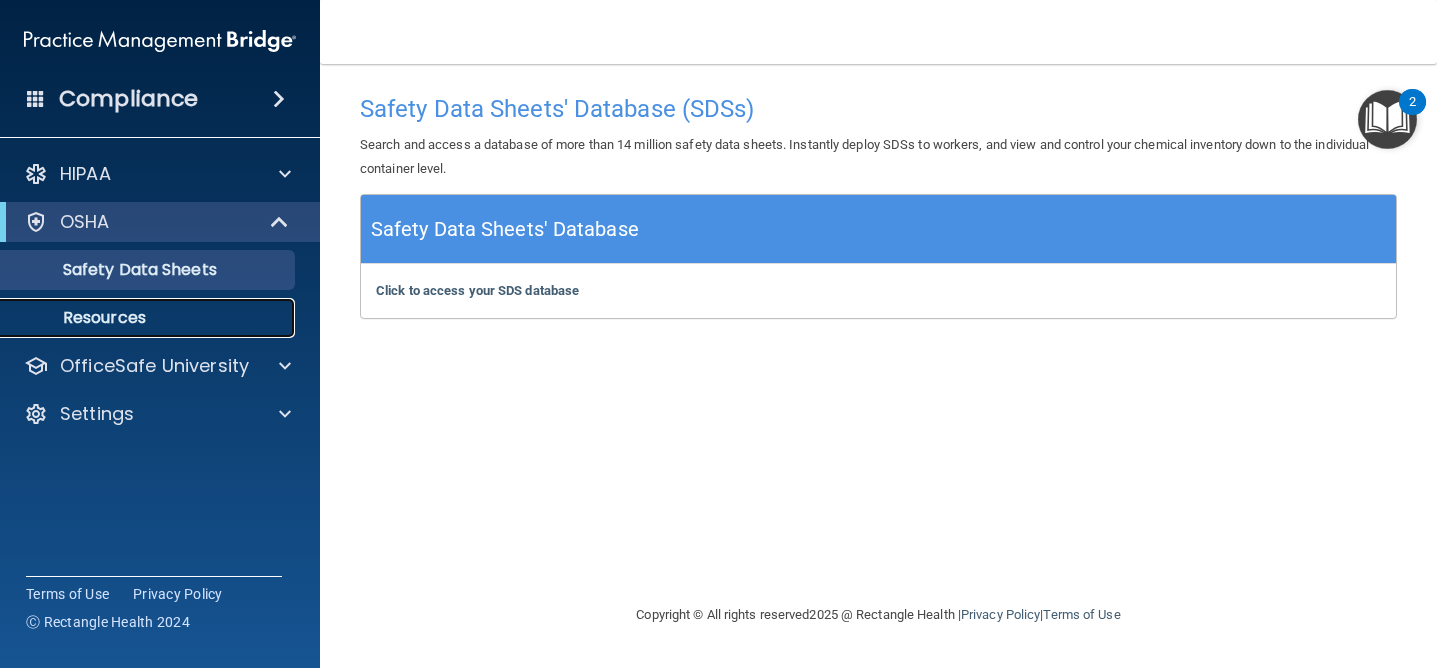 click on "Resources" at bounding box center (149, 318) 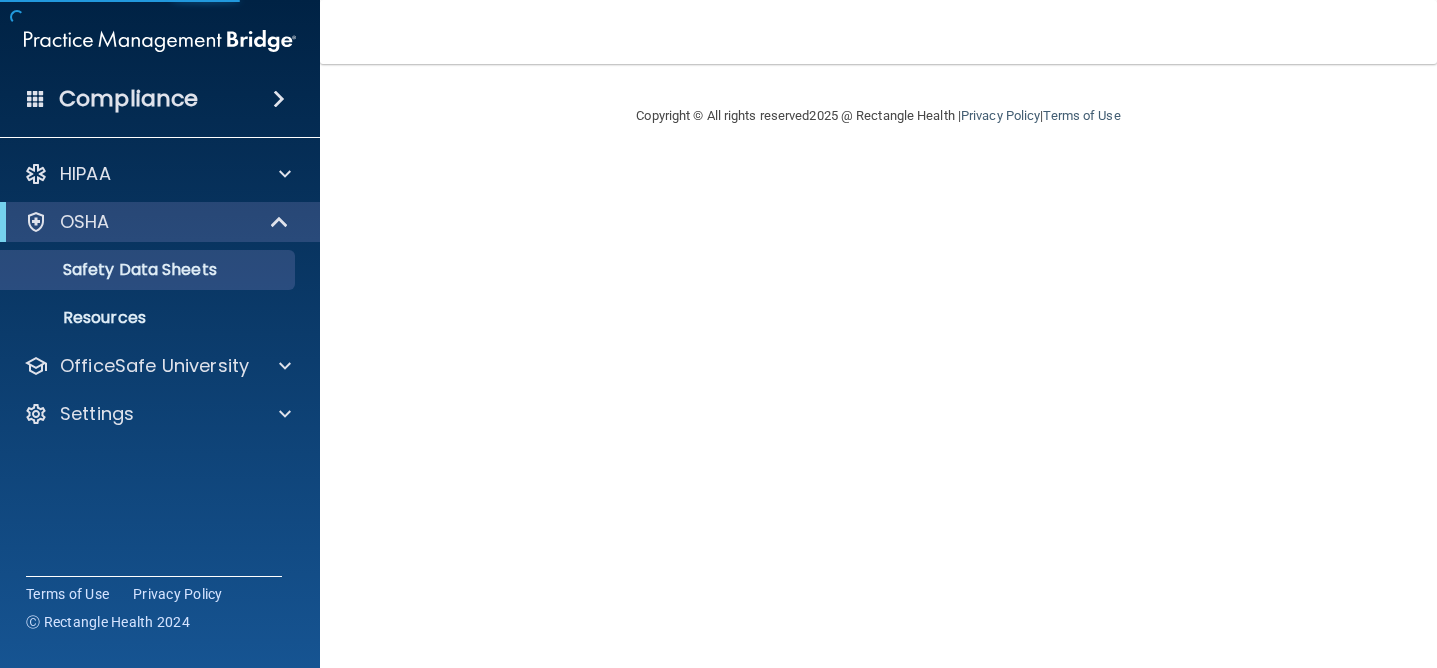 scroll, scrollTop: 0, scrollLeft: 0, axis: both 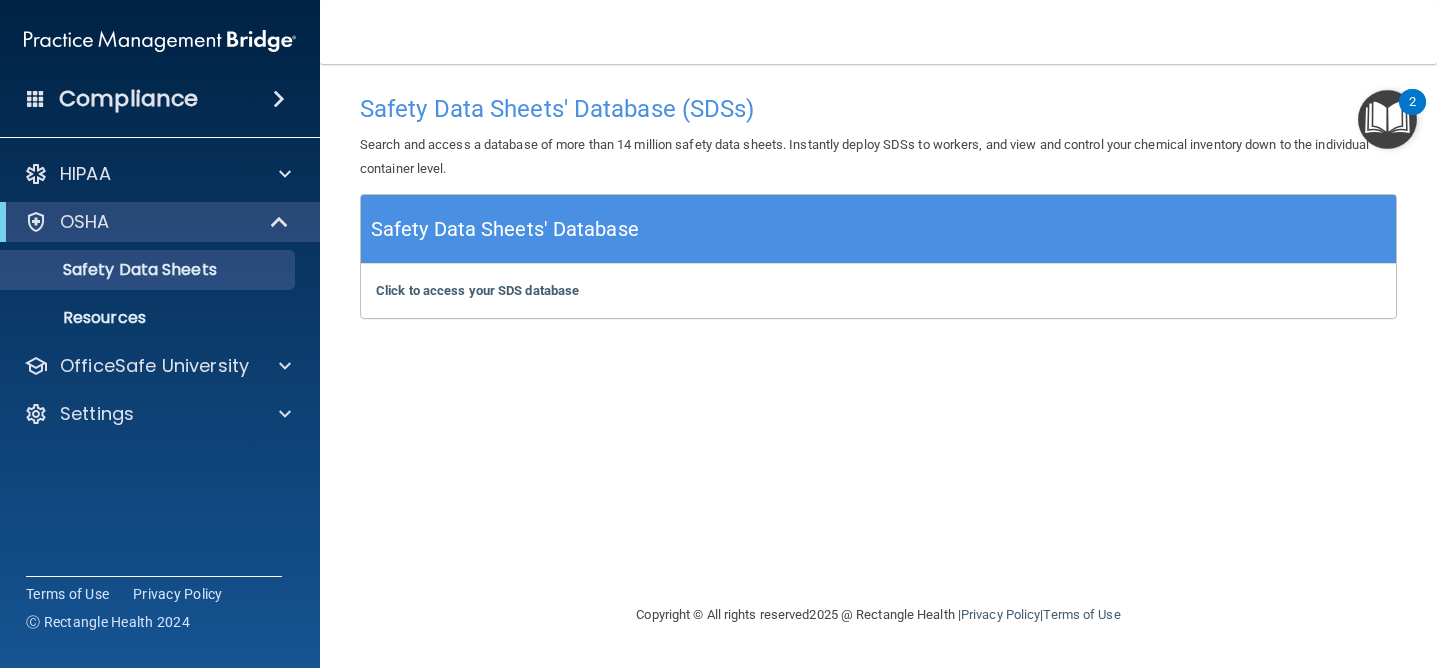 click at bounding box center (1387, 119) 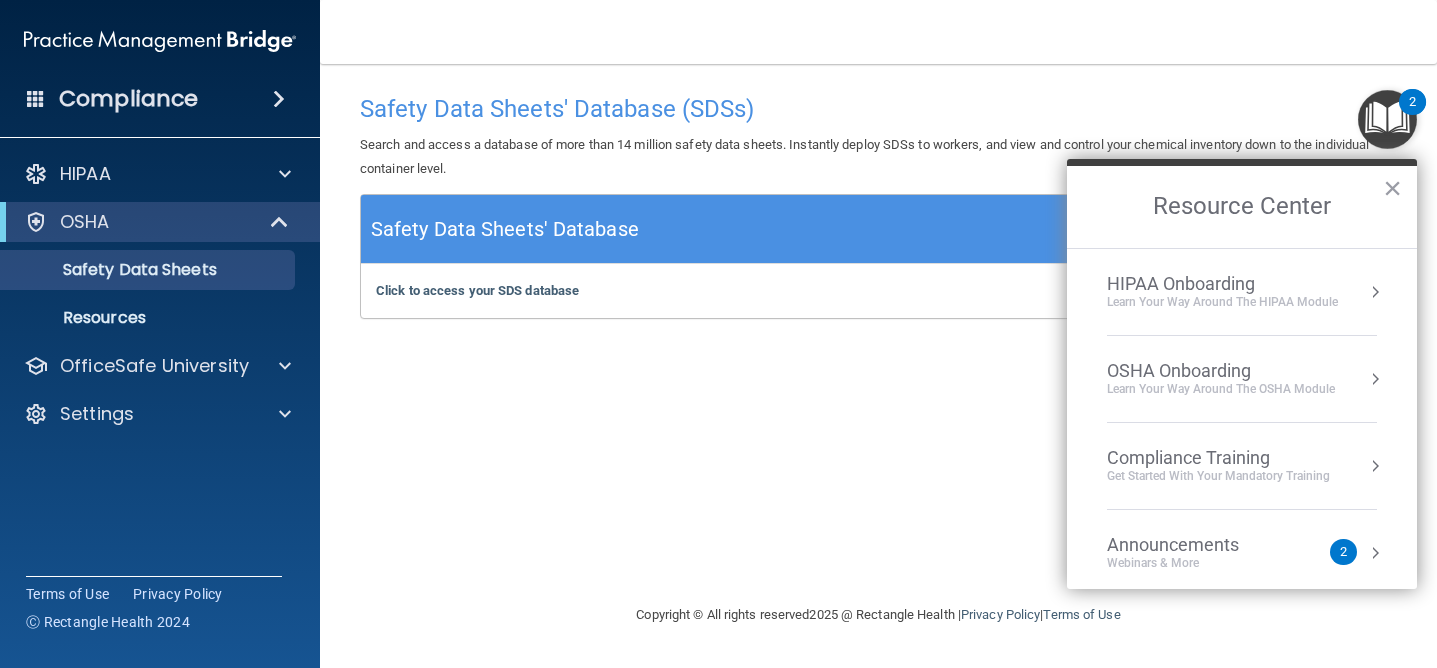 click on "2" at bounding box center [1343, 552] 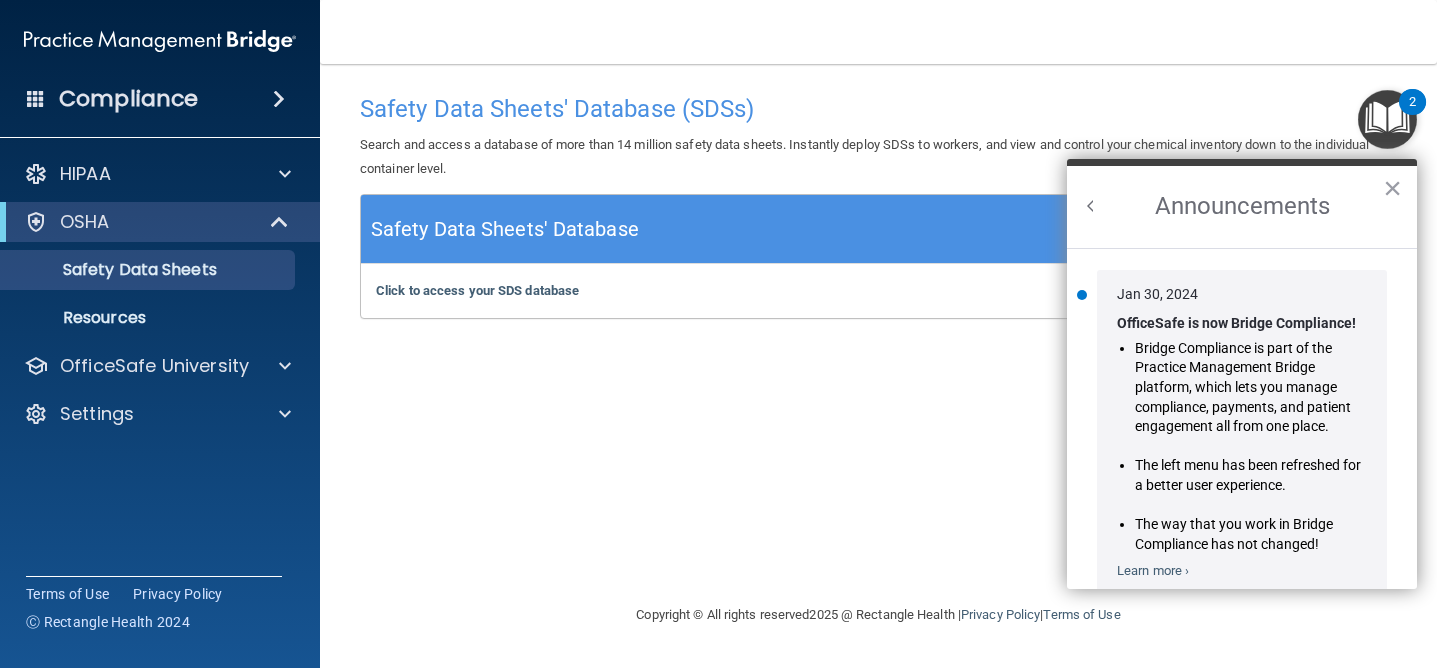 scroll, scrollTop: 0, scrollLeft: 0, axis: both 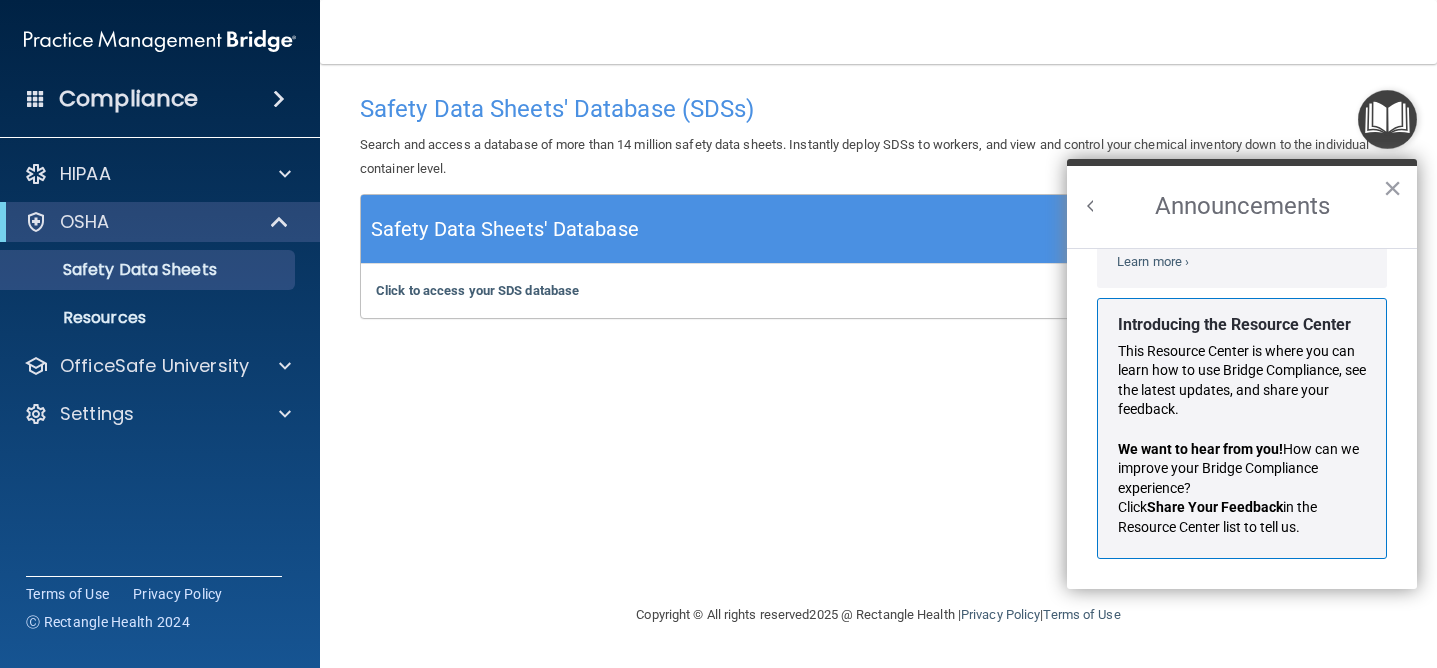 click at bounding box center [1091, 206] 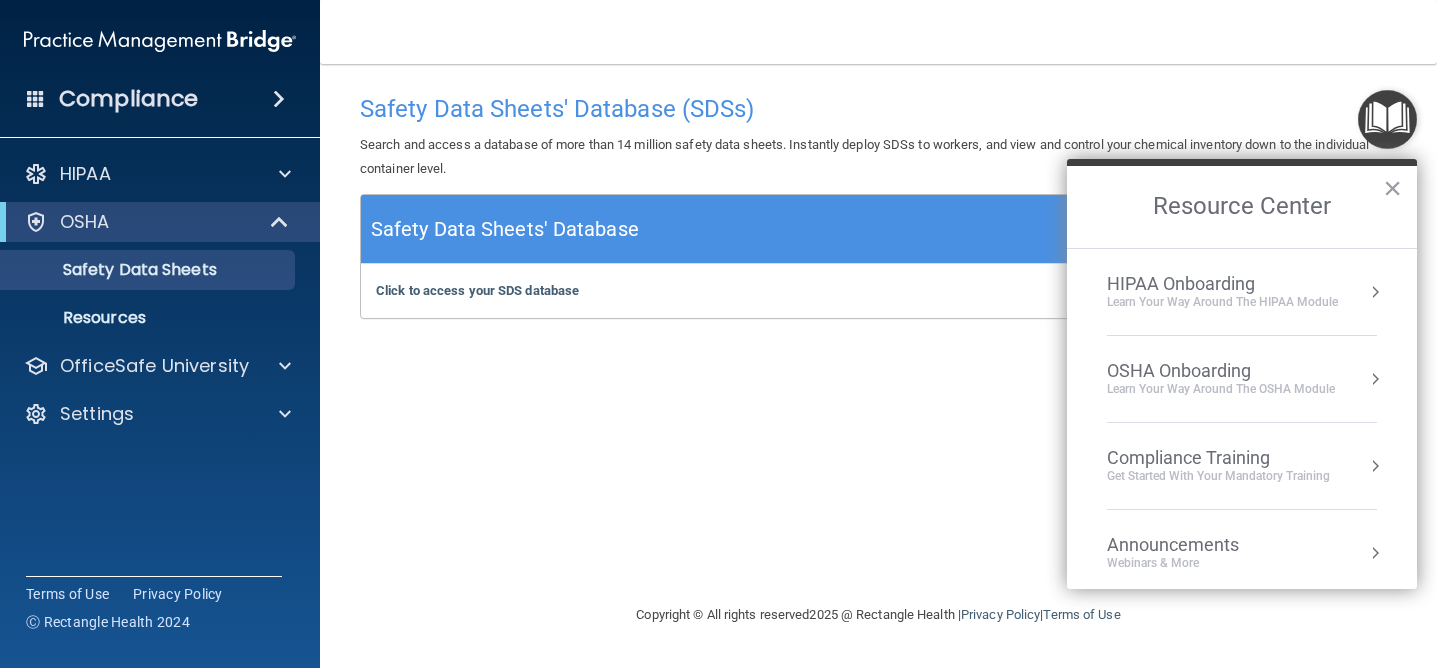 click on "Compliance Training" at bounding box center (1218, 458) 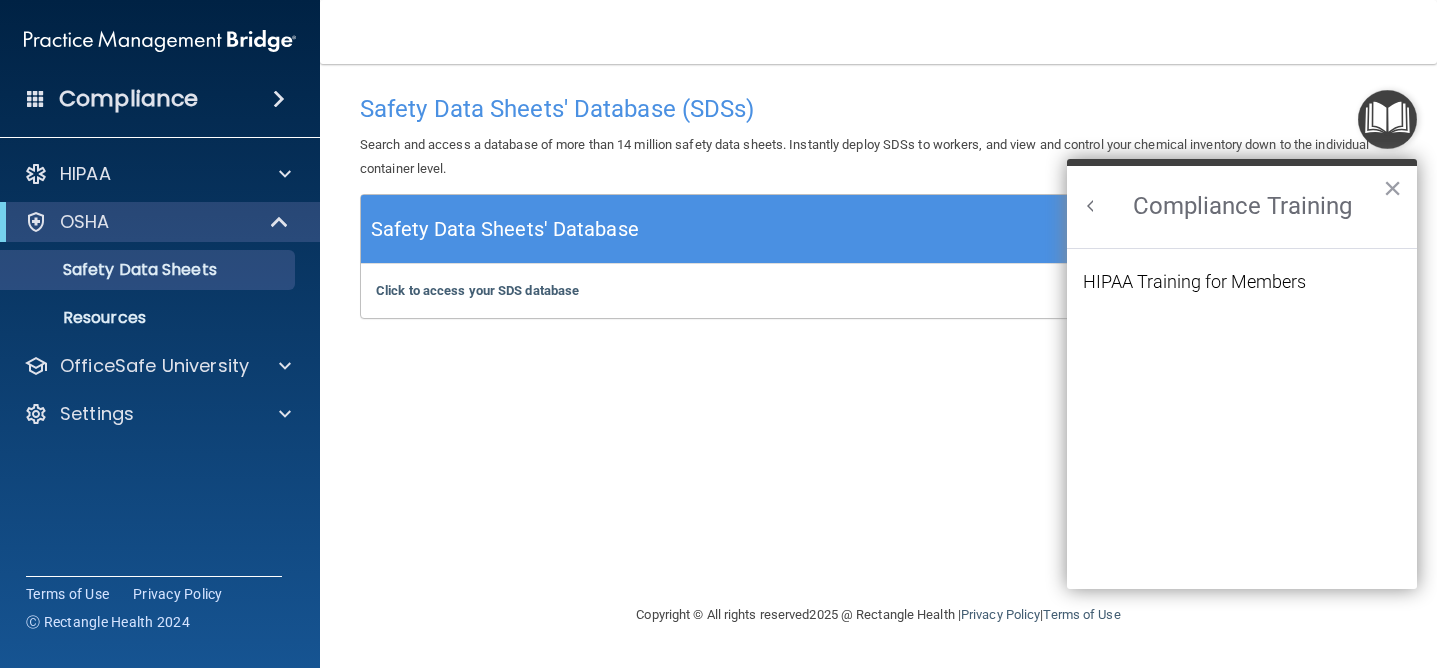 scroll, scrollTop: 0, scrollLeft: 0, axis: both 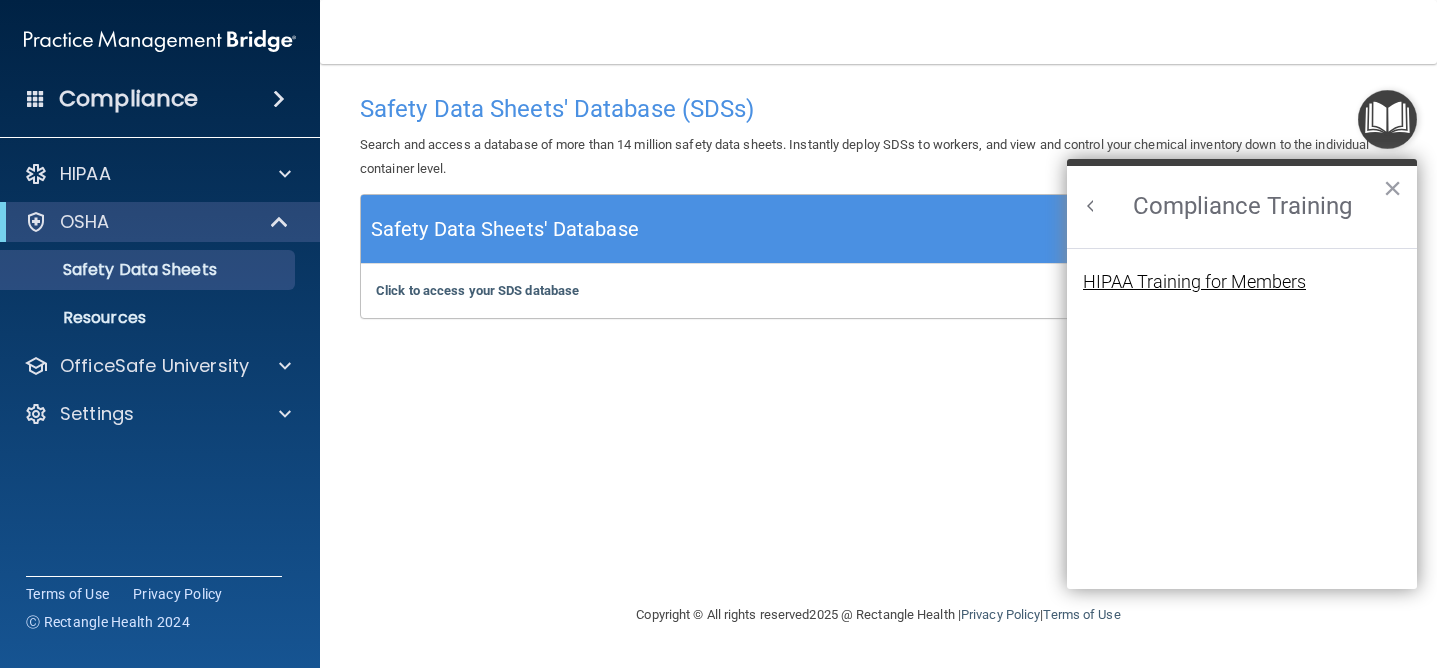 click on "HIPAA Training for Members" at bounding box center (1194, 282) 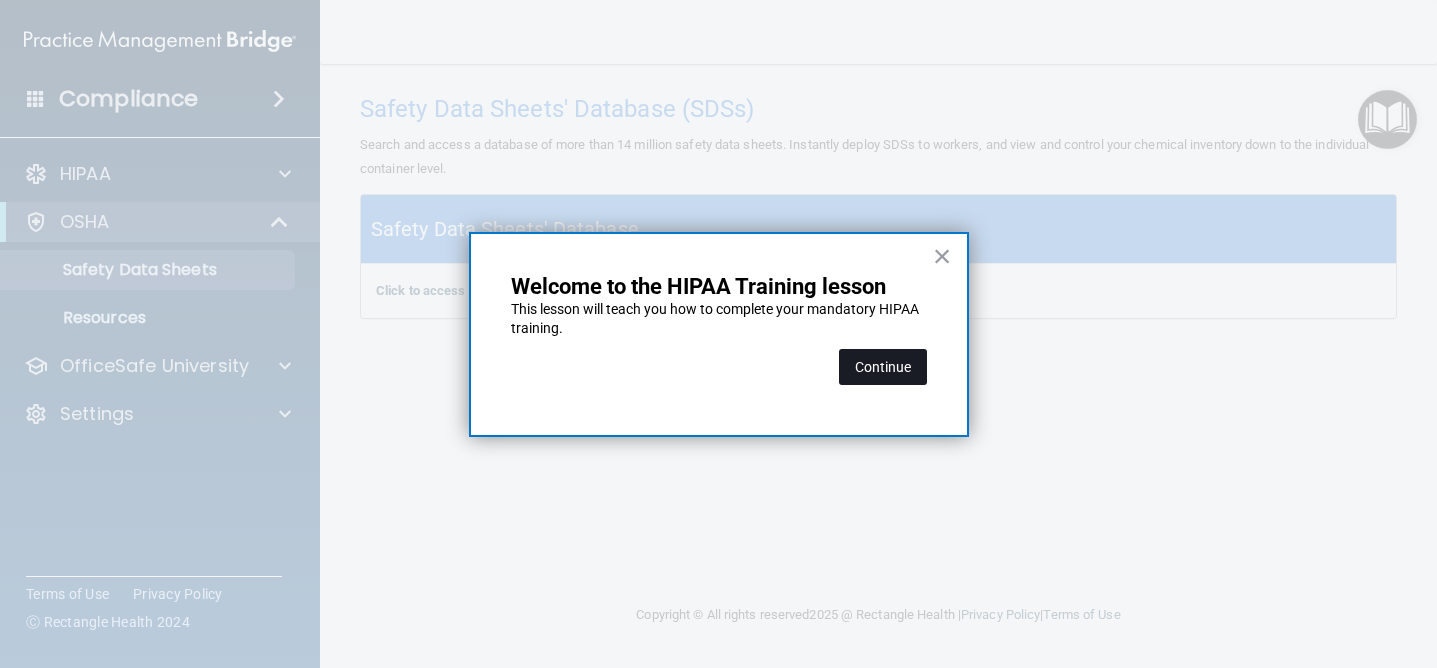 click on "Continue" at bounding box center [883, 367] 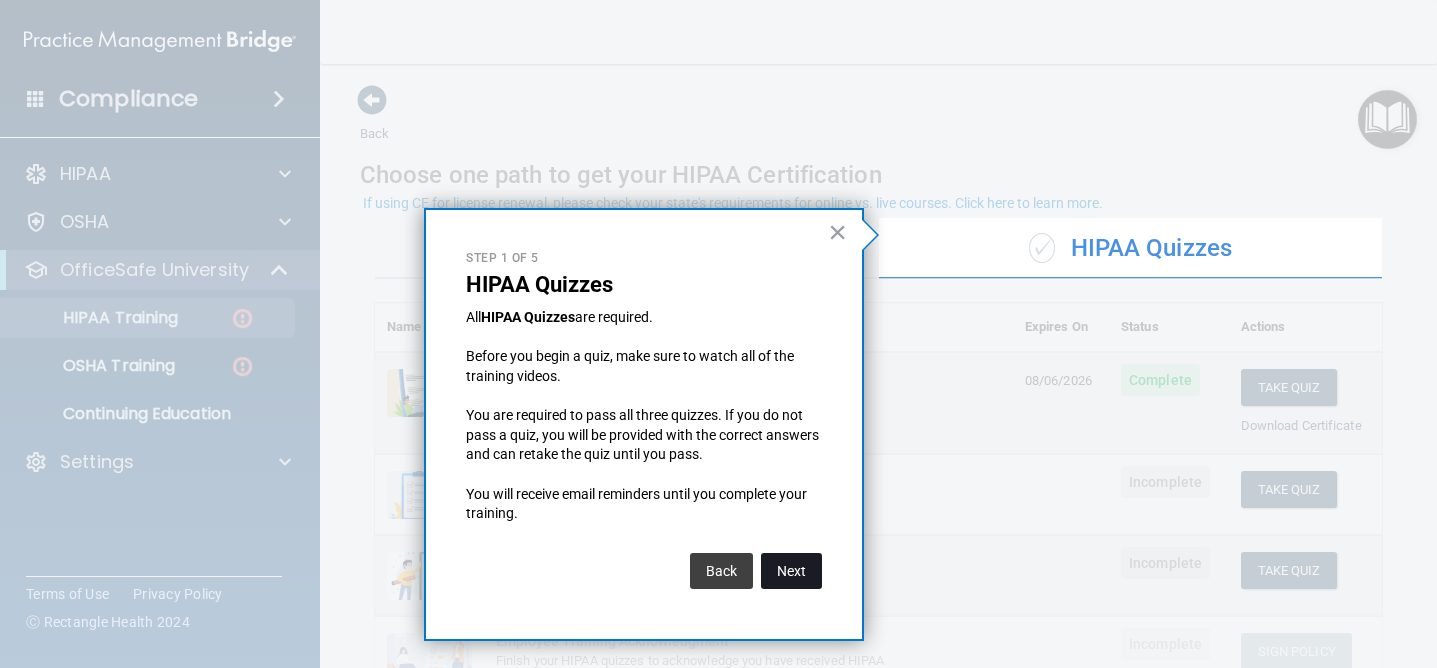 click on "Next" at bounding box center [791, 571] 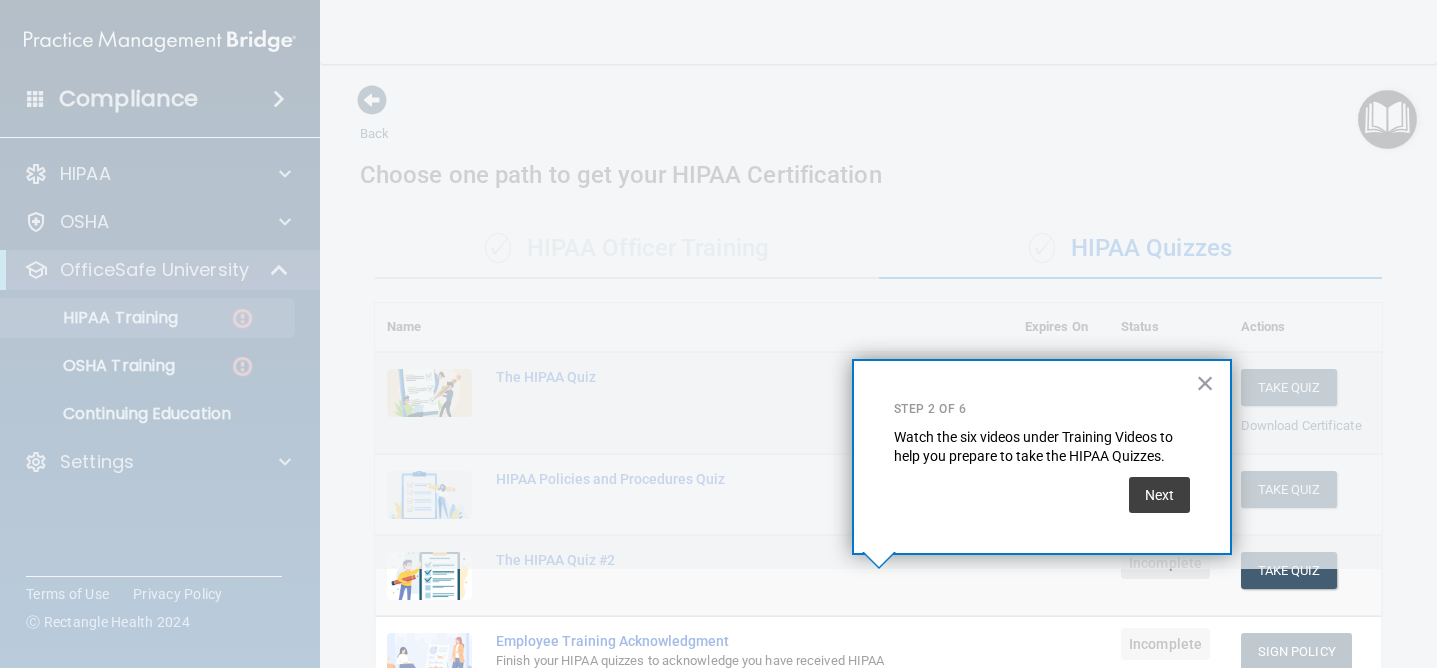 scroll, scrollTop: 265, scrollLeft: 0, axis: vertical 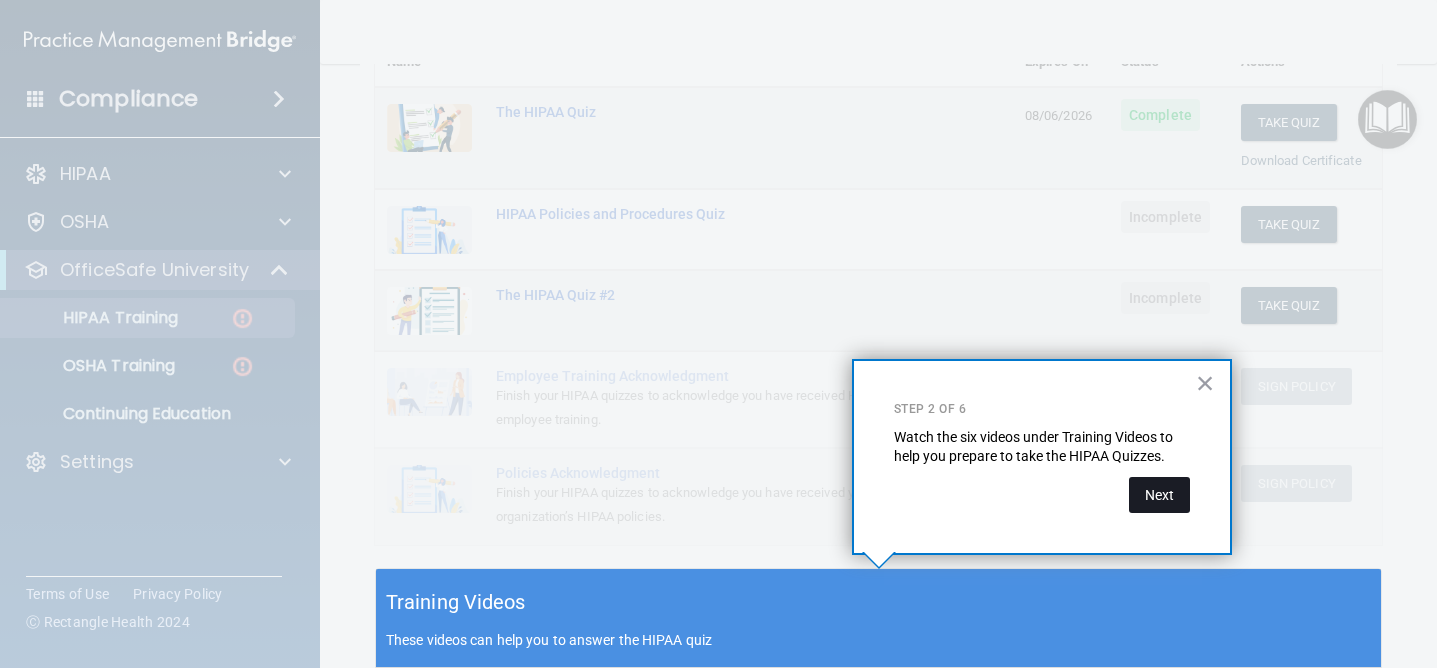 click on "Next" at bounding box center [1159, 495] 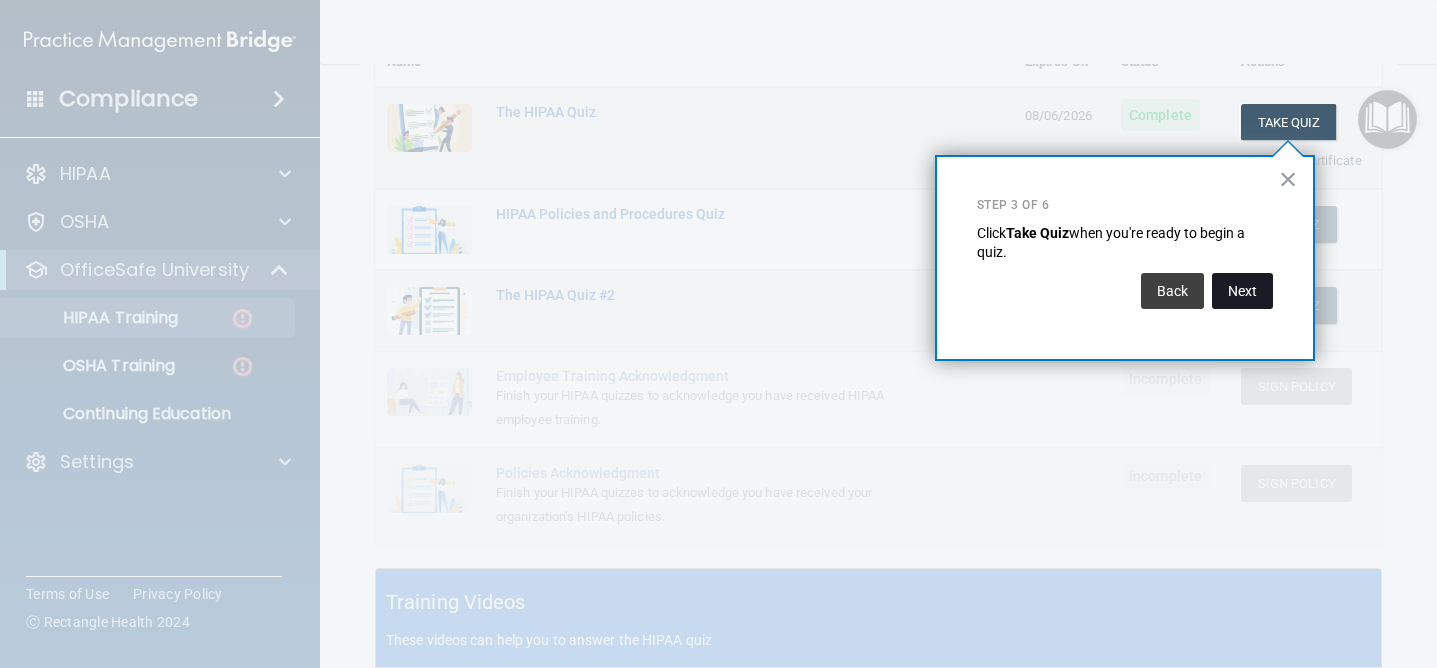 click on "Next" at bounding box center (1242, 291) 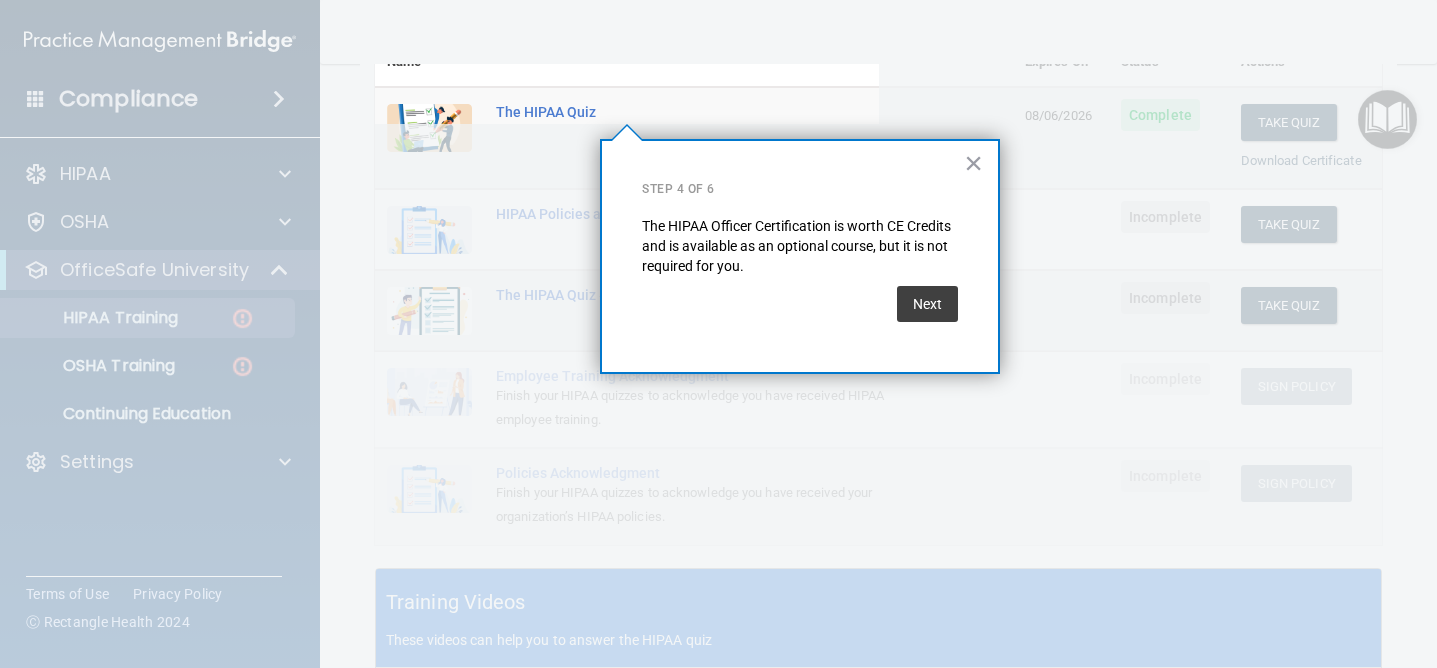 scroll, scrollTop: 154, scrollLeft: 0, axis: vertical 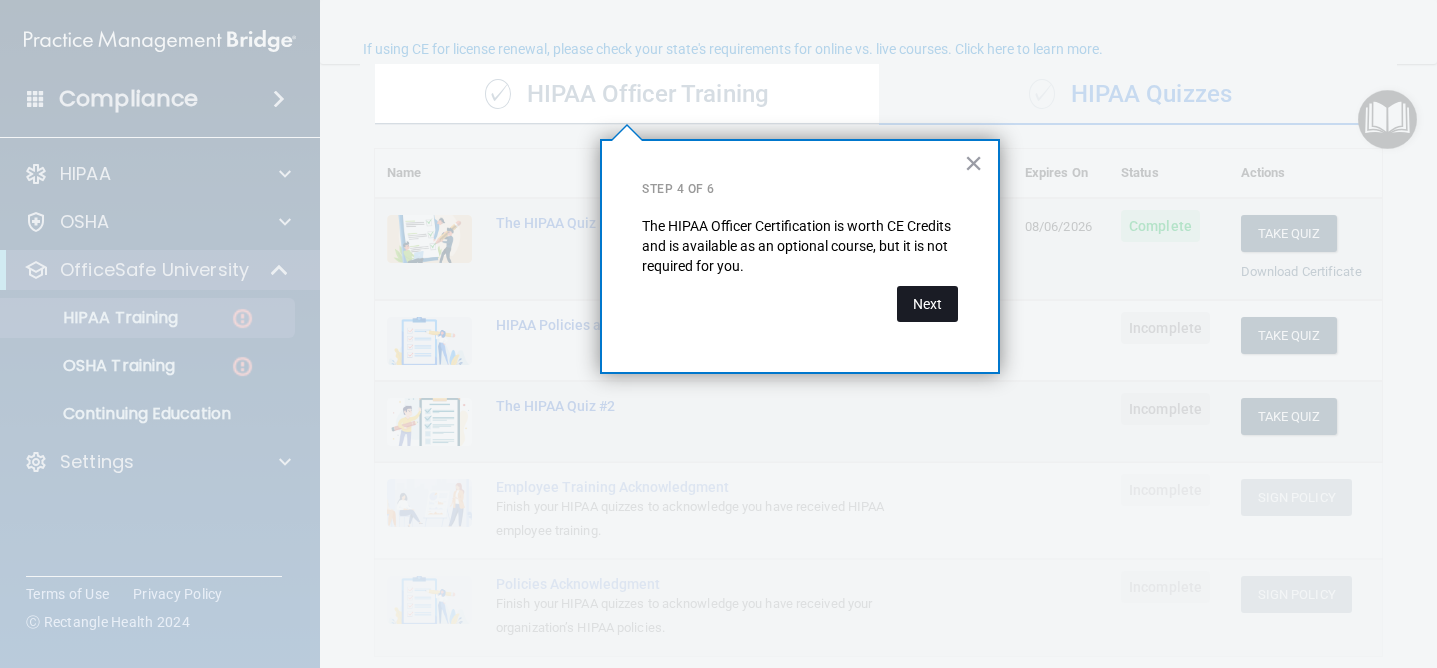 click on "Next" at bounding box center (927, 304) 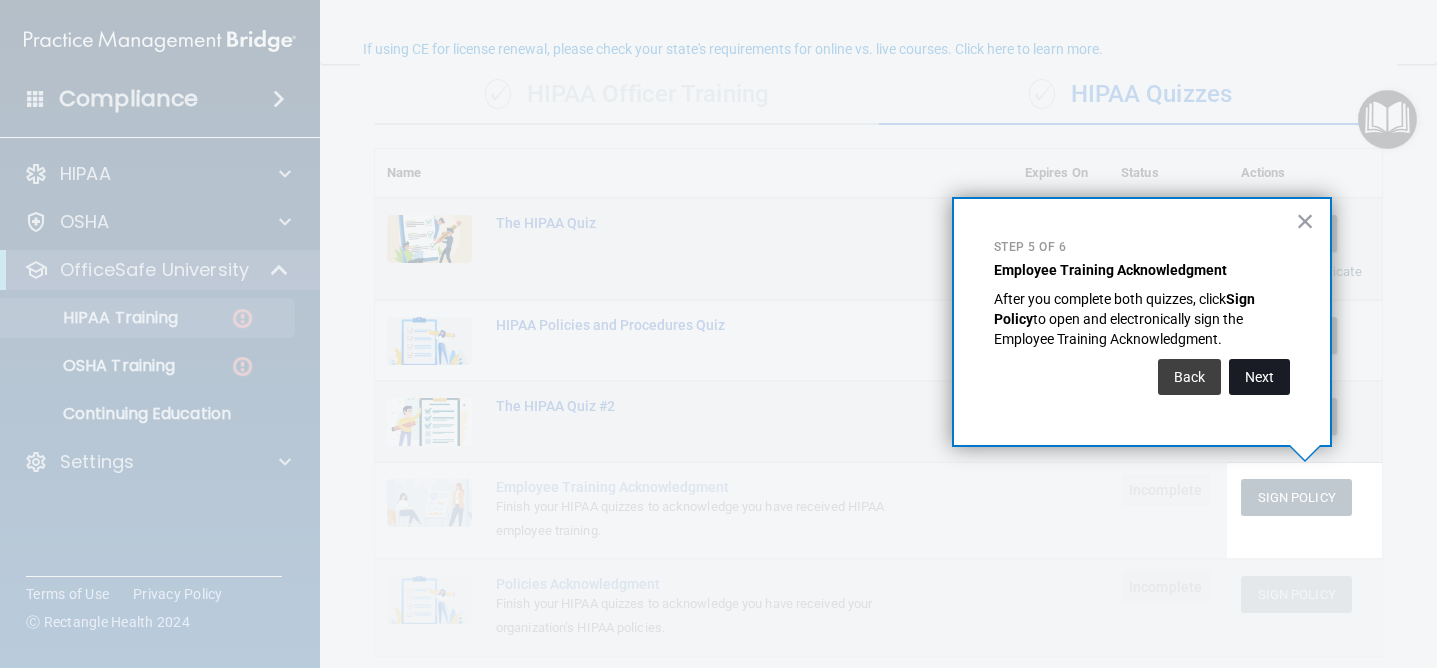 click on "Next" at bounding box center [1259, 377] 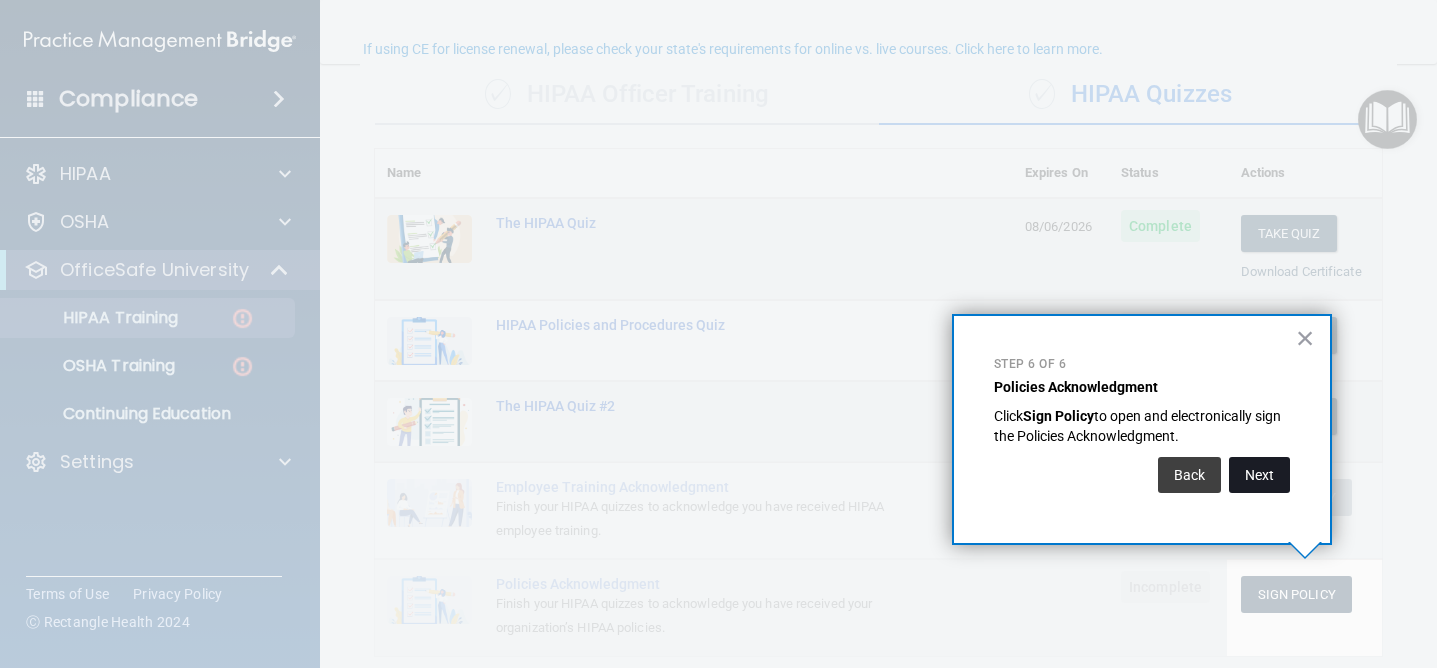 click on "Next" at bounding box center (1259, 475) 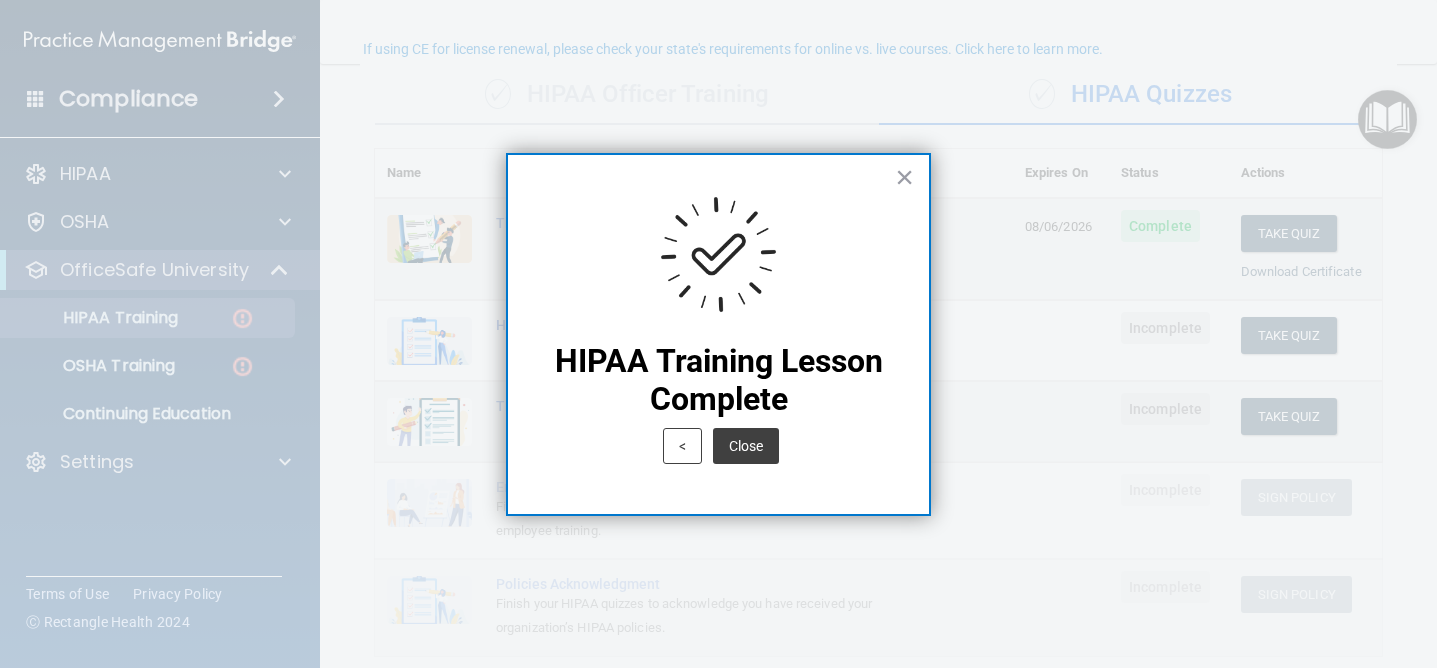 click on "Close" at bounding box center [746, 446] 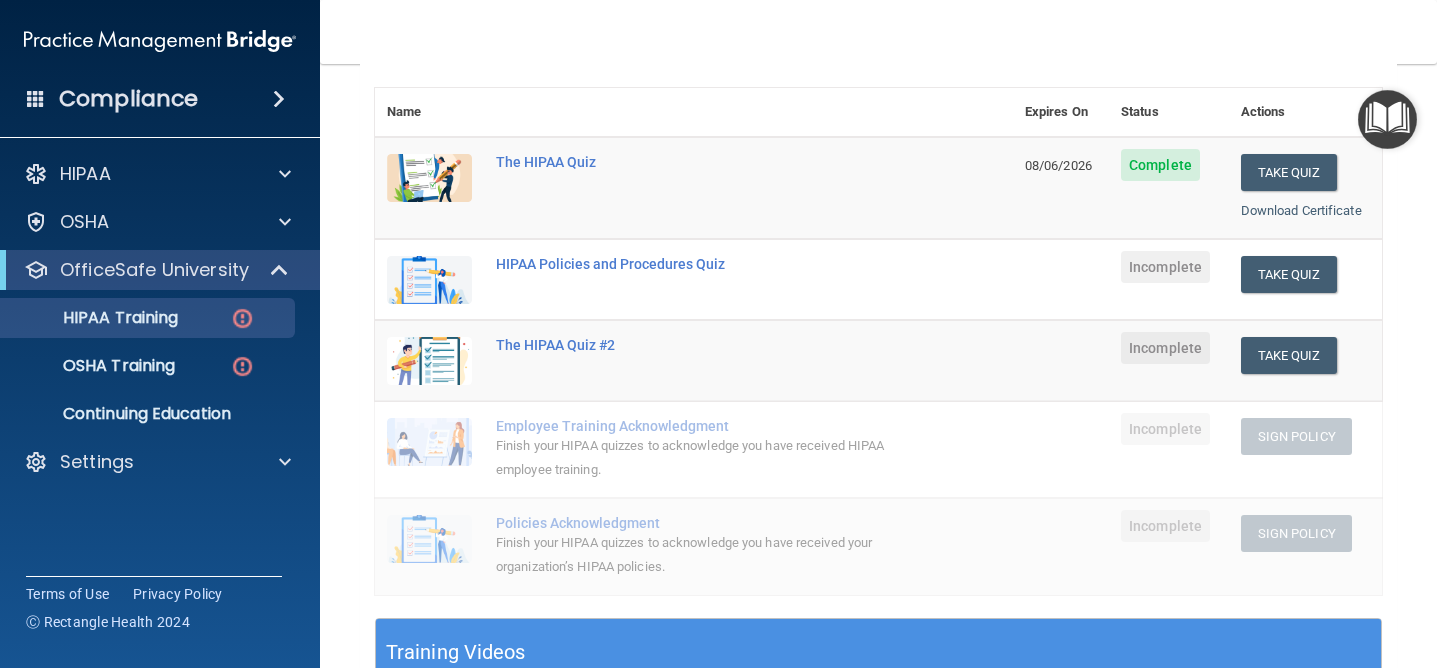scroll, scrollTop: 220, scrollLeft: 0, axis: vertical 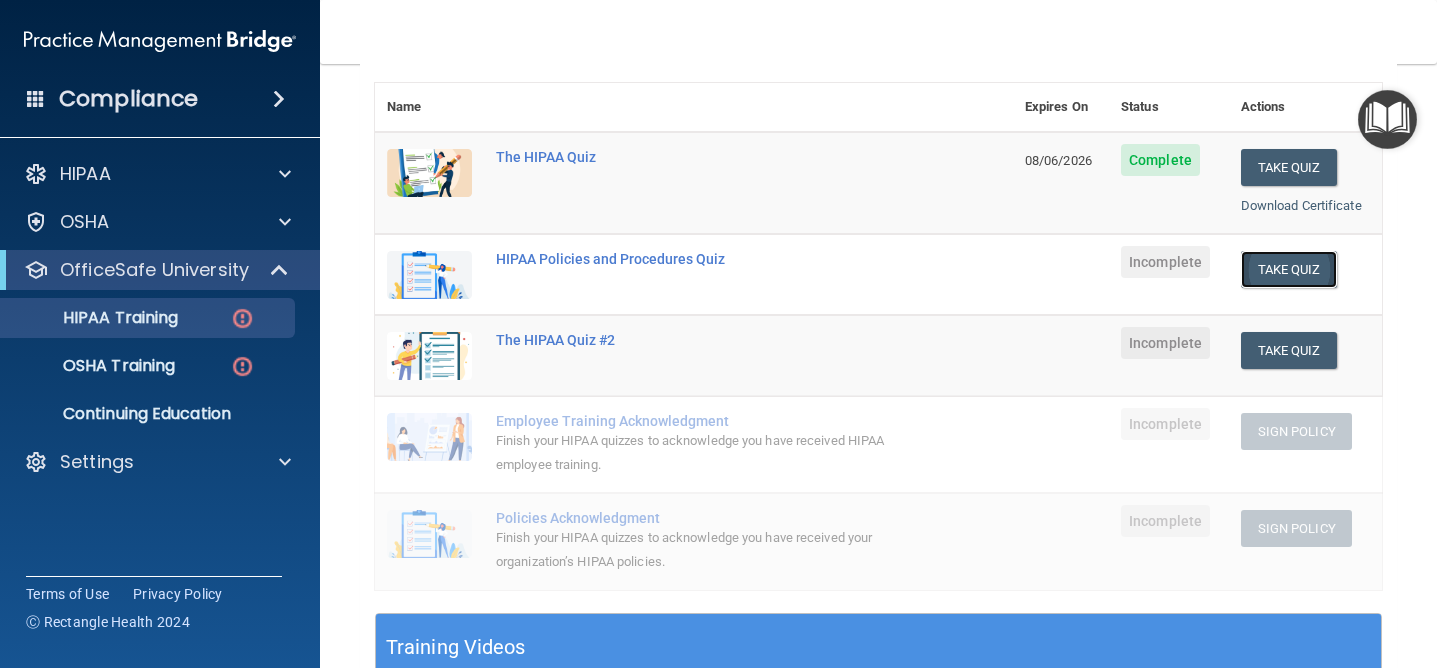 click on "Take Quiz" at bounding box center (1289, 269) 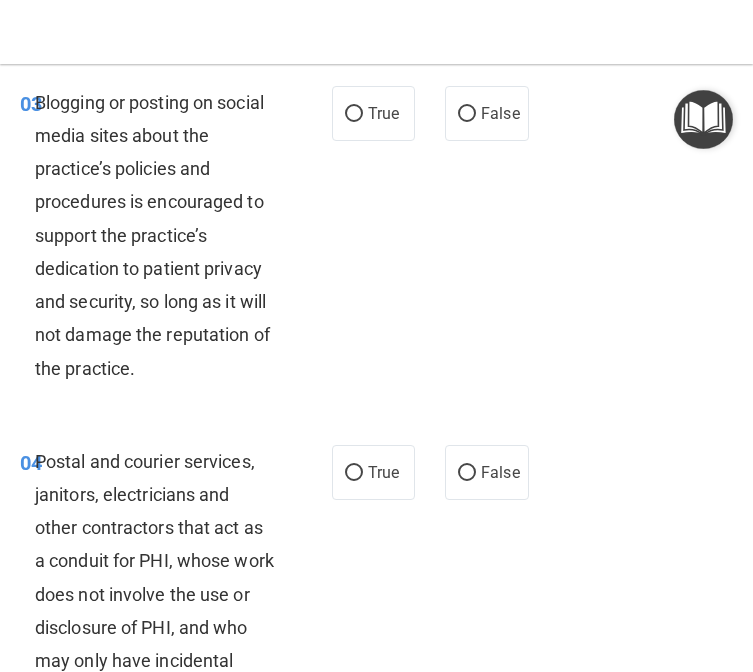 scroll, scrollTop: 0, scrollLeft: 0, axis: both 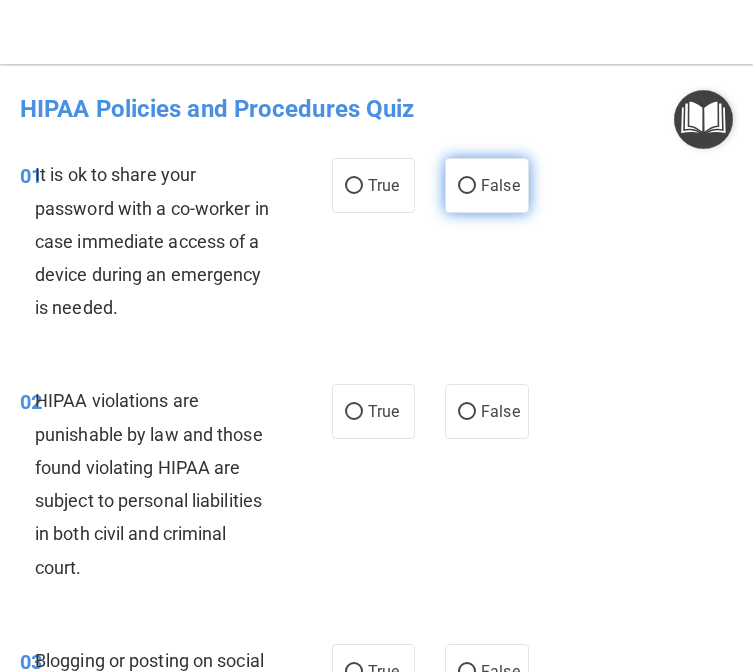 click on "False" at bounding box center [487, 185] 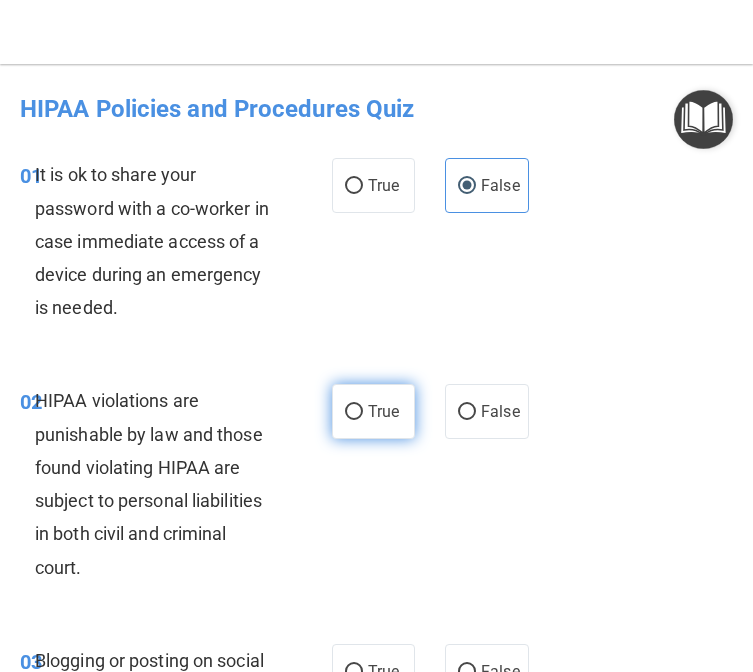 click on "True" at bounding box center (374, 411) 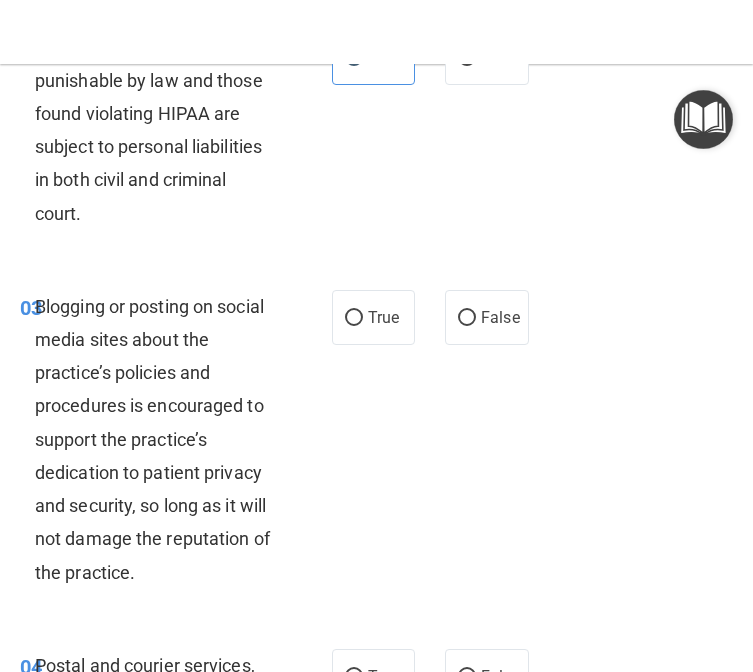 scroll, scrollTop: 464, scrollLeft: 0, axis: vertical 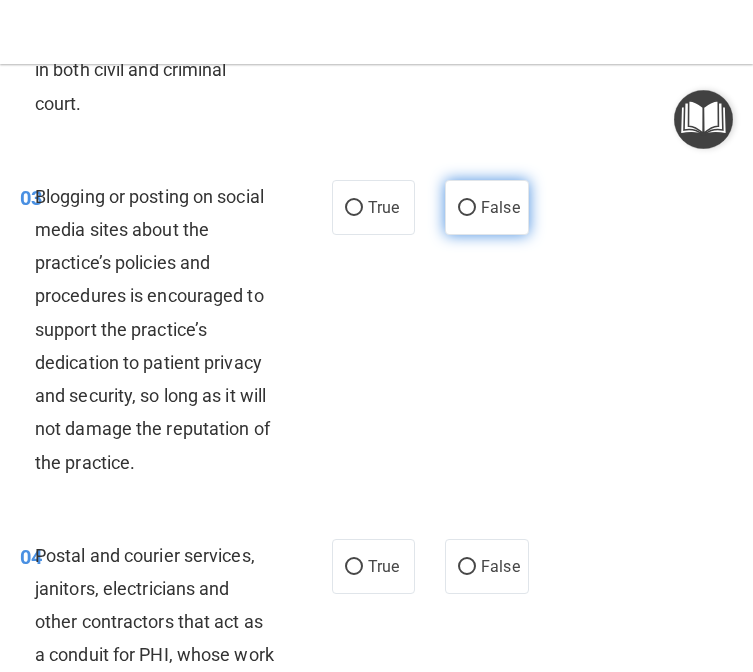 click on "False" at bounding box center (467, 208) 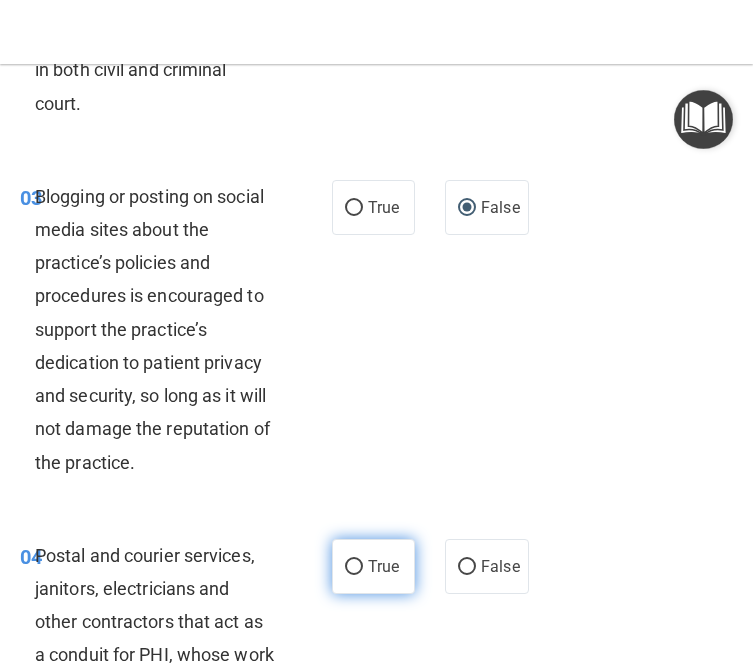 click on "True" at bounding box center [383, 566] 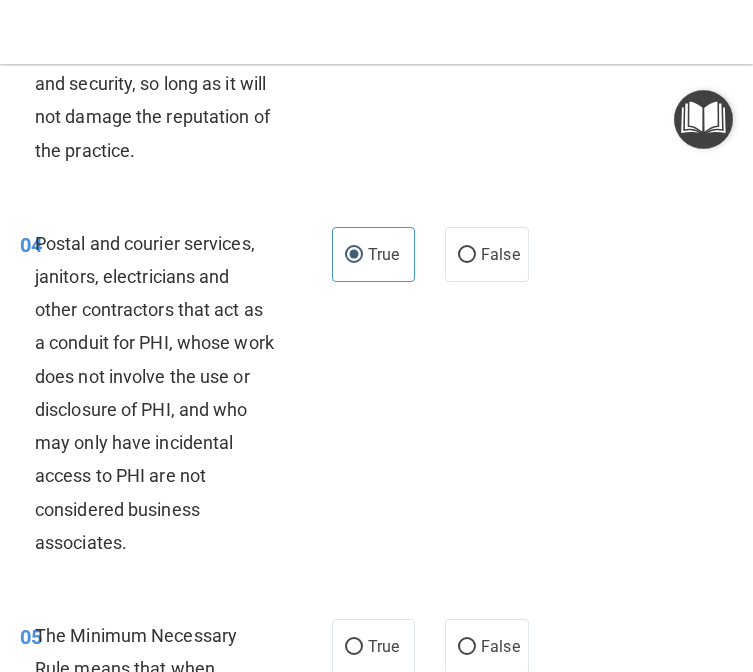 scroll, scrollTop: 901, scrollLeft: 0, axis: vertical 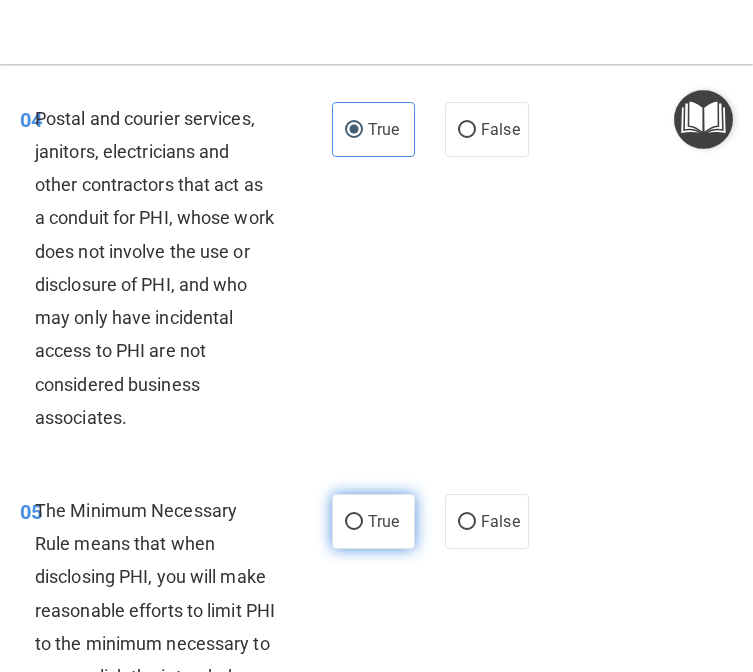 click on "True" at bounding box center (383, 521) 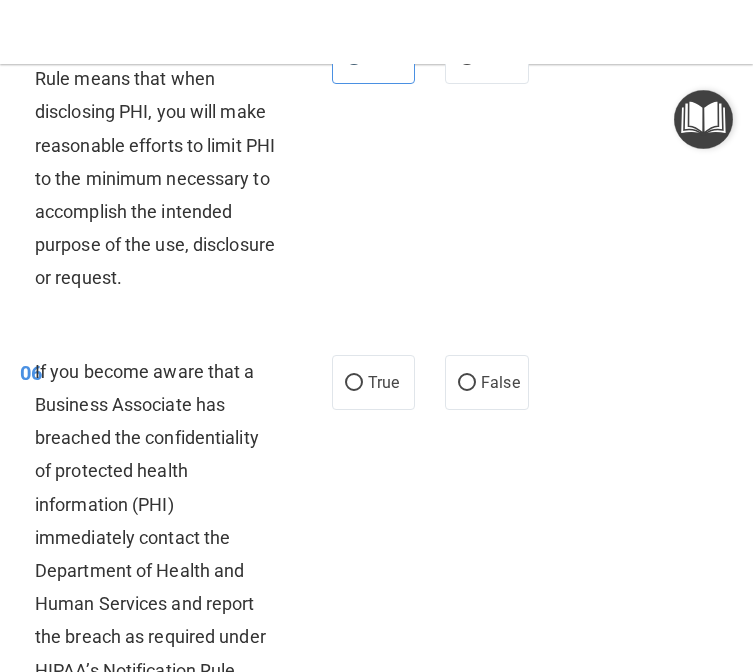 scroll, scrollTop: 1371, scrollLeft: 0, axis: vertical 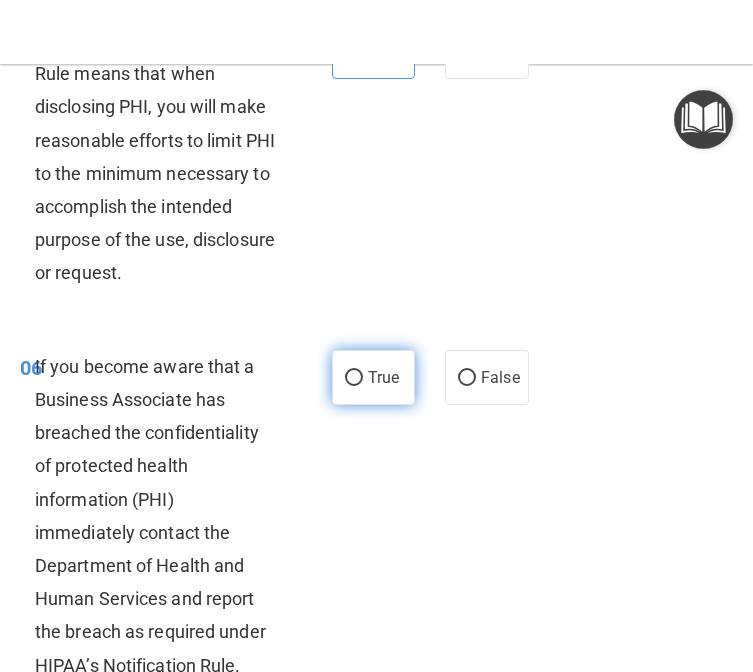 click on "True" at bounding box center (383, 377) 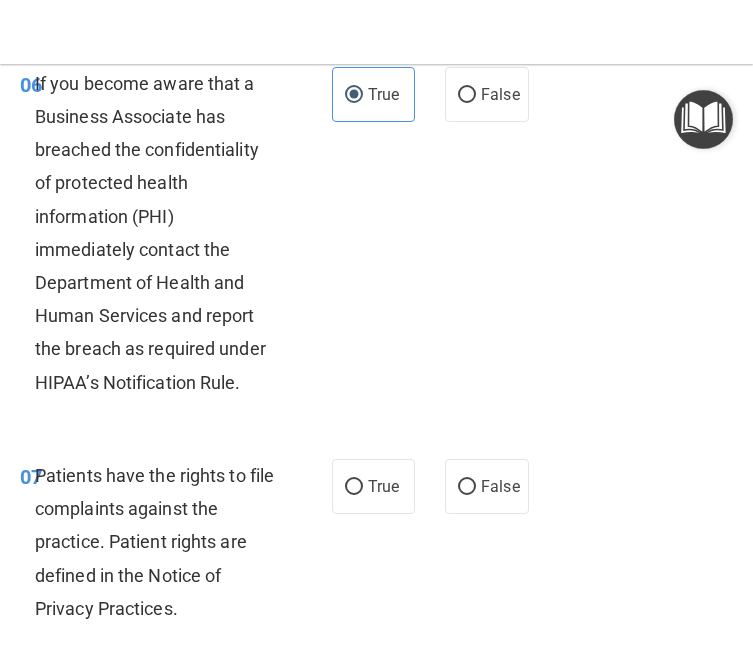 scroll, scrollTop: 1840, scrollLeft: 0, axis: vertical 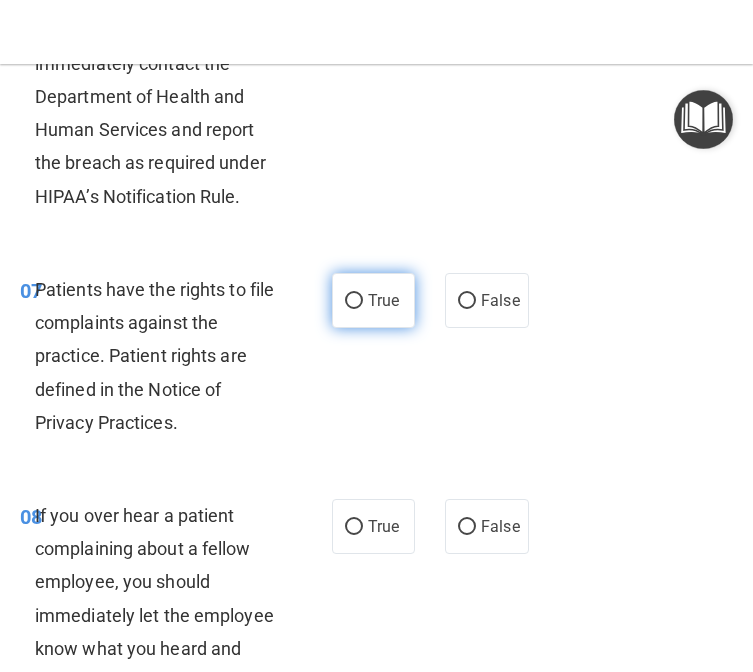 click on "True" at bounding box center (383, 300) 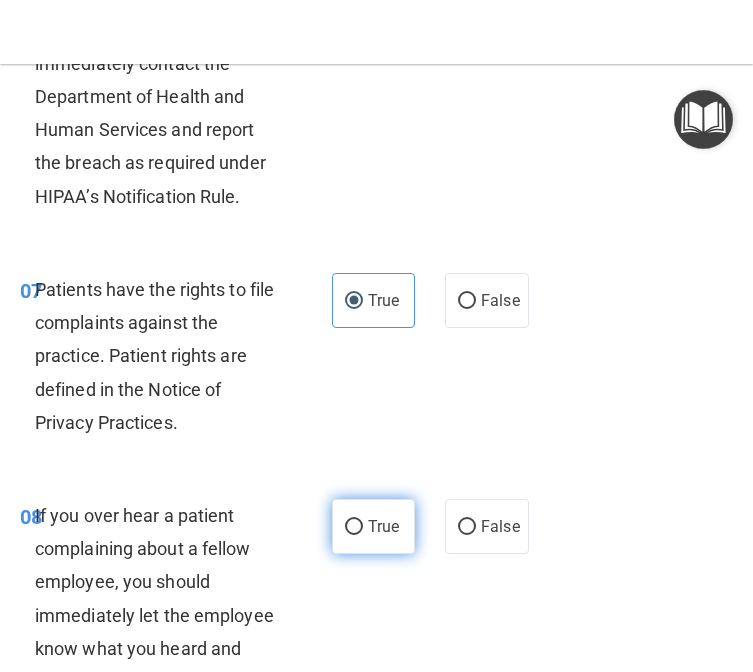 click on "True" at bounding box center (383, 526) 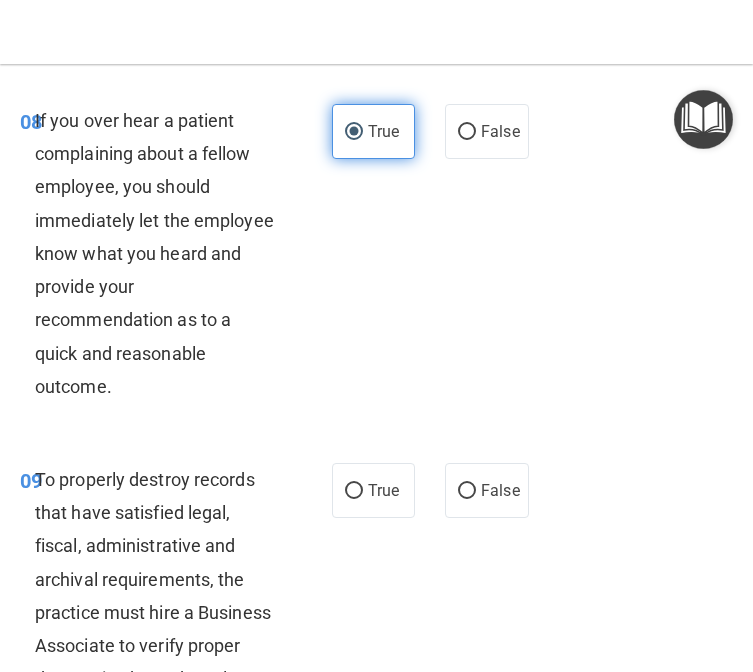 scroll, scrollTop: 2515, scrollLeft: 0, axis: vertical 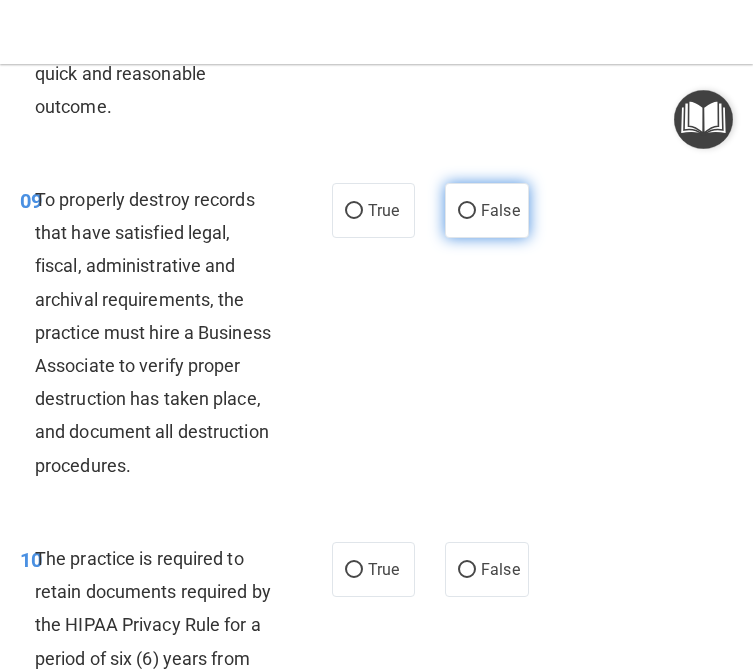 click on "False" at bounding box center (500, 210) 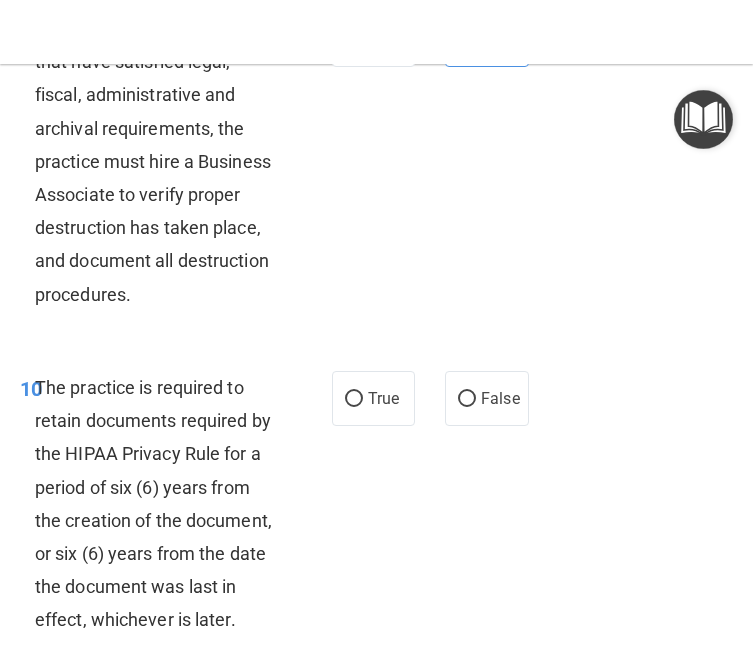 scroll, scrollTop: 2704, scrollLeft: 0, axis: vertical 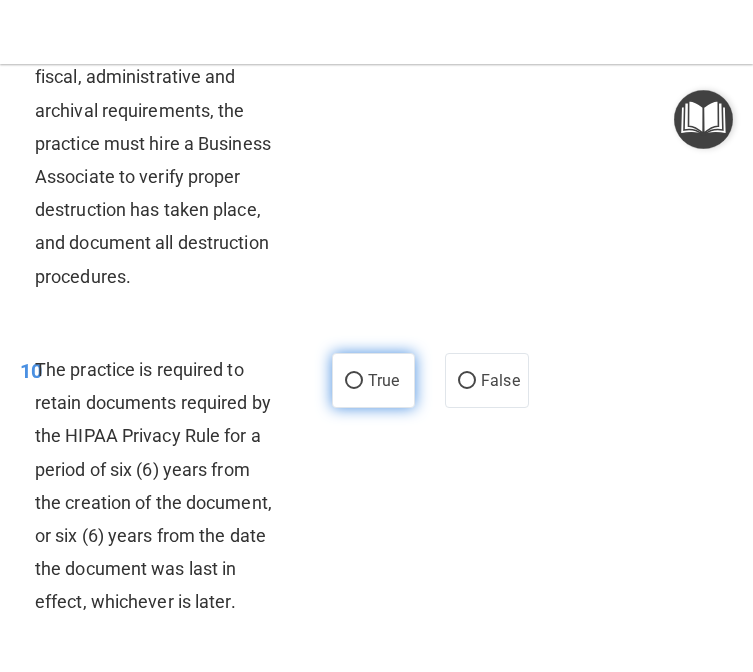 click on "True" at bounding box center [383, 380] 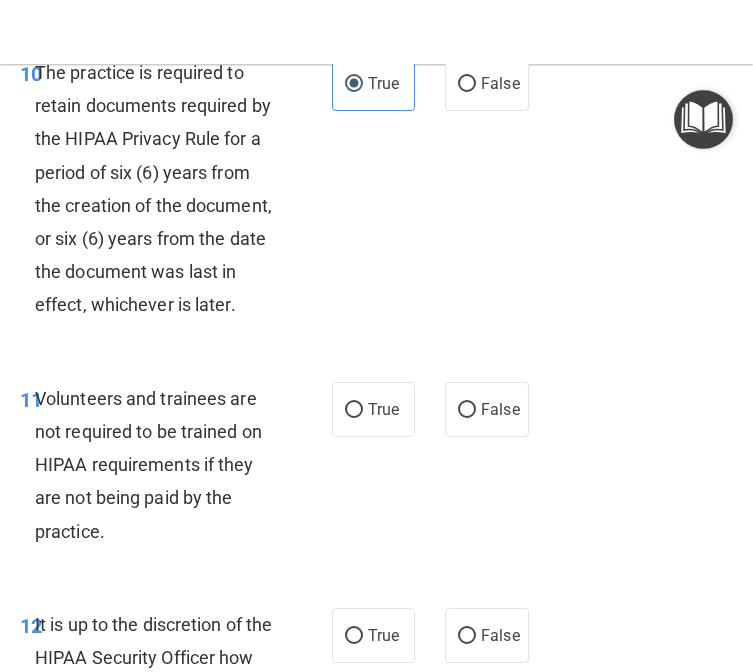 scroll, scrollTop: 3030, scrollLeft: 0, axis: vertical 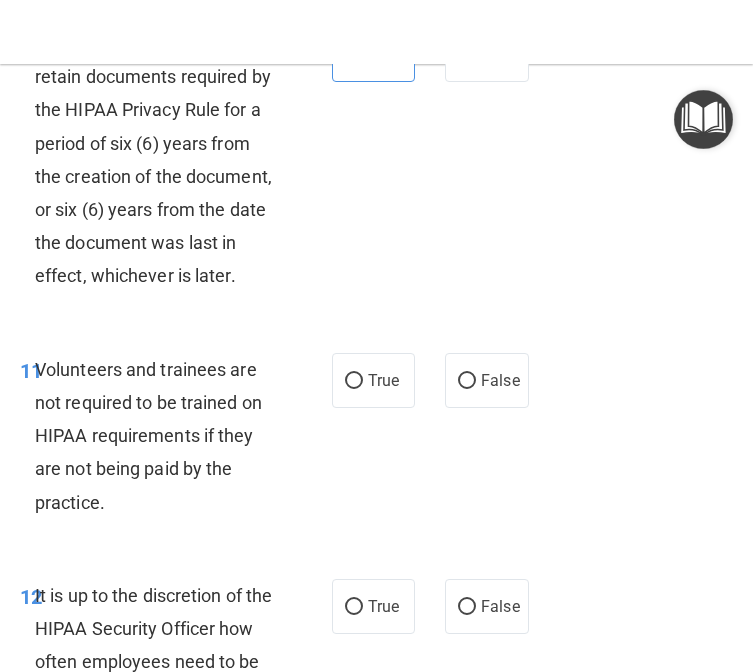 click on "11       Volunteers and trainees are not required to be trained on HIPAA requirements if they are not being paid by the practice.                 True           False" at bounding box center (376, 441) 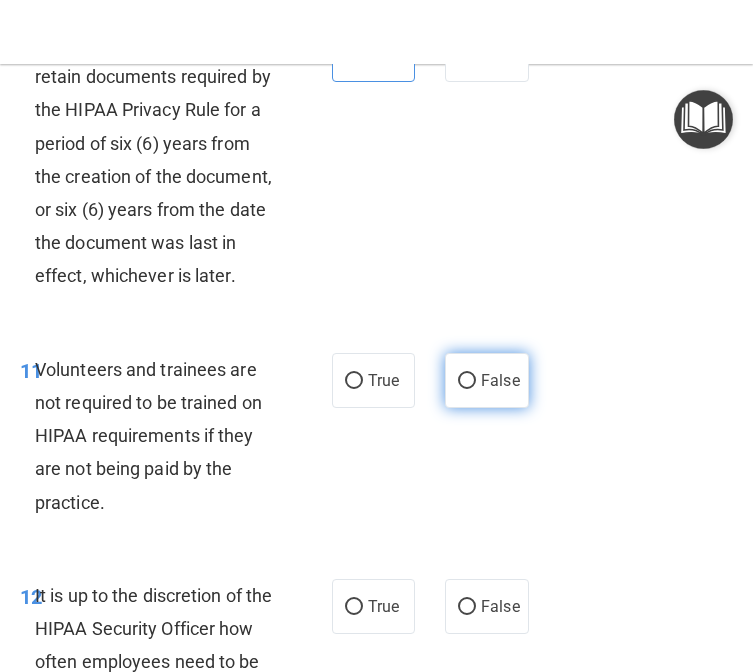 click on "False" at bounding box center [500, 380] 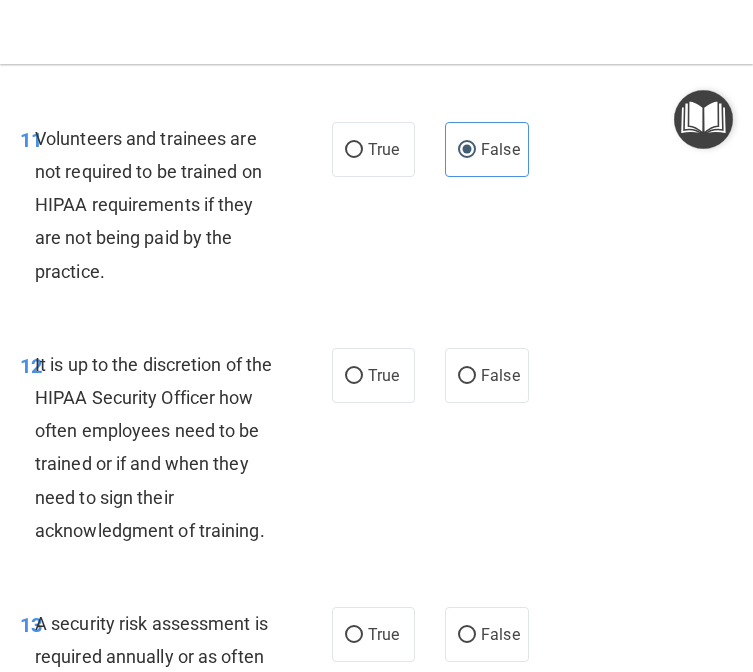 scroll, scrollTop: 3277, scrollLeft: 0, axis: vertical 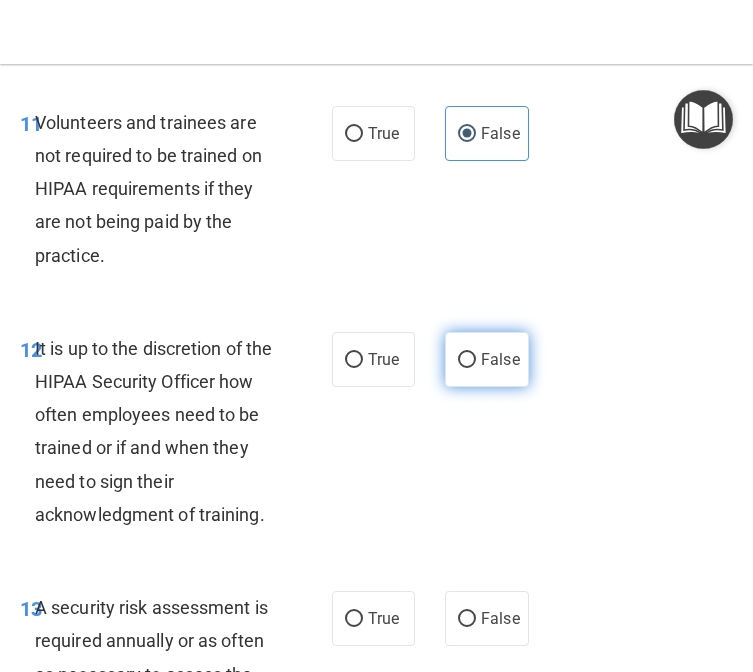 click on "False" at bounding box center (487, 359) 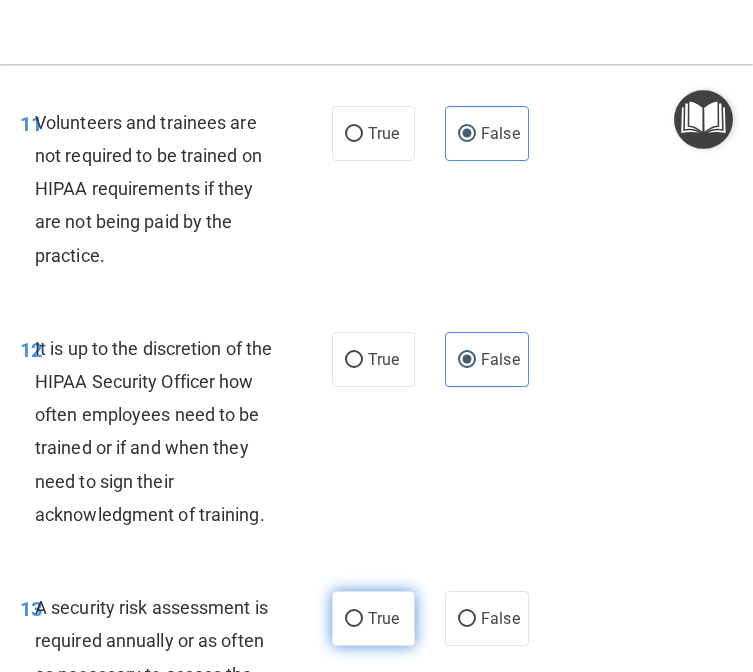 click on "True" at bounding box center [374, 618] 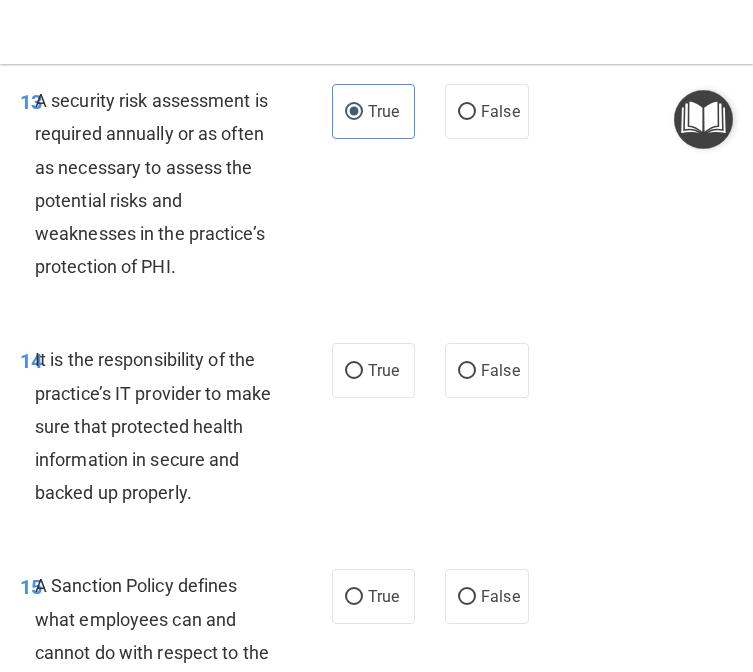 scroll, scrollTop: 3782, scrollLeft: 0, axis: vertical 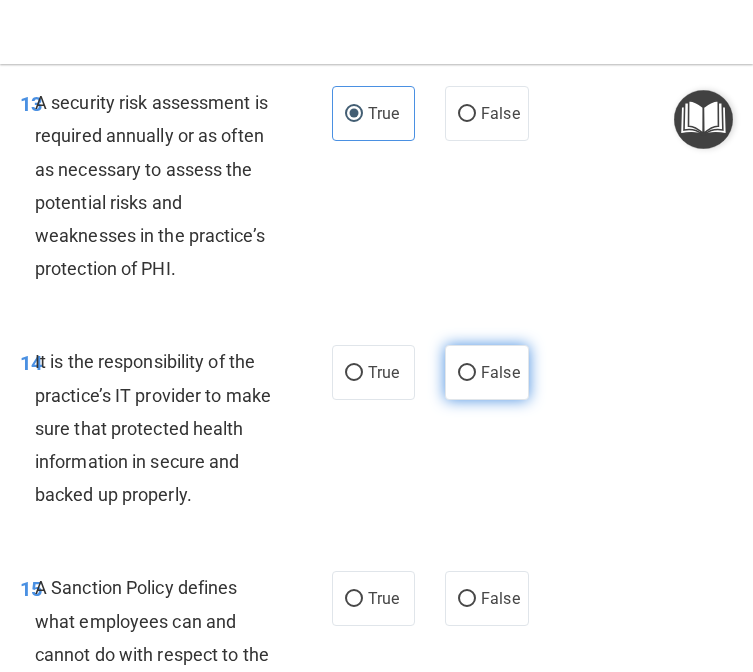 click on "False" at bounding box center (467, 373) 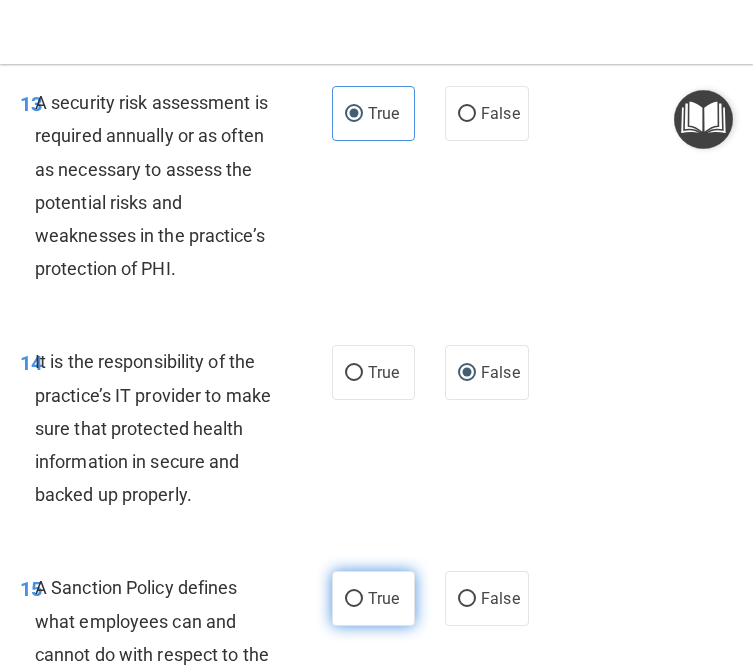 click on "True" at bounding box center [374, 598] 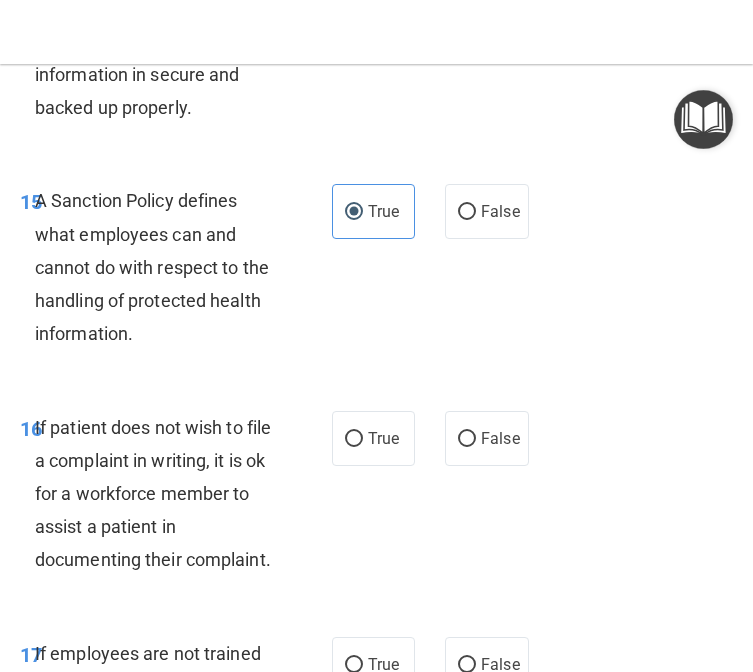 scroll, scrollTop: 4425, scrollLeft: 0, axis: vertical 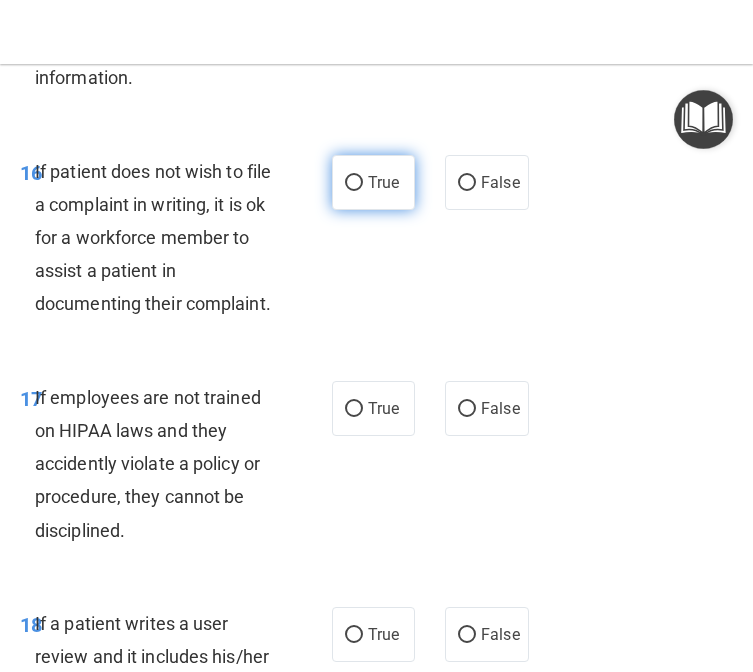 click on "True" at bounding box center (383, 182) 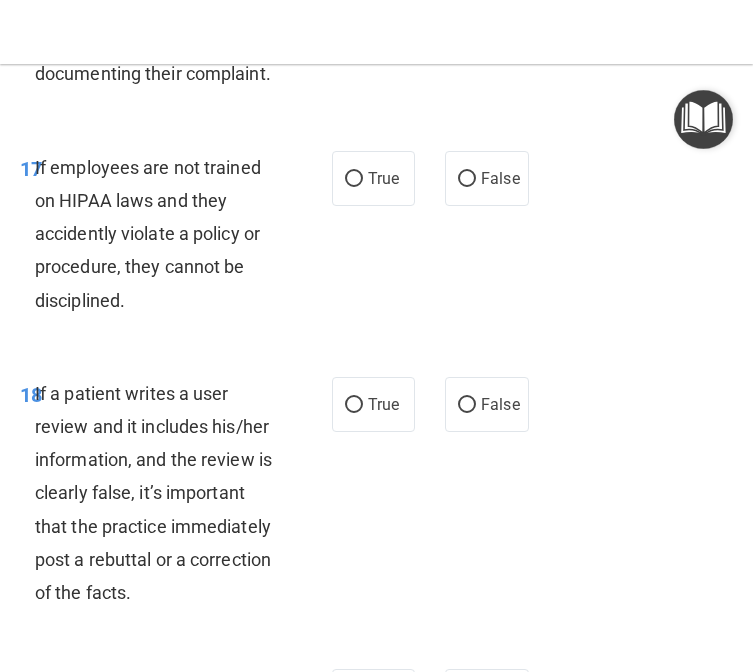 scroll, scrollTop: 4651, scrollLeft: 0, axis: vertical 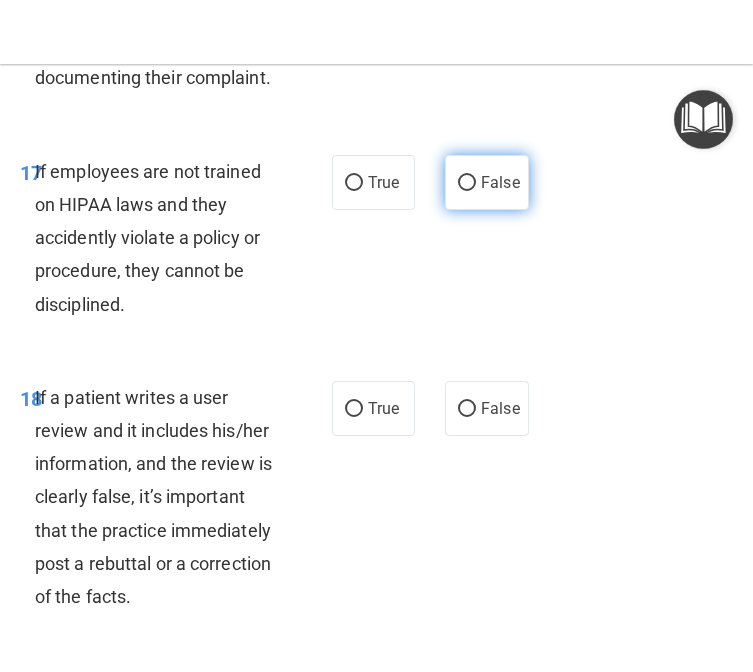 click on "False" at bounding box center [500, 182] 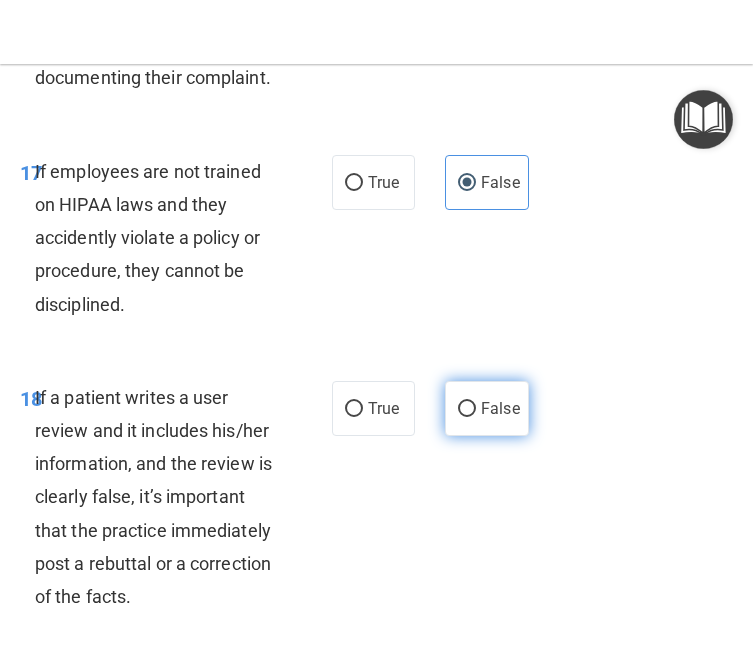 click on "False" at bounding box center [500, 408] 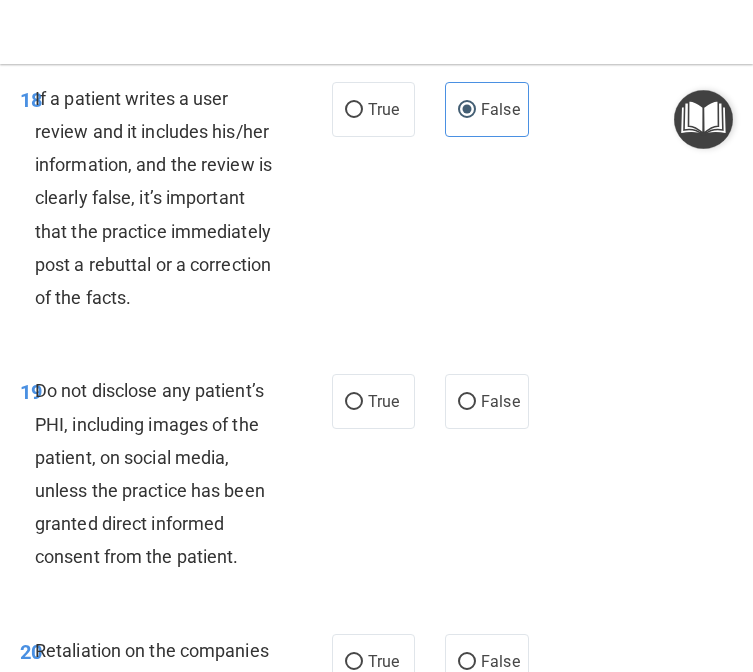 scroll, scrollTop: 4973, scrollLeft: 0, axis: vertical 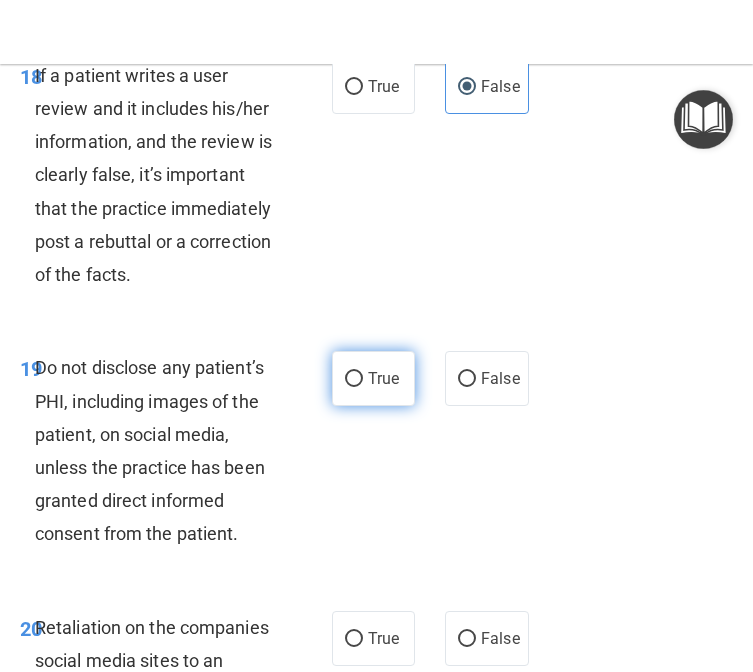 click on "True" at bounding box center (374, 378) 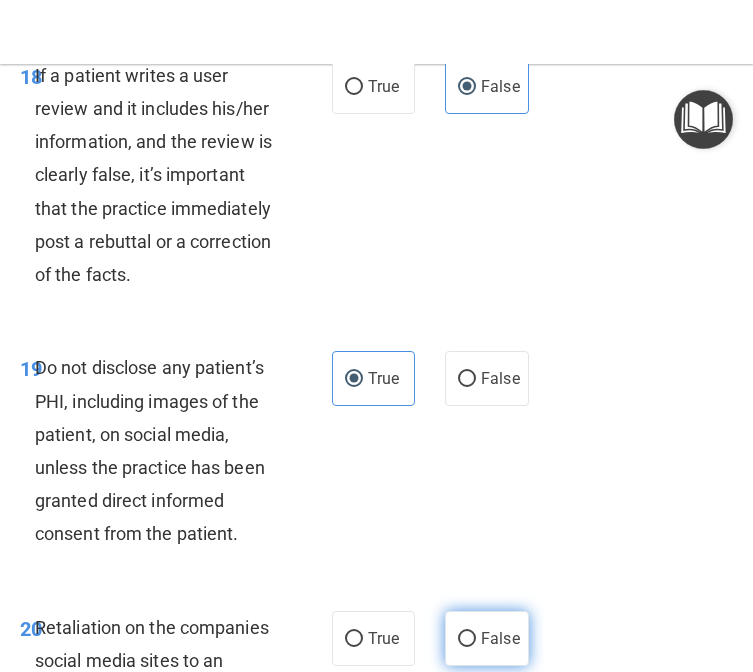 click on "False" at bounding box center (487, 638) 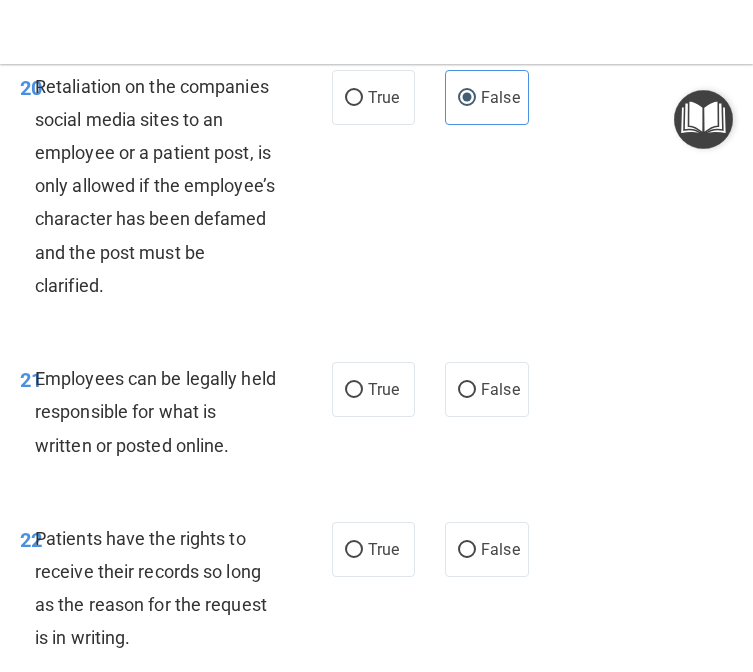scroll, scrollTop: 5547, scrollLeft: 0, axis: vertical 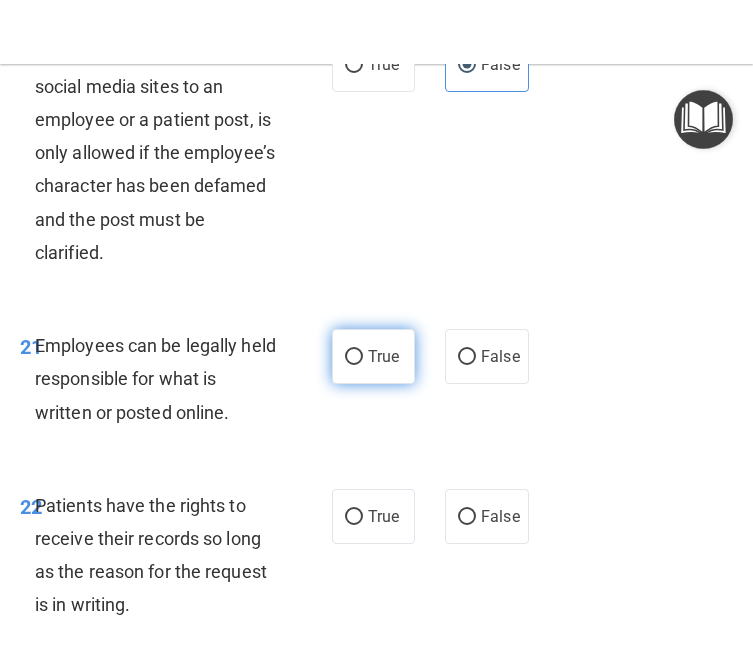 click on "True" at bounding box center (354, 357) 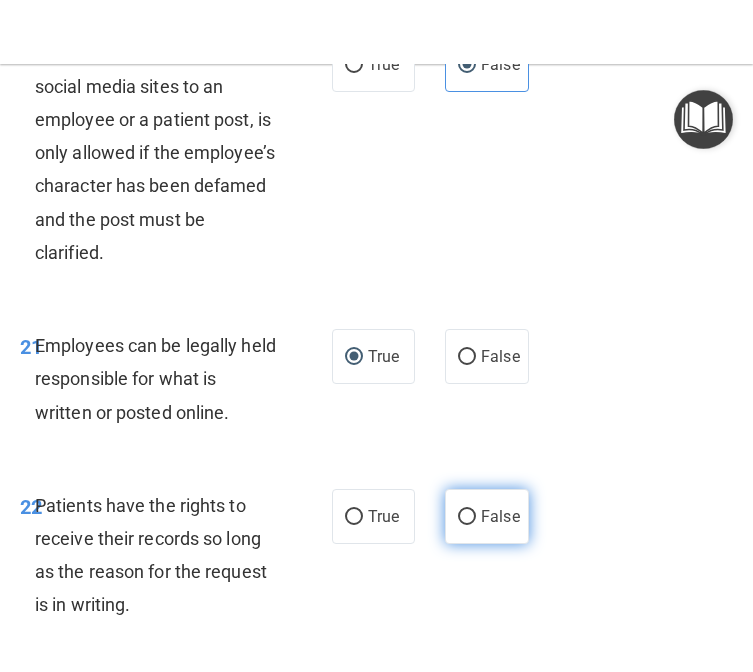 click on "False" at bounding box center [500, 516] 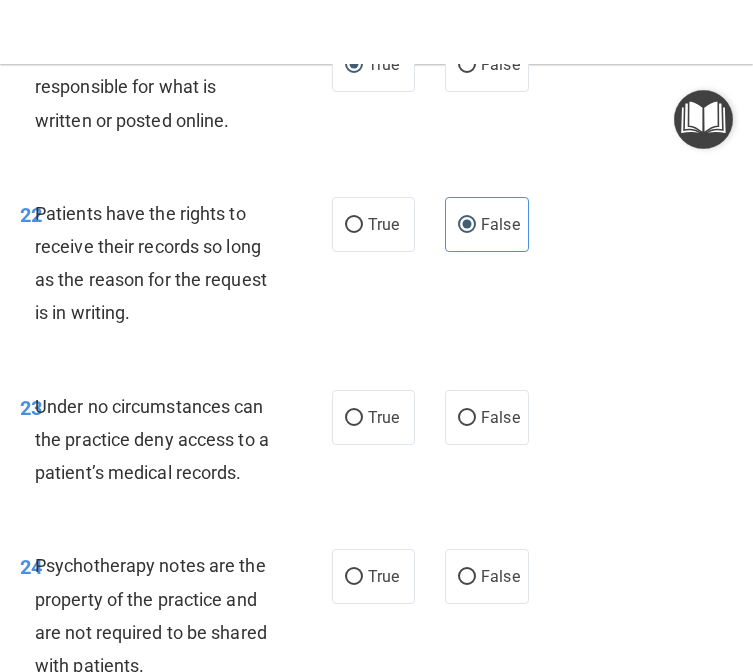 scroll, scrollTop: 5844, scrollLeft: 0, axis: vertical 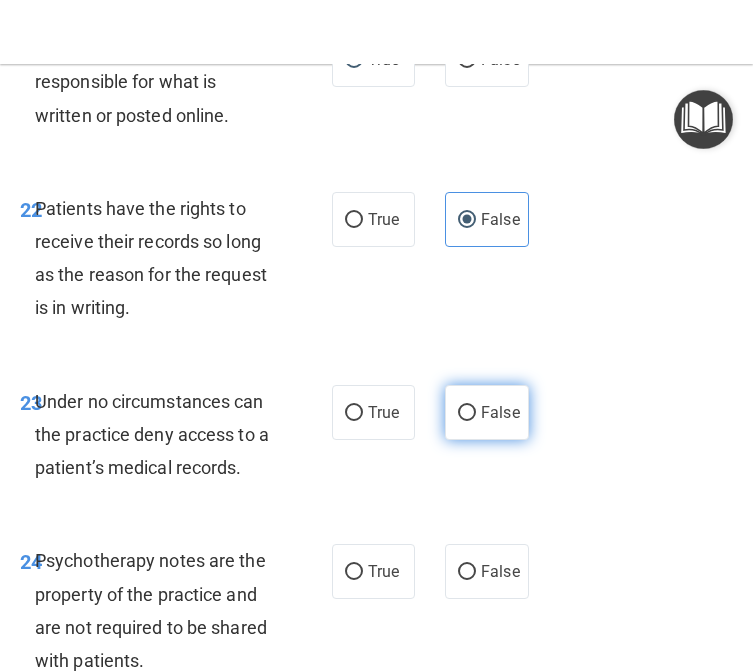 click on "False" at bounding box center (500, 412) 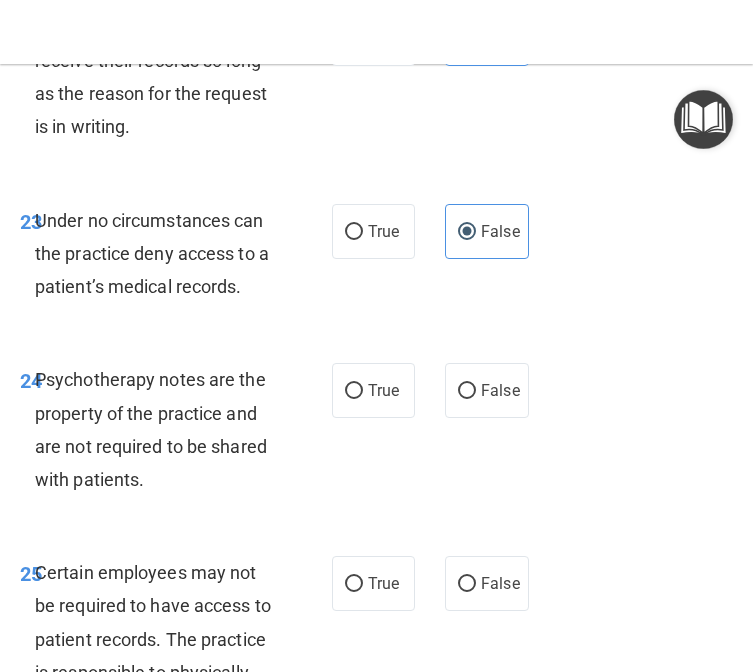 scroll, scrollTop: 6074, scrollLeft: 0, axis: vertical 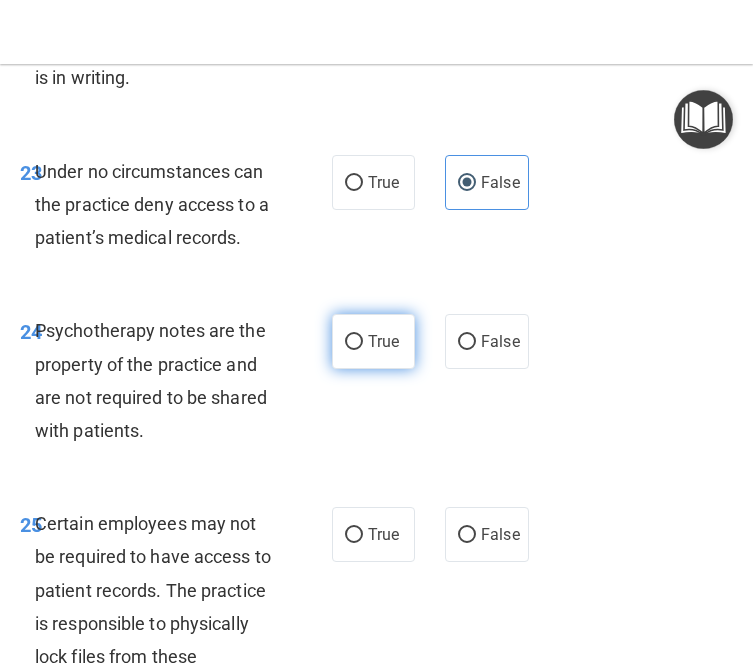 click on "True" at bounding box center [374, 341] 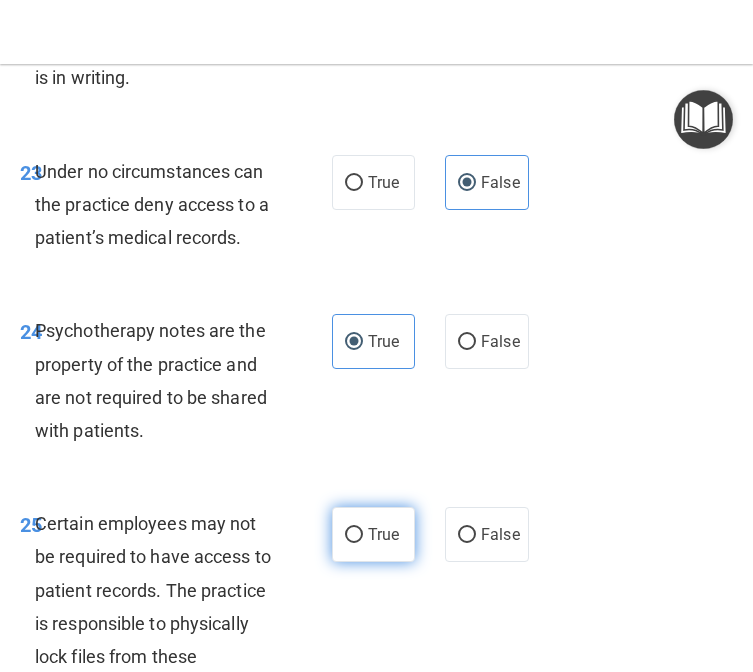 click on "True" at bounding box center [374, 534] 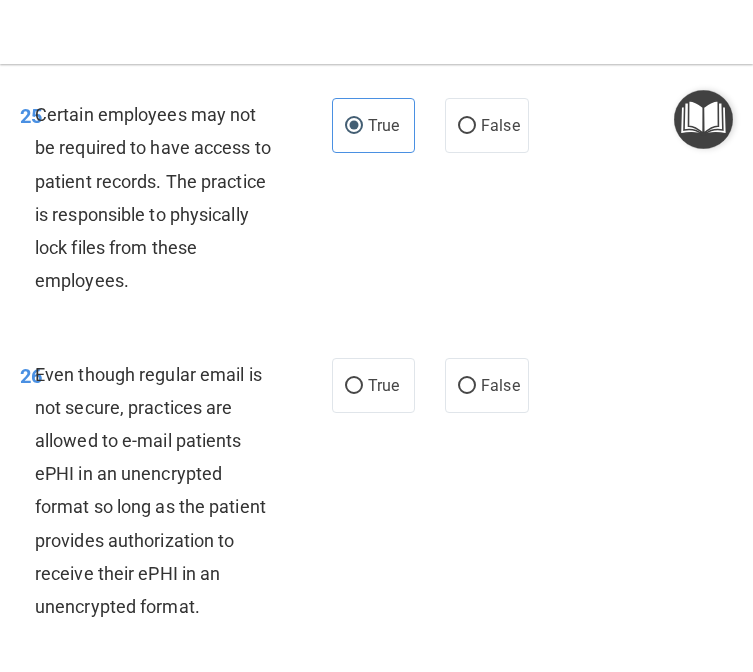 scroll, scrollTop: 6631, scrollLeft: 0, axis: vertical 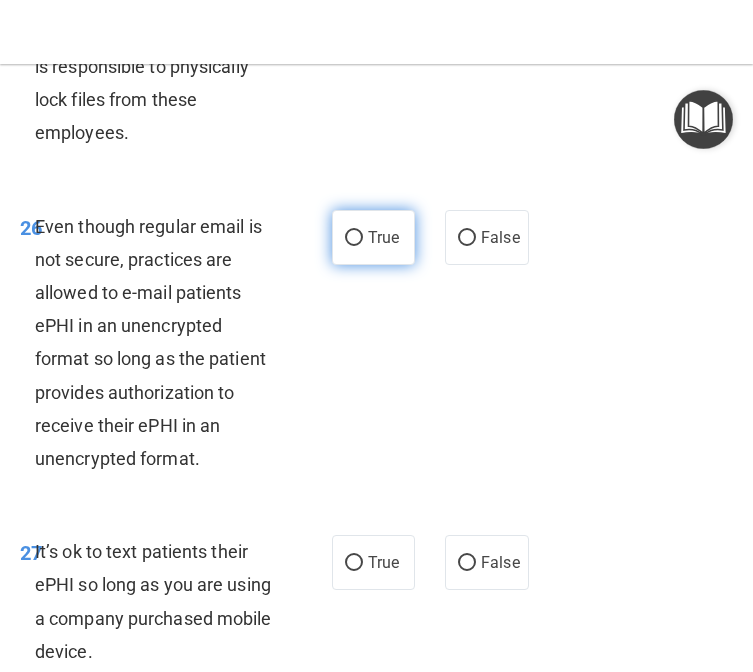 click on "True" at bounding box center (354, 238) 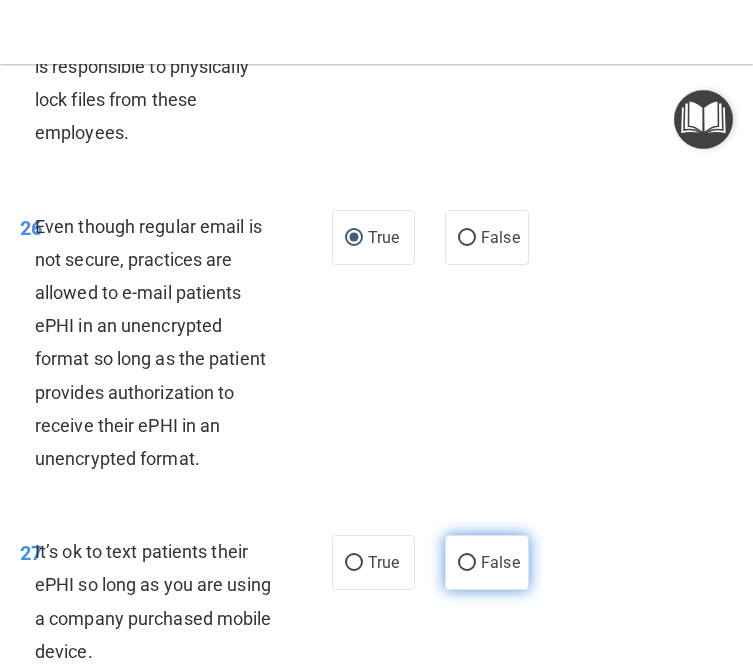 click on "False" at bounding box center [487, 562] 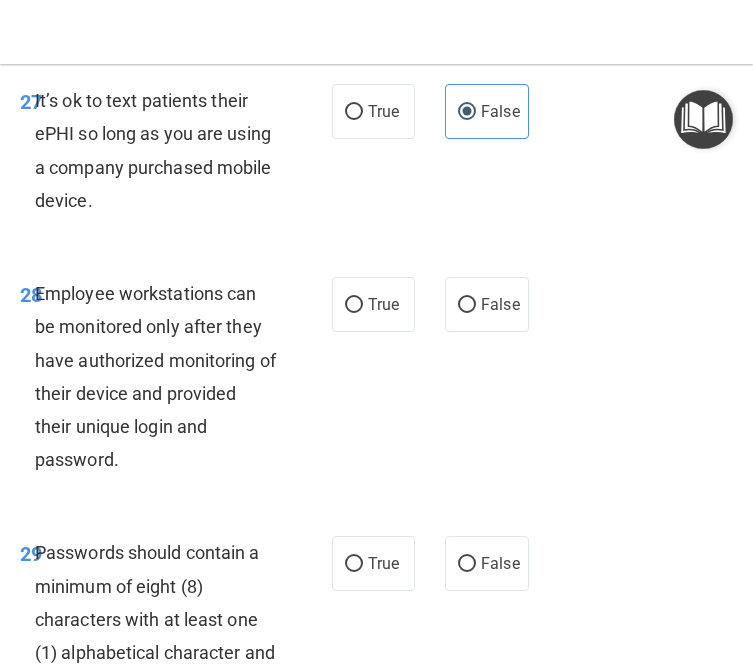 scroll, scrollTop: 7084, scrollLeft: 0, axis: vertical 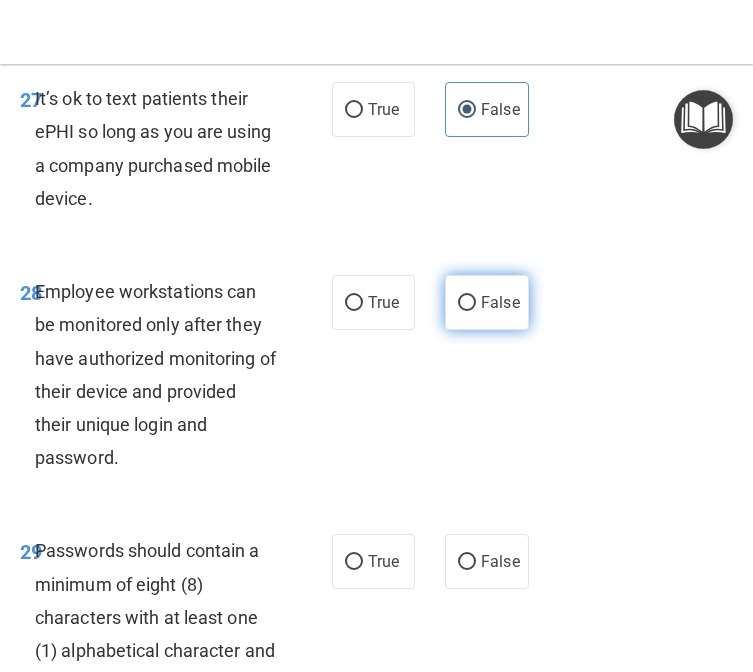 click on "False" at bounding box center [467, 303] 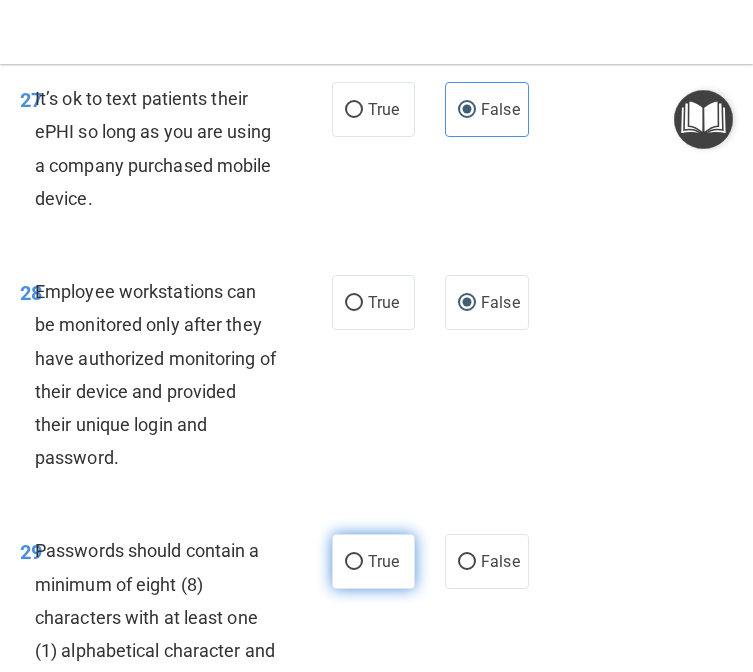 click on "True" at bounding box center (374, 561) 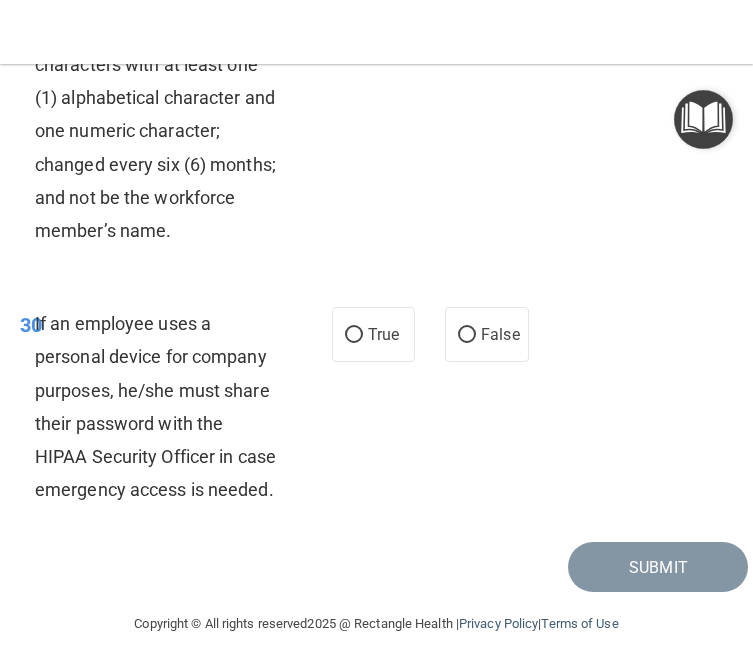 scroll, scrollTop: 7672, scrollLeft: 0, axis: vertical 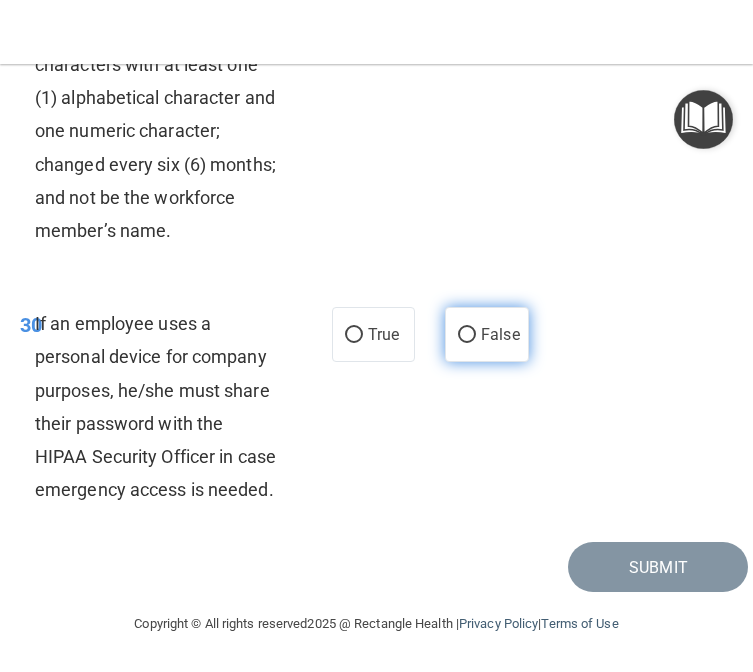 click on "False" at bounding box center [500, 334] 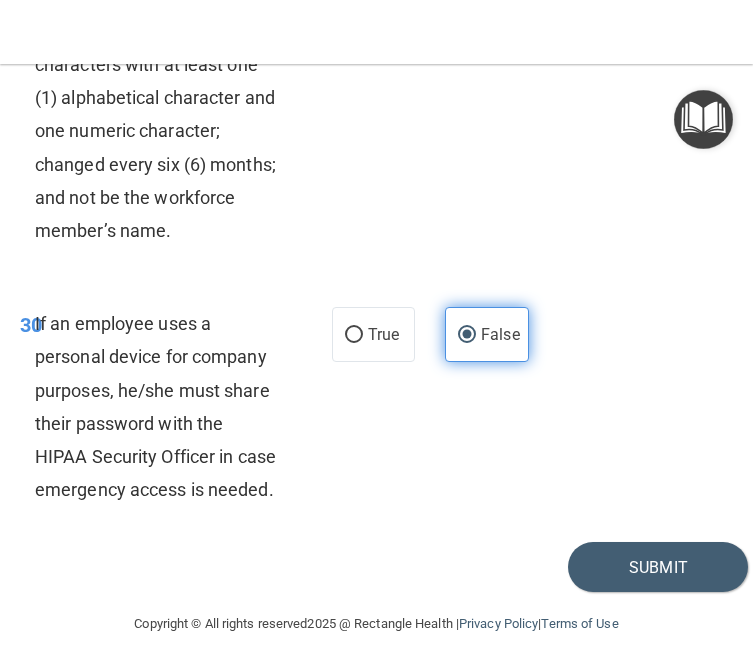 click on "False" at bounding box center [500, 334] 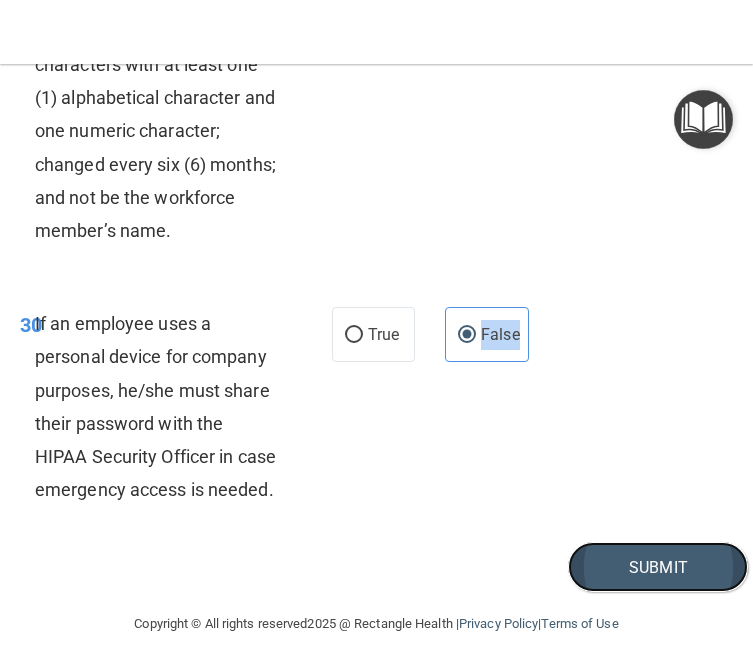 click on "Submit" at bounding box center [658, 567] 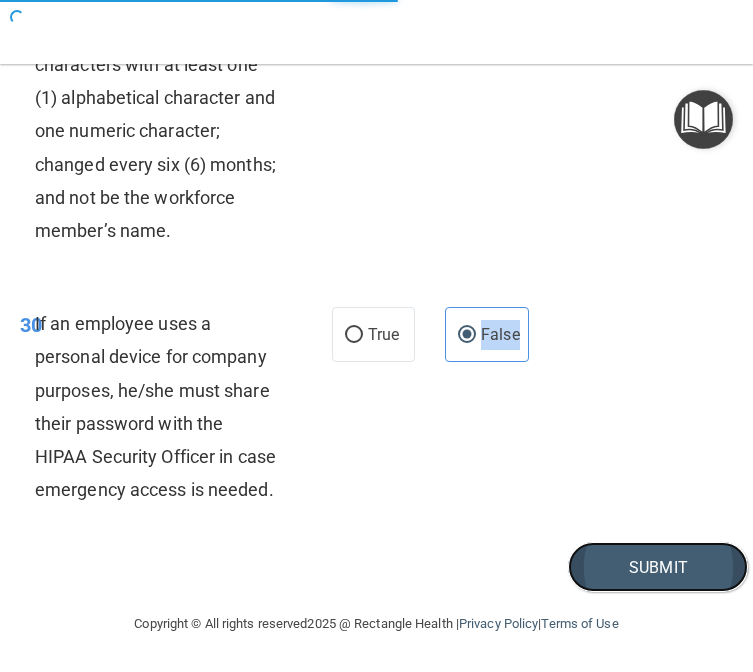 click on "Submit" at bounding box center [658, 567] 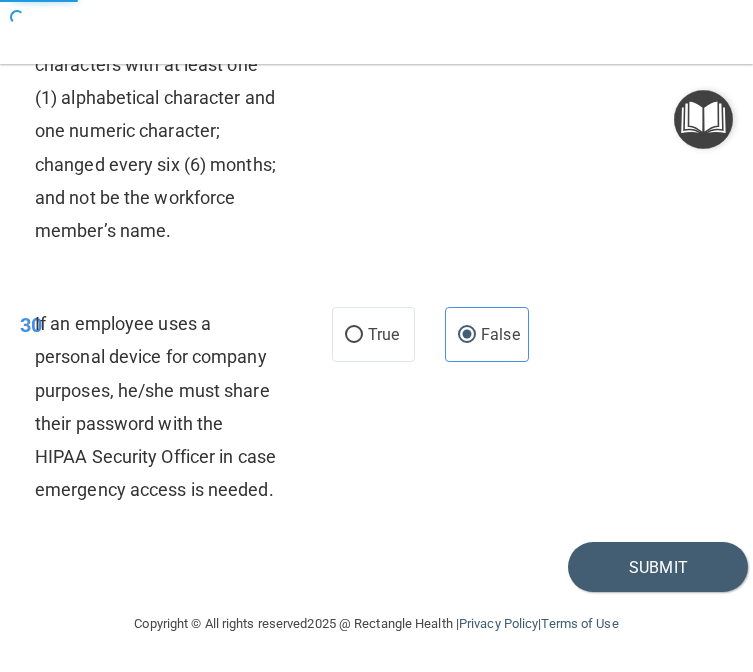 click on "30       If an employee uses a personal device for company purposes, he/she must share their password with the HIPAA Security Officer in case emergency access is needed.                 True           False" at bounding box center (376, 411) 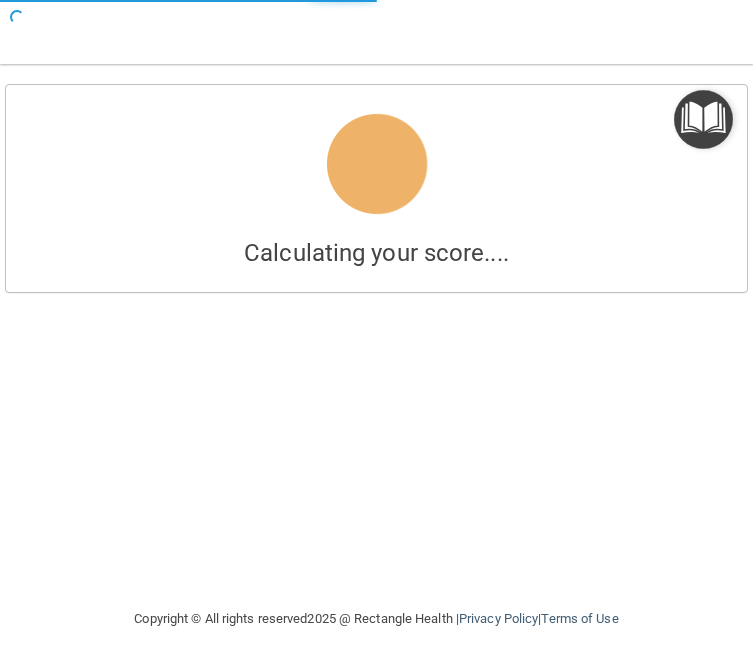 scroll, scrollTop: 0, scrollLeft: 0, axis: both 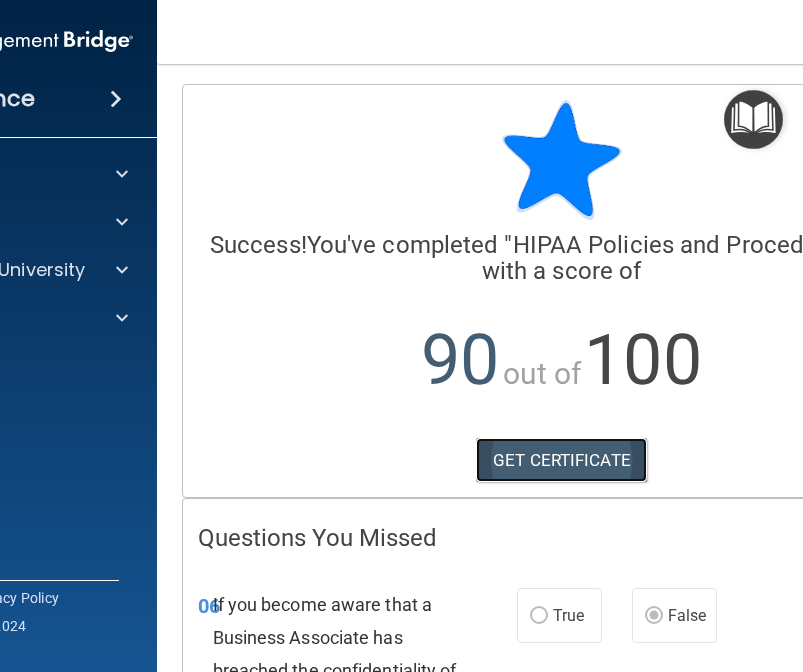 click on "GET CERTIFICATE" at bounding box center [561, 460] 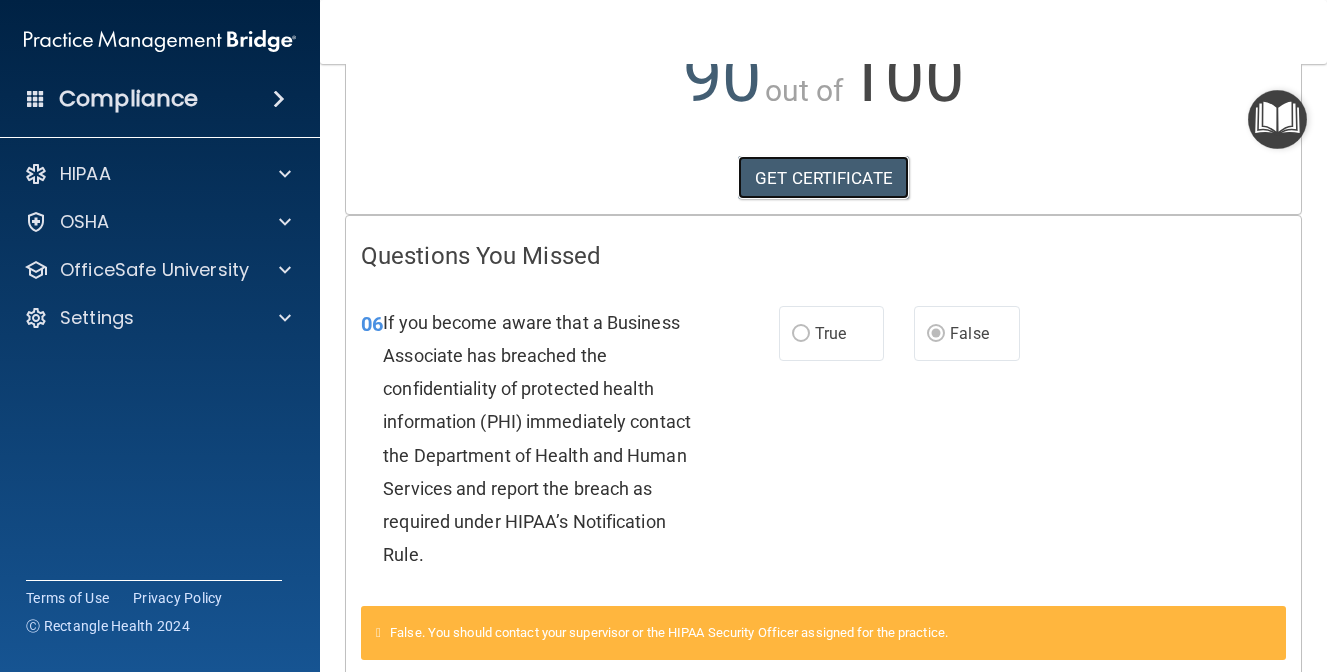 scroll, scrollTop: 294, scrollLeft: 0, axis: vertical 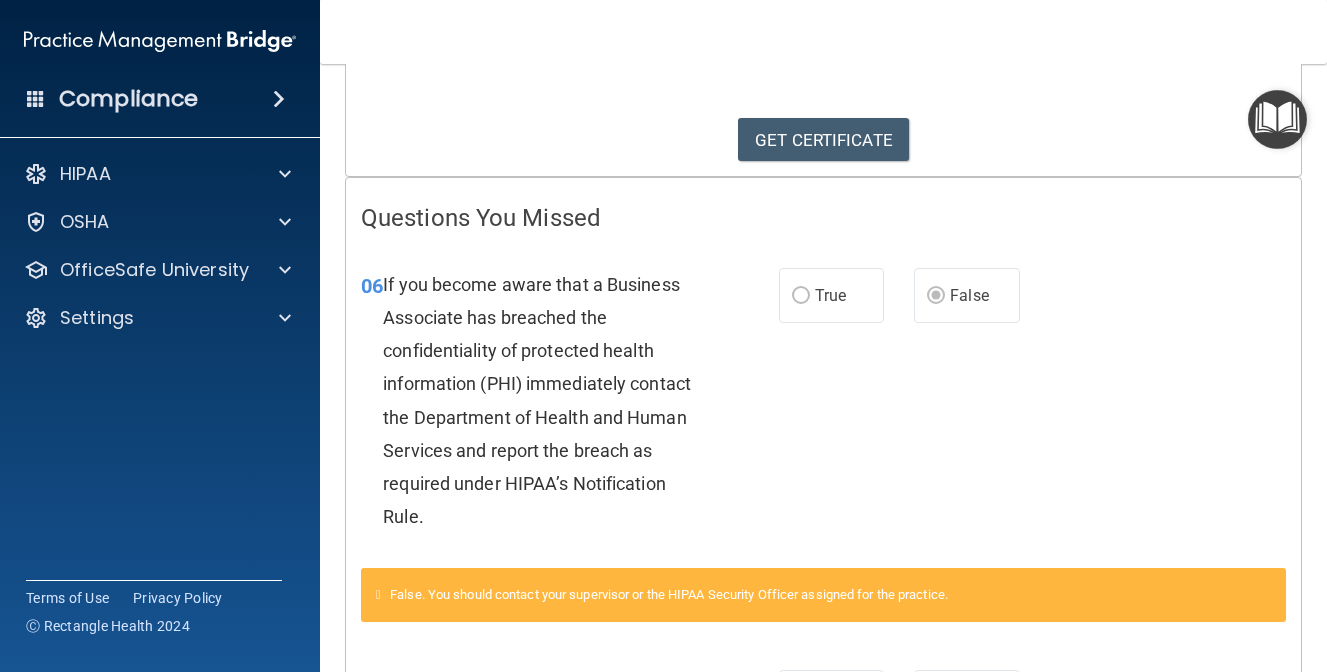 click at bounding box center (1277, 119) 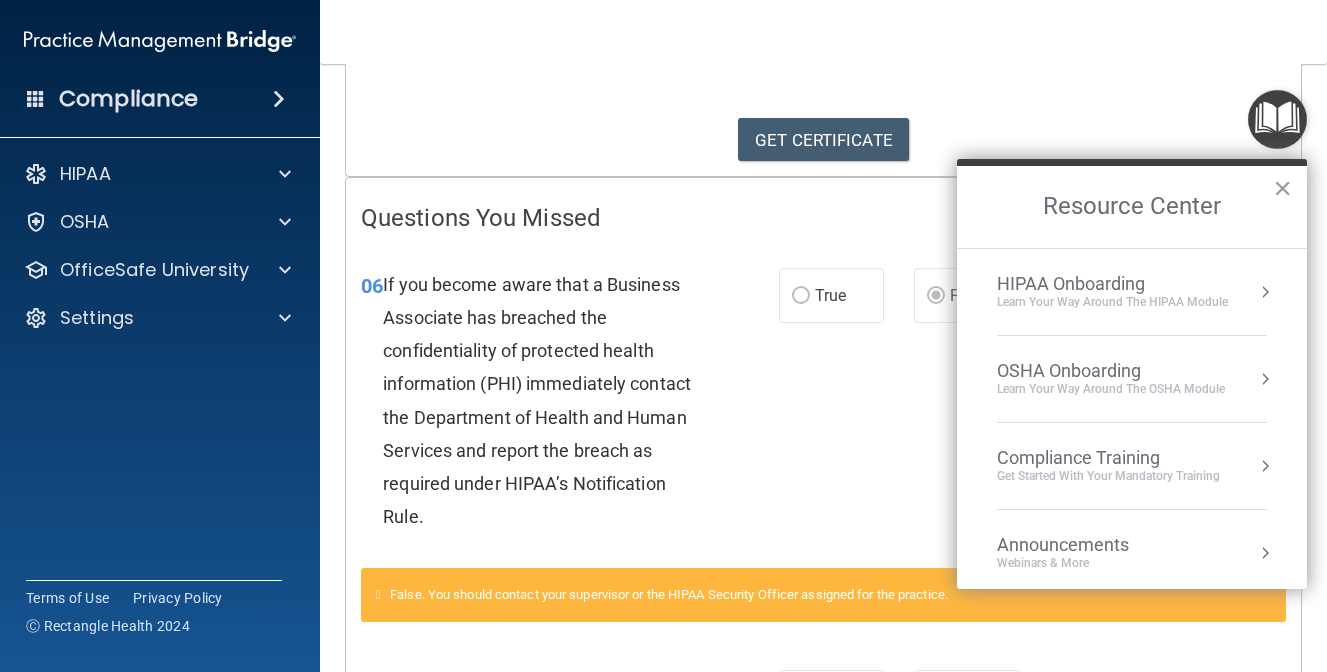 click on "HIPAA Onboarding" at bounding box center (1112, 284) 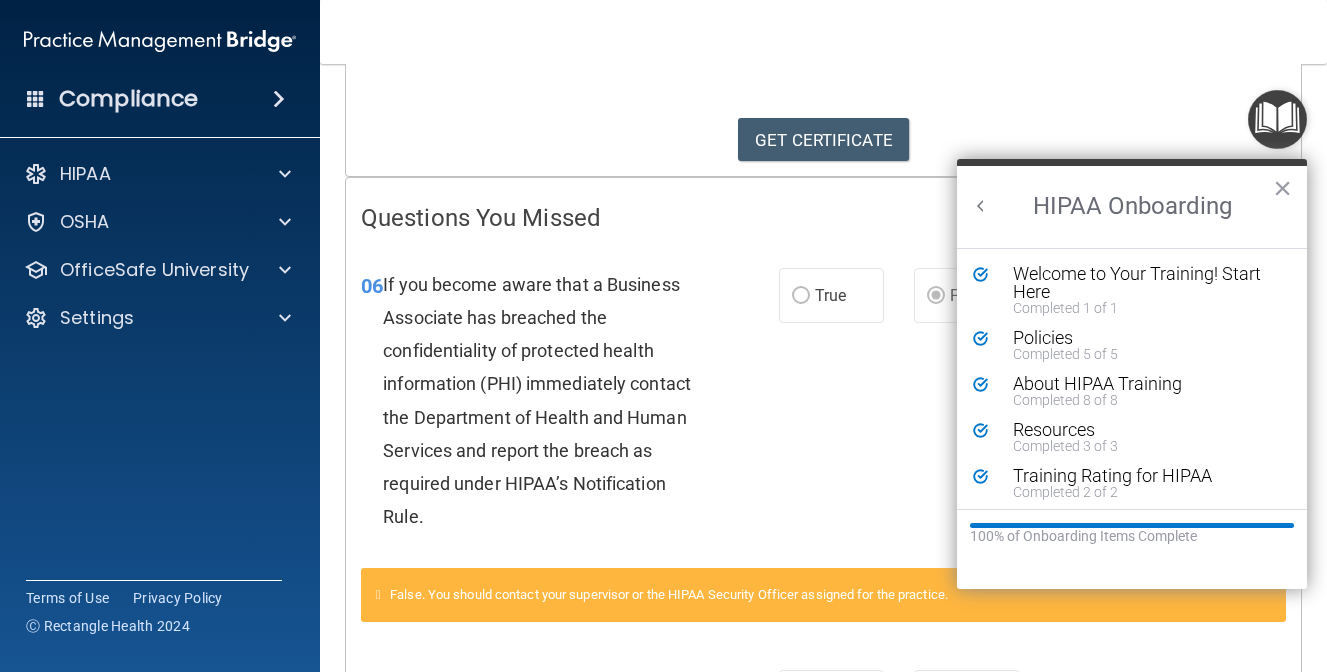 scroll, scrollTop: 0, scrollLeft: 0, axis: both 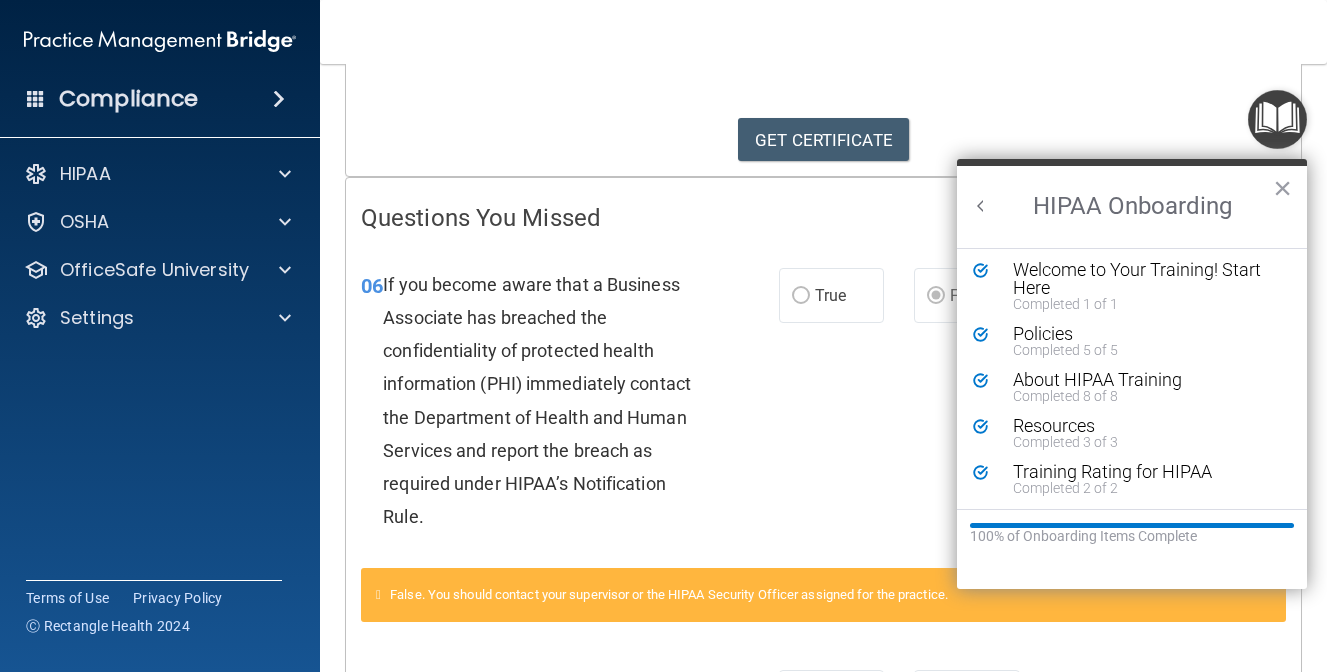 click at bounding box center [981, 206] 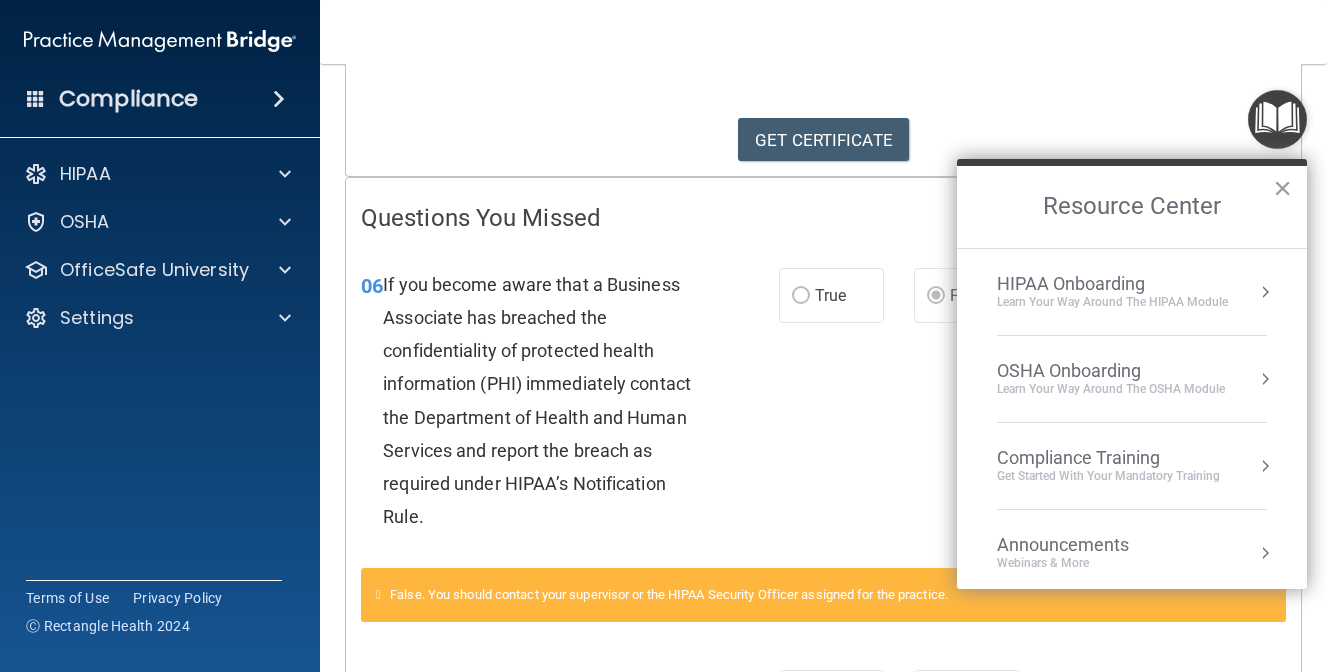 click on "OSHA Onboarding Learn your way around the OSHA module" at bounding box center [1132, 379] 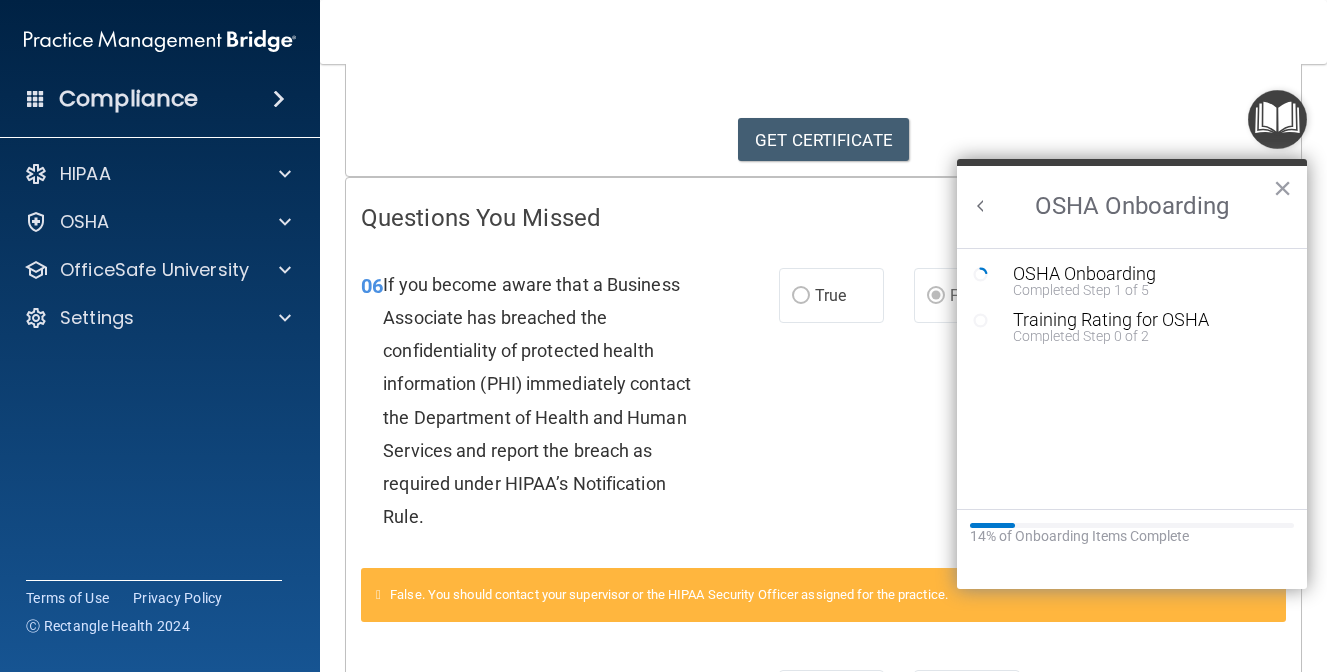 scroll, scrollTop: 0, scrollLeft: 0, axis: both 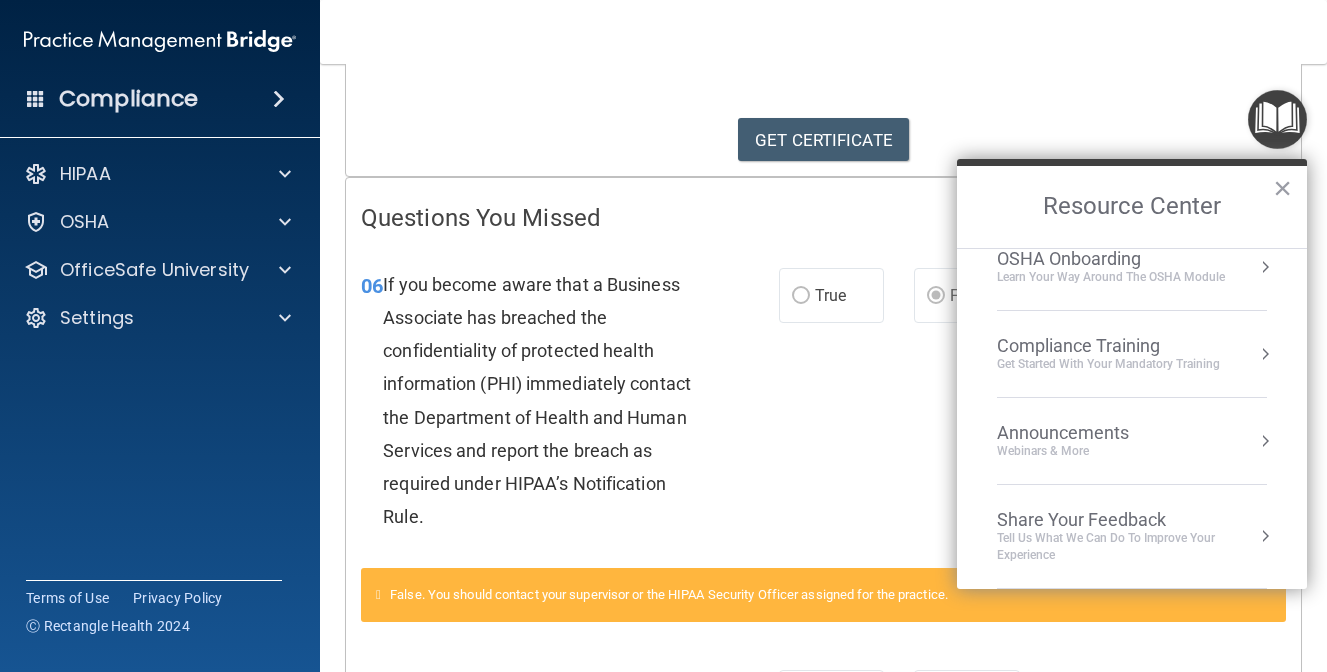 click on "Compliance Training Get Started with your mandatory training" at bounding box center (1132, 354) 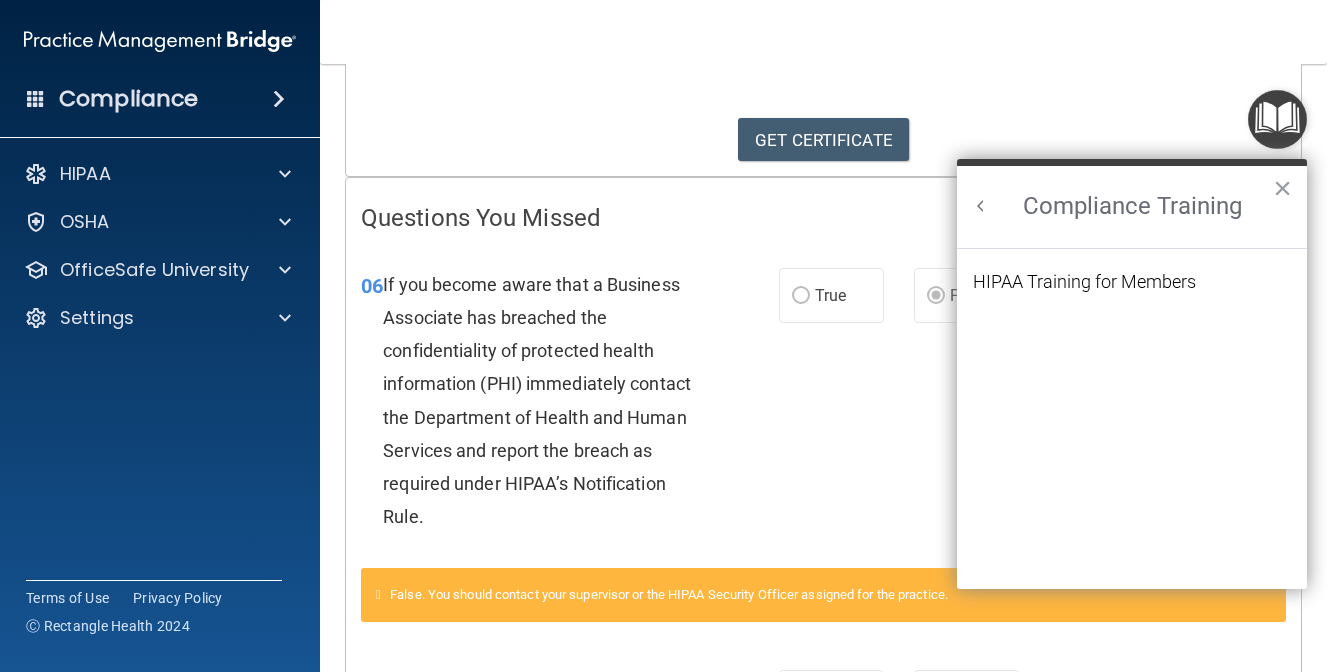 scroll, scrollTop: 0, scrollLeft: 0, axis: both 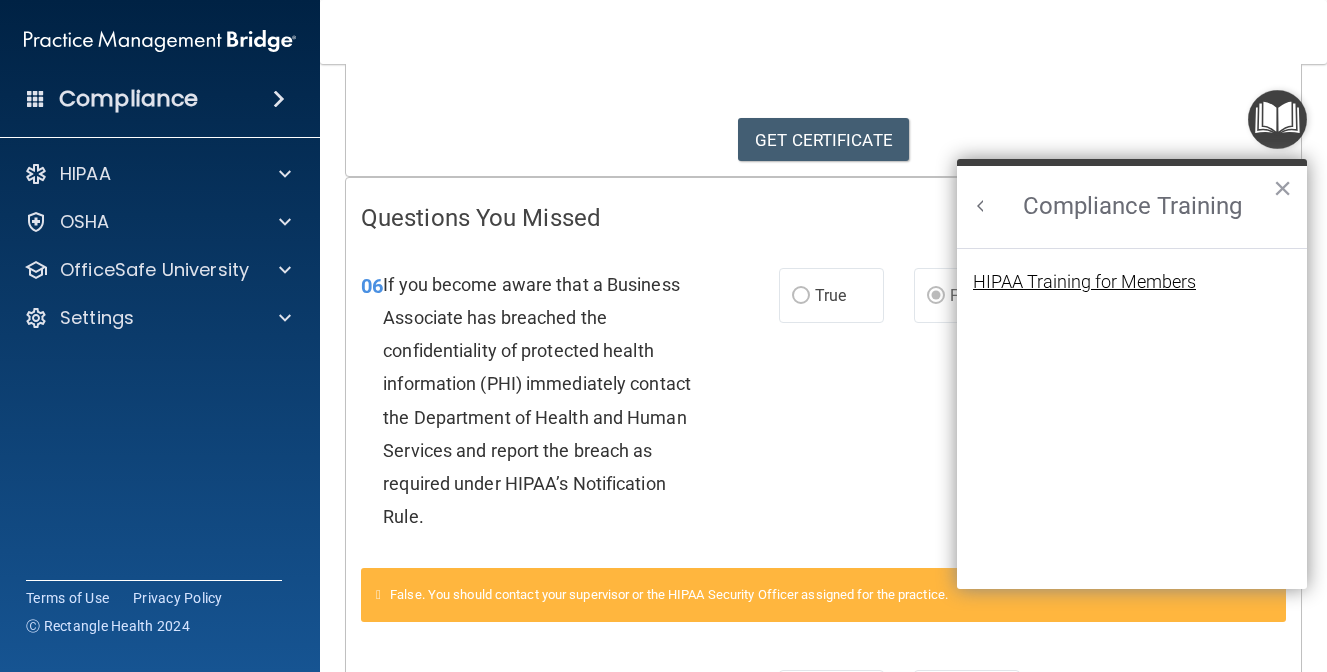 click on "HIPAA Training for Members" at bounding box center [1084, 282] 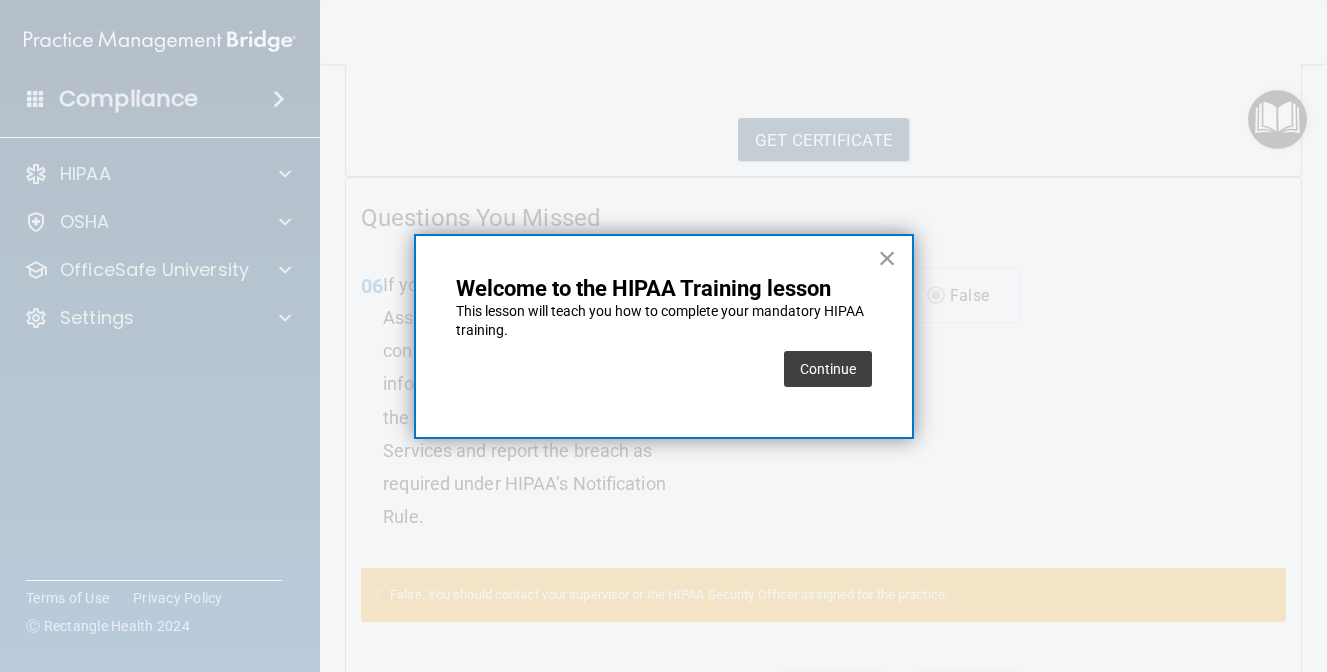 click on "Continue" at bounding box center (828, 369) 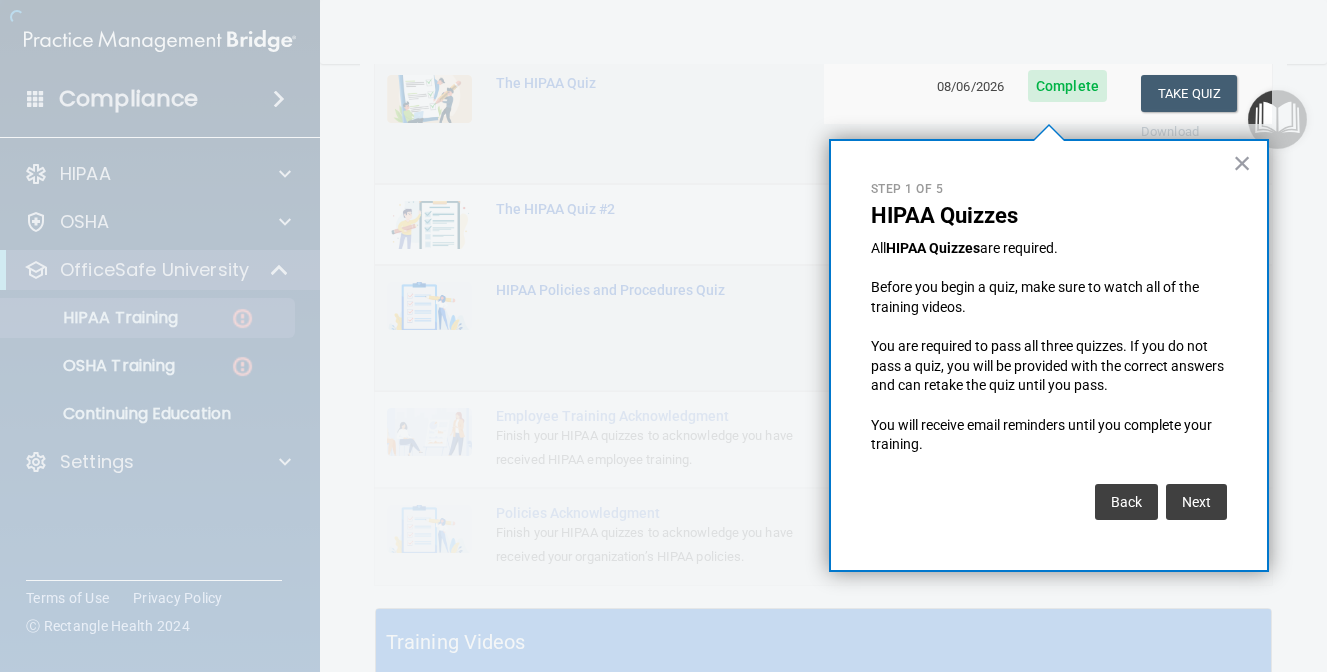 scroll, scrollTop: 154, scrollLeft: 0, axis: vertical 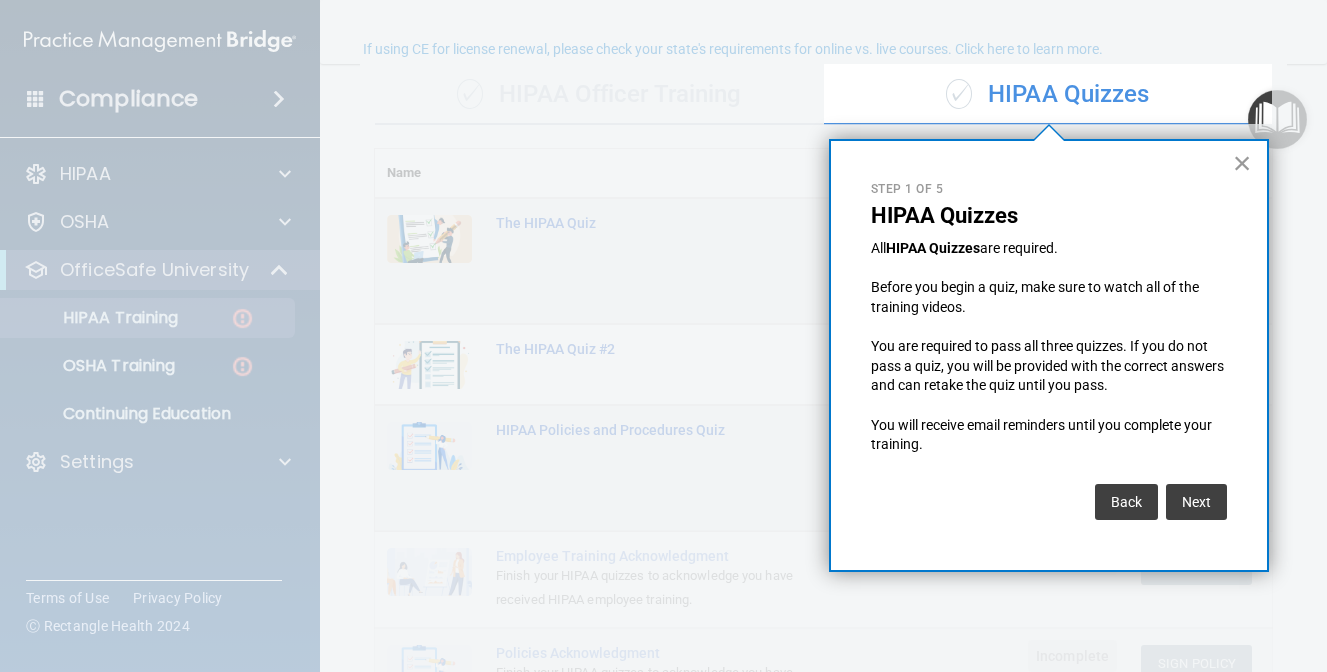 click on "×" at bounding box center [1242, 163] 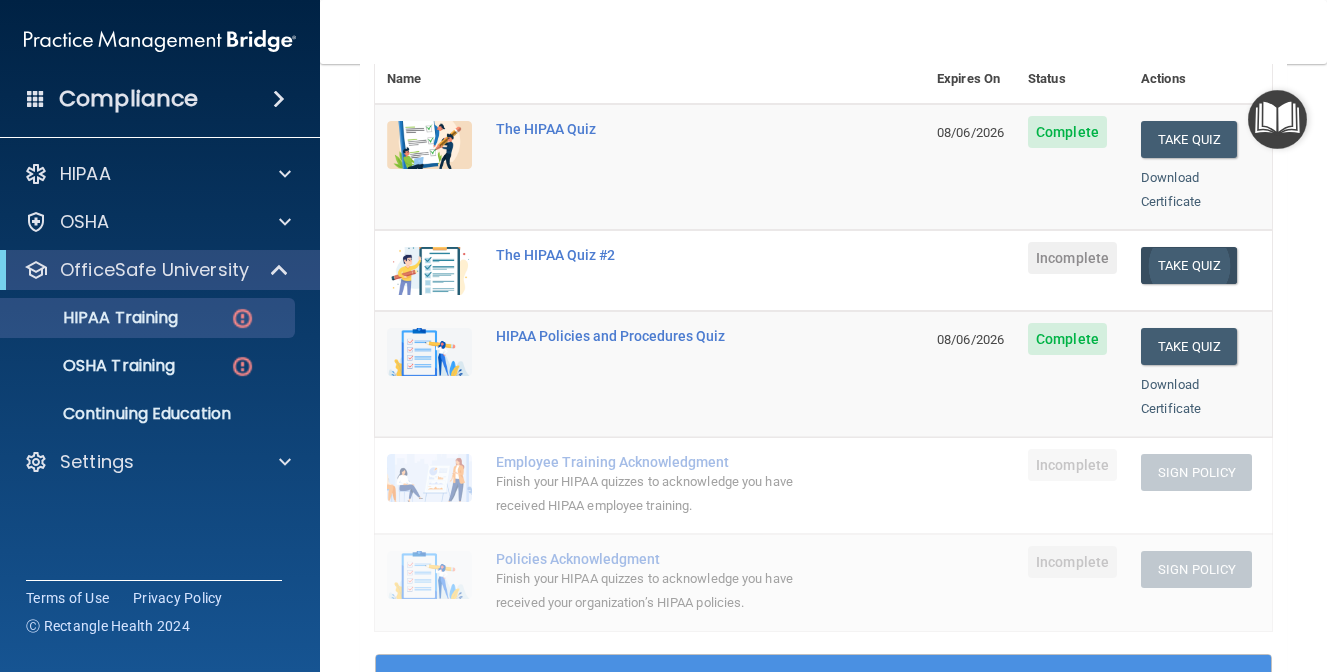 scroll, scrollTop: 246, scrollLeft: 0, axis: vertical 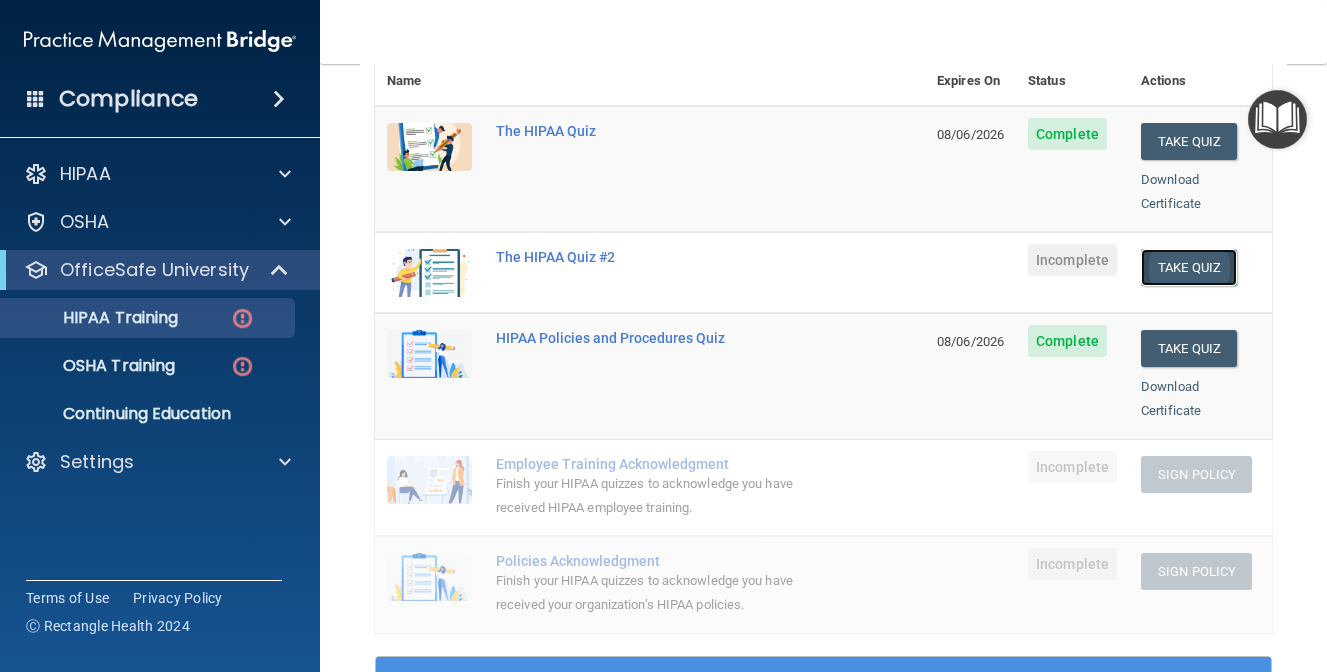 click on "Take Quiz" at bounding box center [1189, 267] 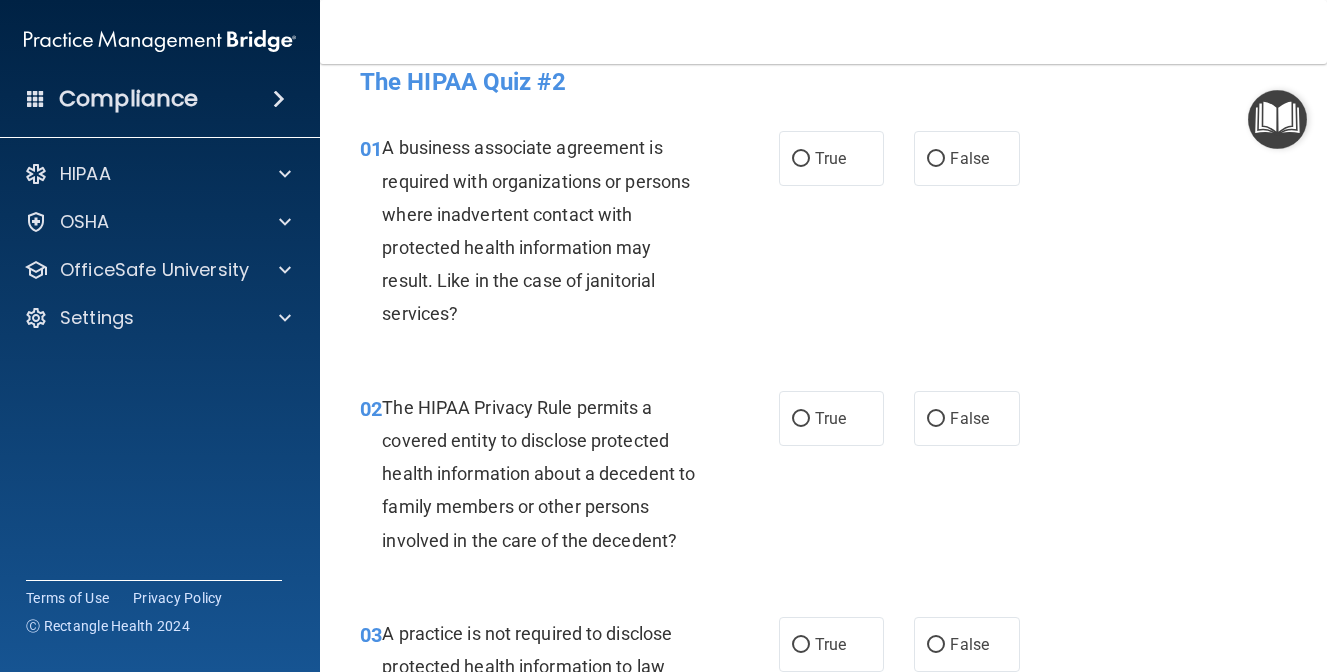 scroll, scrollTop: 0, scrollLeft: 0, axis: both 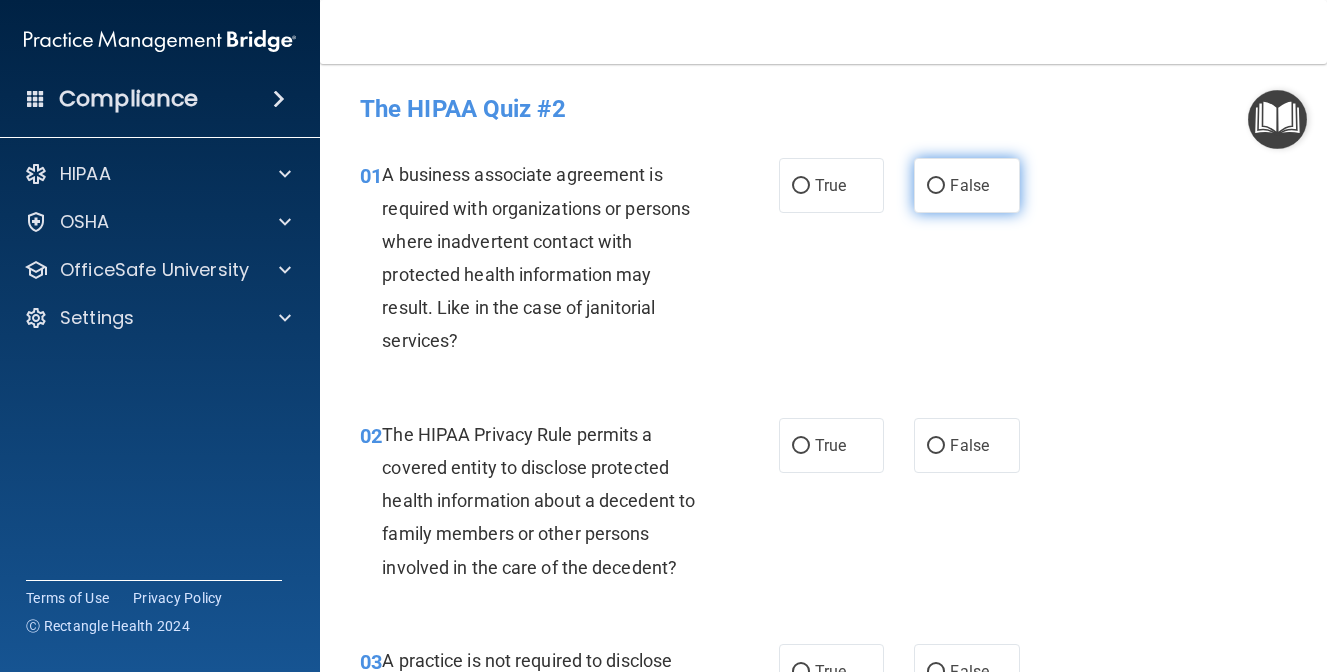 click on "False" at bounding box center [967, 185] 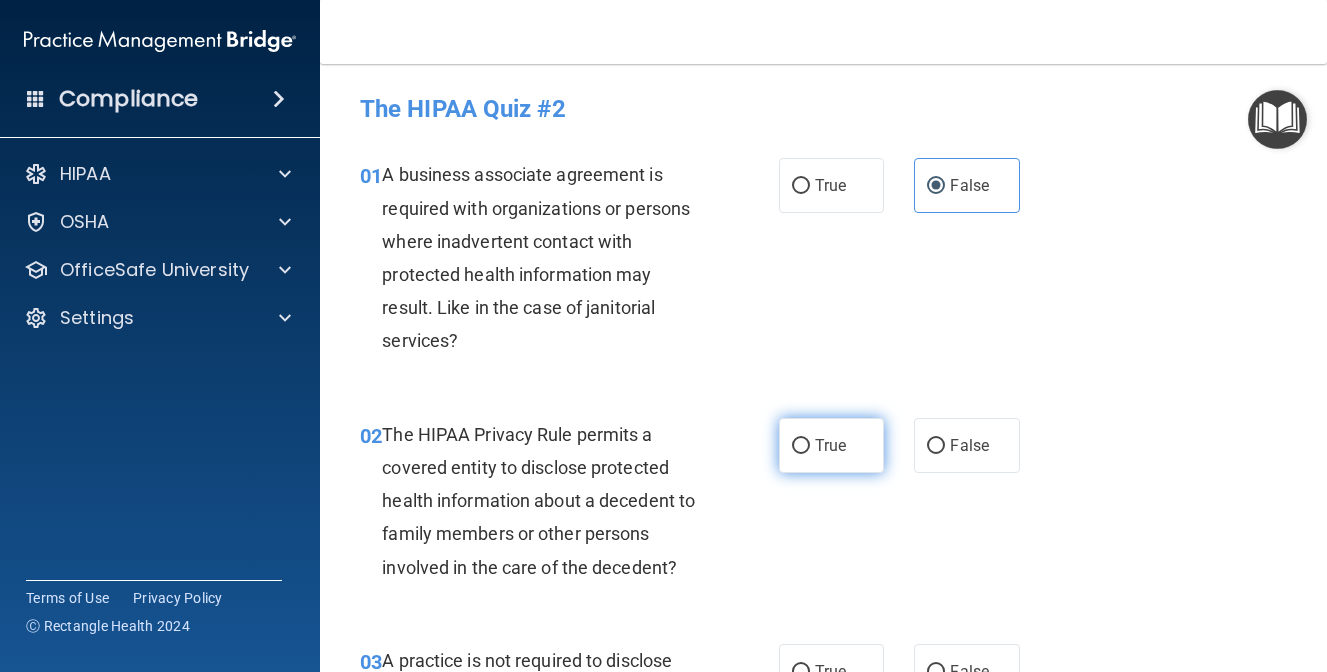 click on "True" at bounding box center (832, 445) 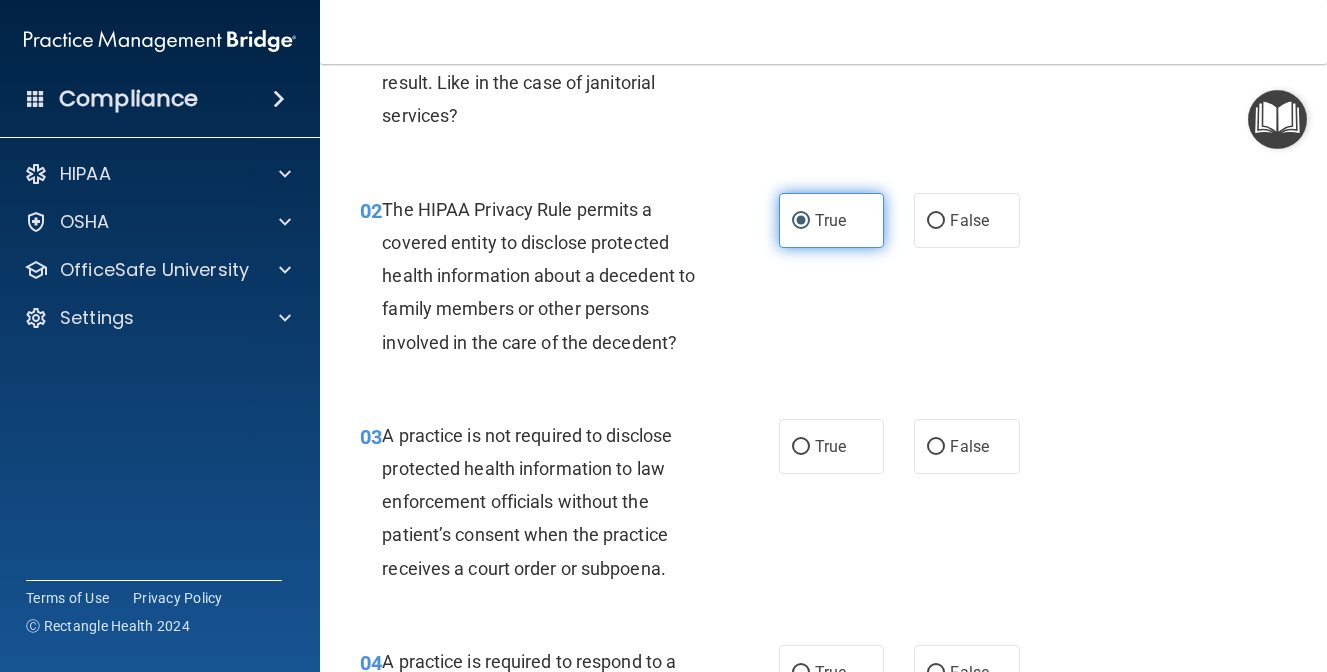 scroll, scrollTop: 274, scrollLeft: 0, axis: vertical 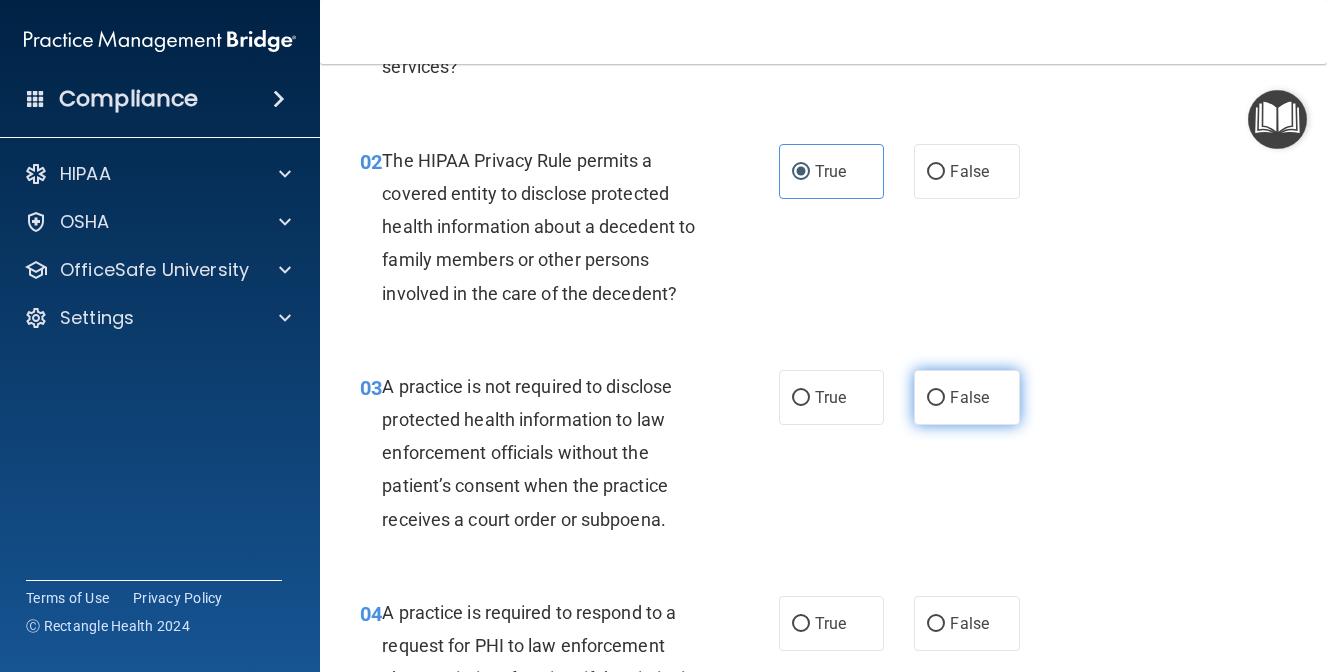 click on "False" at bounding box center (936, 398) 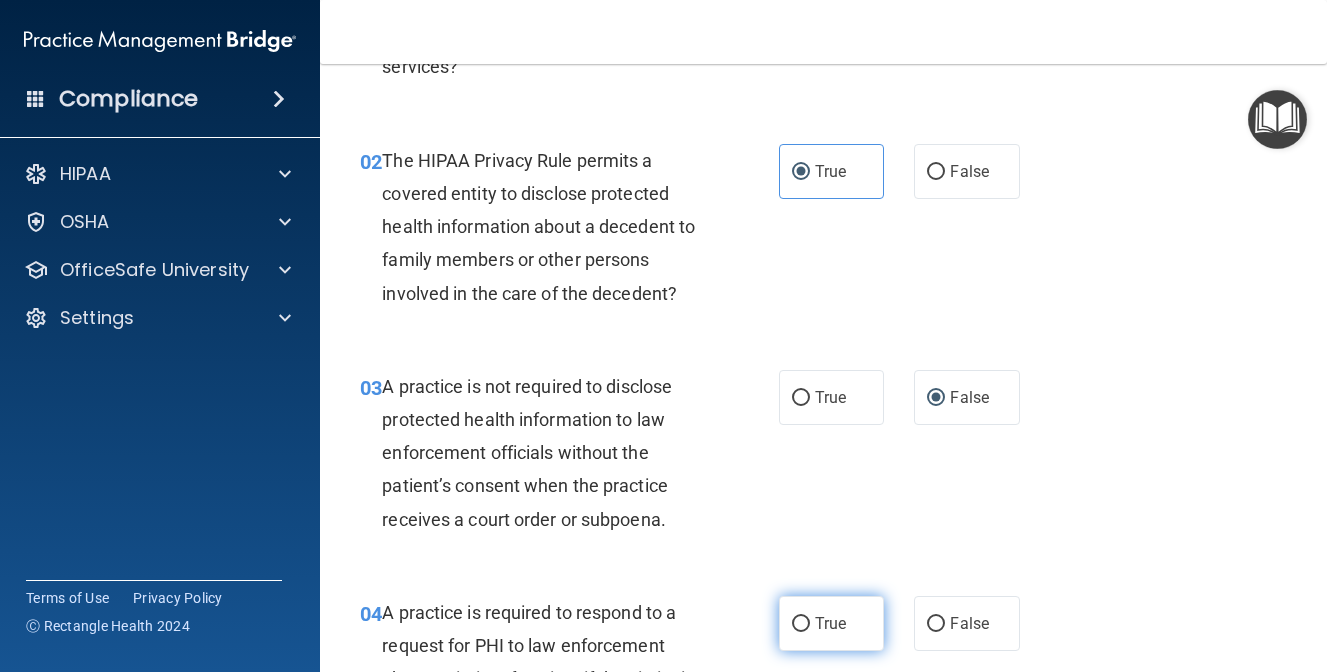 click on "True" at bounding box center (832, 623) 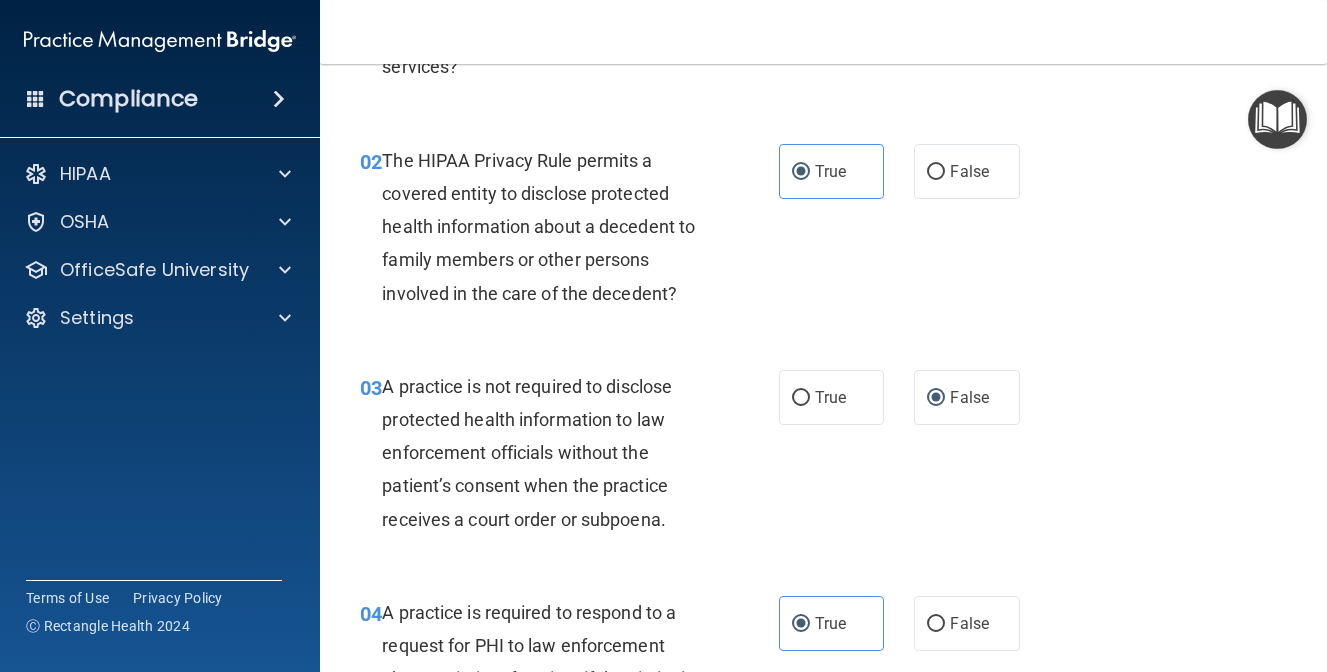 click on "-                The HIPAA Quiz #2         This quiz doesn’t expire until . Are you sure you want to take this quiz now?   Take the quiz anyway!                       01       A business associate agreement is required with organizations or persons where inadvertent contact with protected health information may result.  Like in the case of janitorial services?                 True           False                       02       The HIPAA Privacy Rule permits a covered entity to disclose protected health information about a decedent to family members or other persons involved in the care of the decedent?                 True           False                       03       A practice is not required to disclose protected health information to law enforcement officials without the patient’s consent when the practice receives  a court order or subpoena.                 True           False                       04                       True           False                       05" at bounding box center (823, 368) 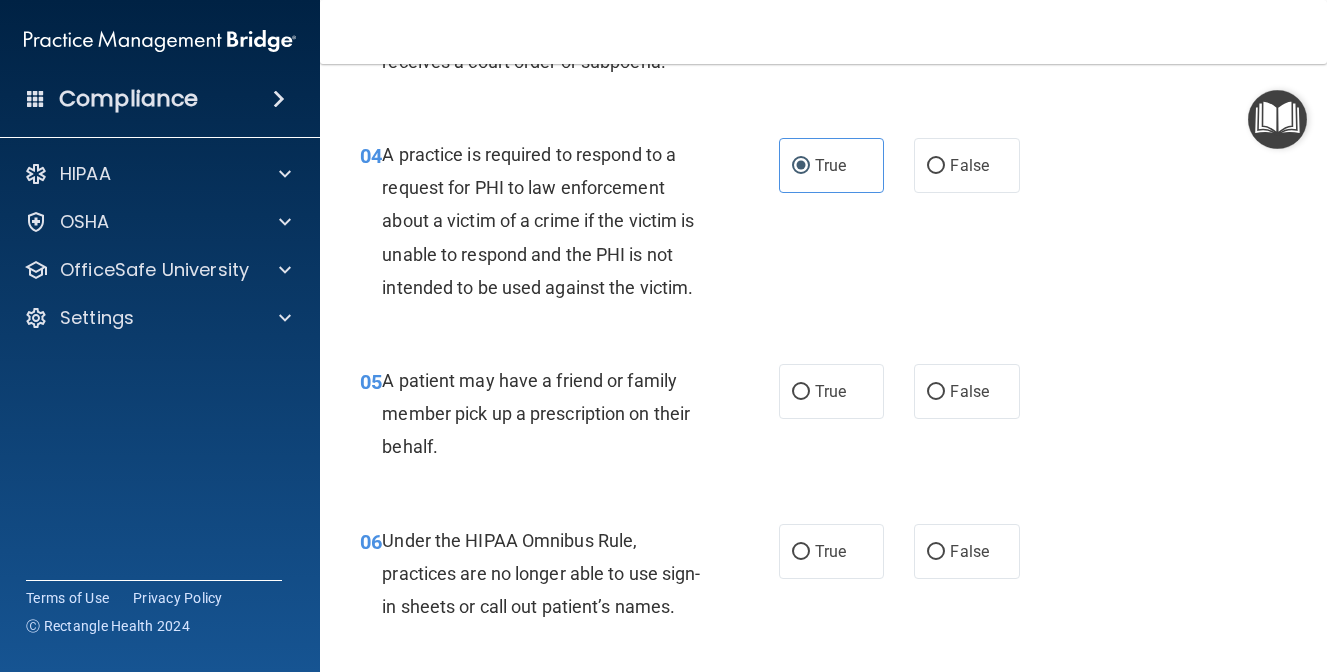 scroll, scrollTop: 818, scrollLeft: 0, axis: vertical 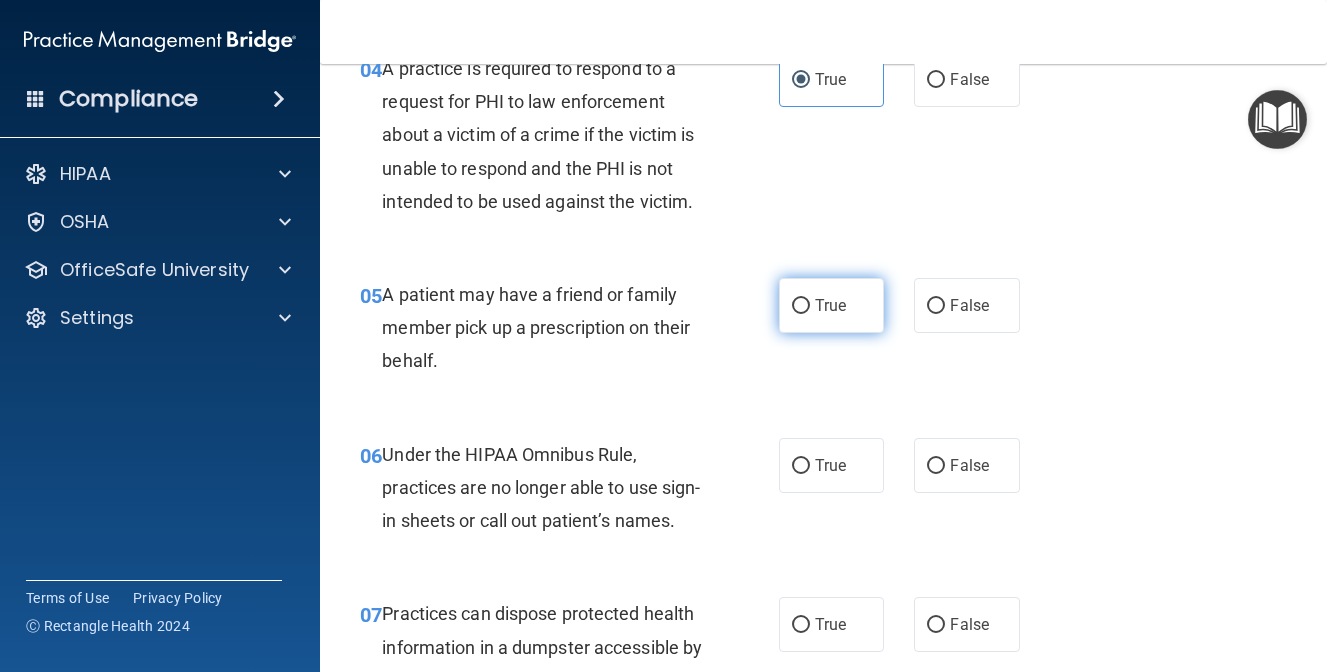 click on "True" at bounding box center [832, 305] 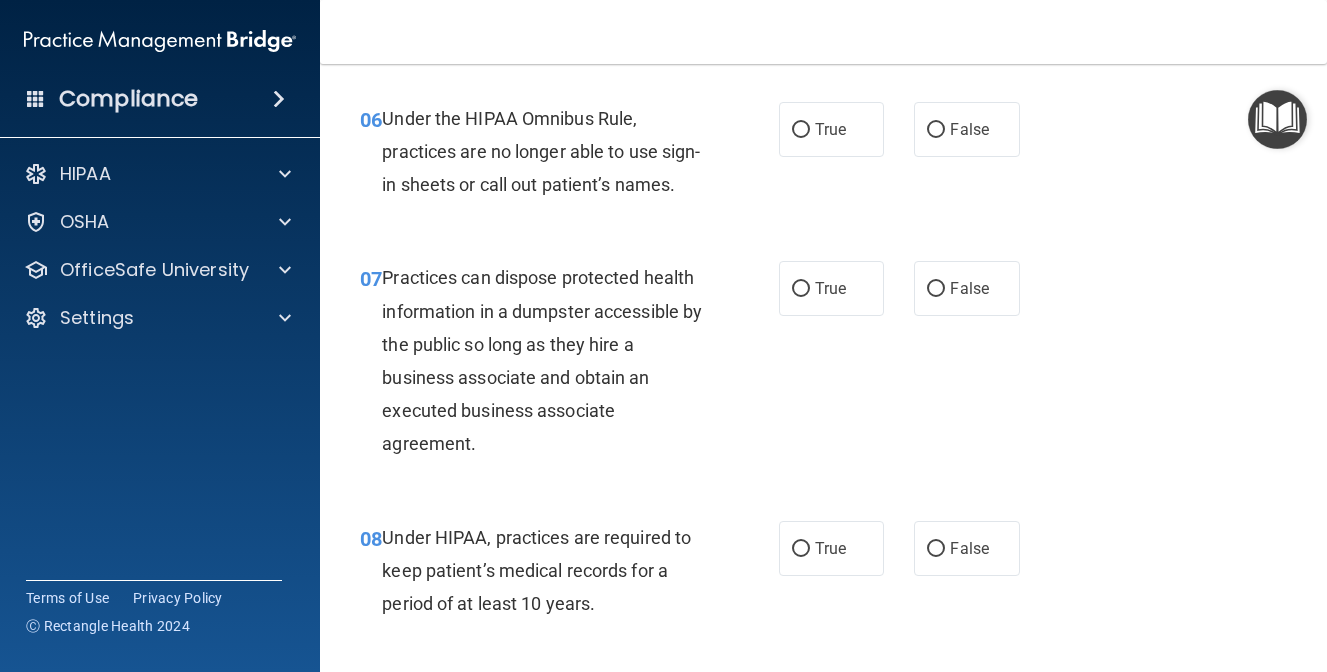 scroll, scrollTop: 1152, scrollLeft: 0, axis: vertical 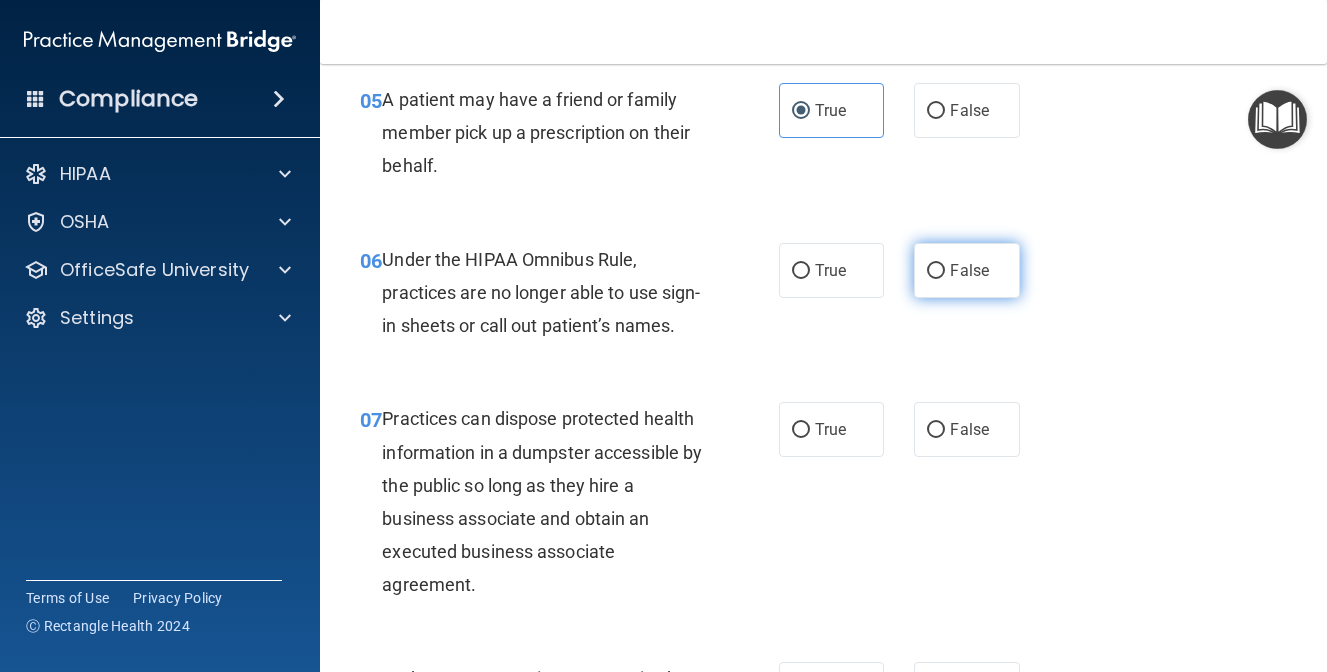 click on "False" at bounding box center [969, 270] 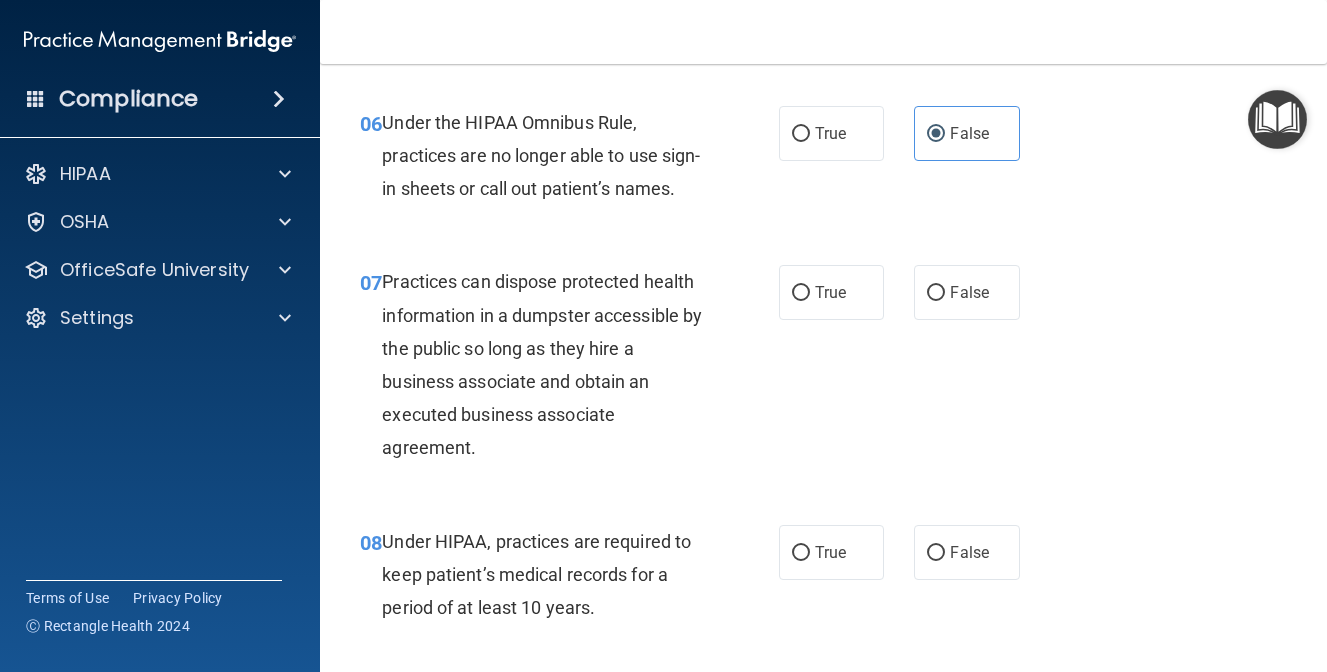 scroll, scrollTop: 1153, scrollLeft: 0, axis: vertical 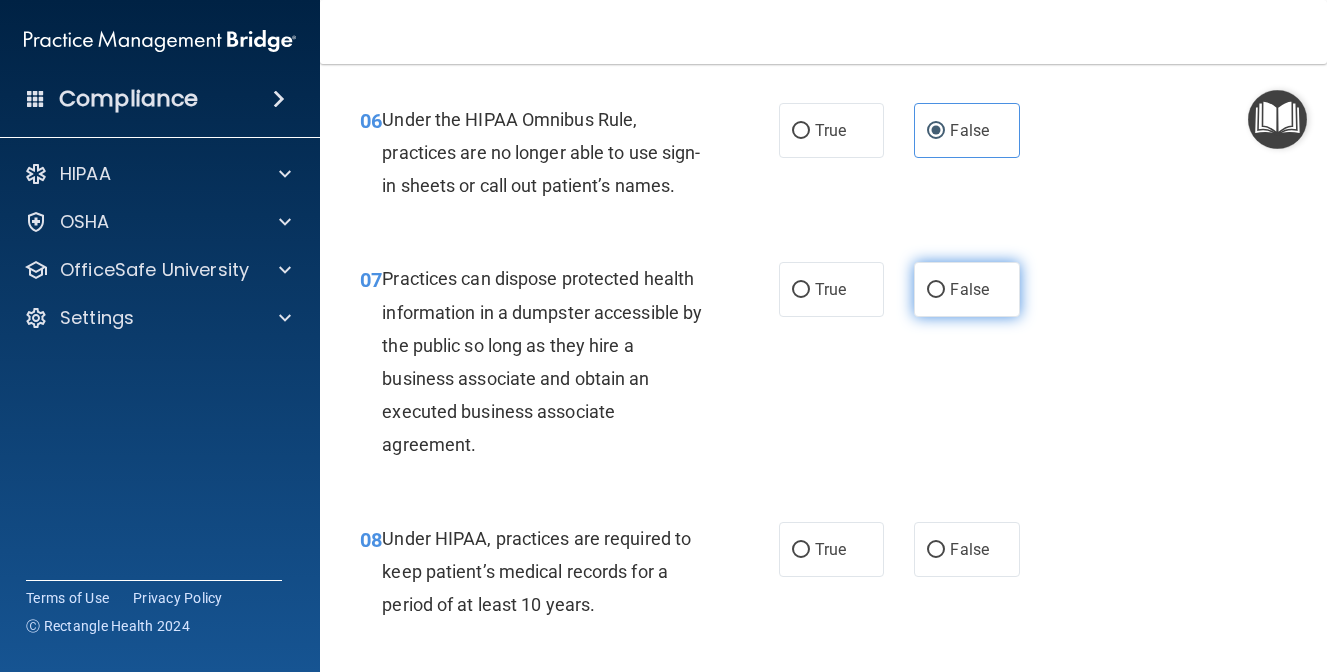 click on "False" at bounding box center [969, 289] 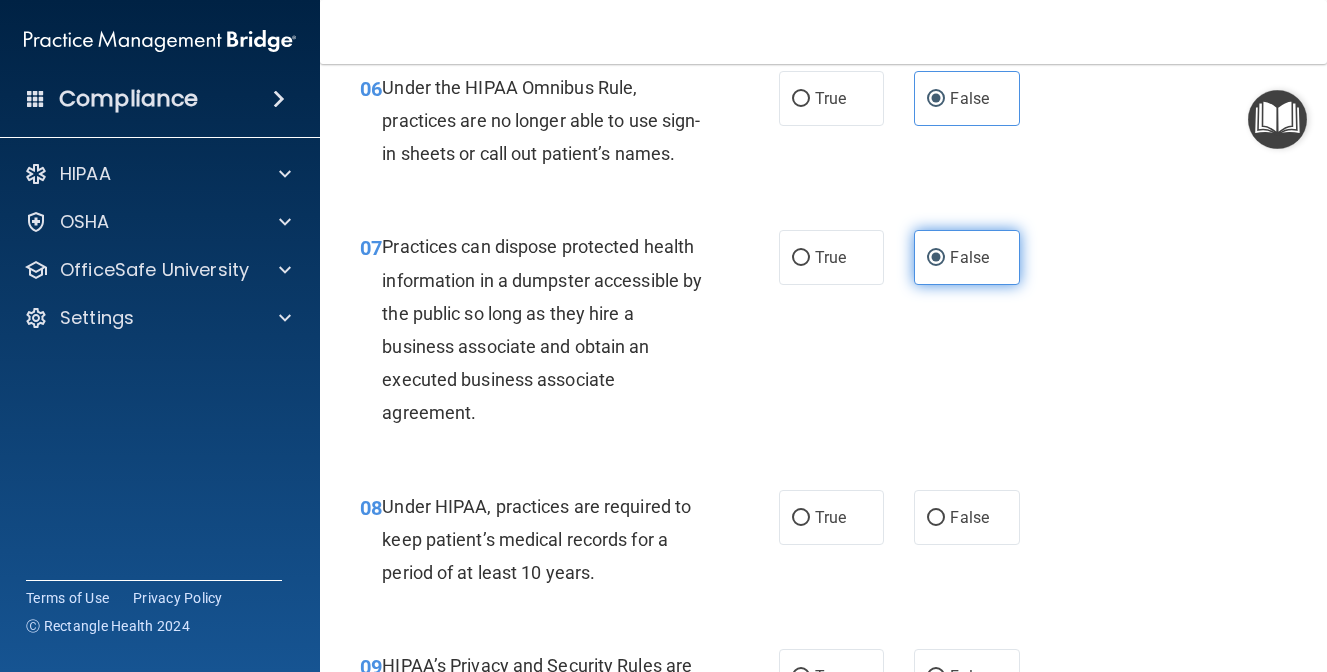 scroll, scrollTop: 1189, scrollLeft: 0, axis: vertical 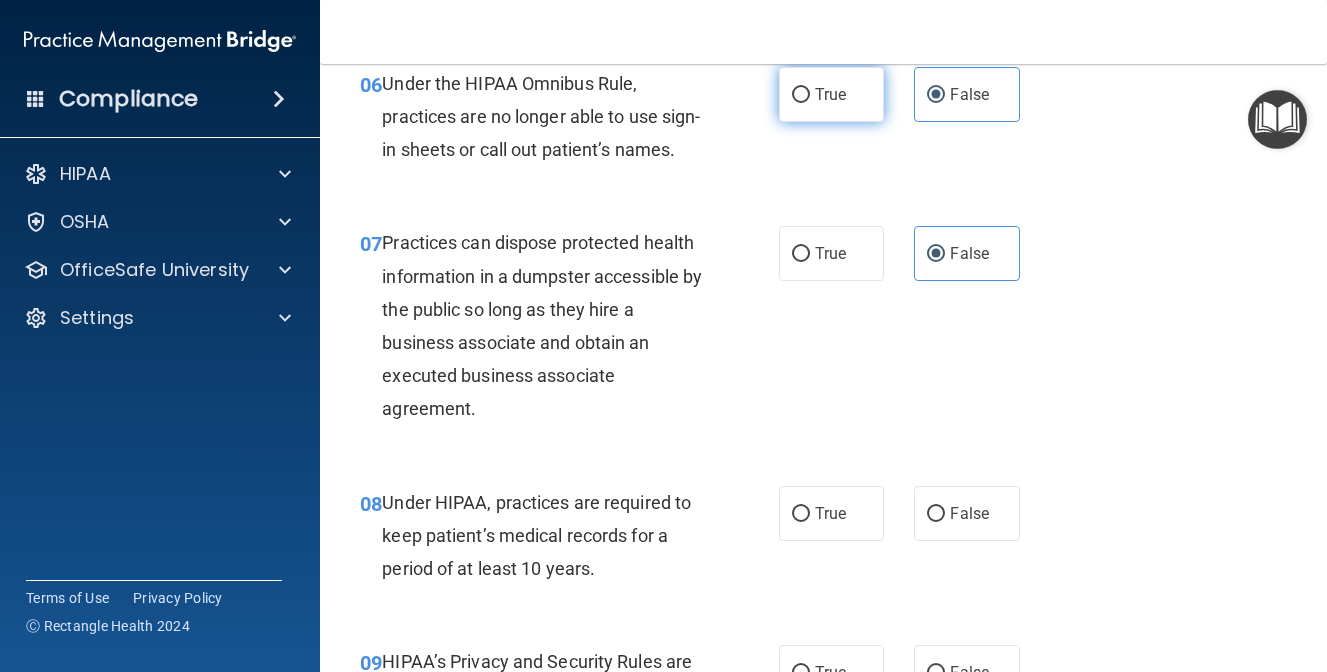 click on "True" at bounding box center (832, 94) 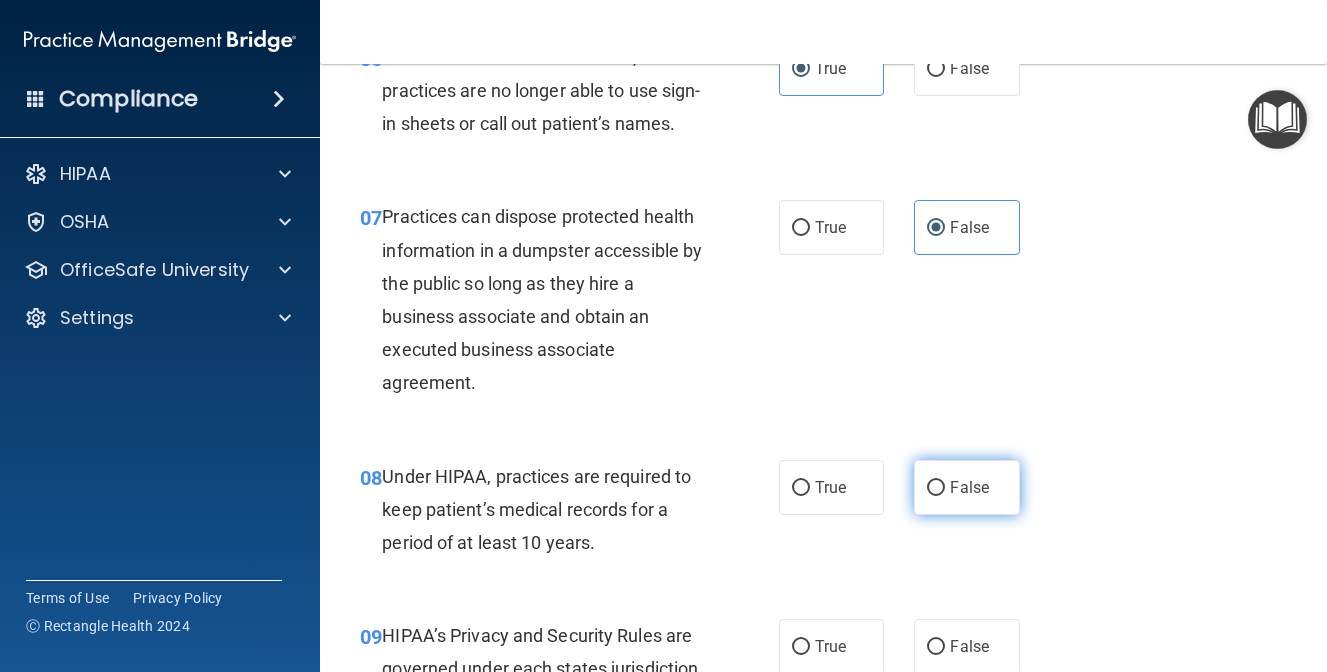 scroll, scrollTop: 1069, scrollLeft: 0, axis: vertical 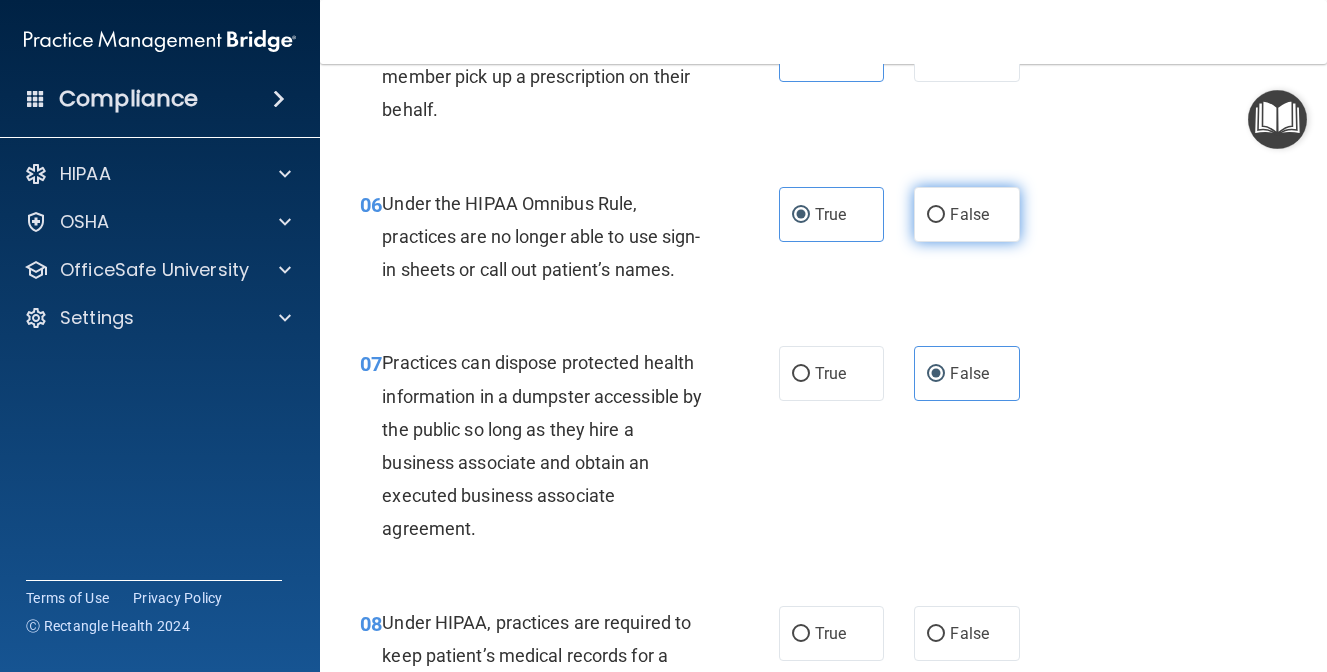 click on "False" at bounding box center [969, 214] 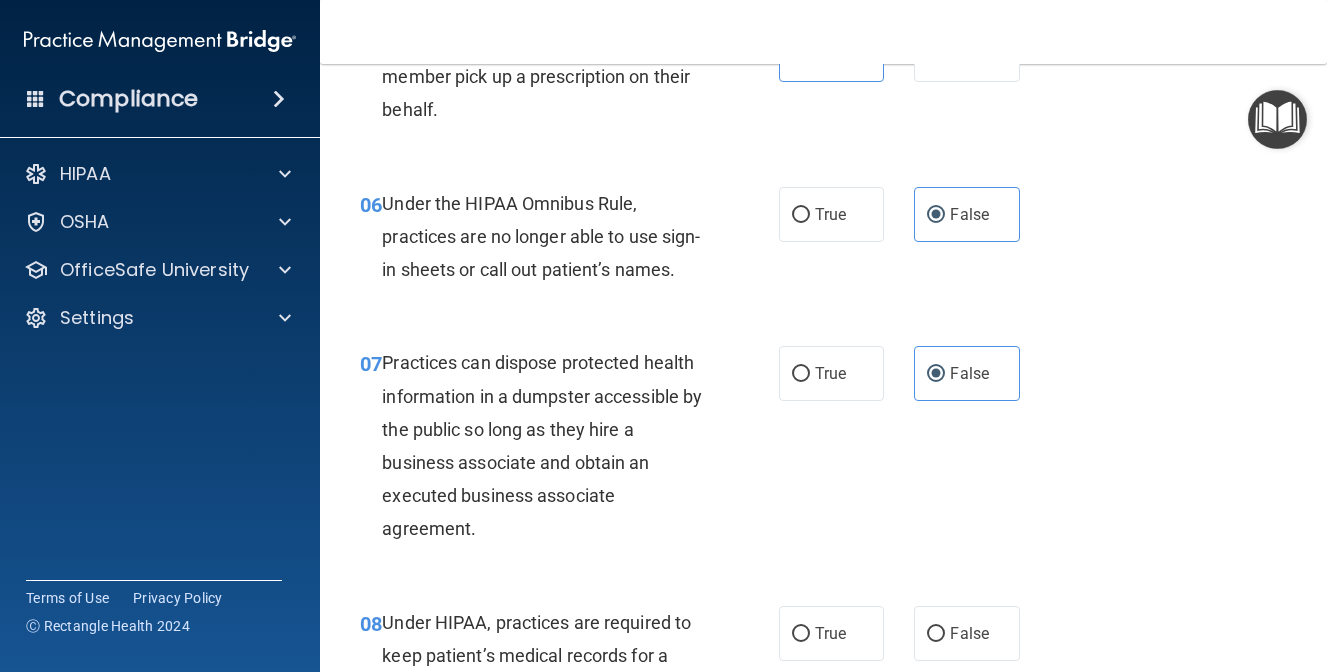 scroll, scrollTop: 1082, scrollLeft: 0, axis: vertical 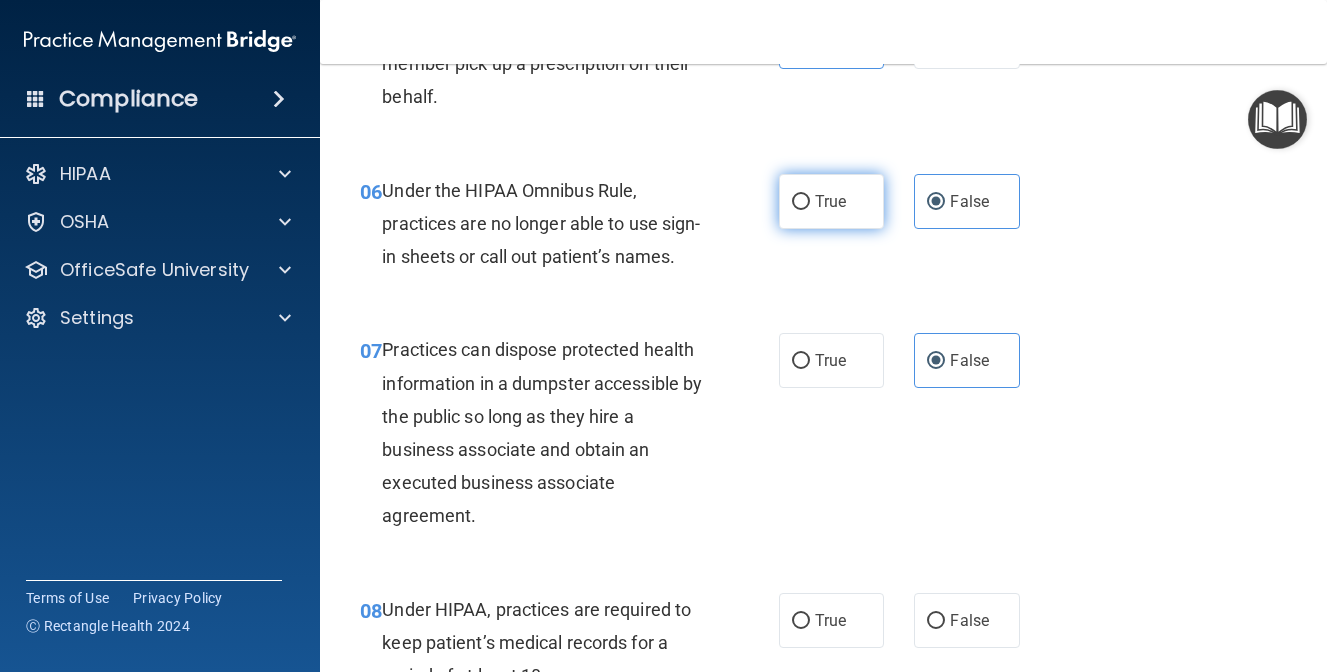click on "True" at bounding box center (832, 201) 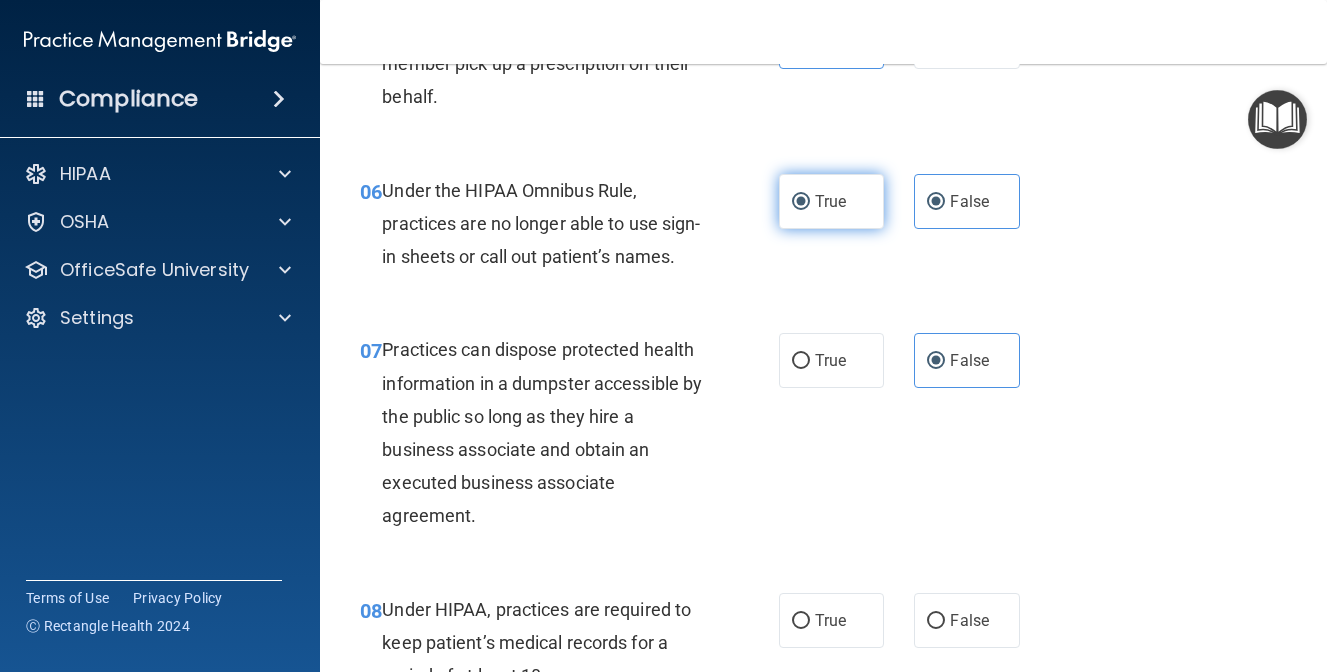 radio on "false" 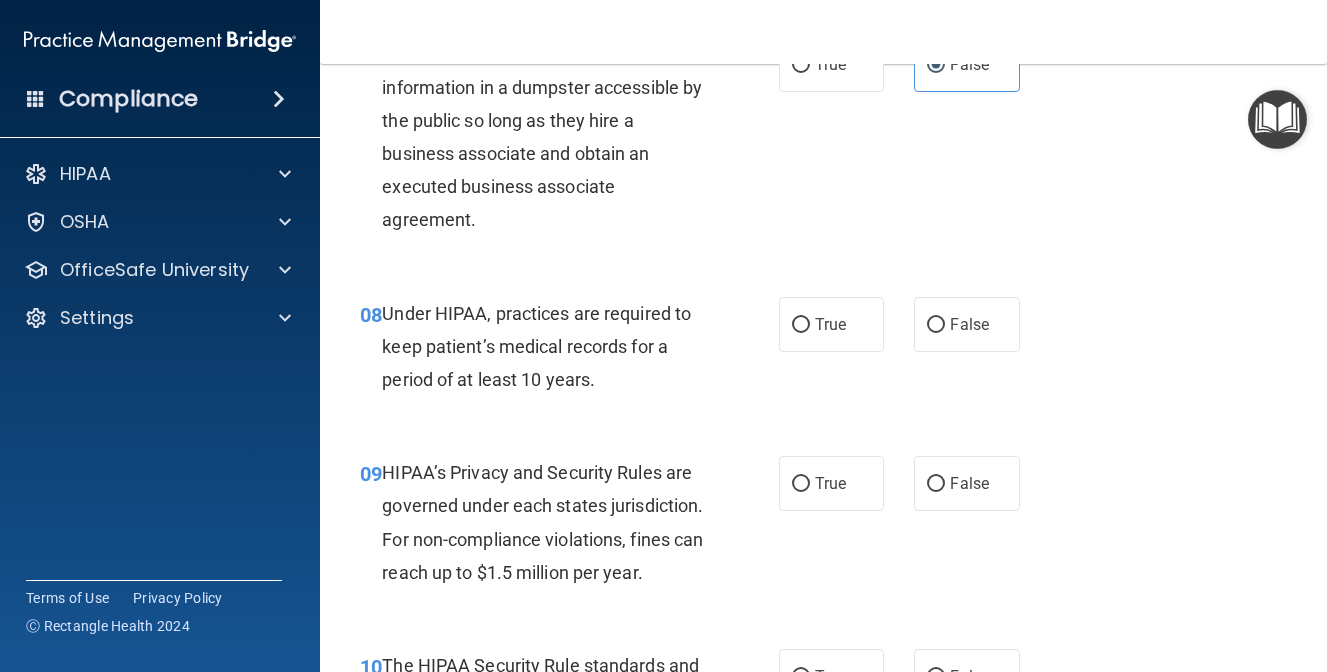 scroll, scrollTop: 1382, scrollLeft: 0, axis: vertical 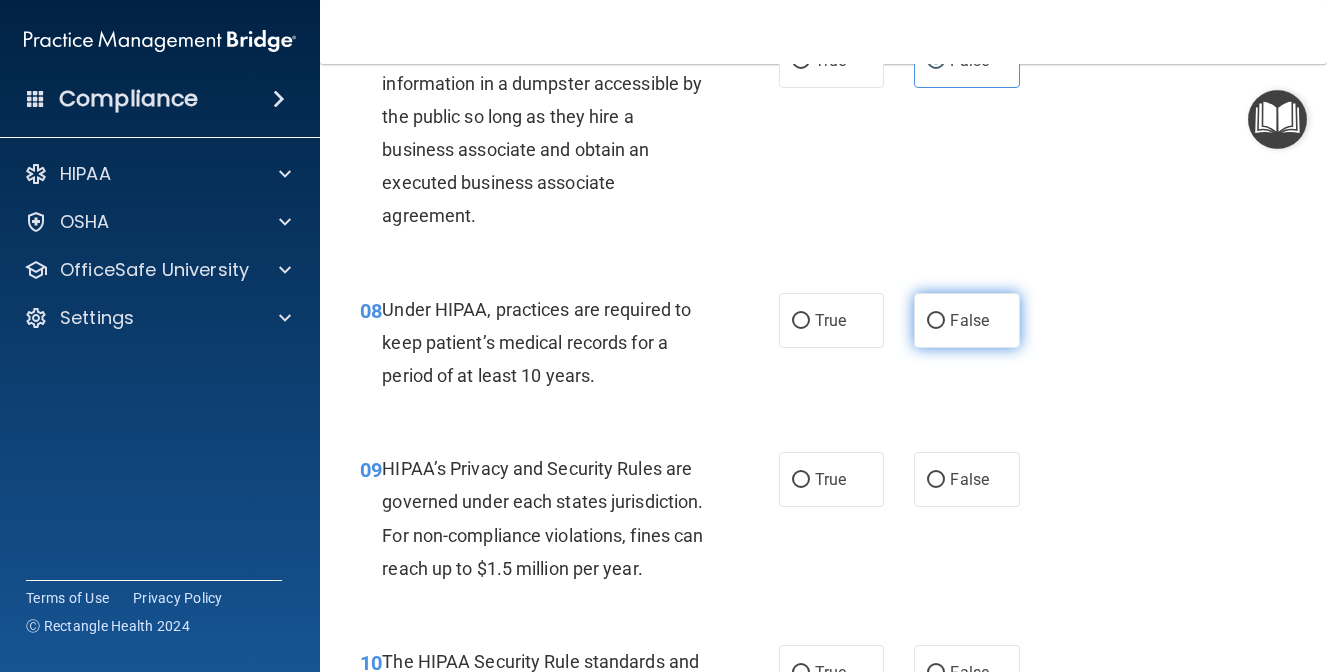 click on "False" at bounding box center [967, 320] 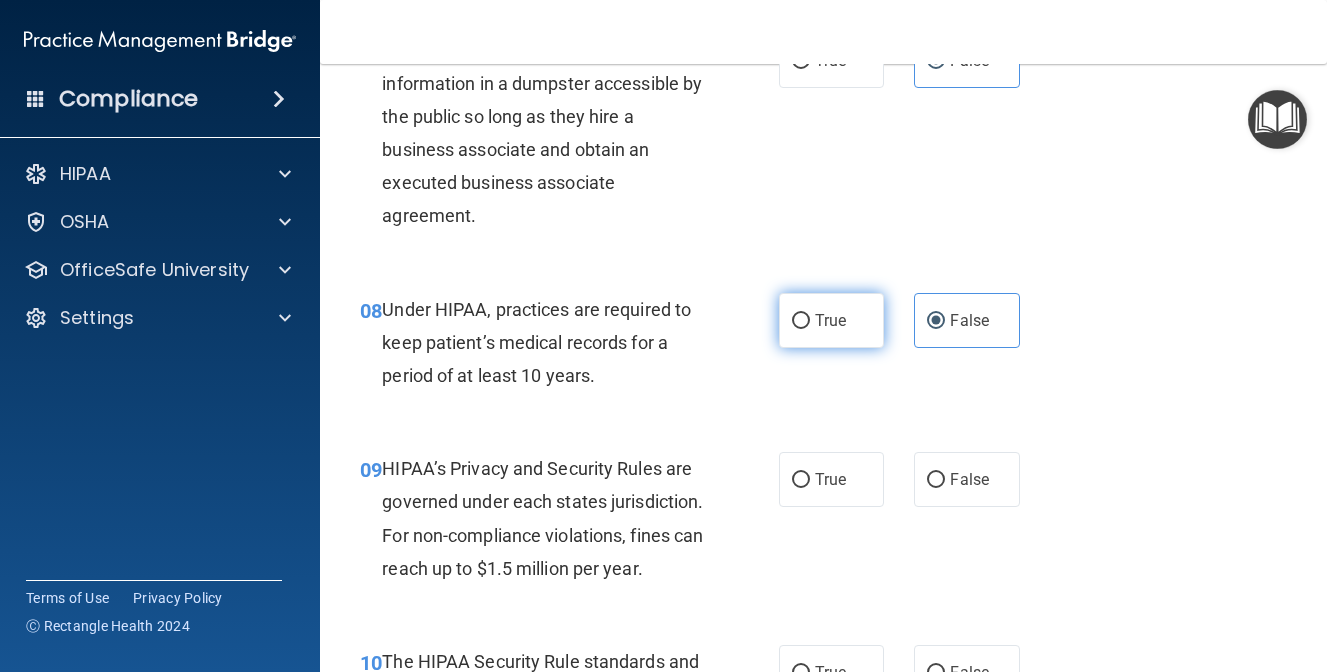 click on "True" at bounding box center (832, 320) 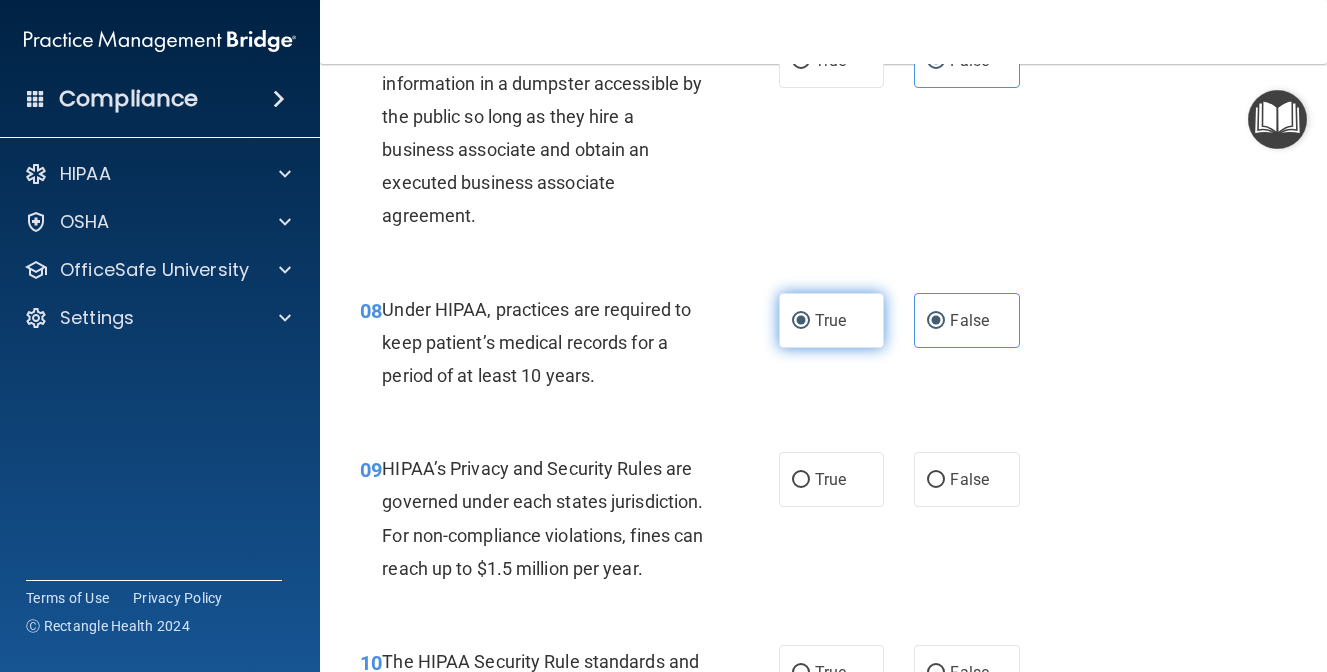 radio on "false" 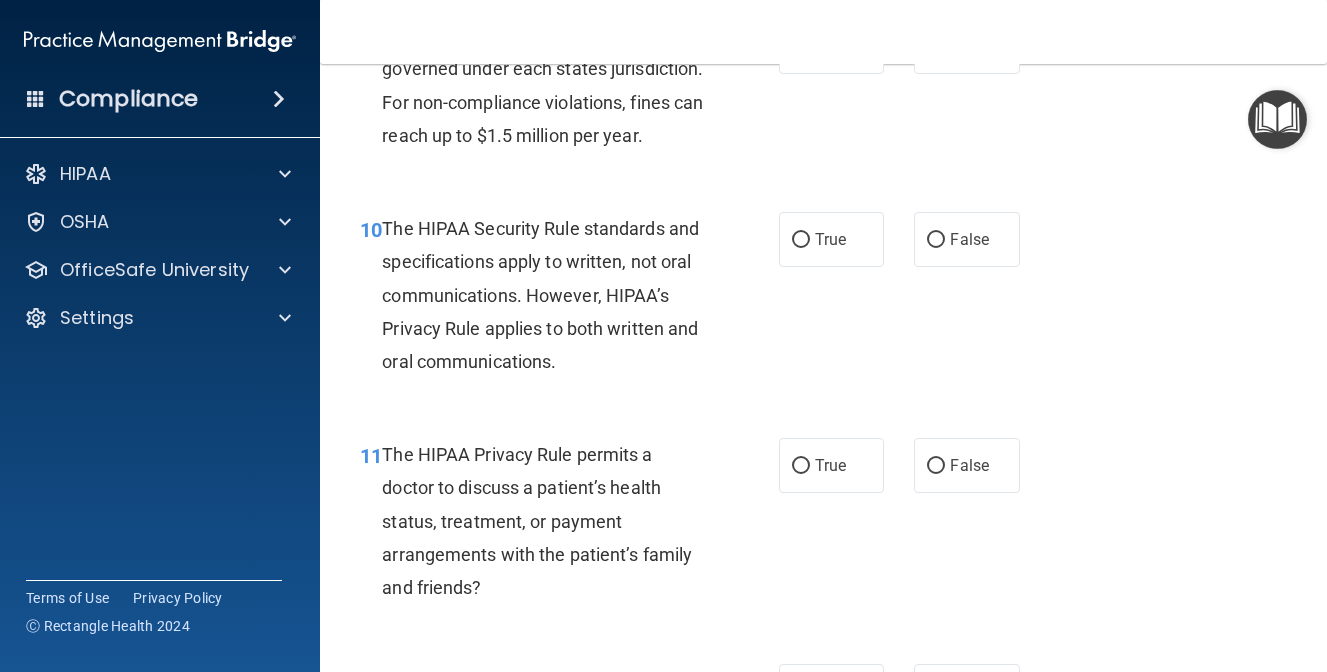 scroll, scrollTop: 1808, scrollLeft: 0, axis: vertical 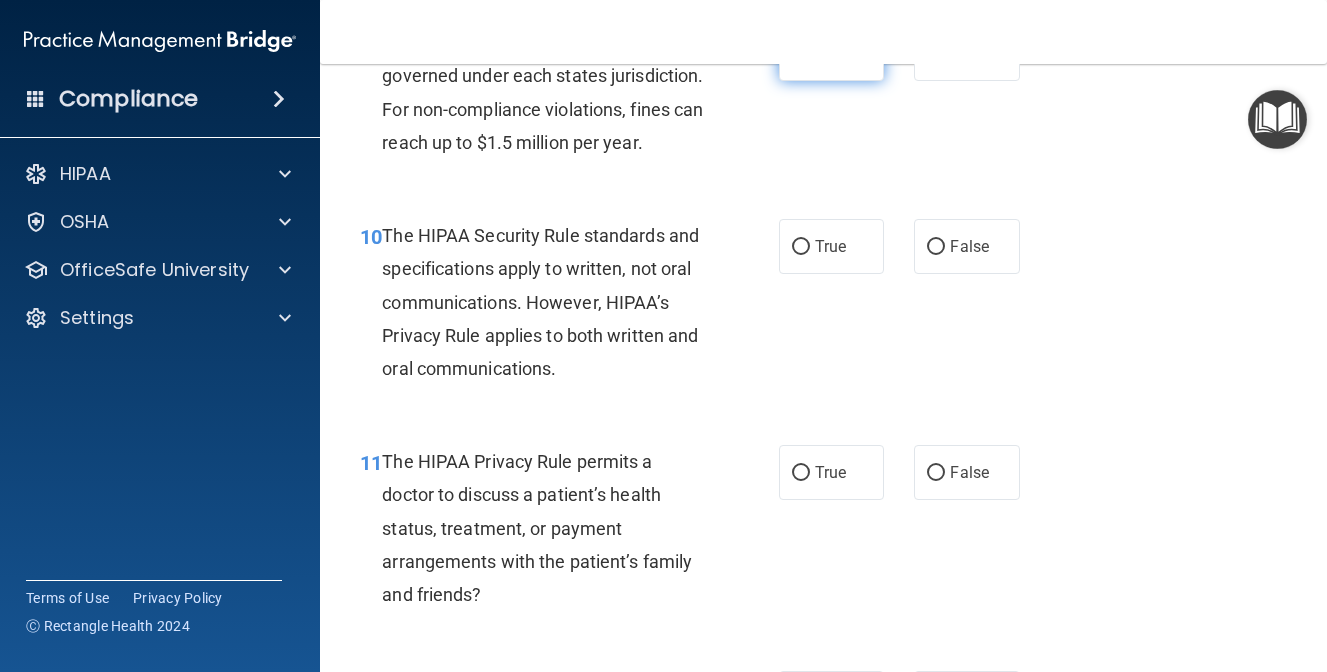 click on "True" at bounding box center [801, 54] 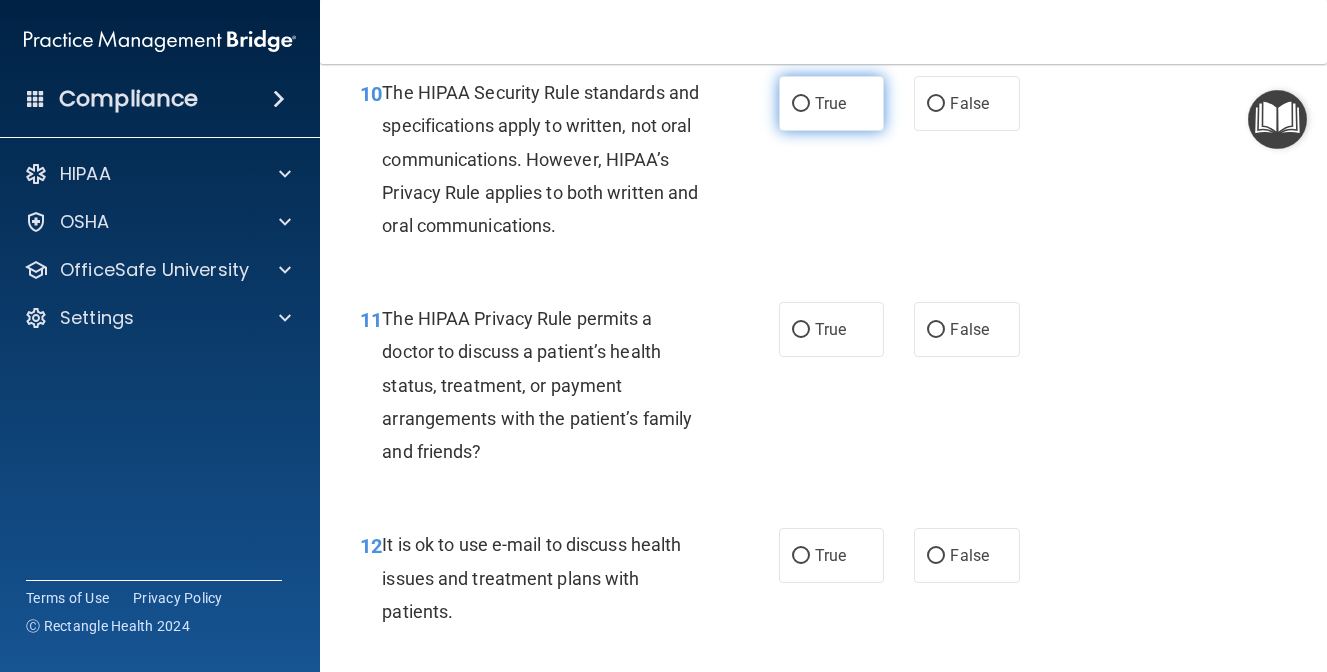 scroll, scrollTop: 1961, scrollLeft: 0, axis: vertical 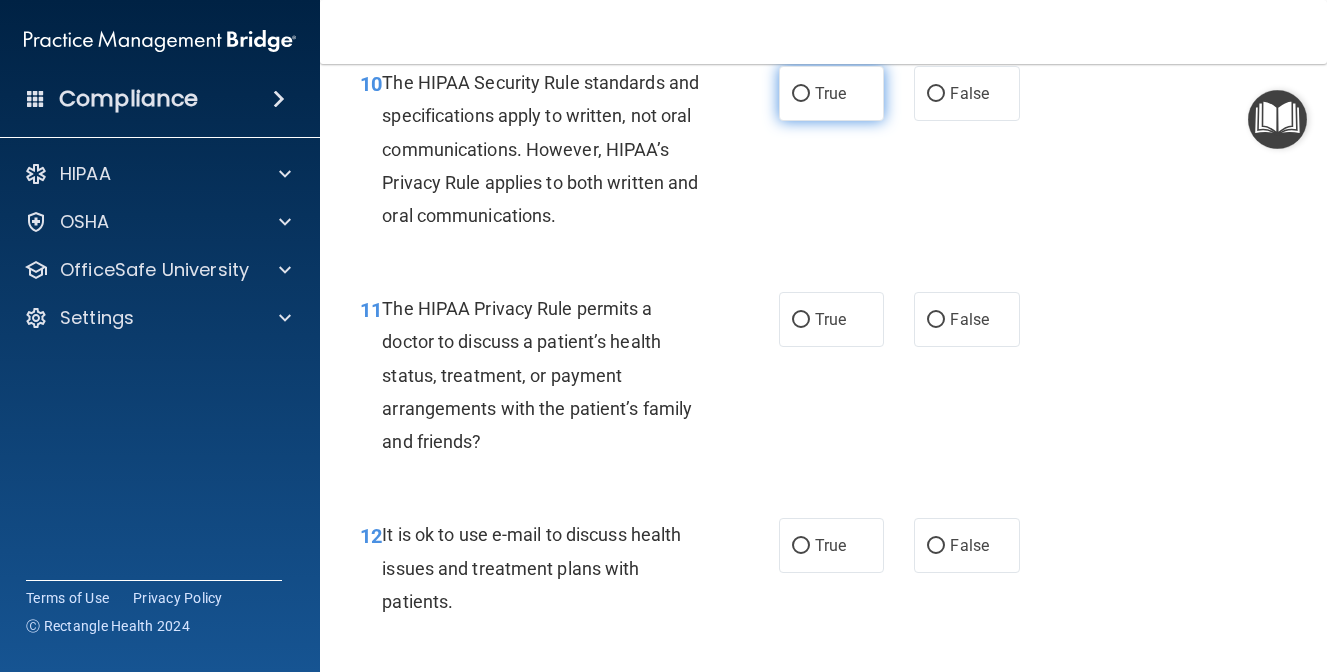 click on "True" at bounding box center [832, 93] 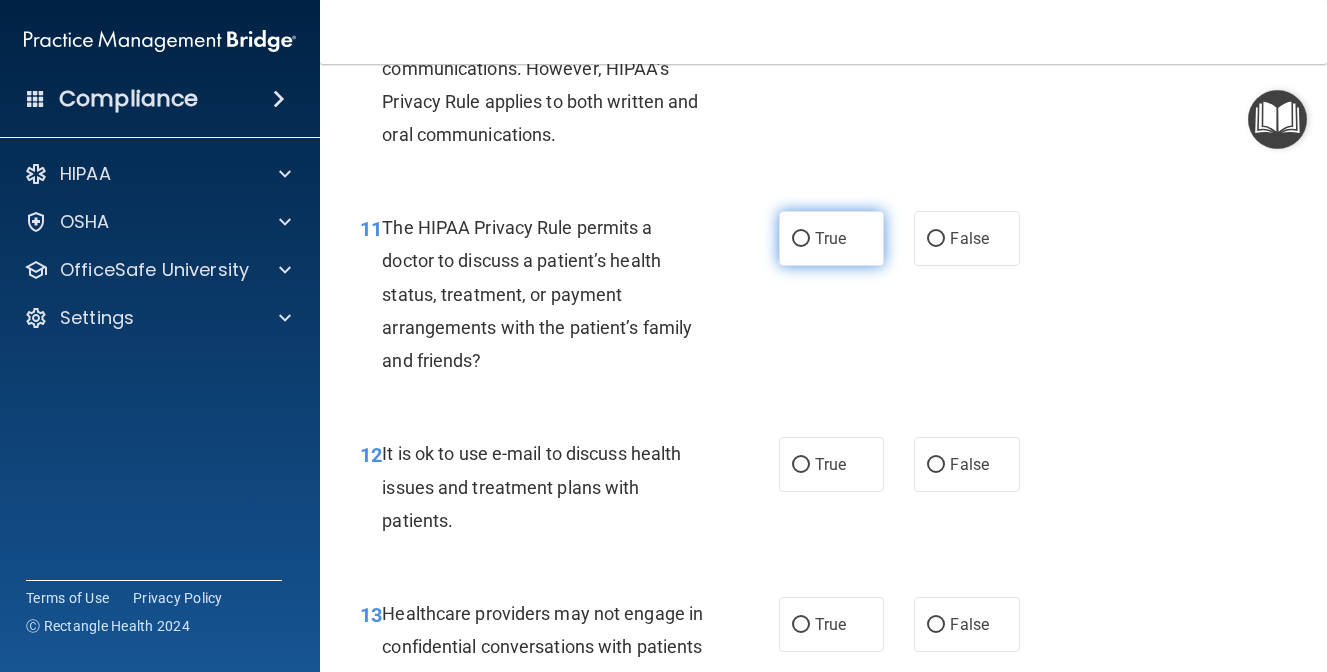 scroll, scrollTop: 2045, scrollLeft: 0, axis: vertical 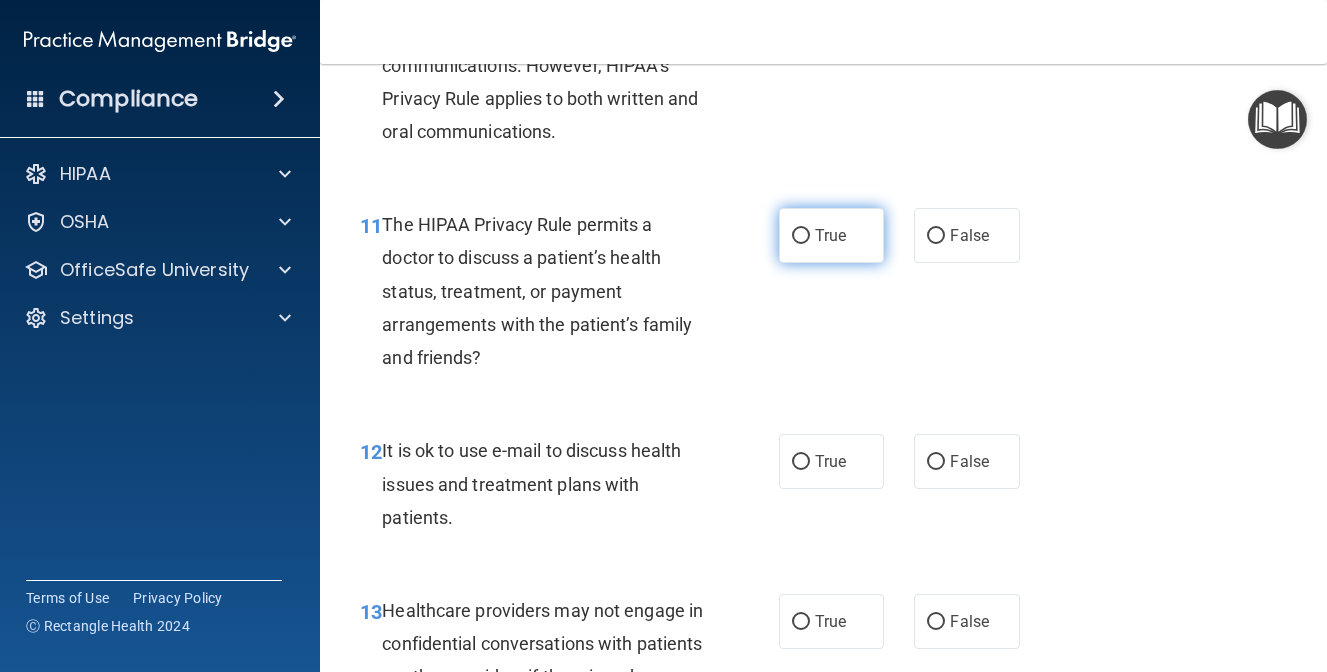 click on "True" at bounding box center (830, 235) 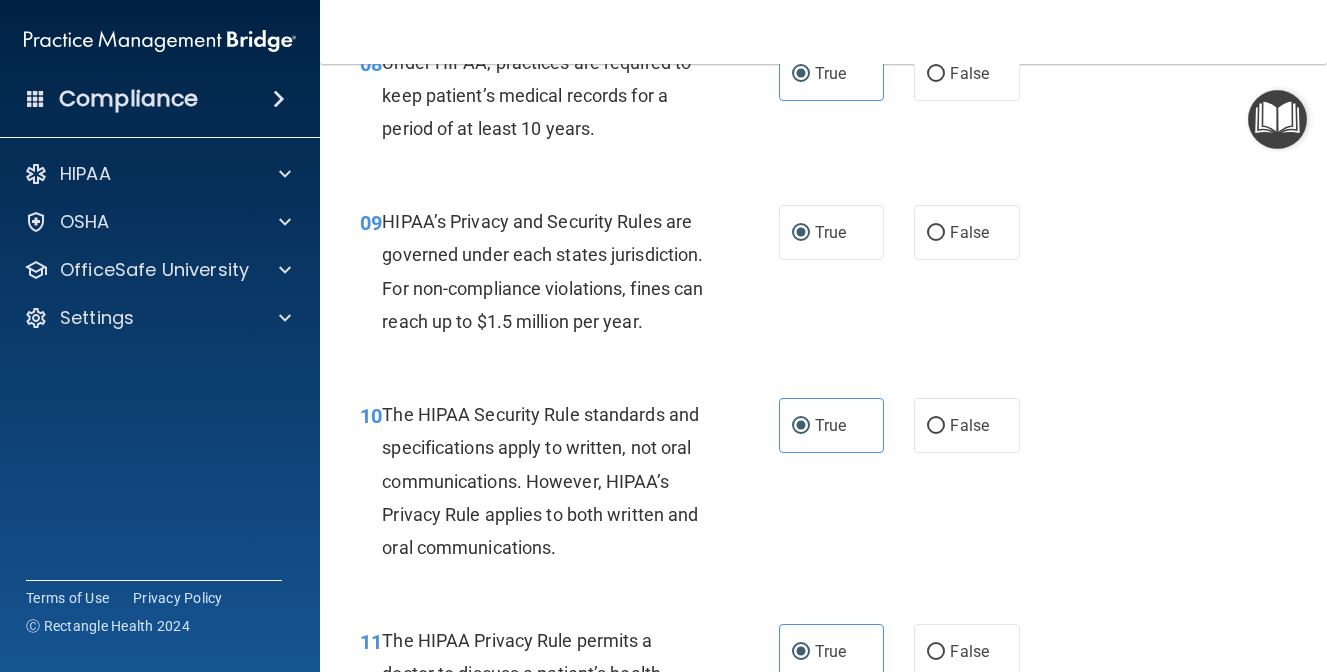 scroll, scrollTop: 1611, scrollLeft: 0, axis: vertical 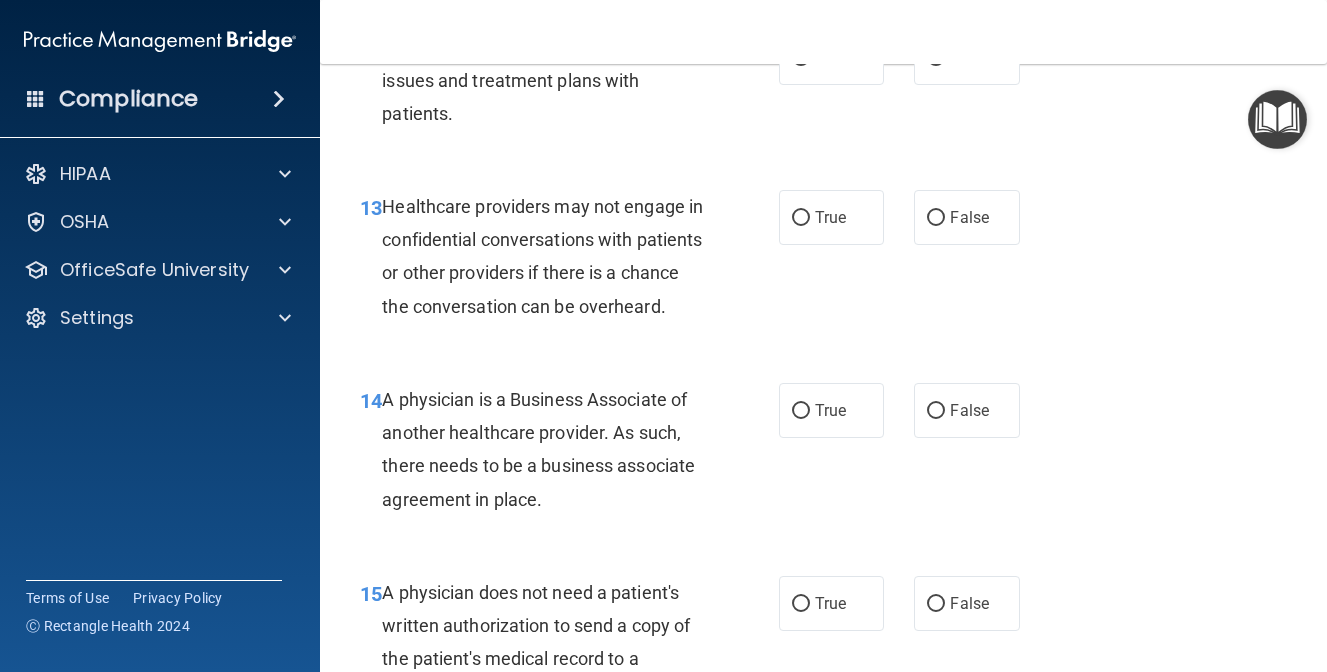 click on "12       It is ok to use e-mail to discuss health issues and treatment plans with patients.                 True           False" at bounding box center [823, 85] 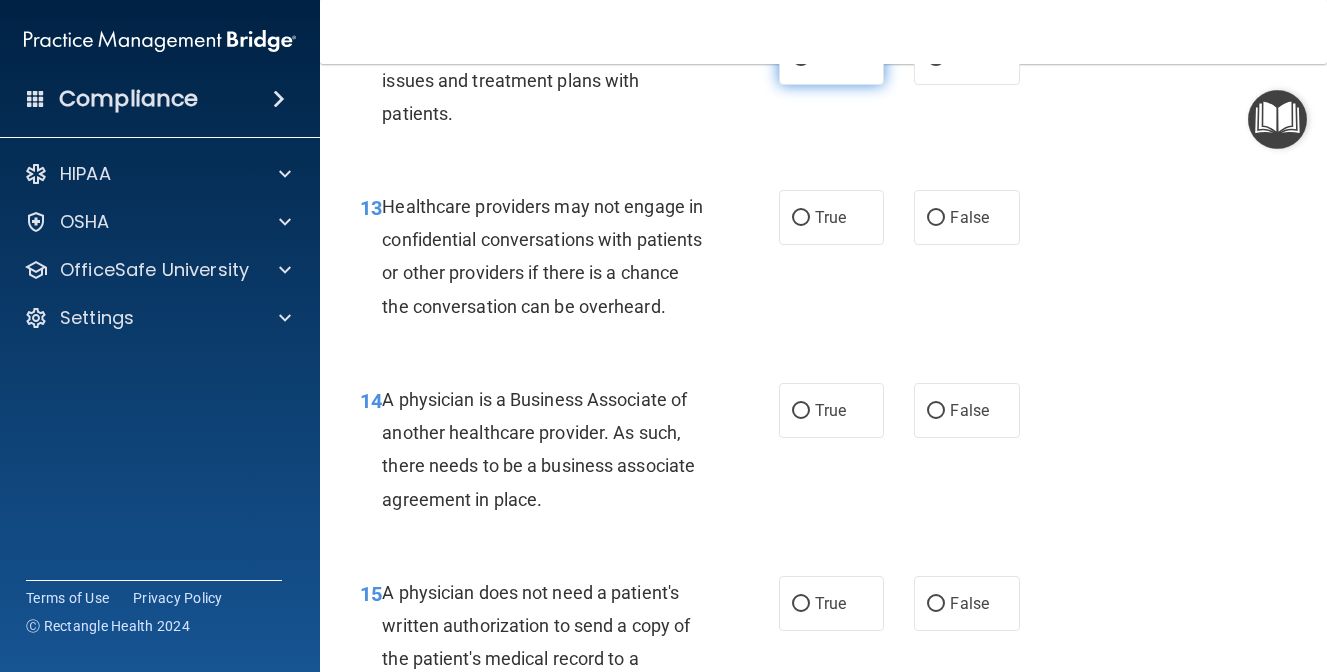 click on "True" at bounding box center [830, 57] 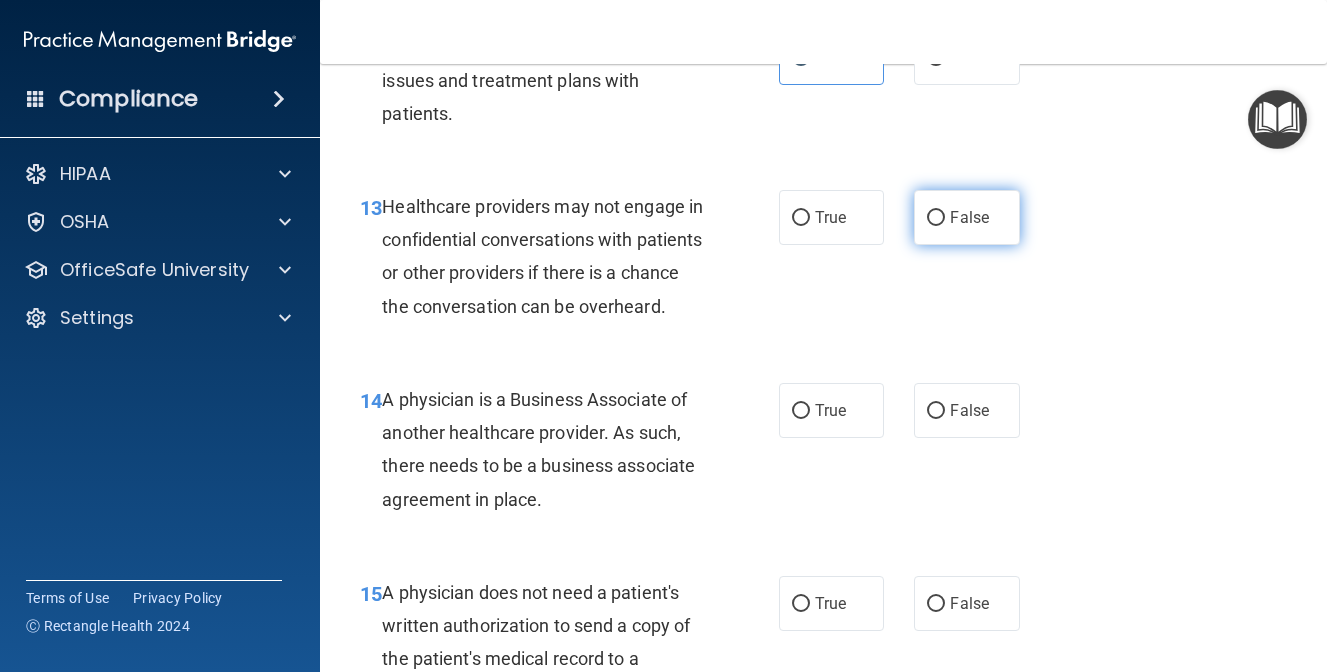click on "False" at bounding box center [967, 217] 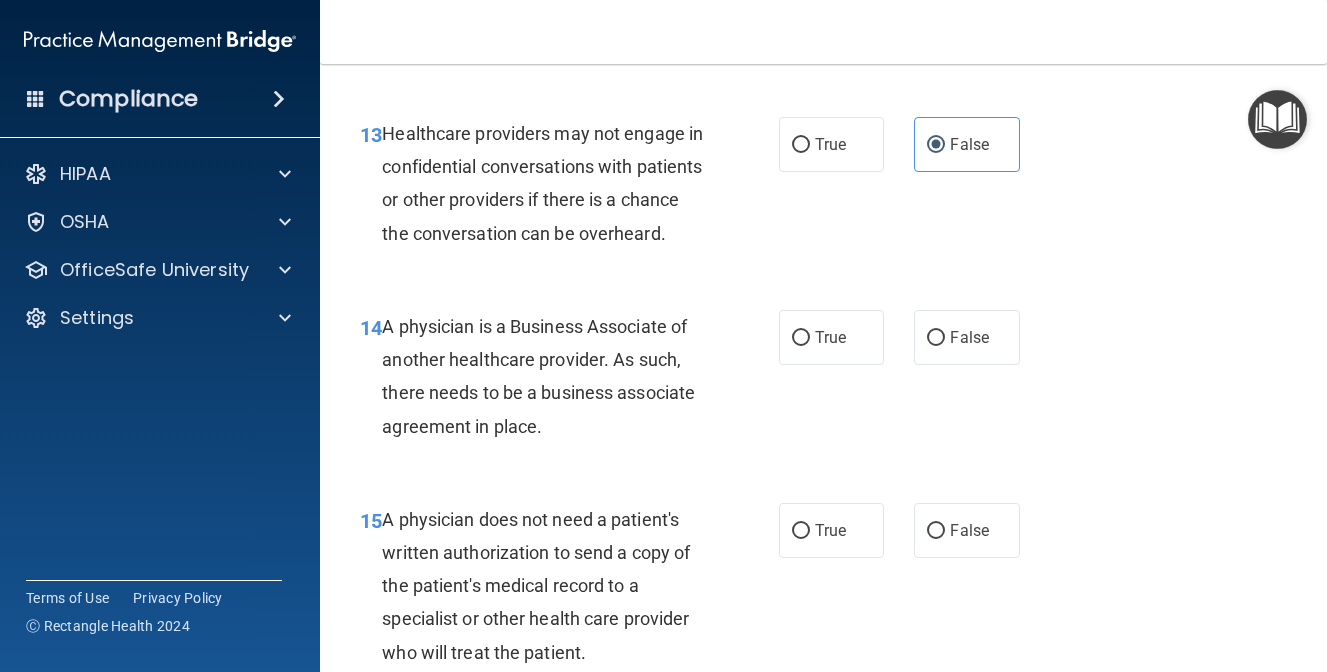 scroll, scrollTop: 2523, scrollLeft: 0, axis: vertical 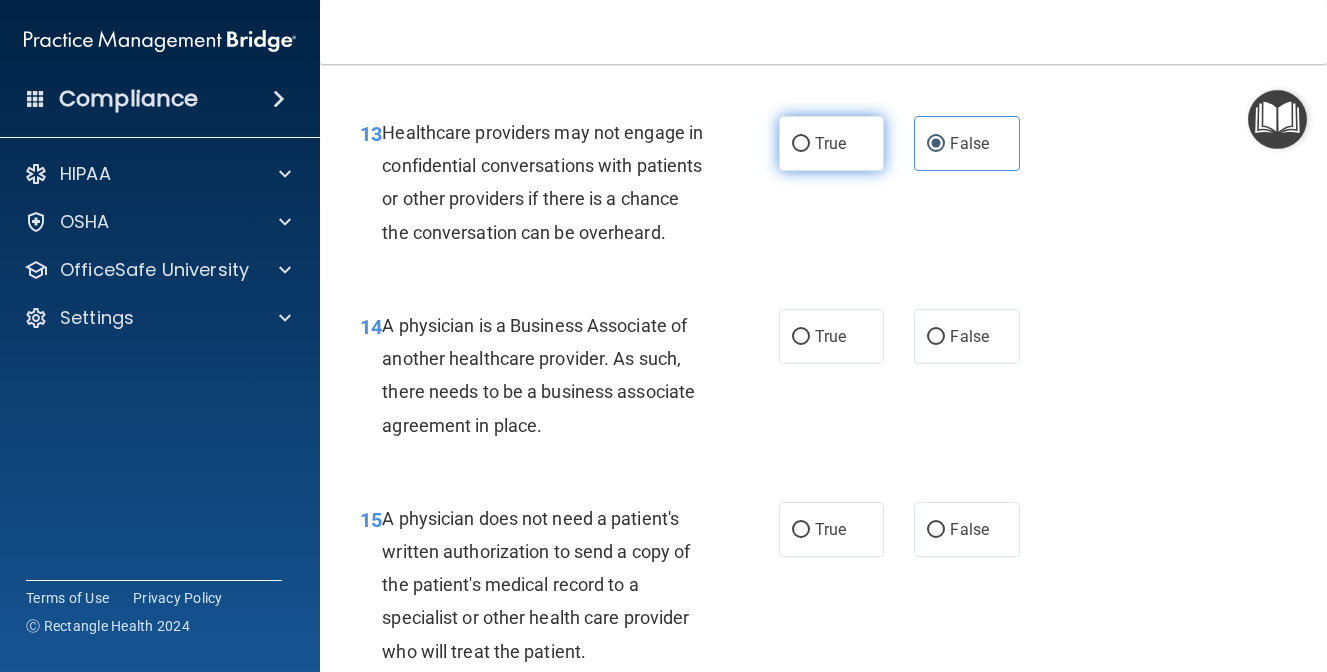 click on "True" at bounding box center [832, 143] 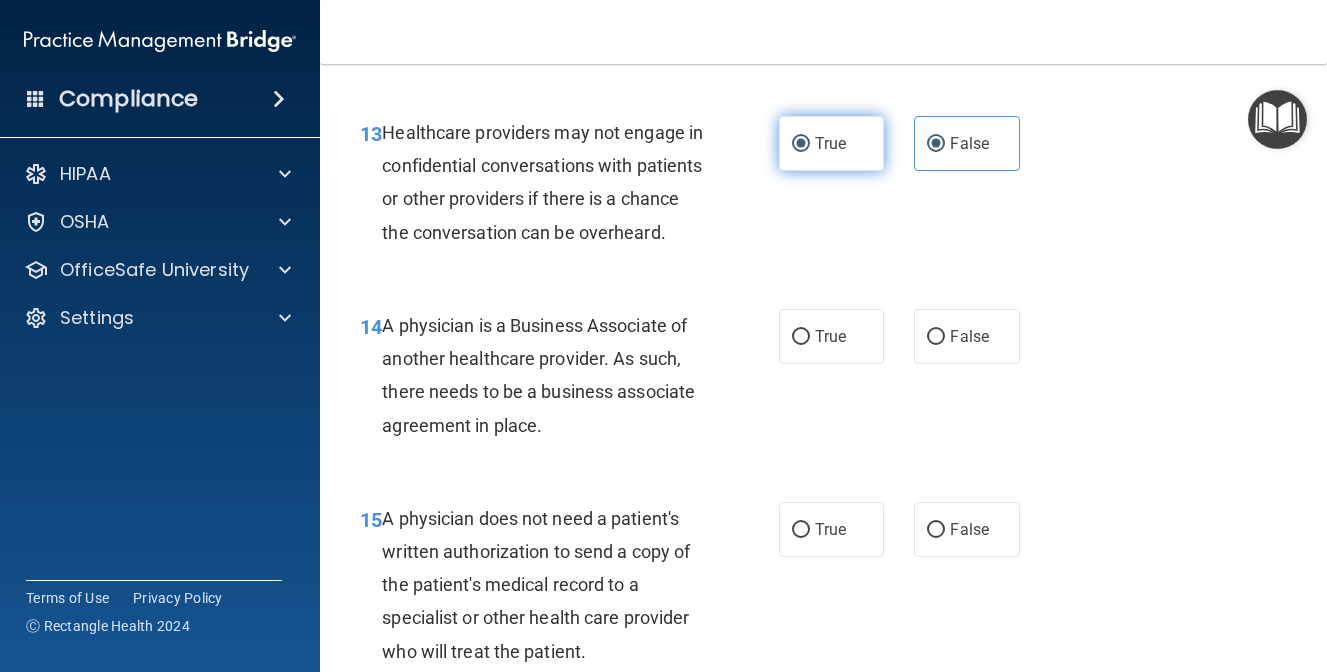 radio on "false" 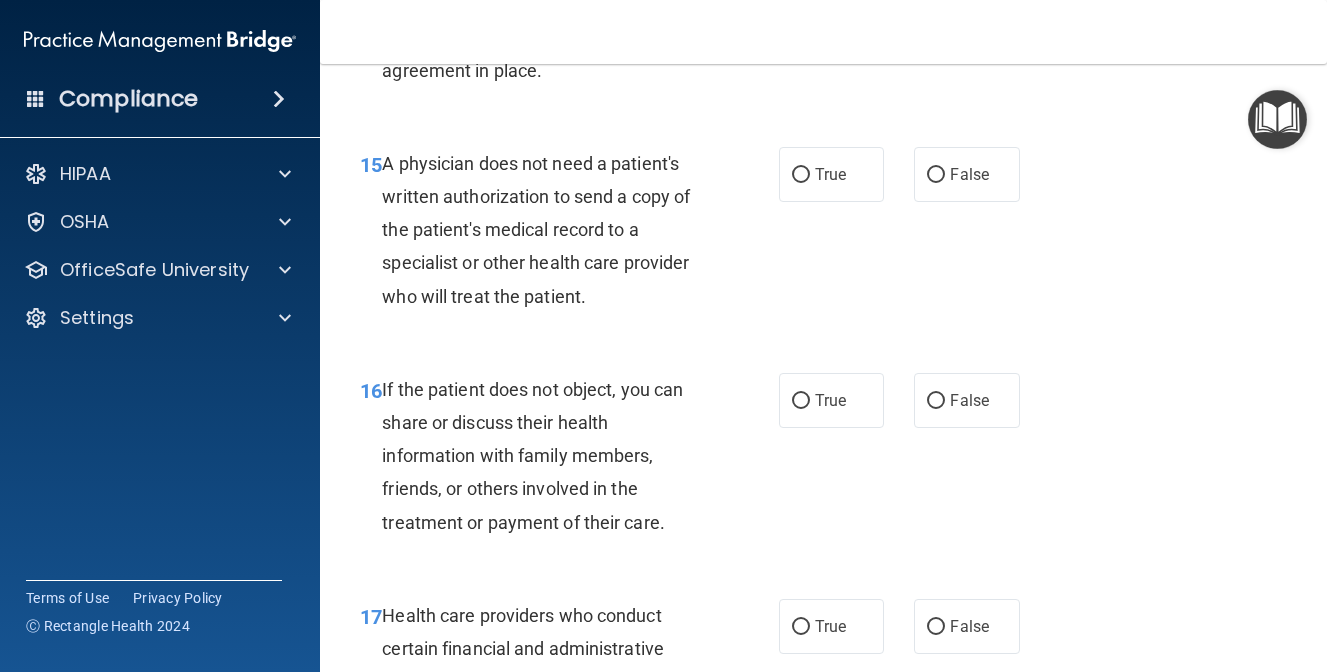 scroll, scrollTop: 2884, scrollLeft: 0, axis: vertical 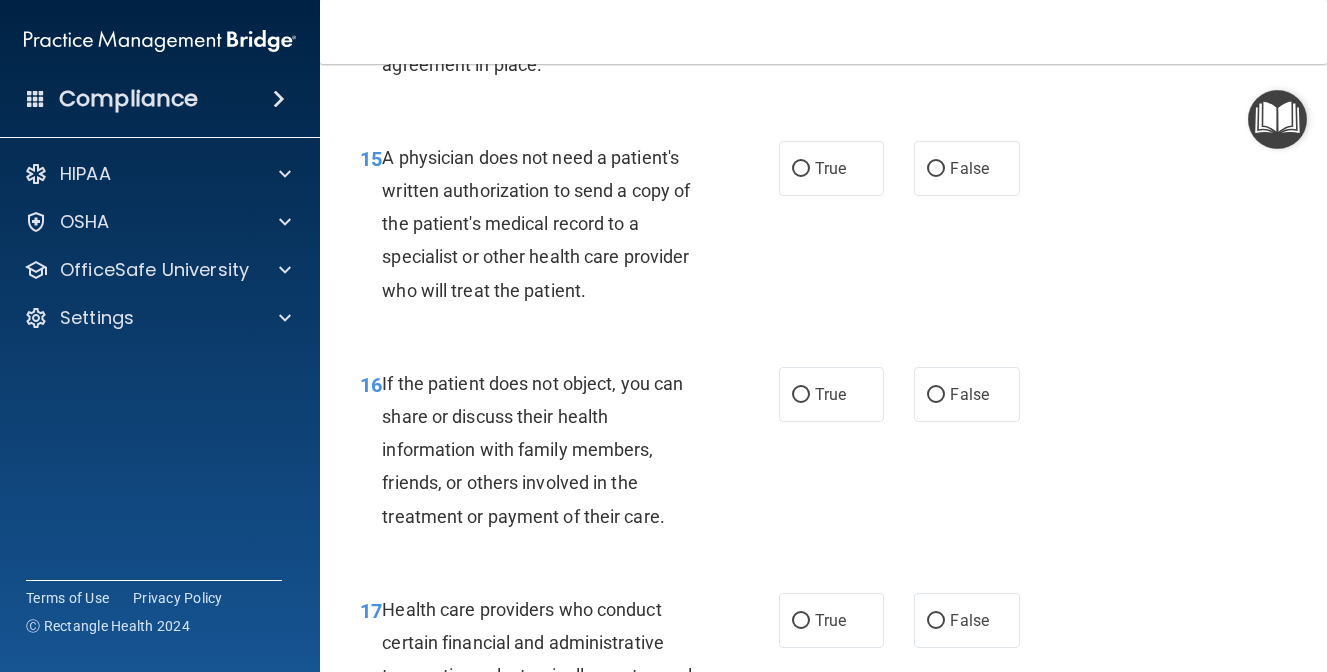 click on "True" at bounding box center (830, -25) 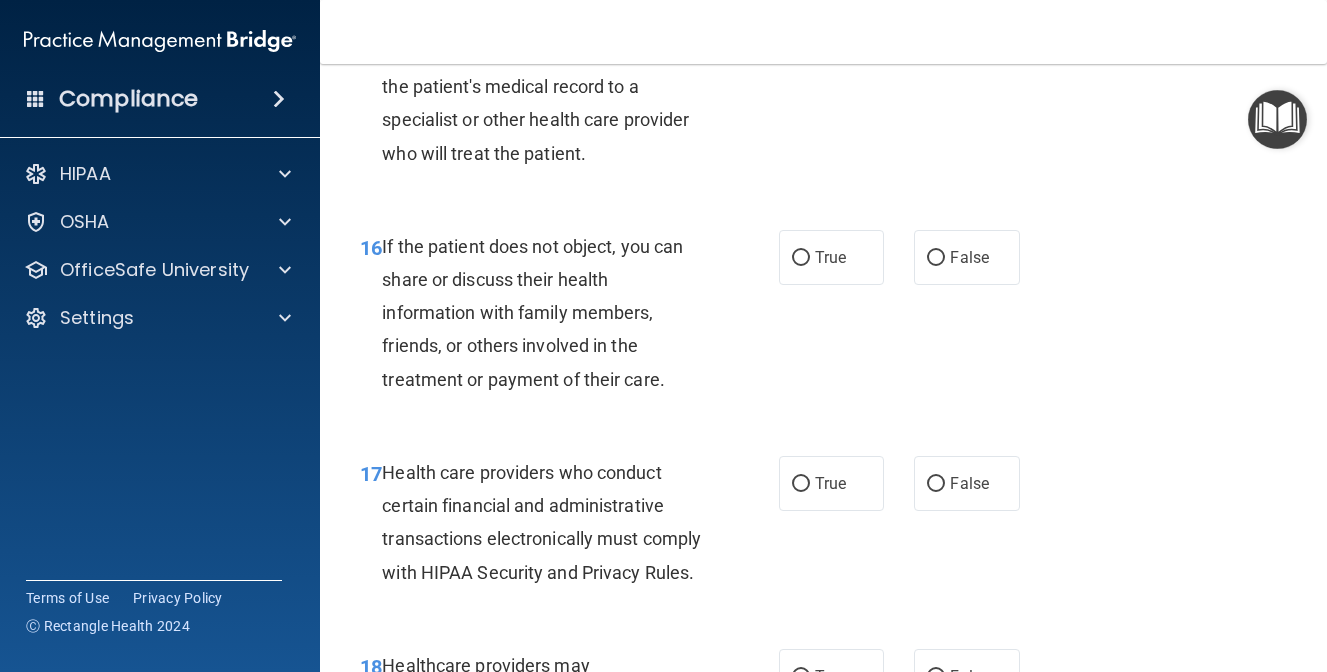 scroll, scrollTop: 3023, scrollLeft: 0, axis: vertical 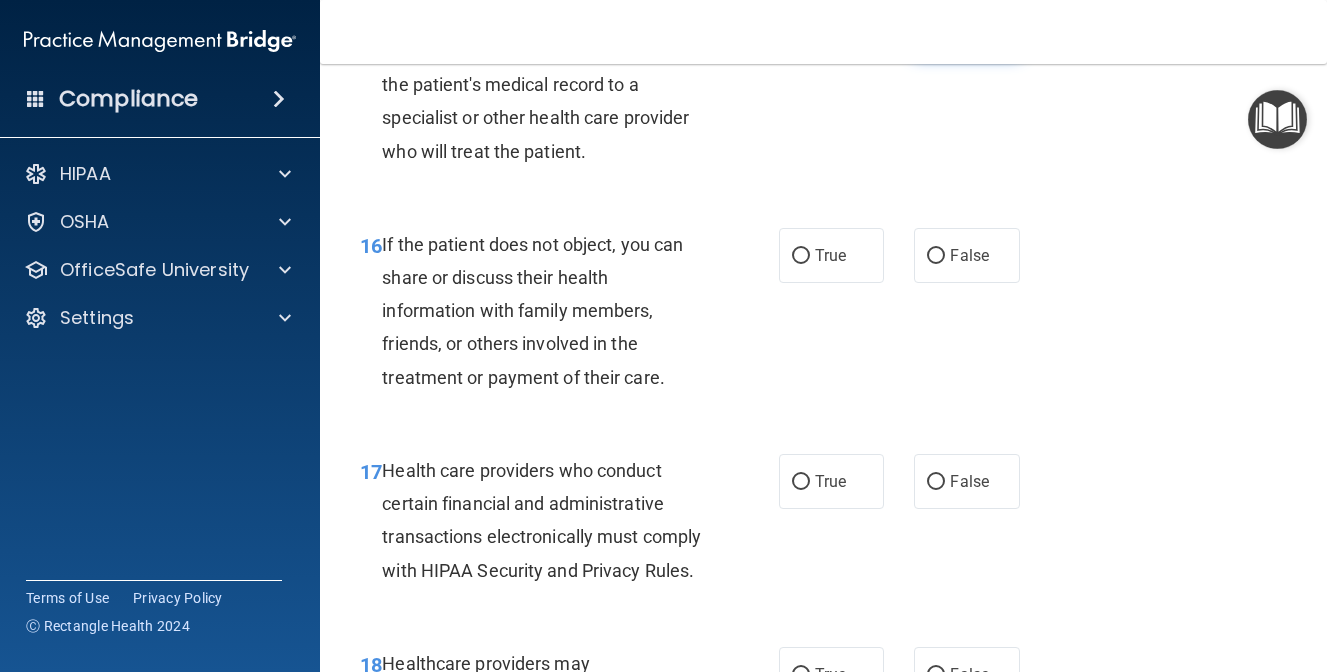 click on "False" at bounding box center [967, 29] 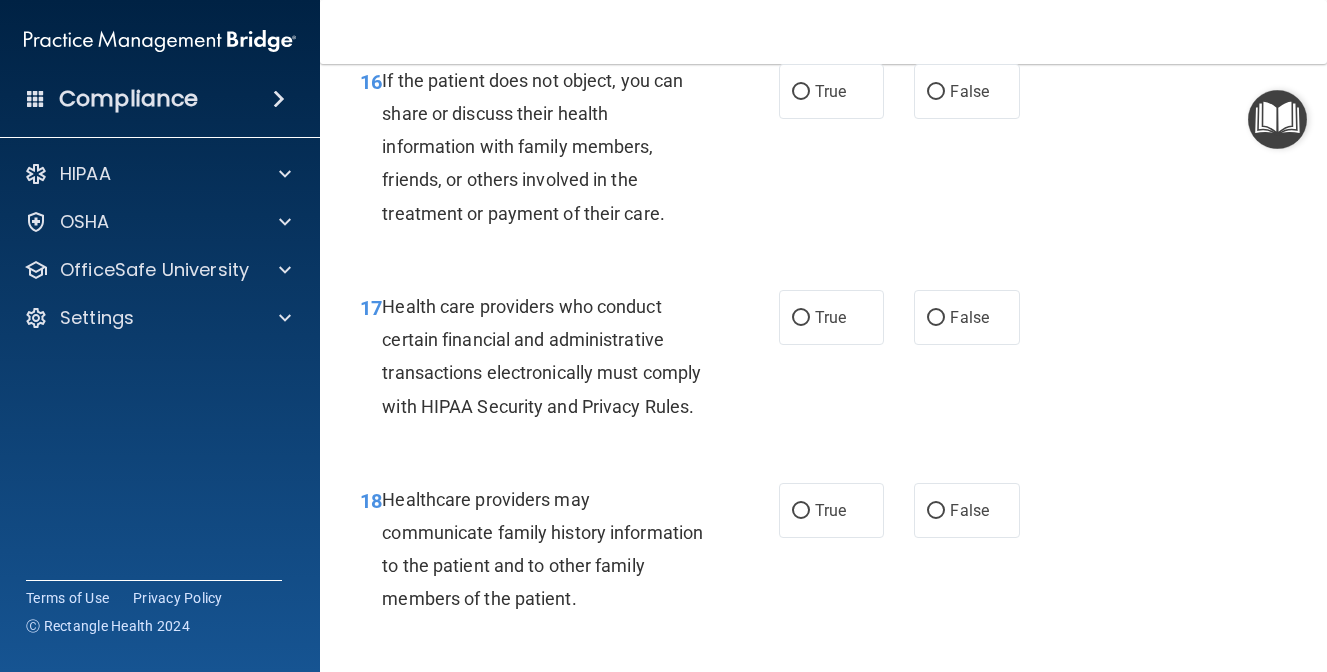 scroll, scrollTop: 3190, scrollLeft: 0, axis: vertical 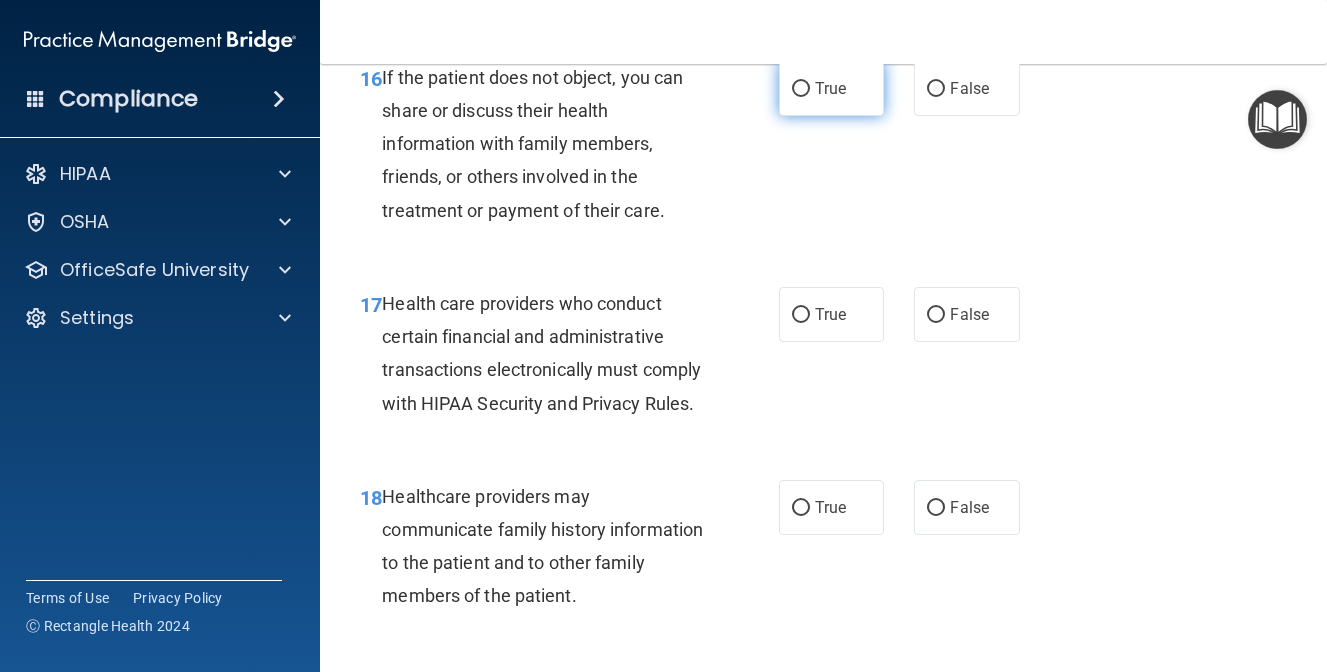 click on "True" at bounding box center [832, 88] 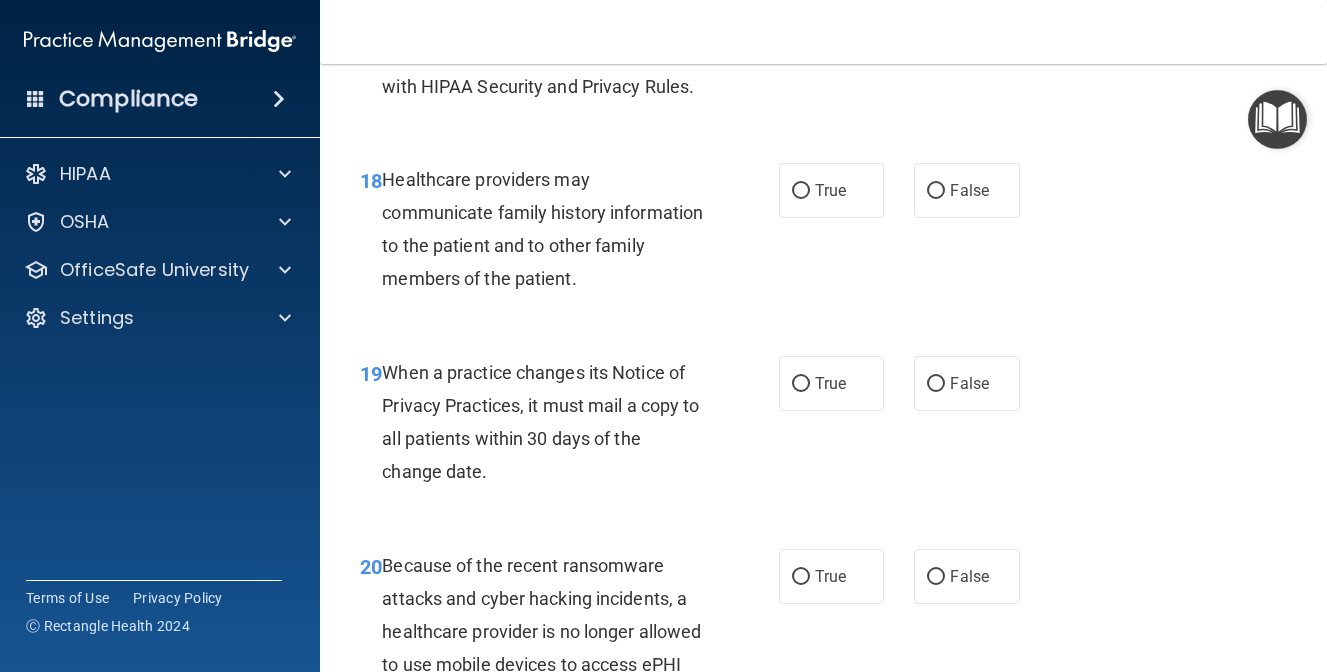 scroll, scrollTop: 3513, scrollLeft: 0, axis: vertical 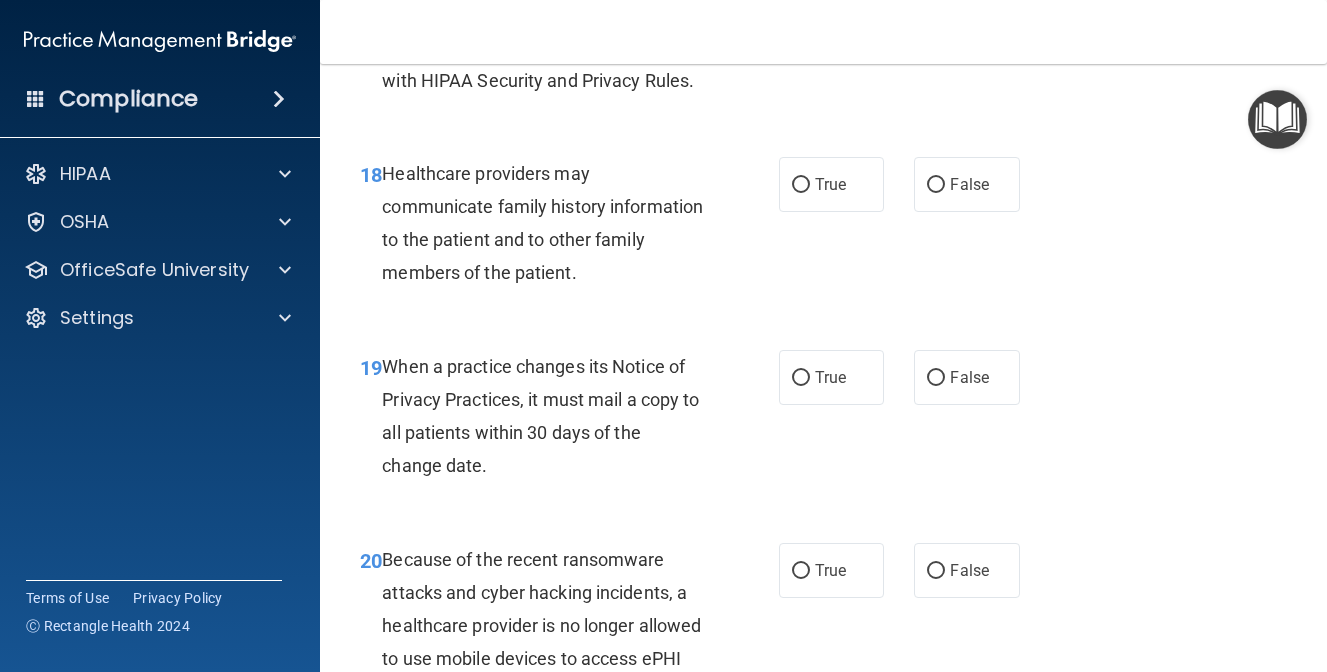 click on "True" at bounding box center [832, -9] 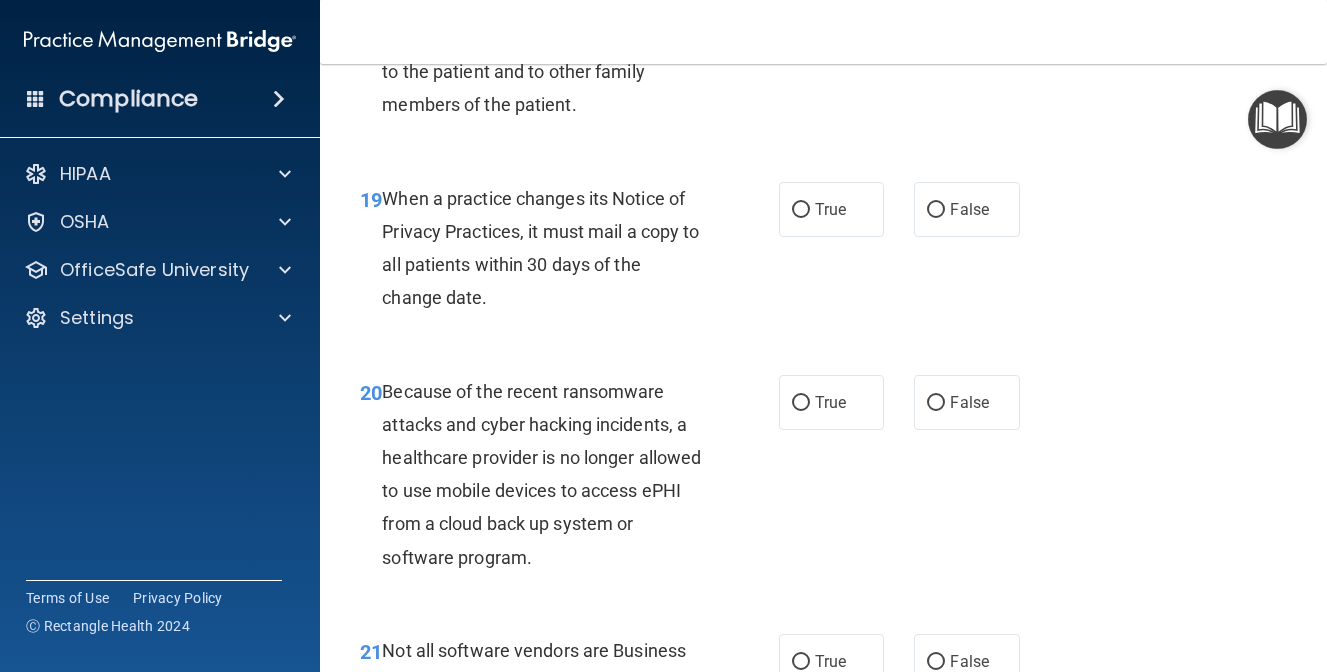 scroll, scrollTop: 3679, scrollLeft: 0, axis: vertical 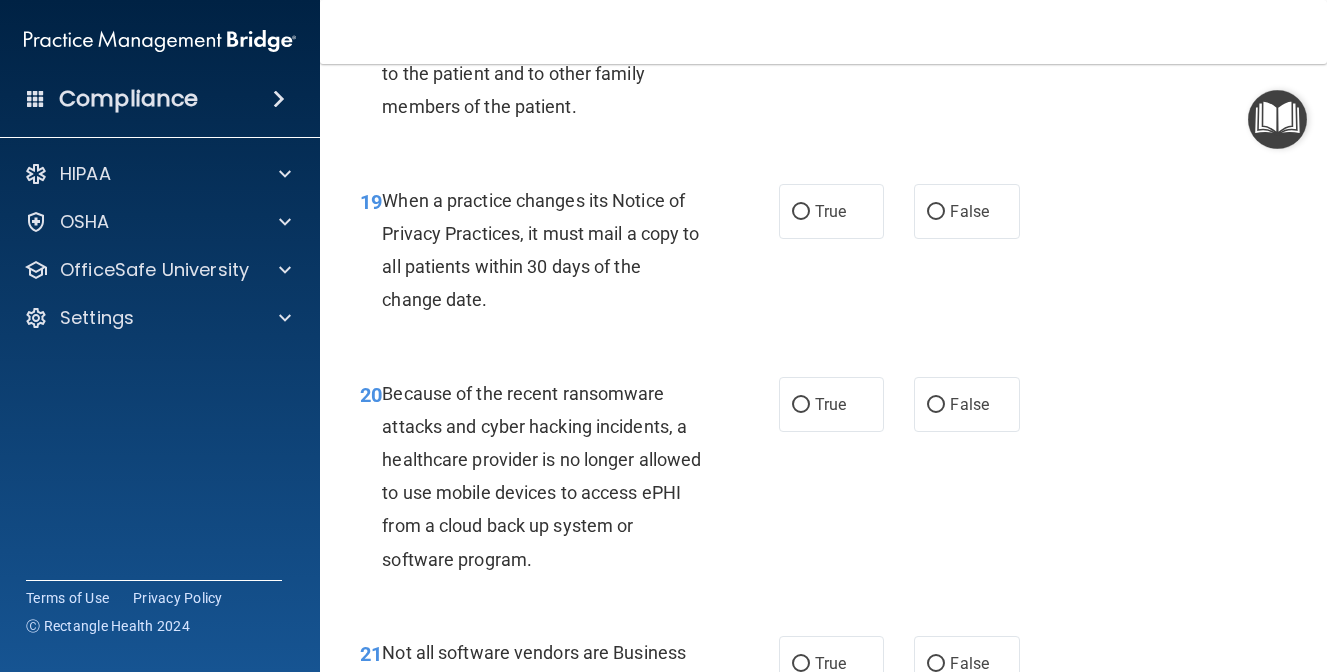 click on "False" at bounding box center [967, 18] 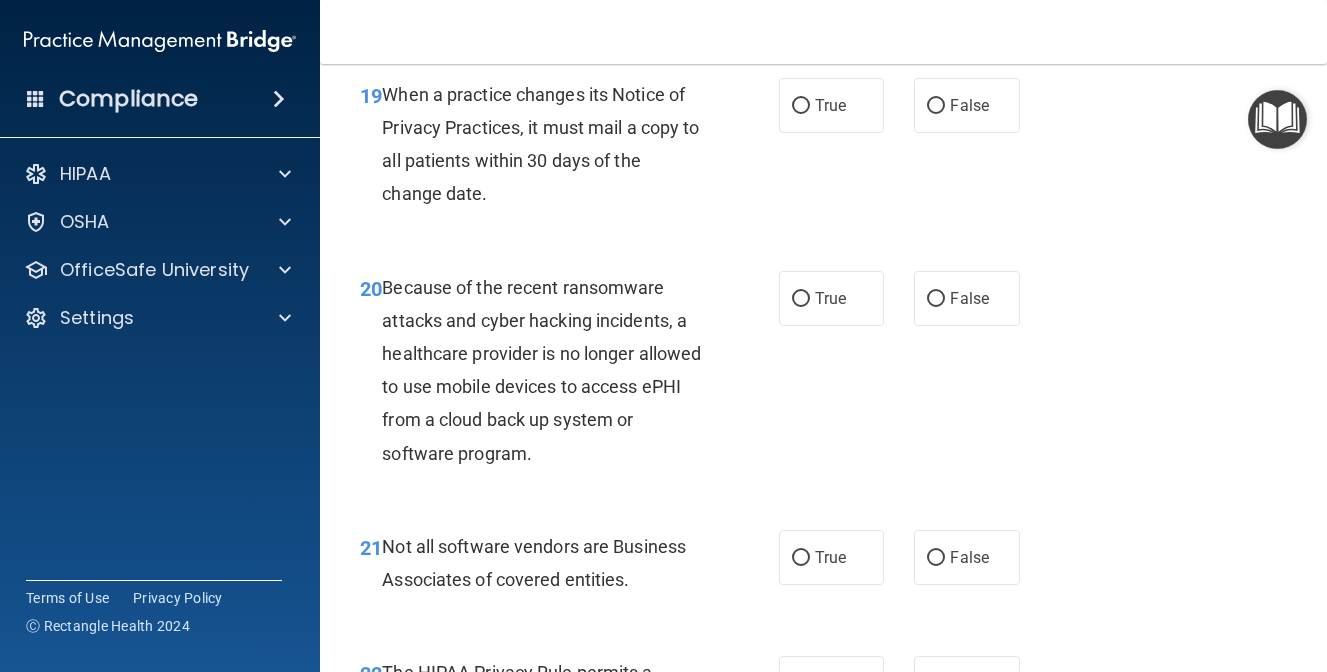scroll, scrollTop: 3798, scrollLeft: 0, axis: vertical 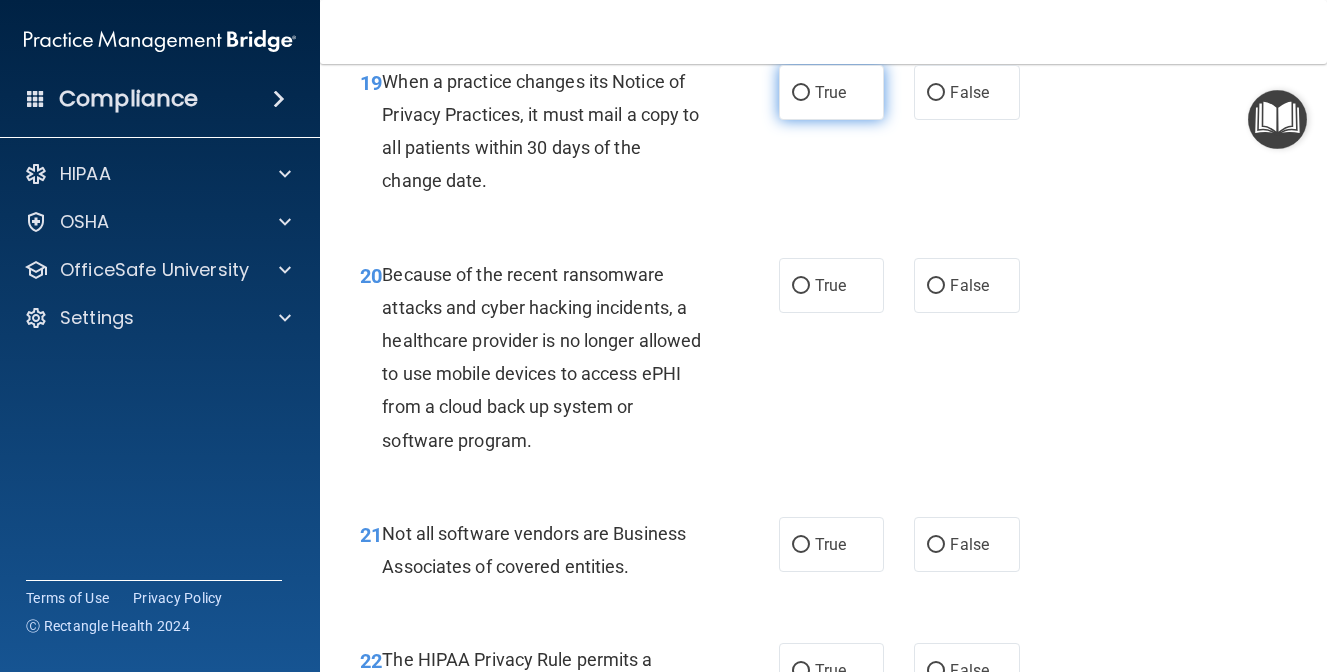 click on "True" at bounding box center (832, 92) 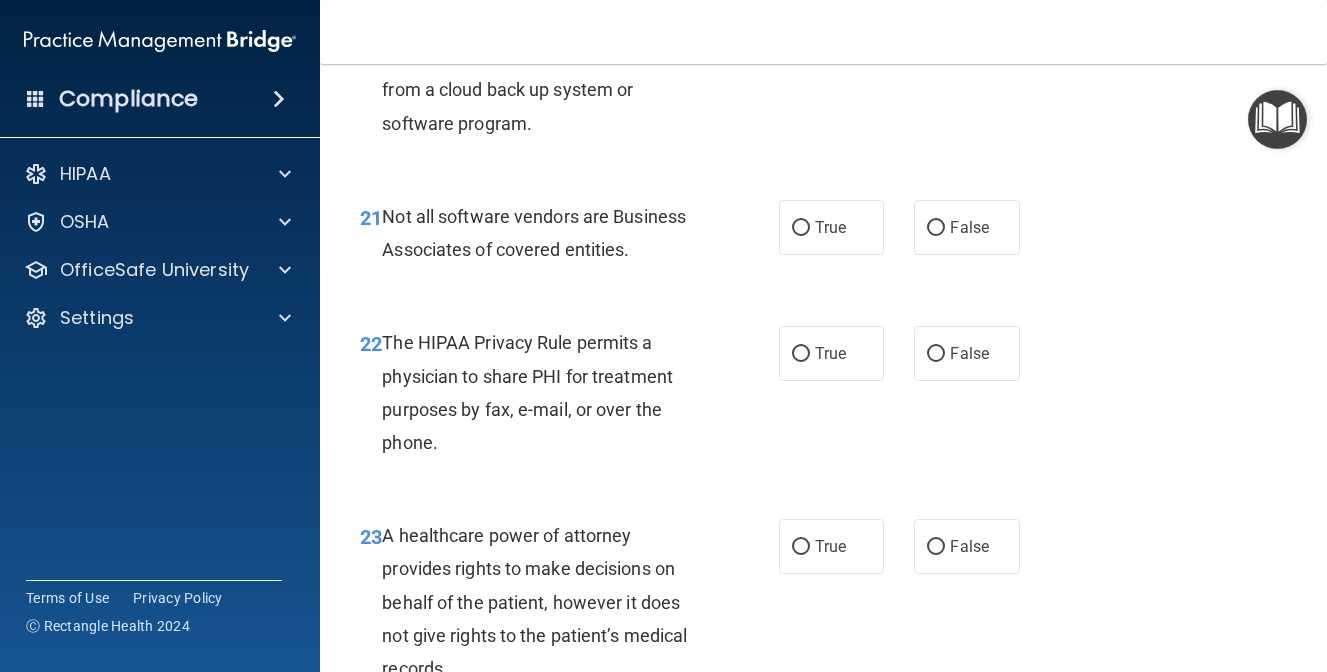 scroll, scrollTop: 4121, scrollLeft: 0, axis: vertical 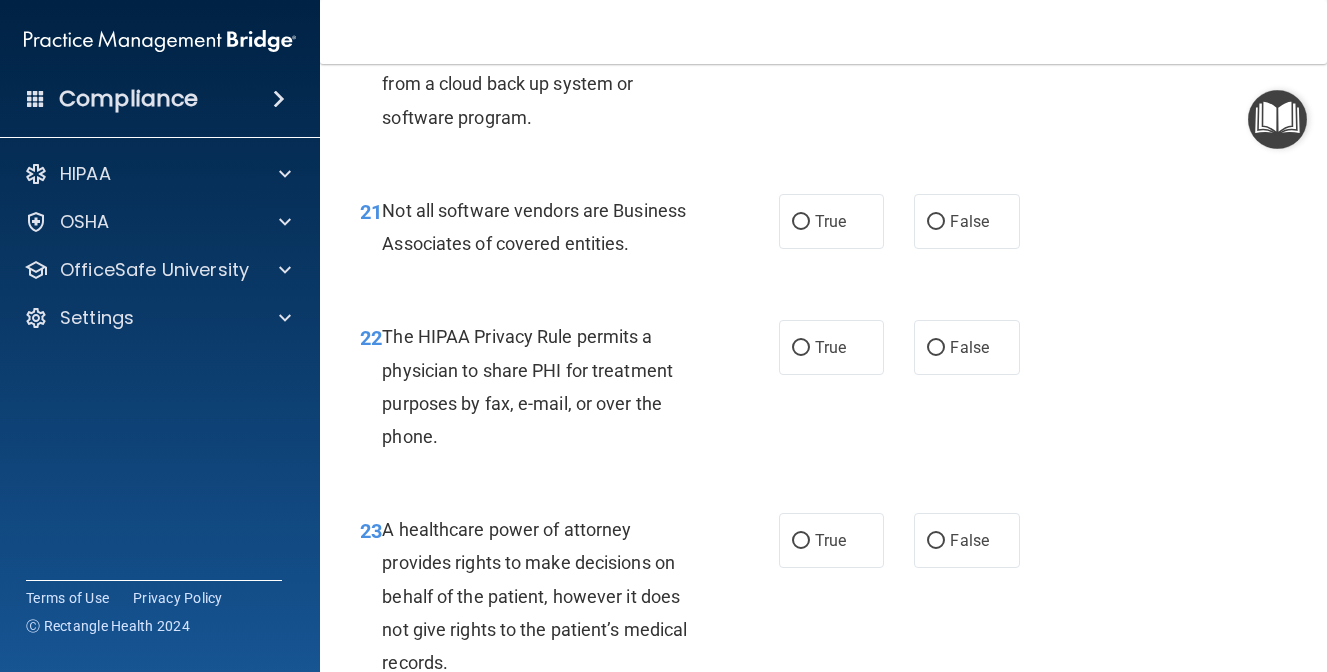 click on "True" at bounding box center (832, -38) 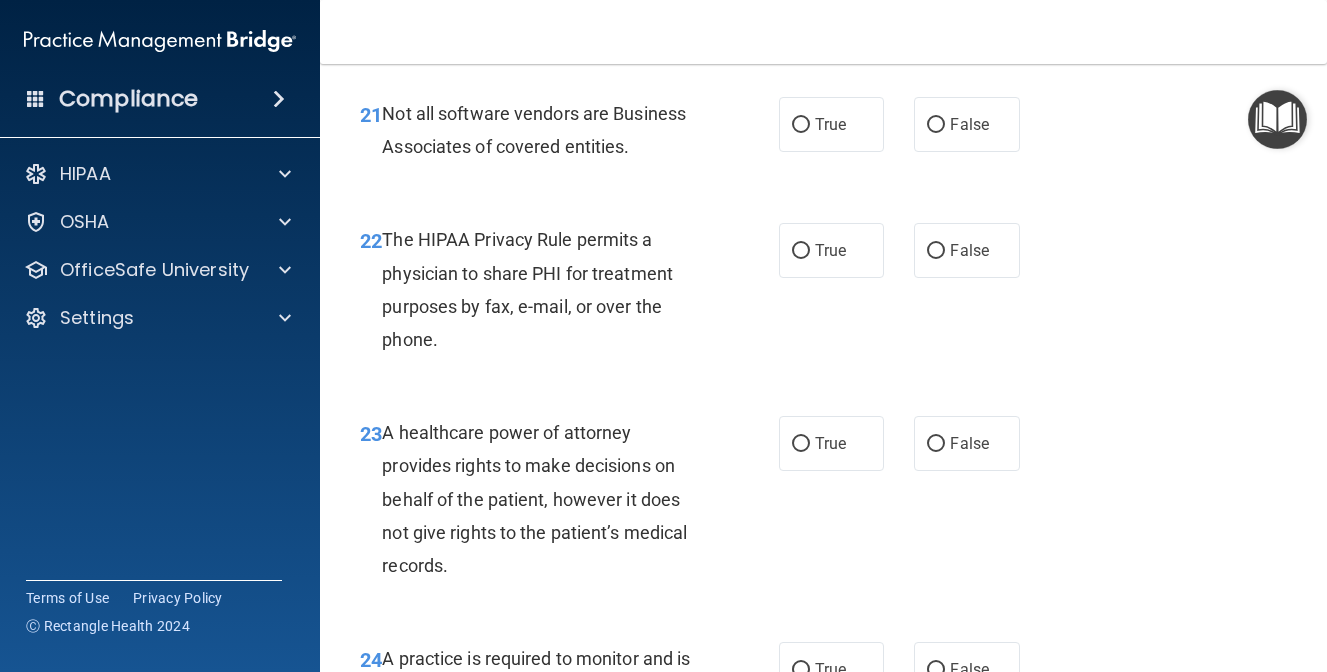 scroll, scrollTop: 4256, scrollLeft: 0, axis: vertical 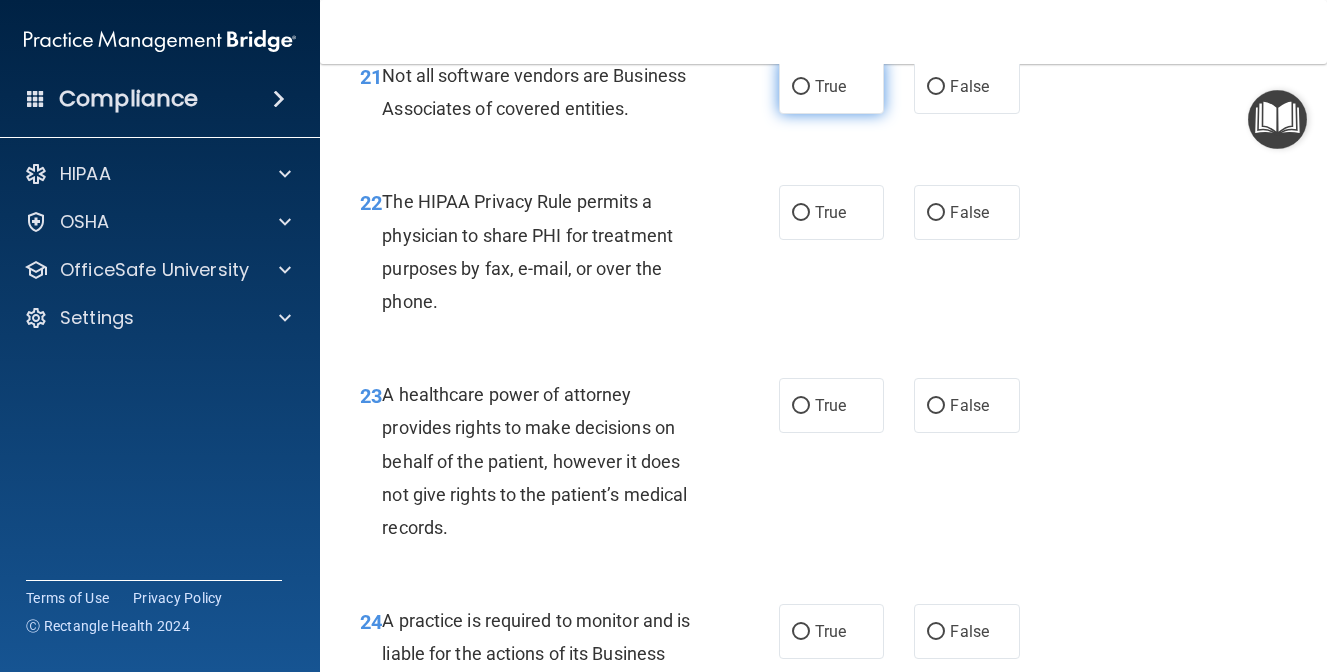 click on "True" at bounding box center (832, 86) 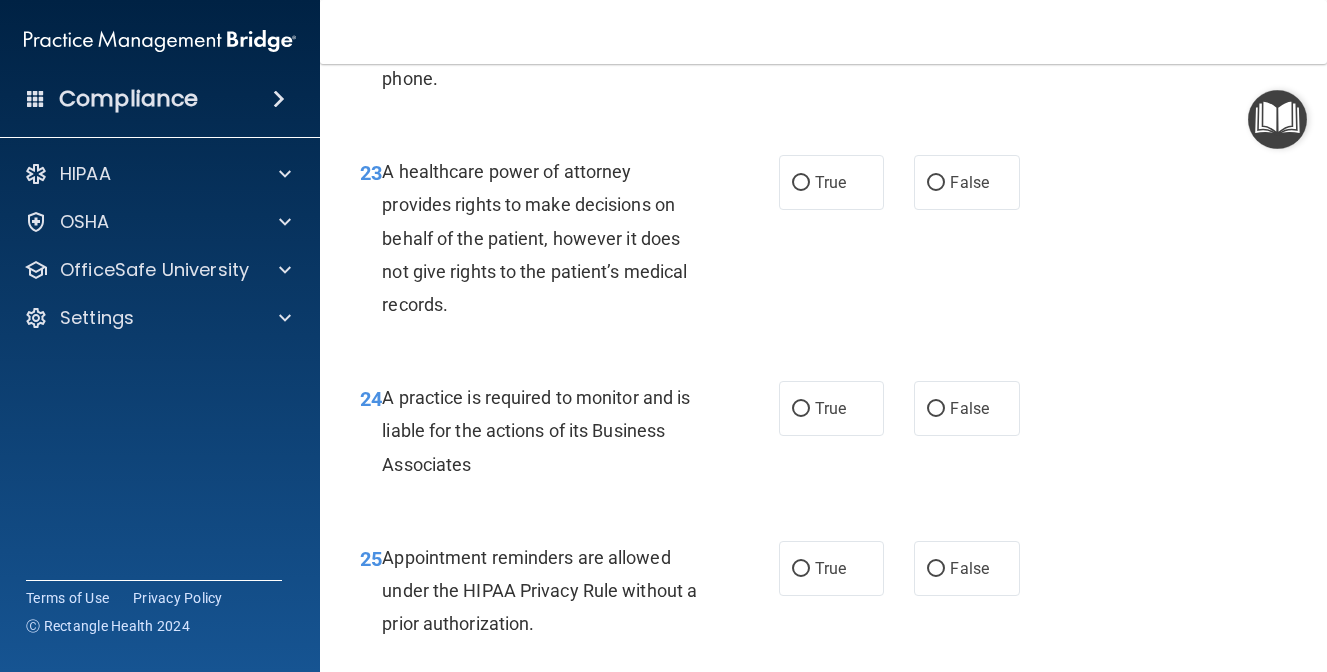 scroll, scrollTop: 4487, scrollLeft: 0, axis: vertical 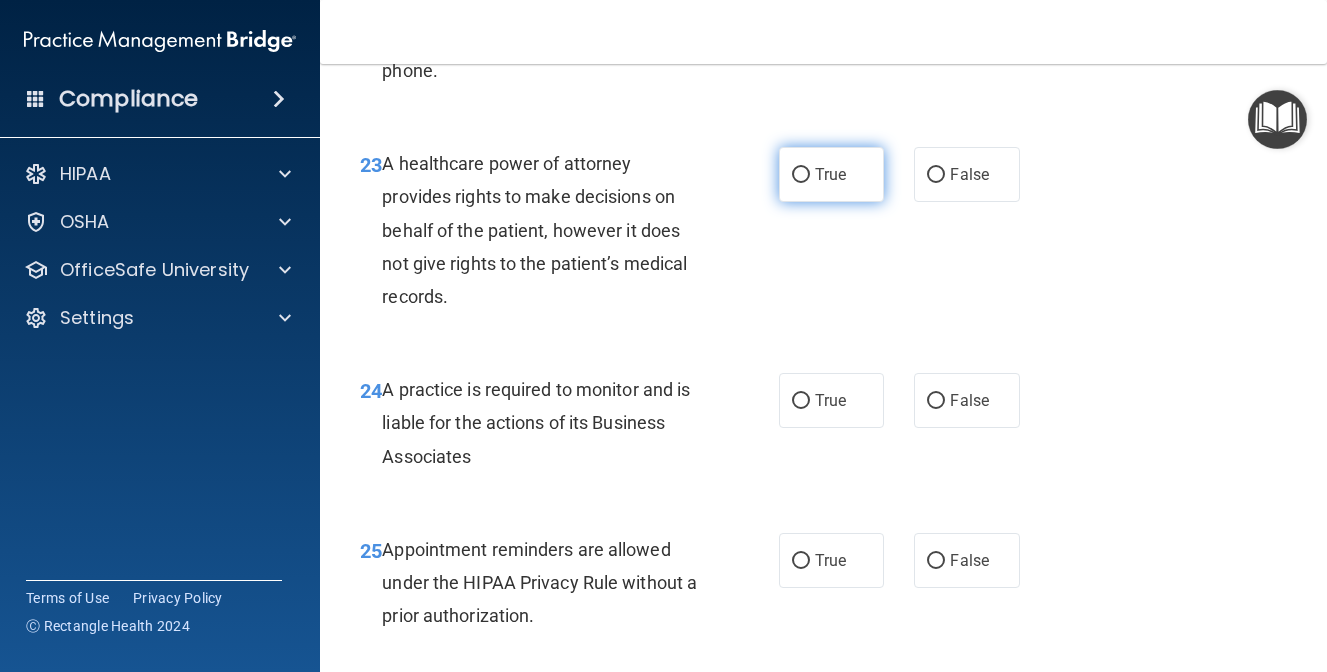 click on "True" at bounding box center (832, 174) 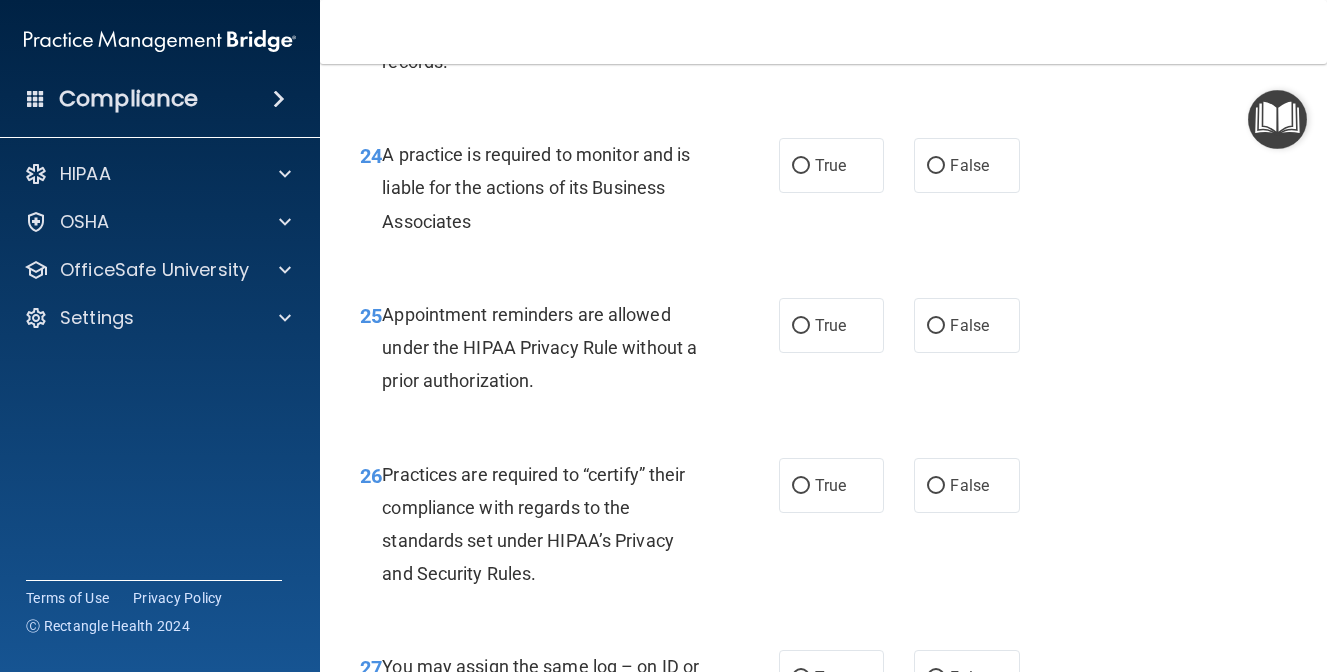 scroll, scrollTop: 4726, scrollLeft: 0, axis: vertical 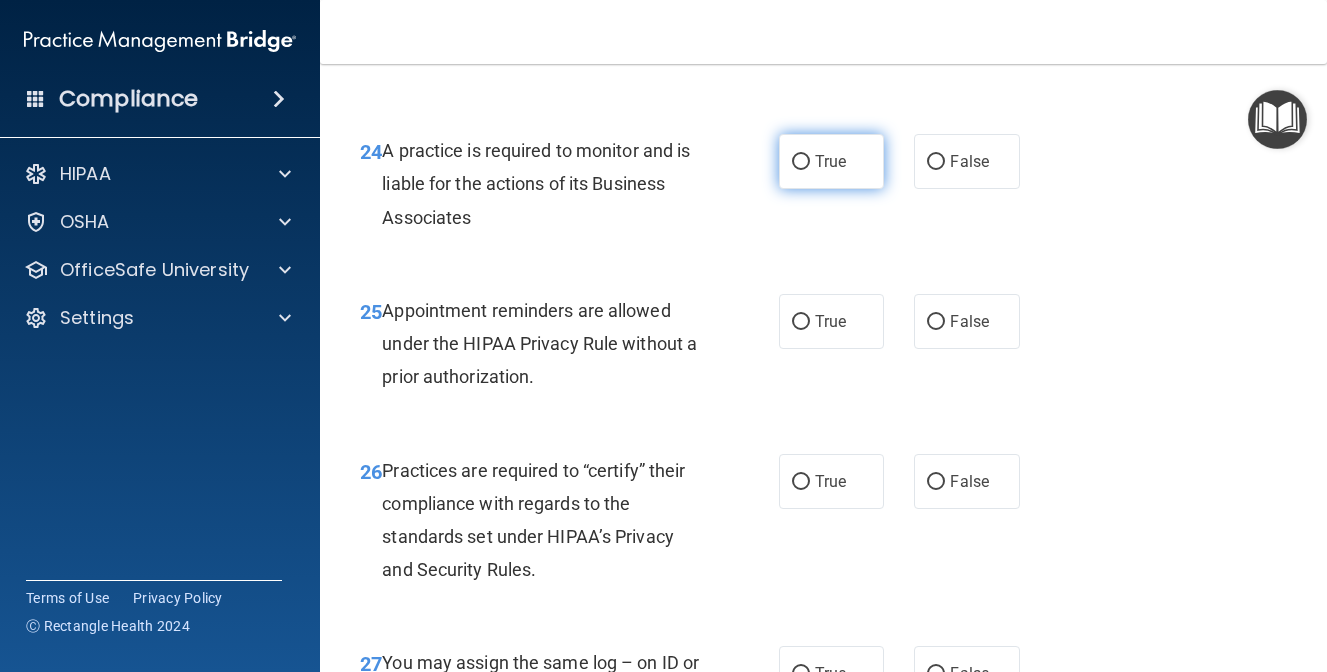 click on "True" at bounding box center (832, 161) 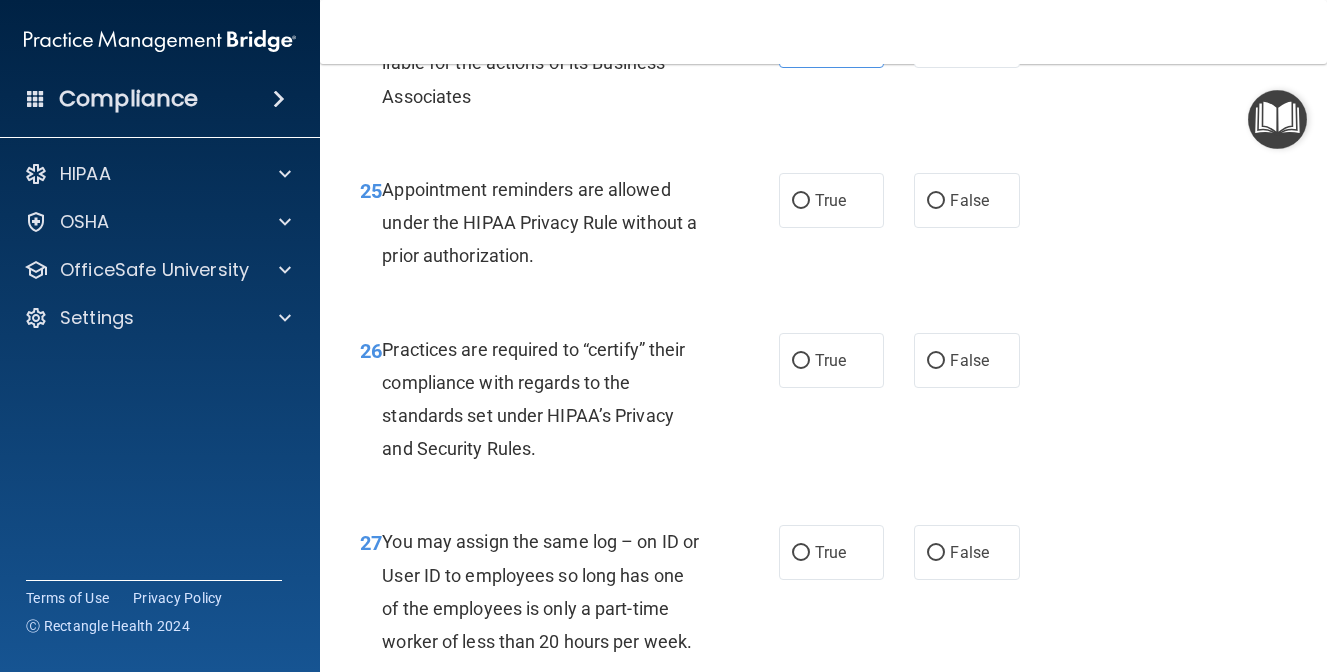 scroll, scrollTop: 4849, scrollLeft: 0, axis: vertical 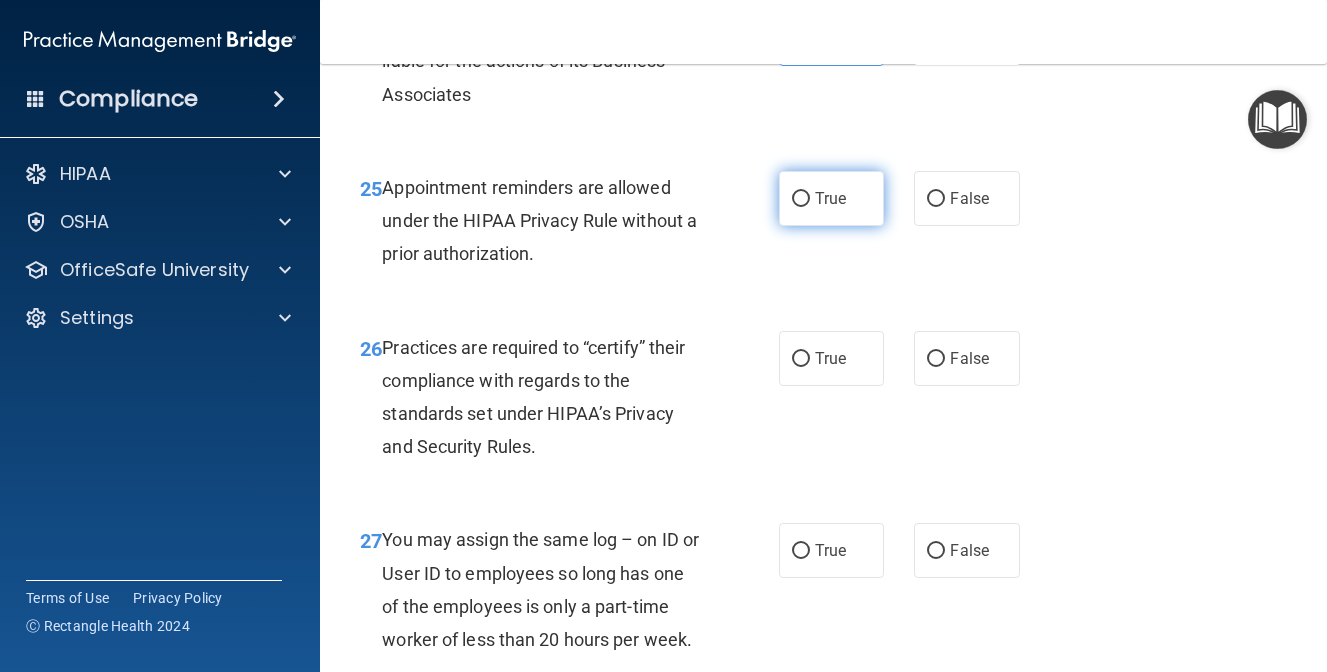 click on "True" at bounding box center [830, 198] 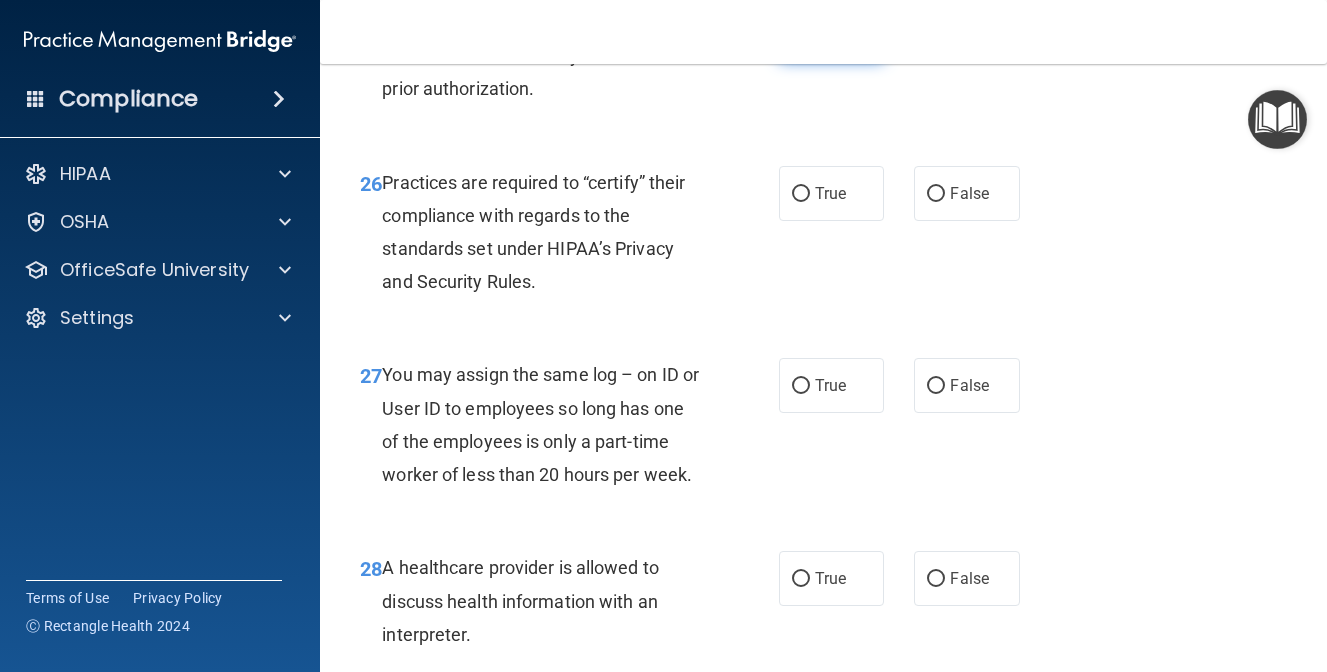 scroll, scrollTop: 5037, scrollLeft: 0, axis: vertical 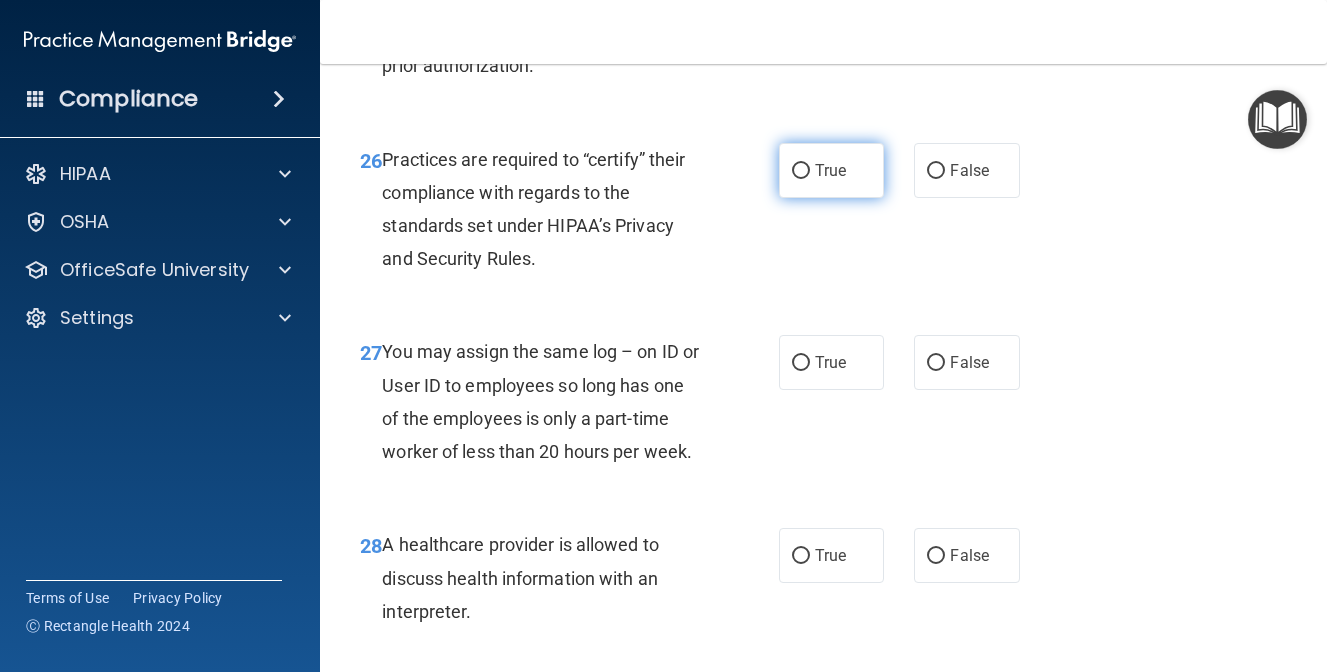 click on "True" at bounding box center (832, 170) 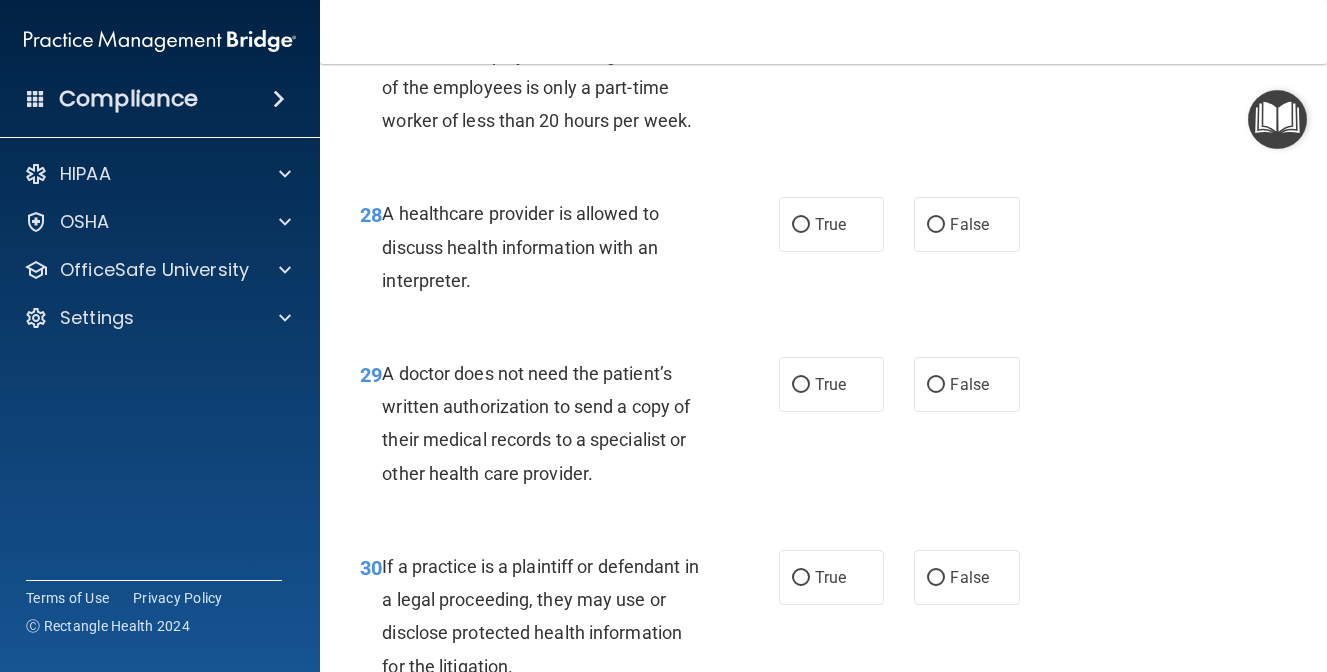 scroll, scrollTop: 5376, scrollLeft: 0, axis: vertical 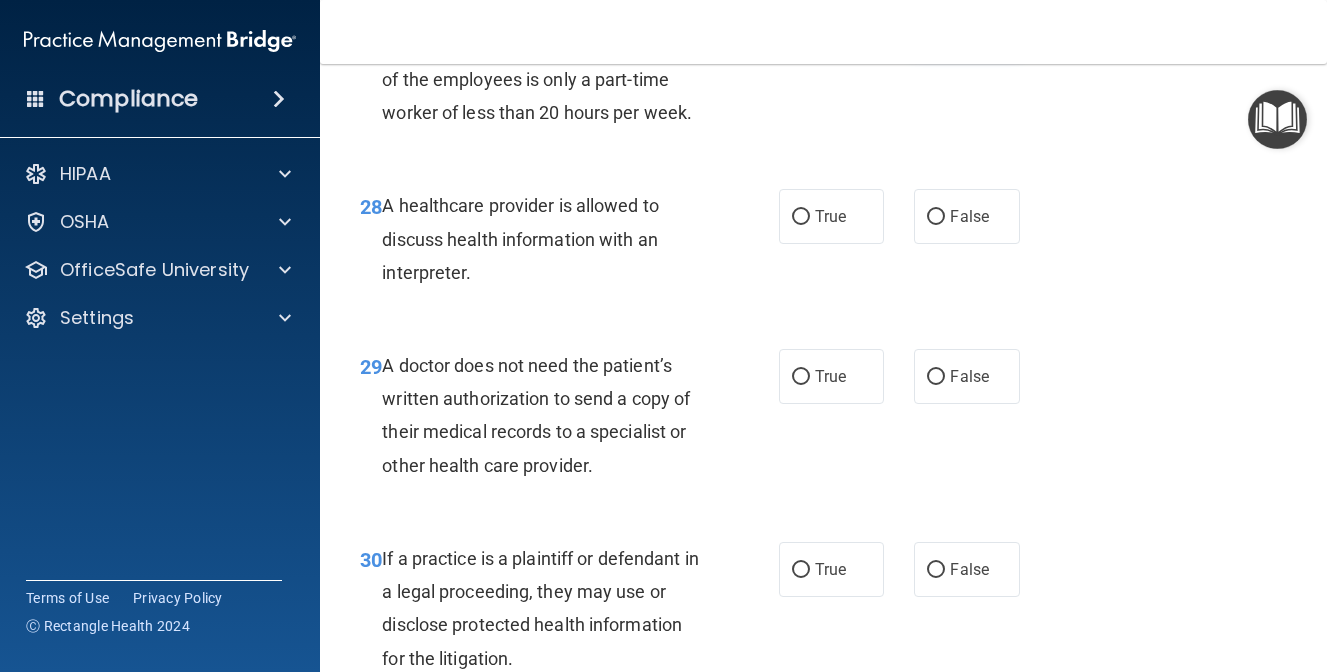 click on "False" at bounding box center [936, 24] 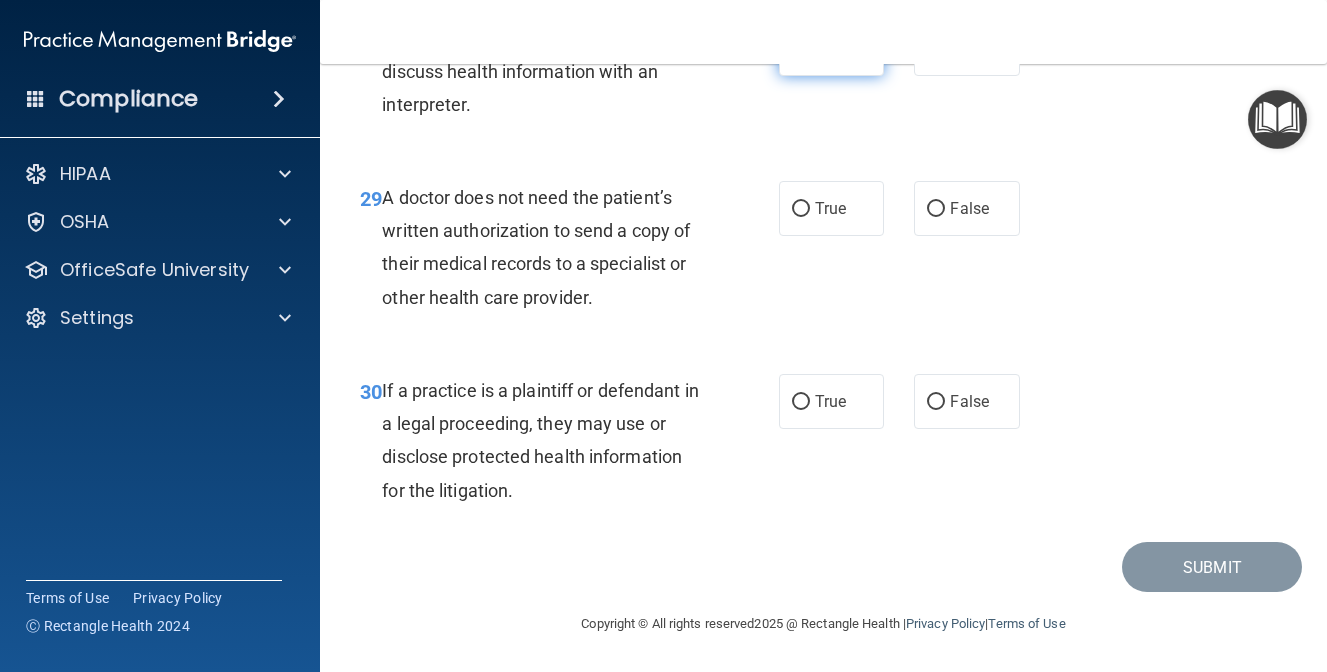 scroll, scrollTop: 5564, scrollLeft: 0, axis: vertical 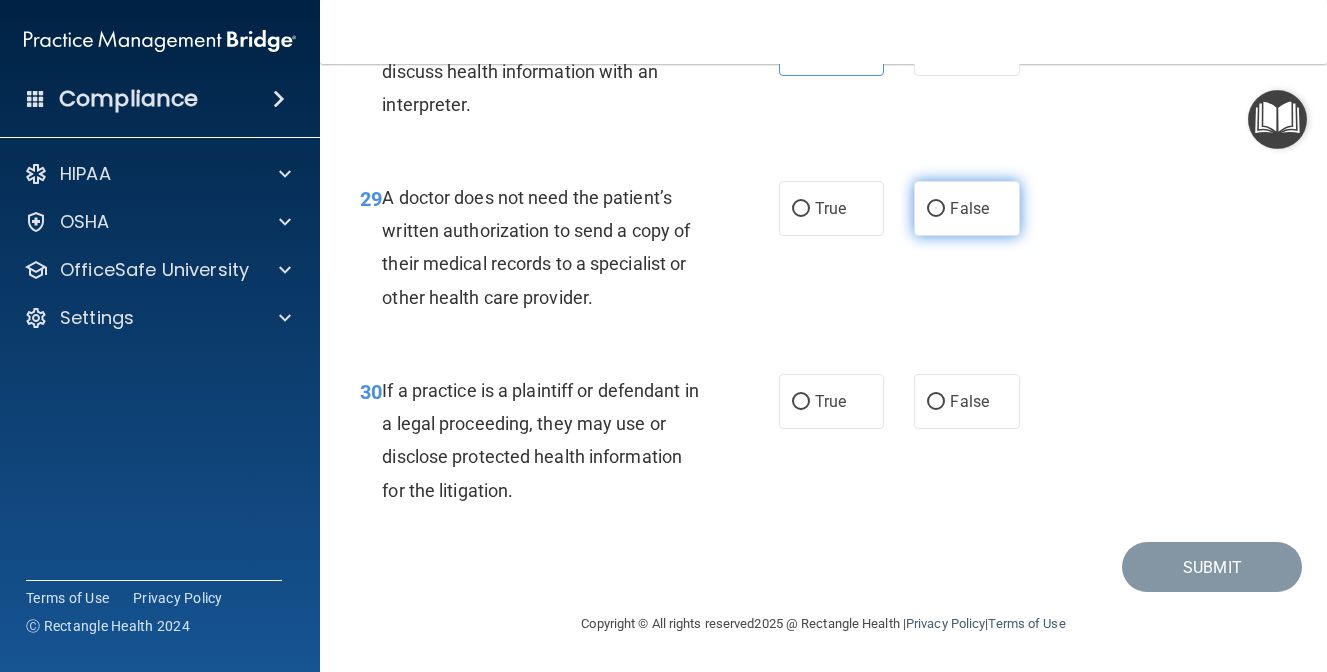 click on "False" at bounding box center [967, 208] 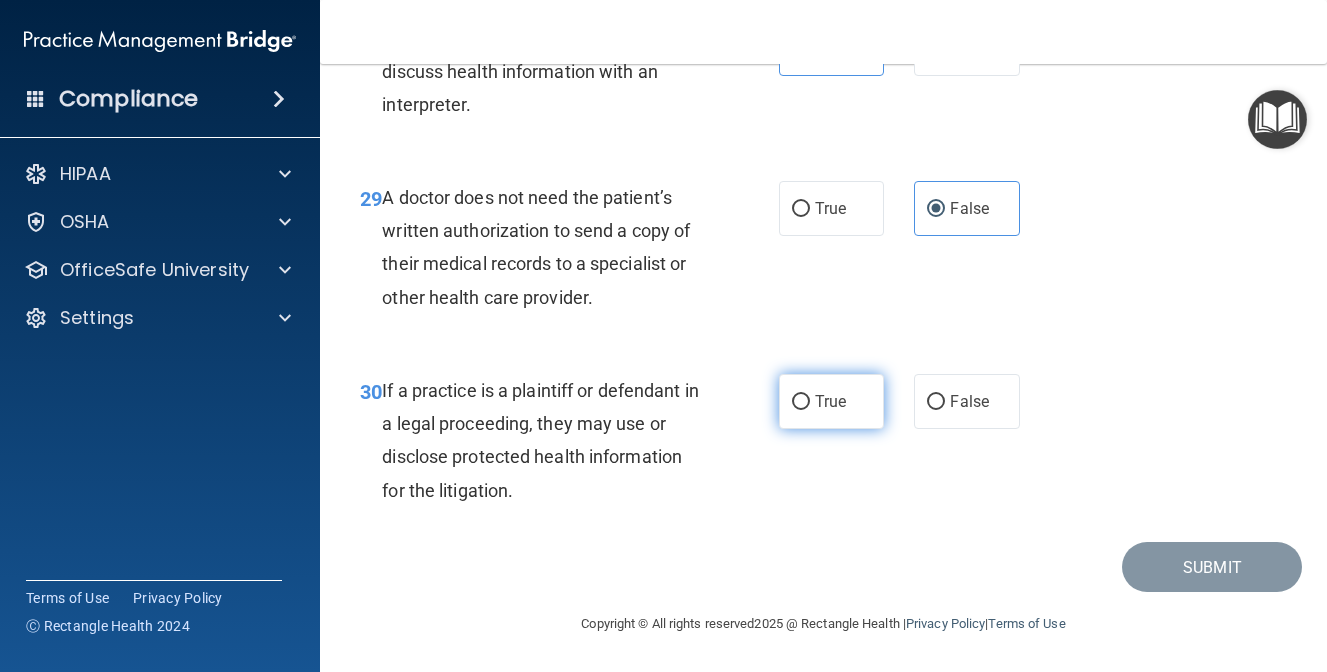 click on "True" at bounding box center (830, 401) 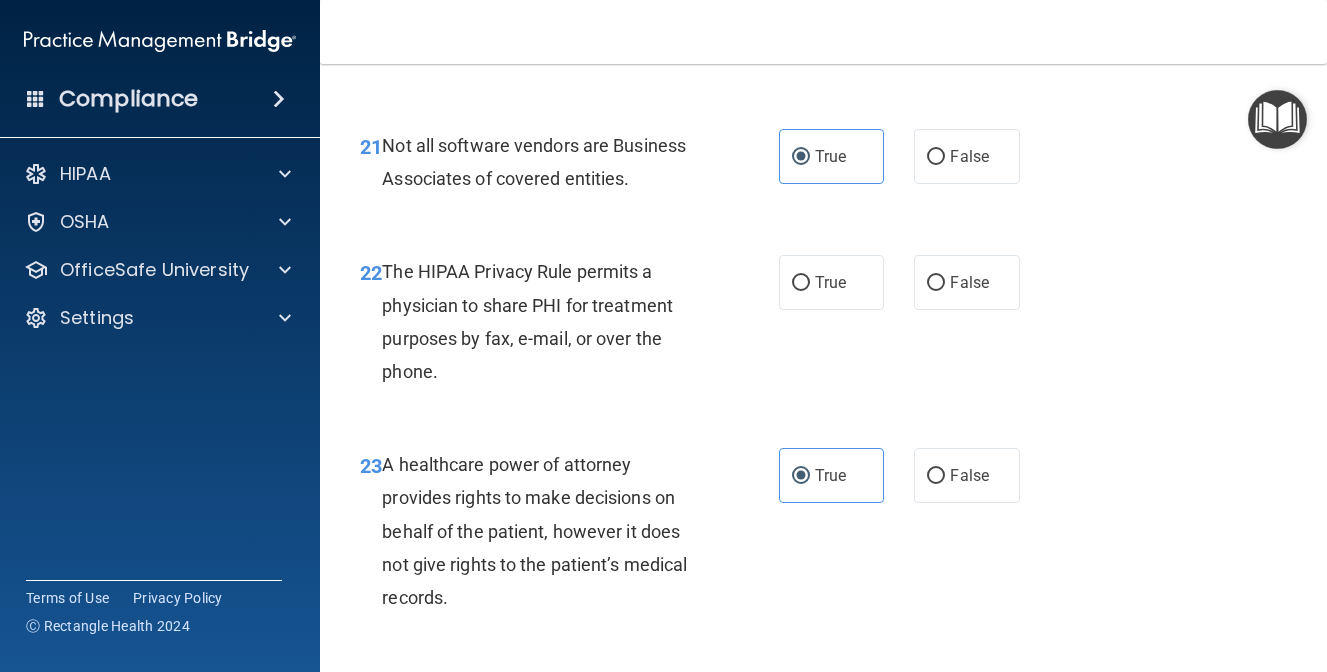 scroll, scrollTop: 4188, scrollLeft: 0, axis: vertical 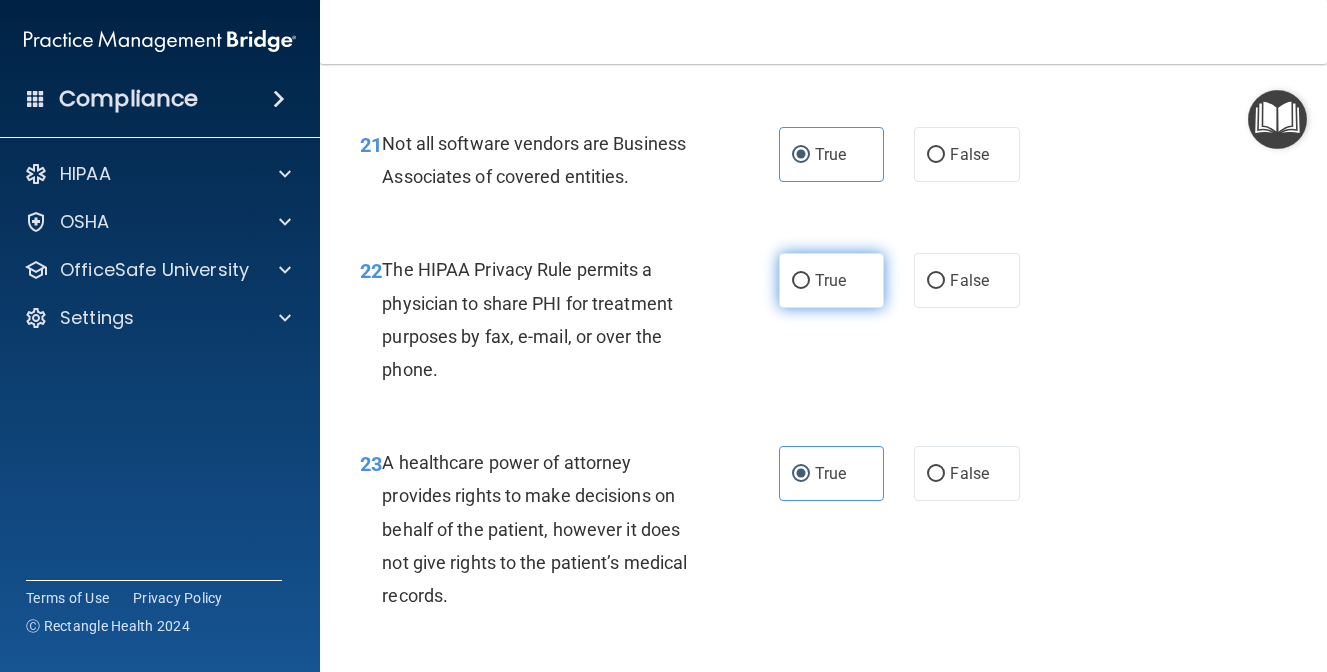 click on "True" at bounding box center (832, 280) 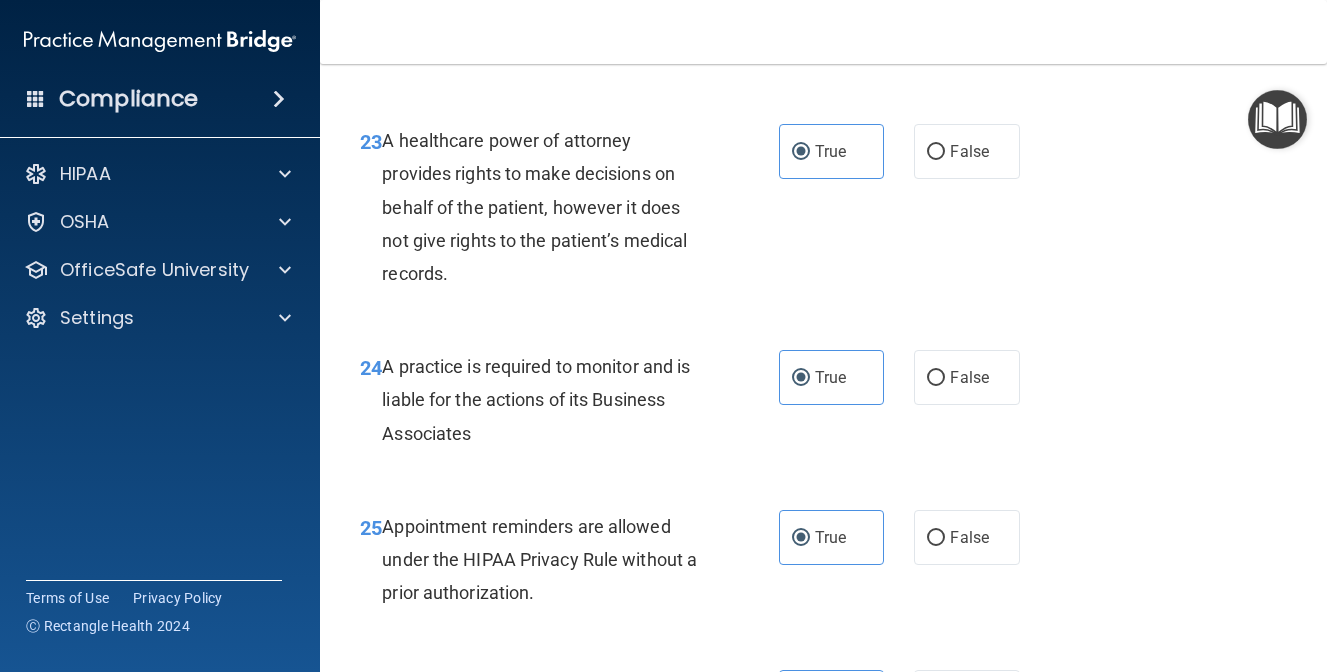 scroll, scrollTop: 5678, scrollLeft: 0, axis: vertical 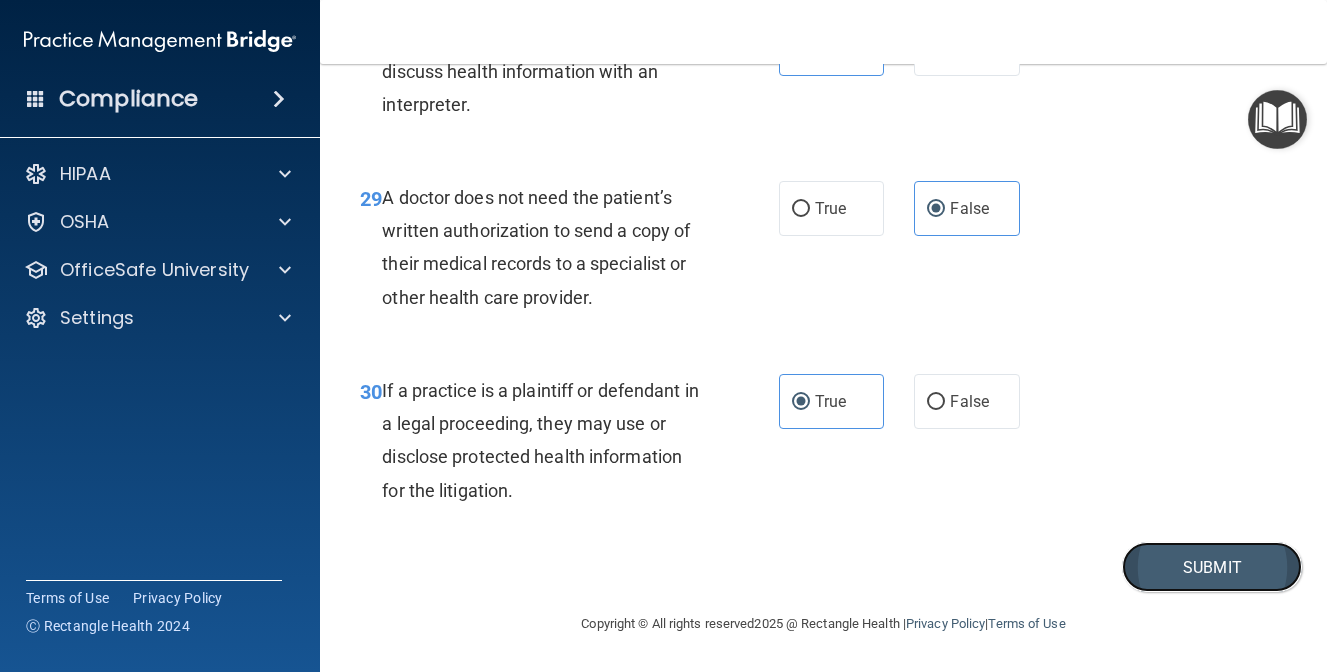 click on "Submit" at bounding box center [1212, 567] 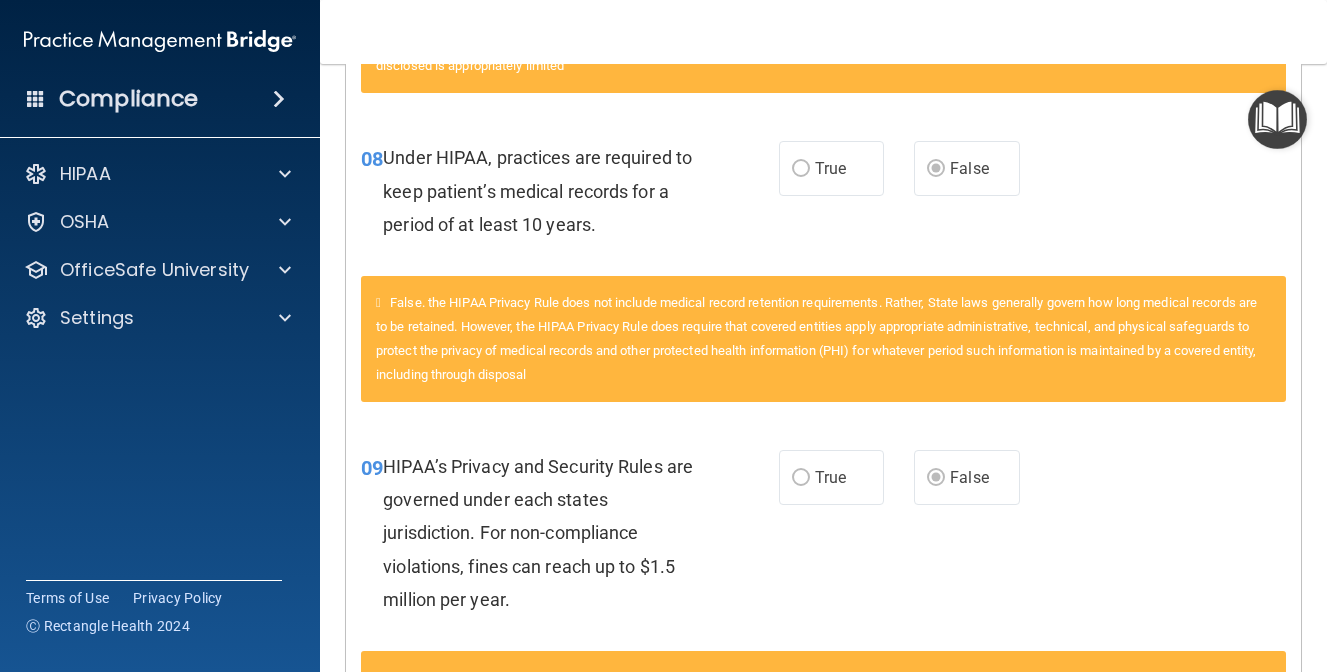 scroll, scrollTop: 0, scrollLeft: 0, axis: both 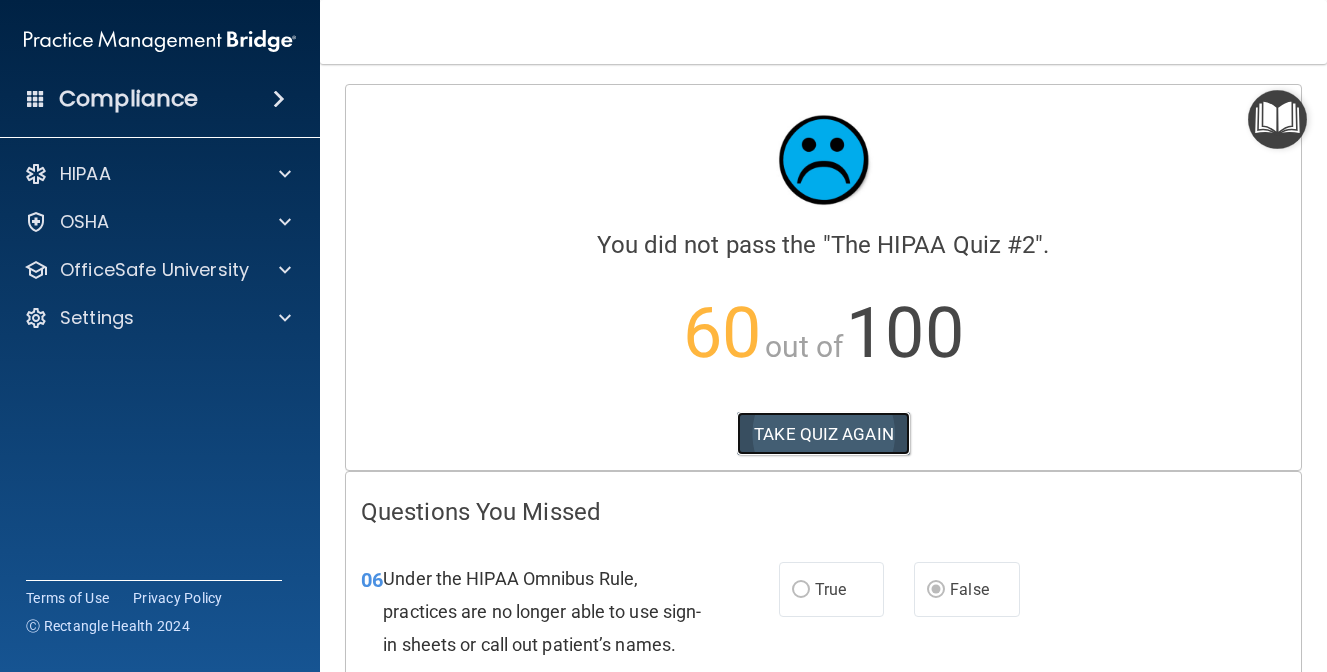click on "TAKE QUIZ AGAIN" at bounding box center (823, 434) 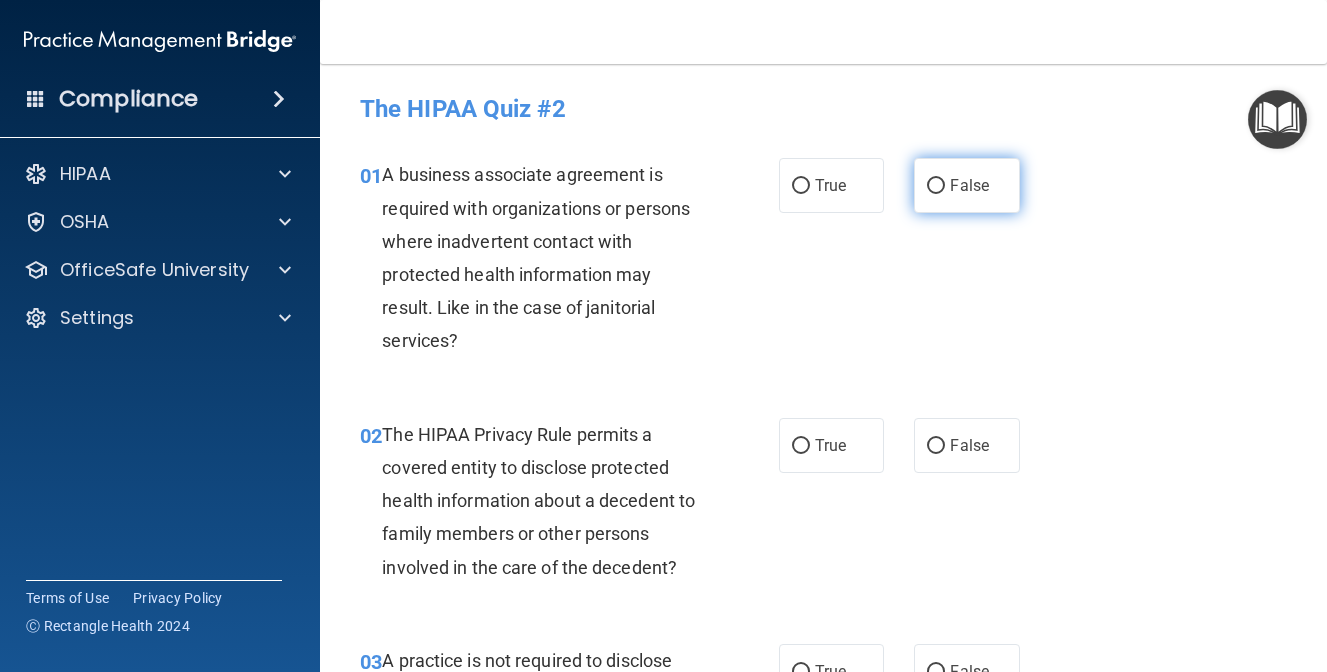 click on "False" at bounding box center [969, 185] 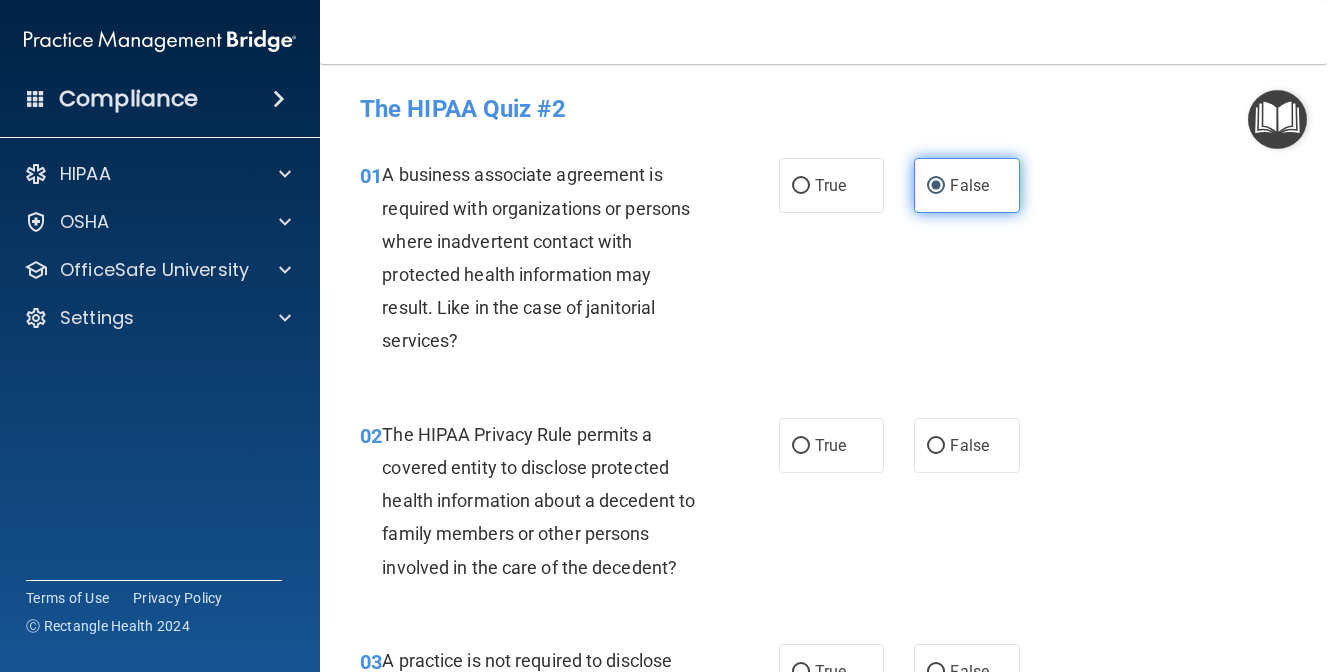 click on "False" at bounding box center [967, 185] 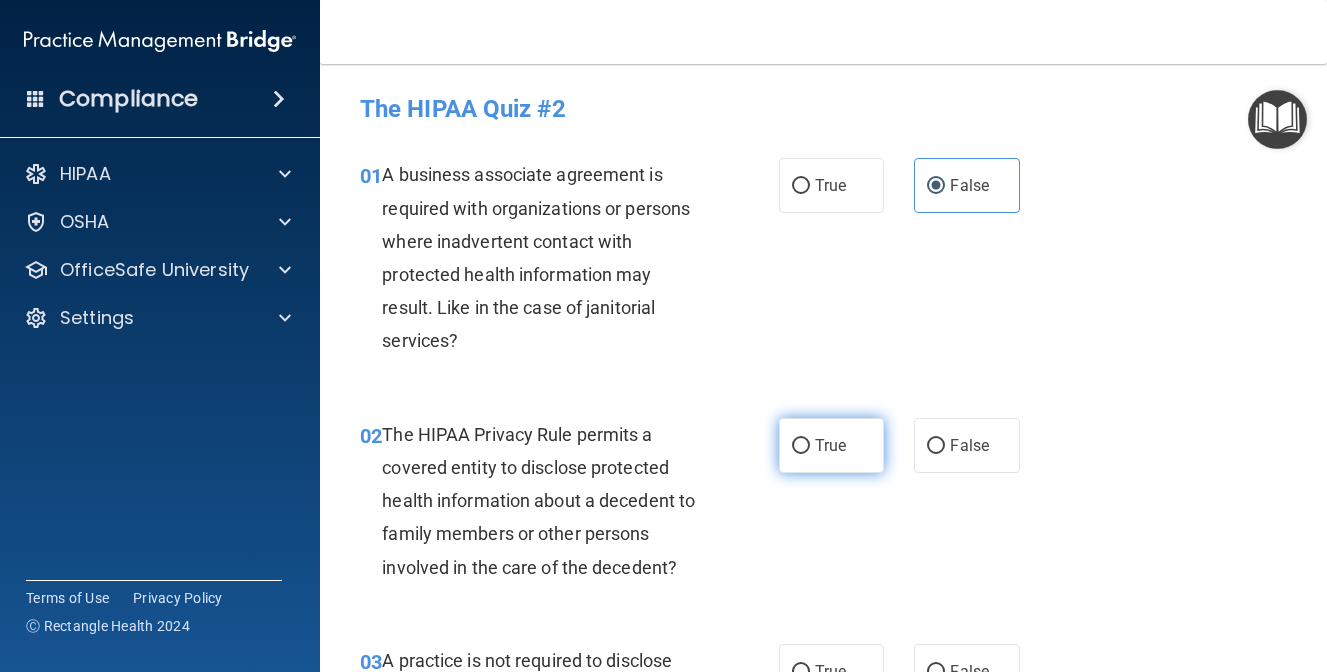 click on "True" at bounding box center [801, 446] 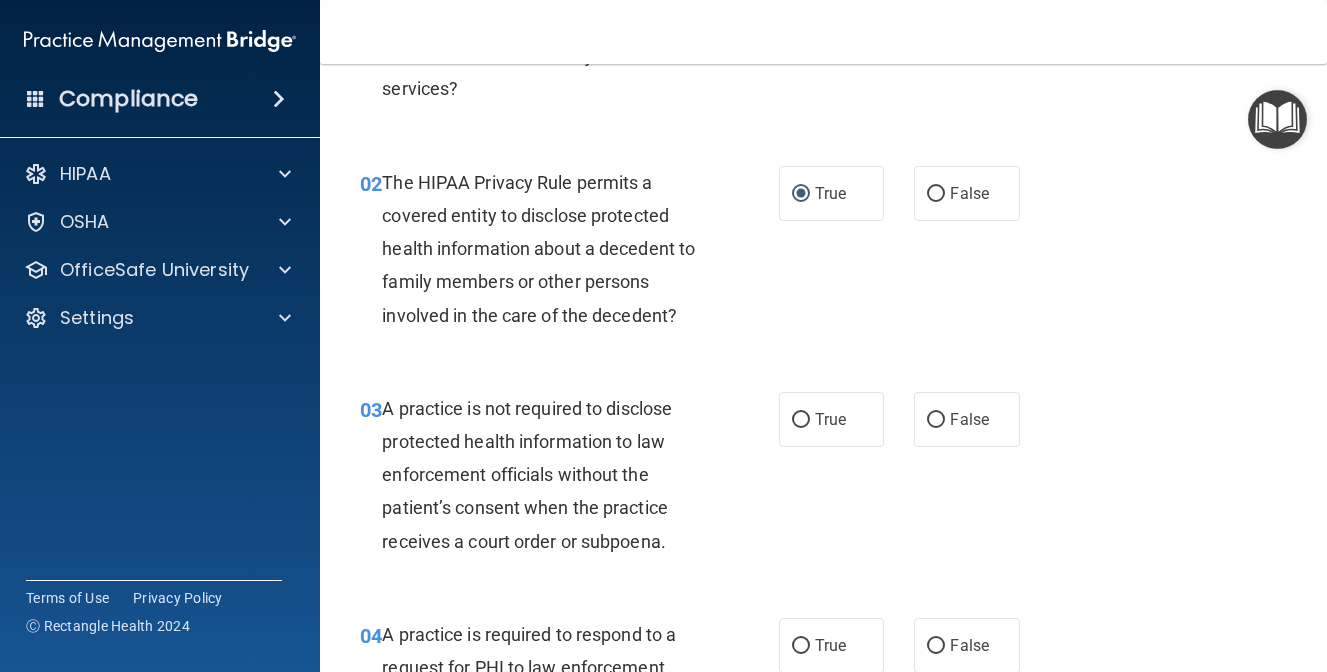 scroll, scrollTop: 342, scrollLeft: 0, axis: vertical 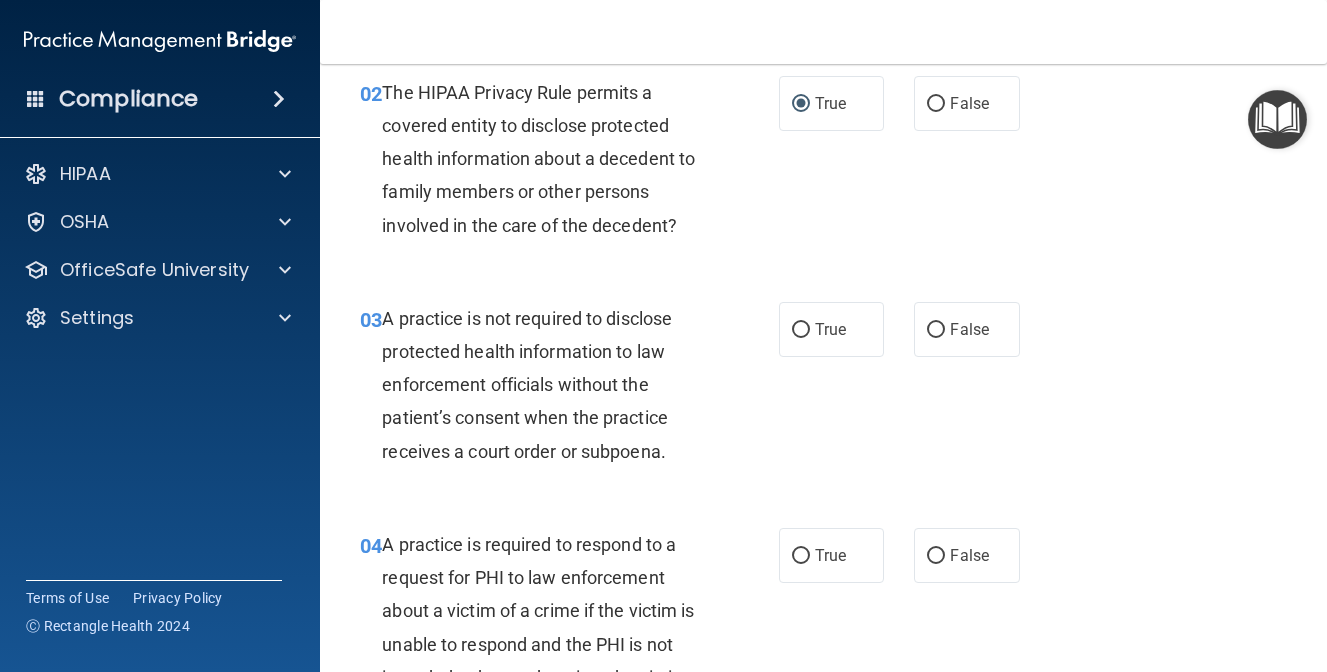 click on "03       A practice is not required to disclose protected health information to law enforcement officials without the patient’s consent when the practice receives  a court order or subpoena.                 True           False" at bounding box center [823, 390] 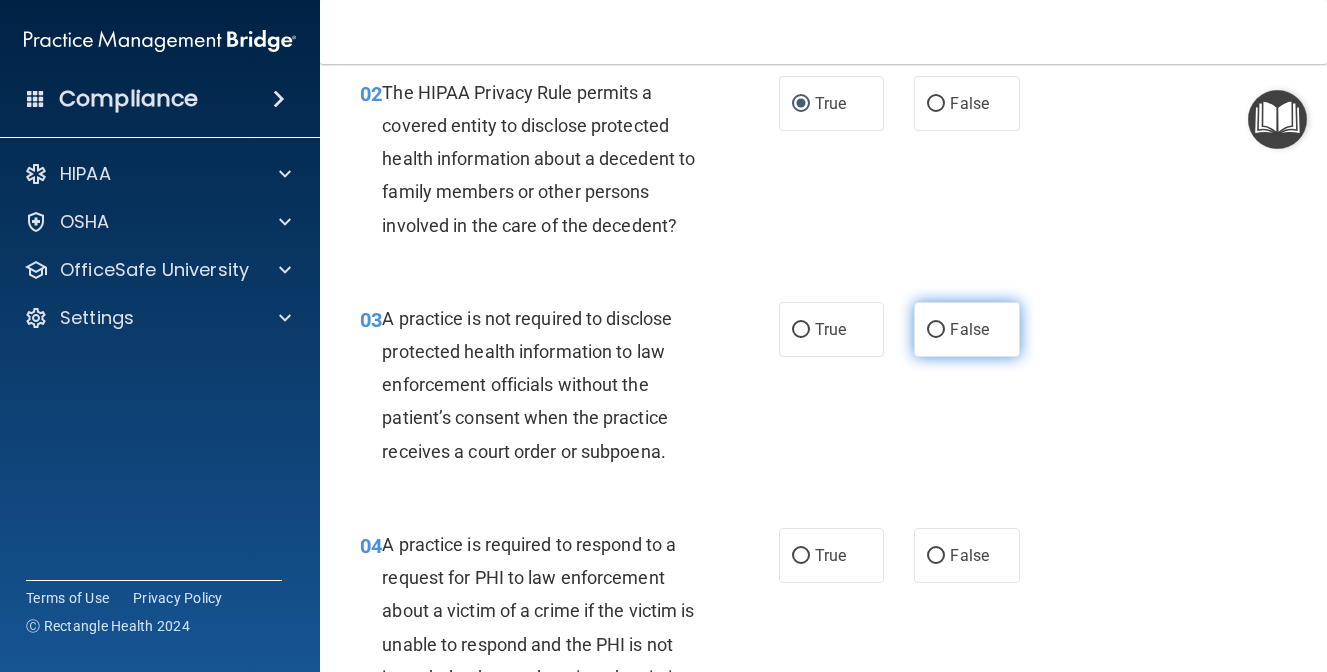 click on "False" at bounding box center [969, 329] 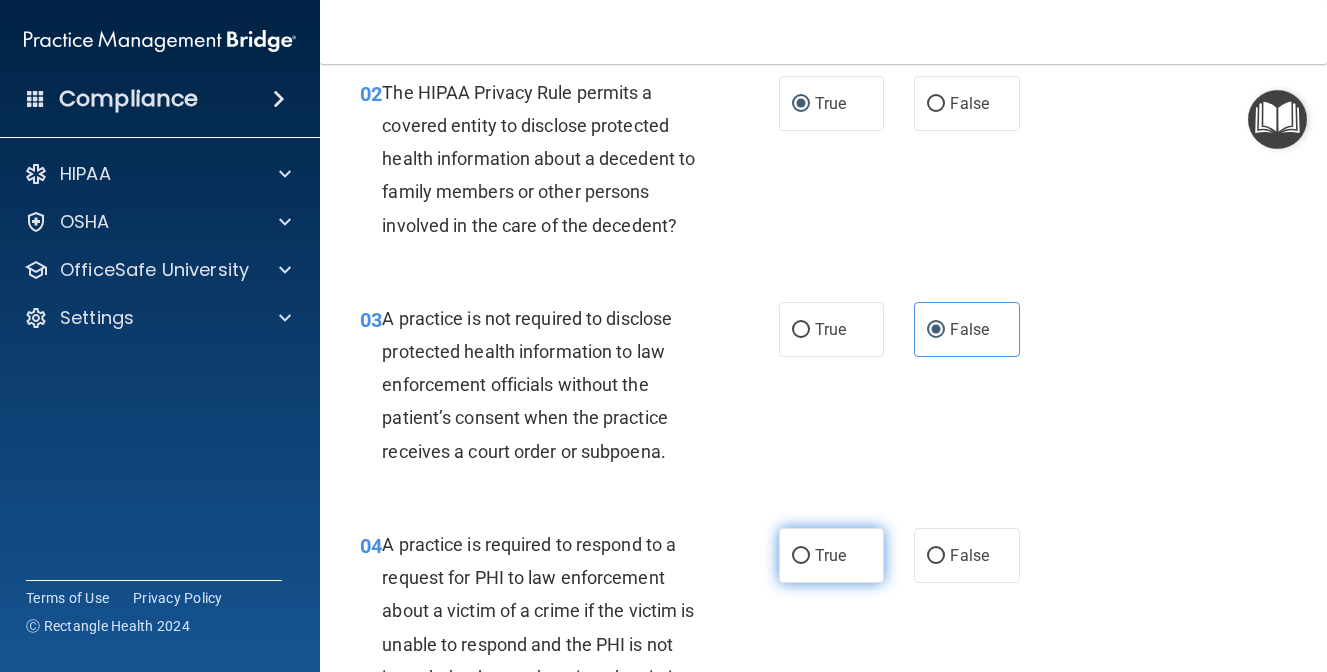 click on "True" at bounding box center [832, 555] 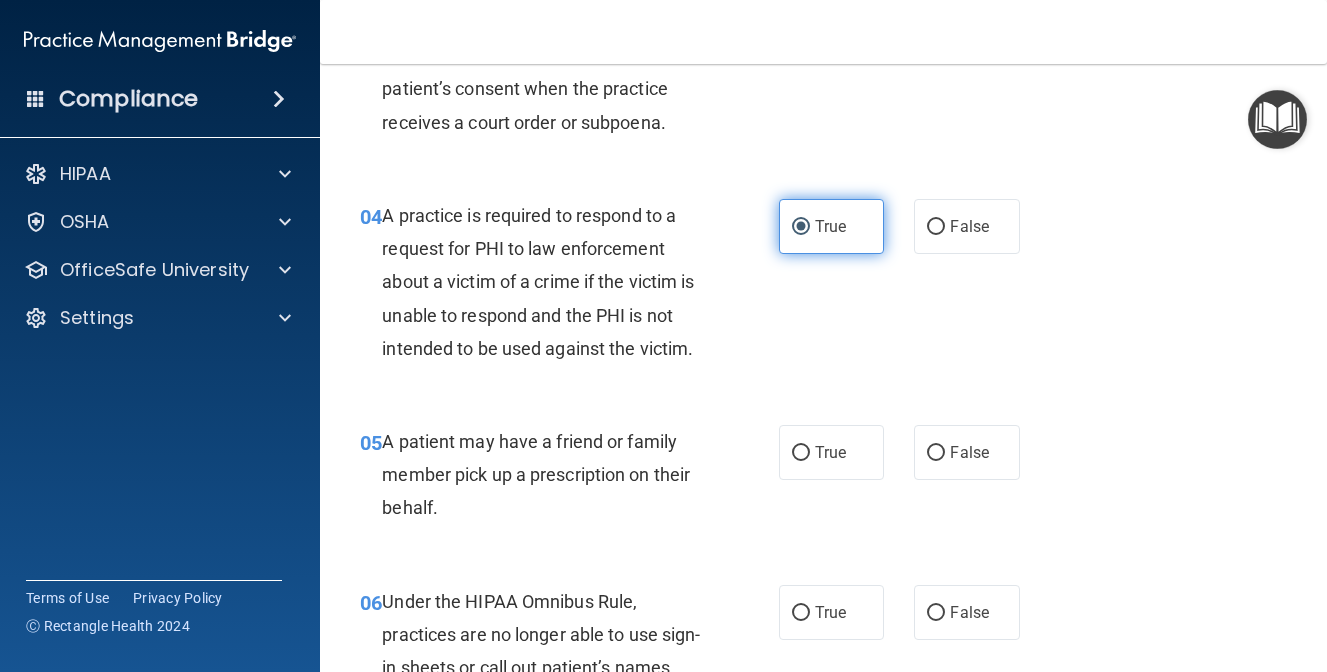 scroll, scrollTop: 747, scrollLeft: 0, axis: vertical 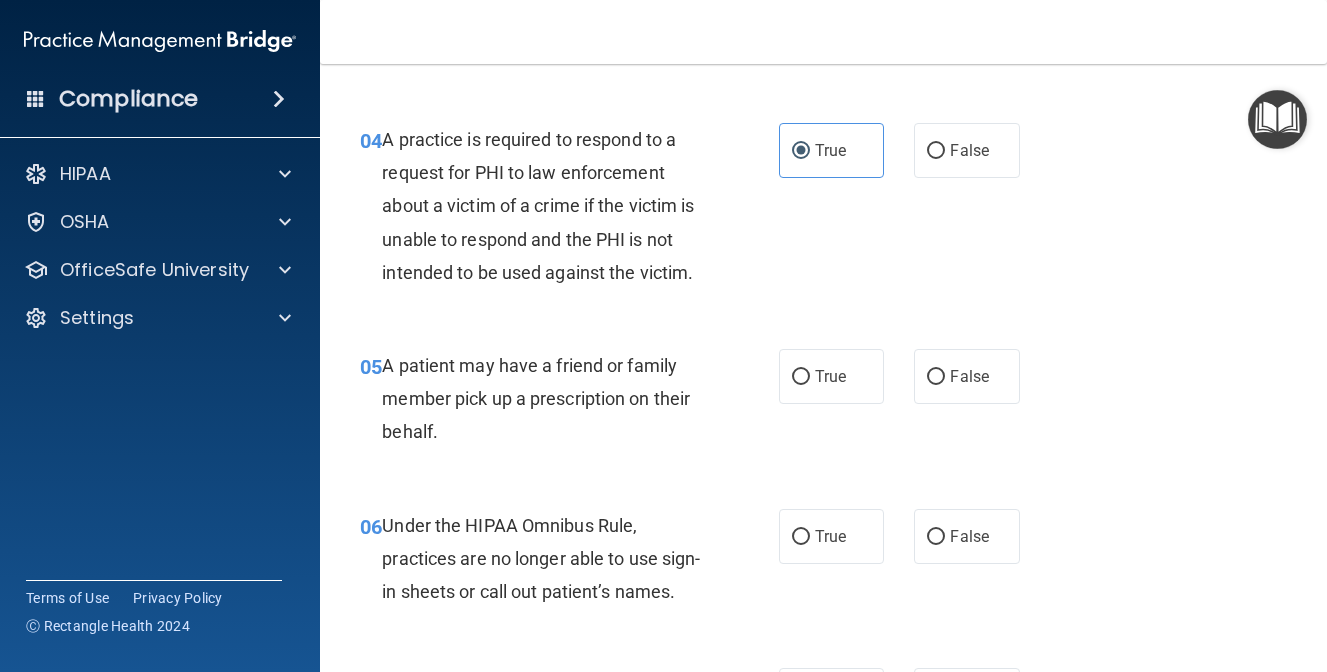 click on "05       A patient may have a friend or family member pick up a prescription on their behalf." at bounding box center [569, 404] 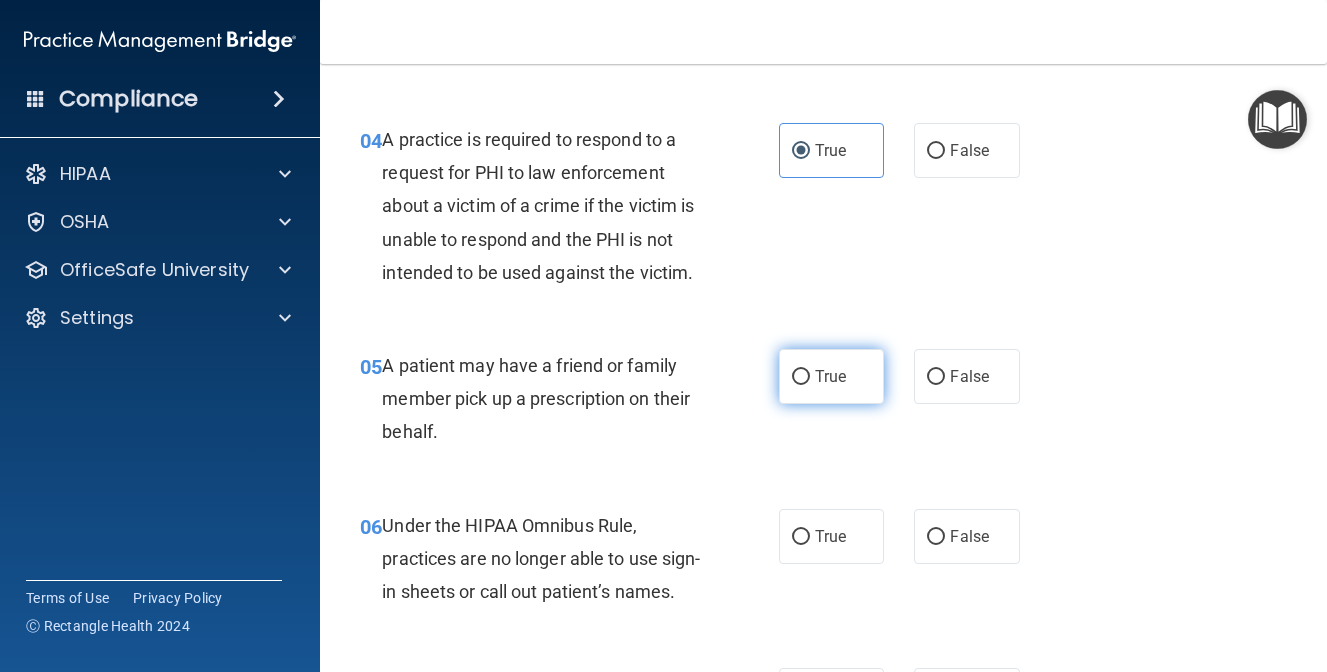 click on "True" at bounding box center (832, 376) 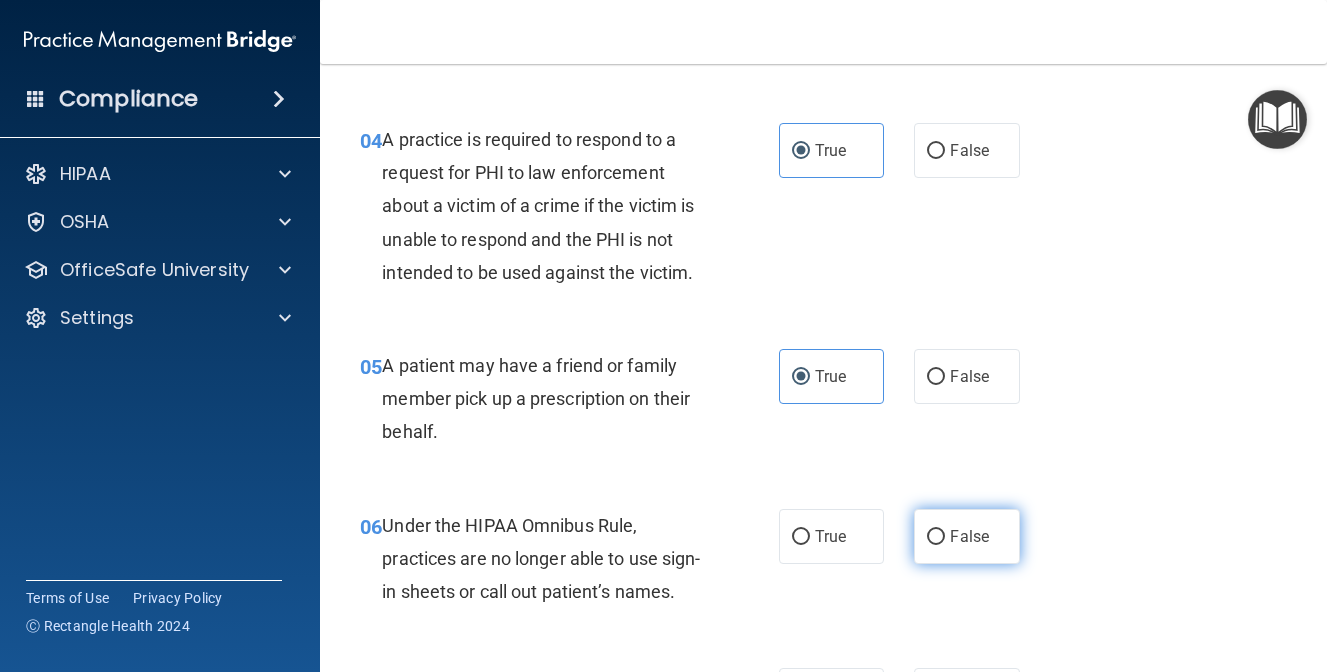 click on "False" at bounding box center [967, 536] 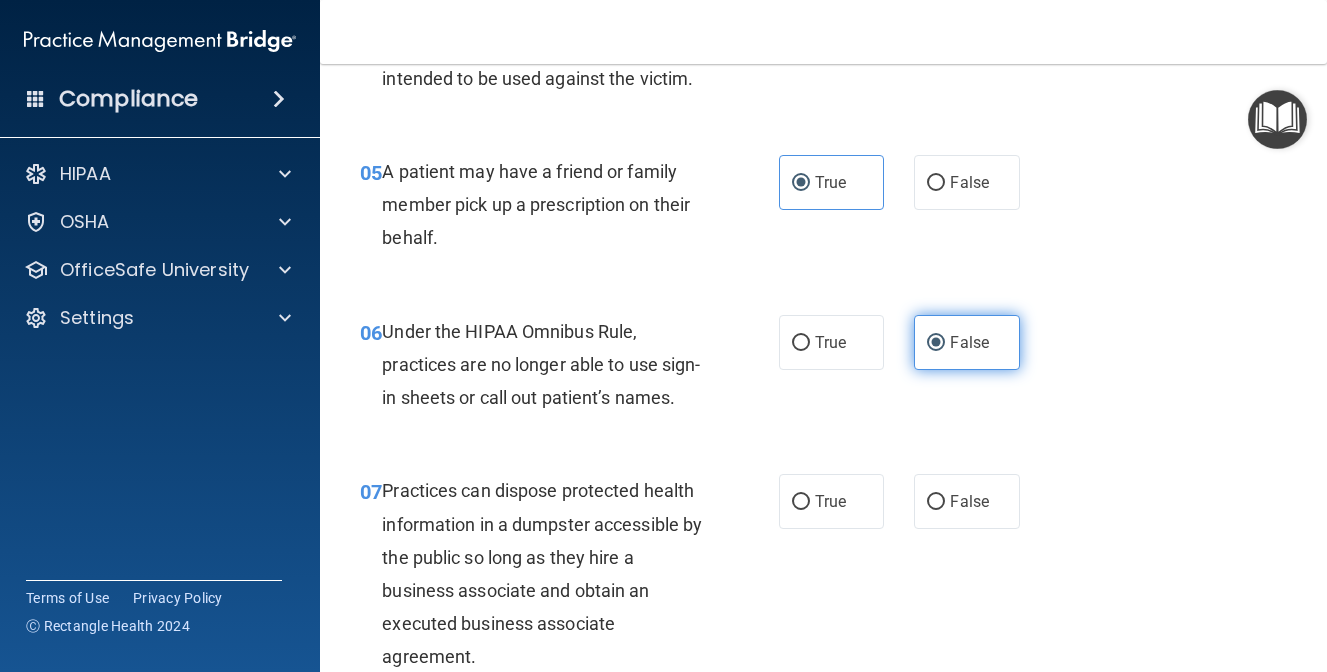 scroll, scrollTop: 940, scrollLeft: 0, axis: vertical 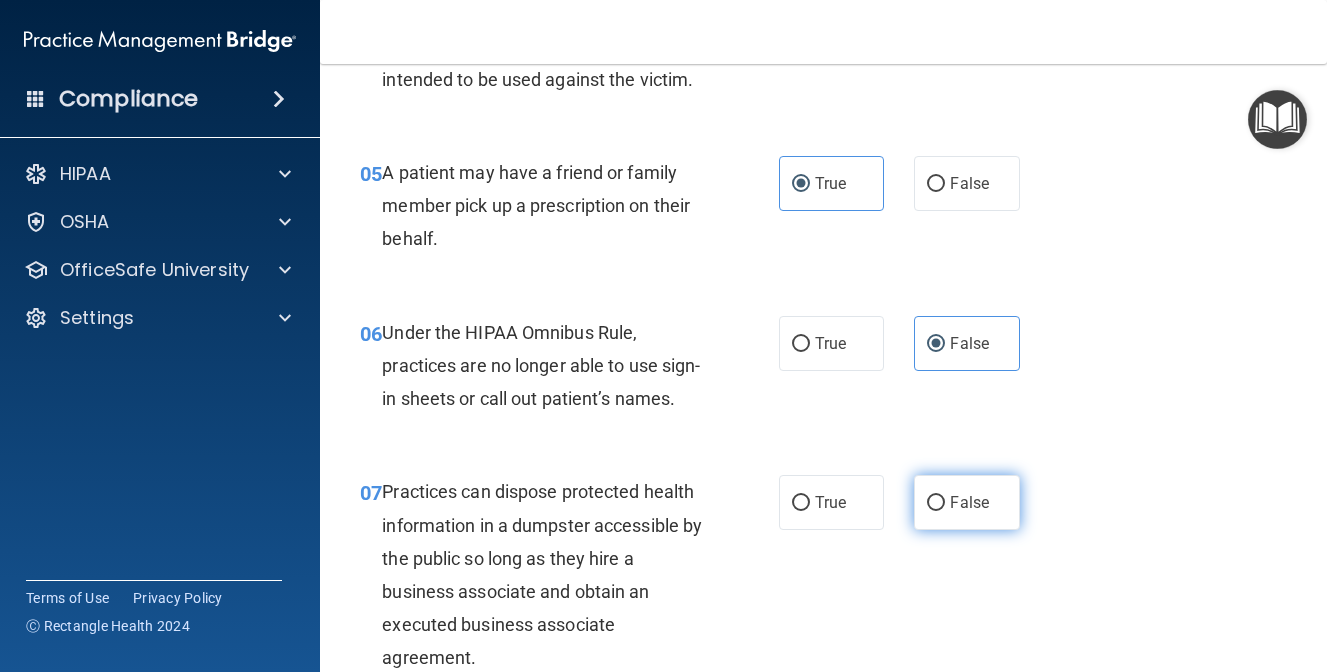click on "False" at bounding box center (967, 502) 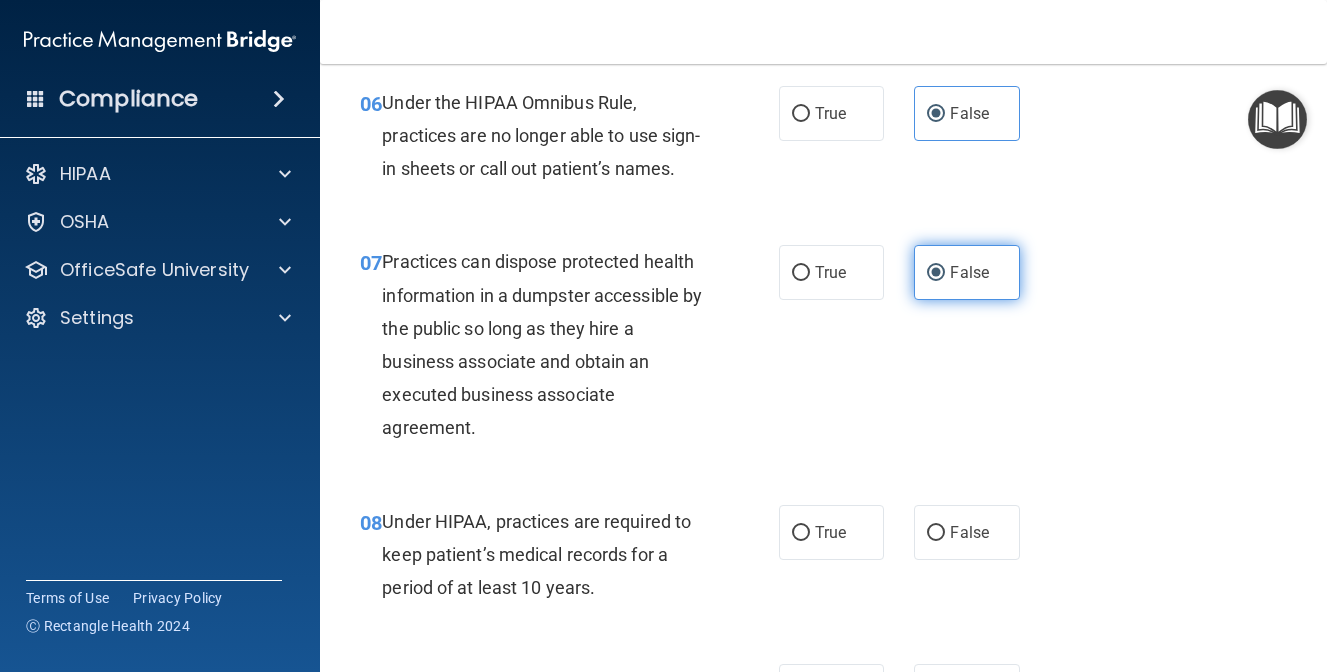 scroll, scrollTop: 1251, scrollLeft: 0, axis: vertical 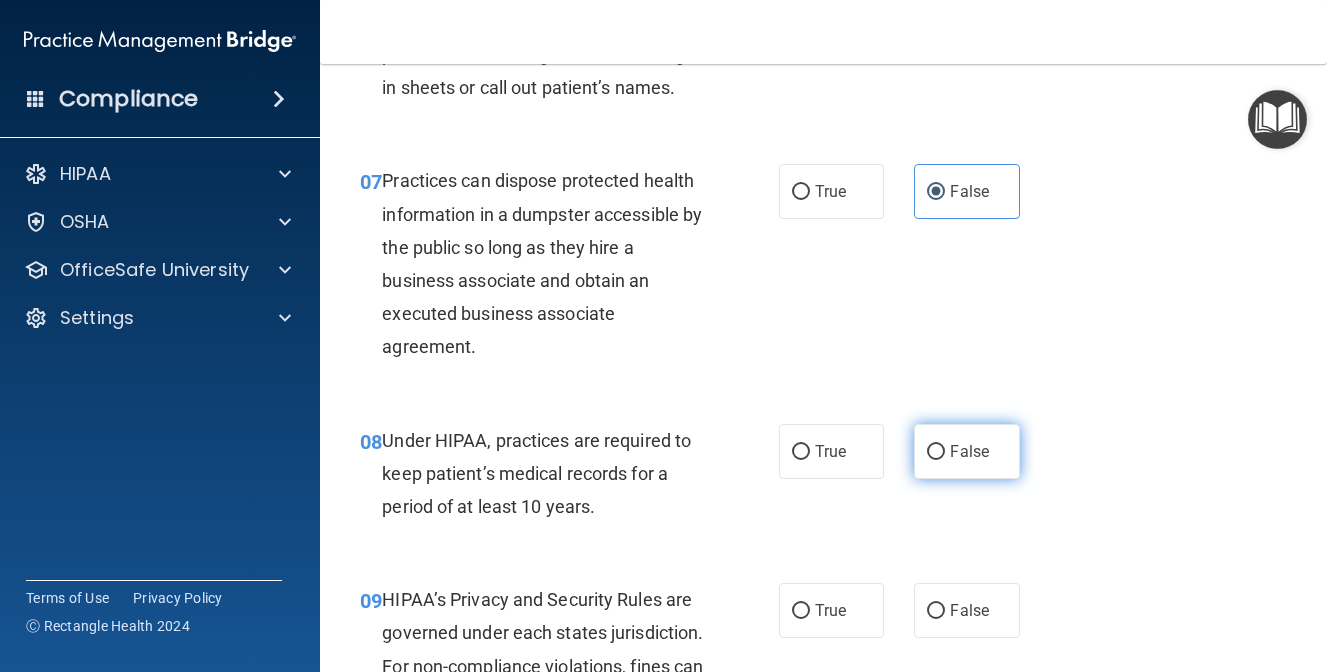 click on "False" at bounding box center (967, 451) 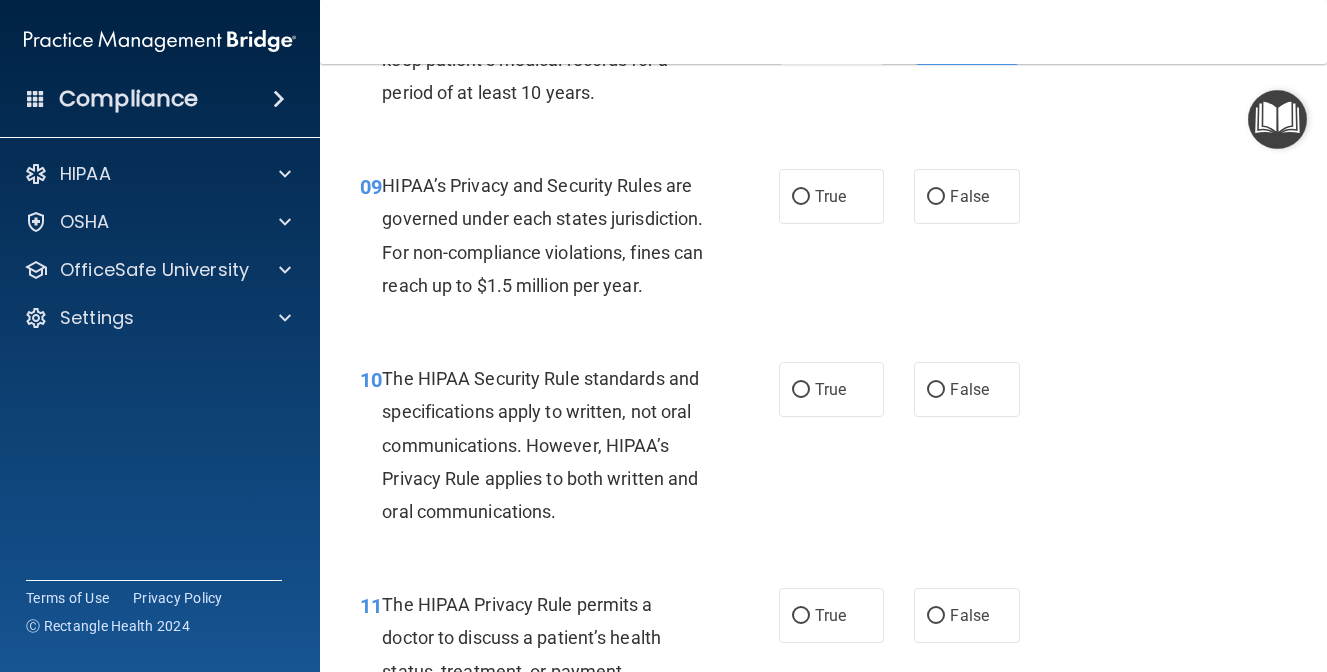 scroll, scrollTop: 1645, scrollLeft: 0, axis: vertical 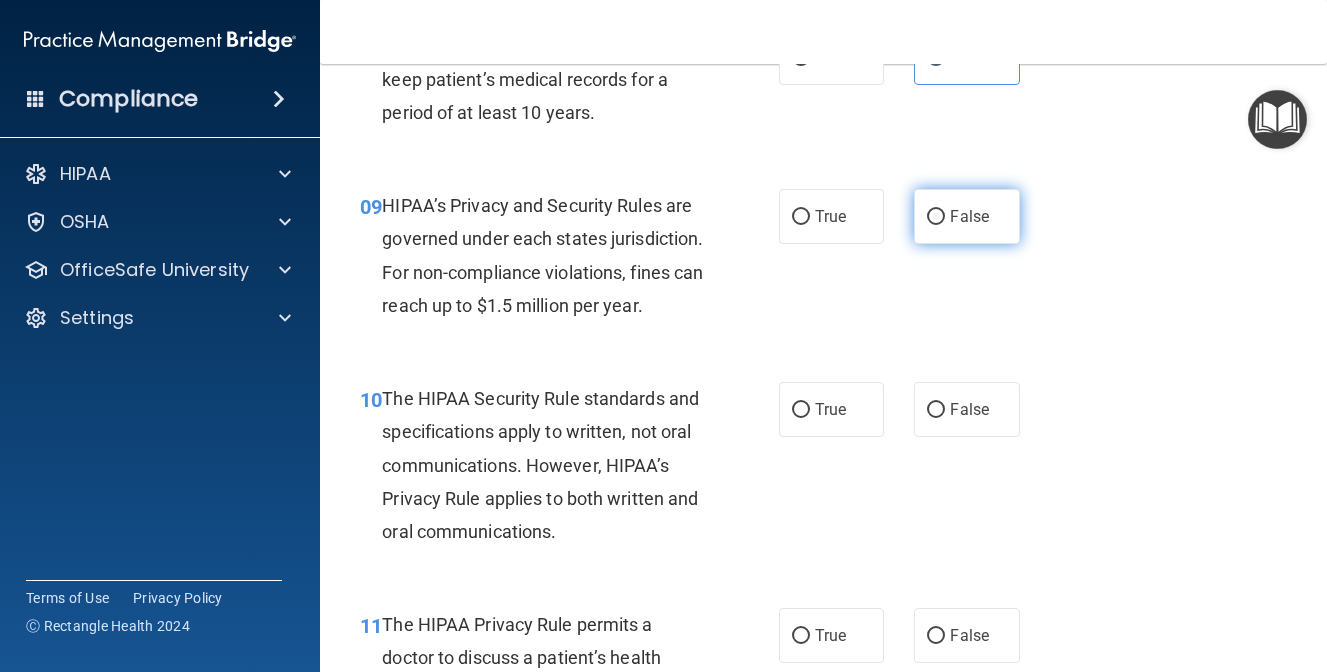 click on "False" at bounding box center [969, 216] 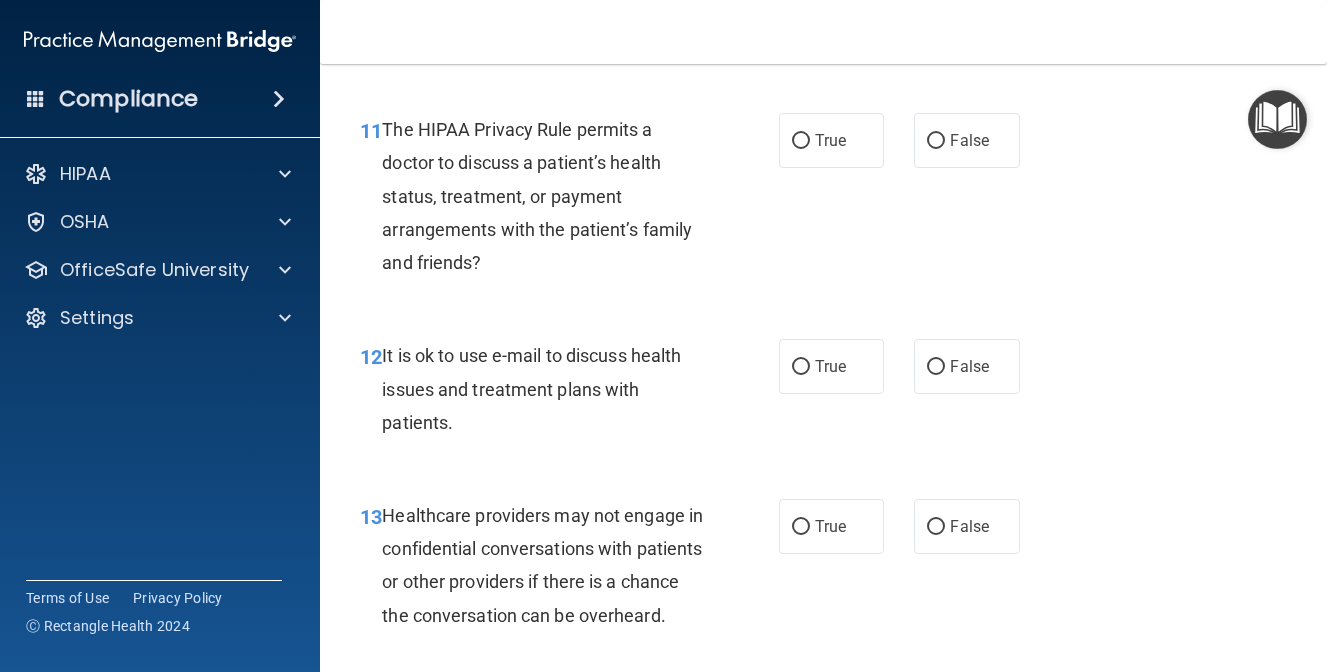 scroll, scrollTop: 2174, scrollLeft: 0, axis: vertical 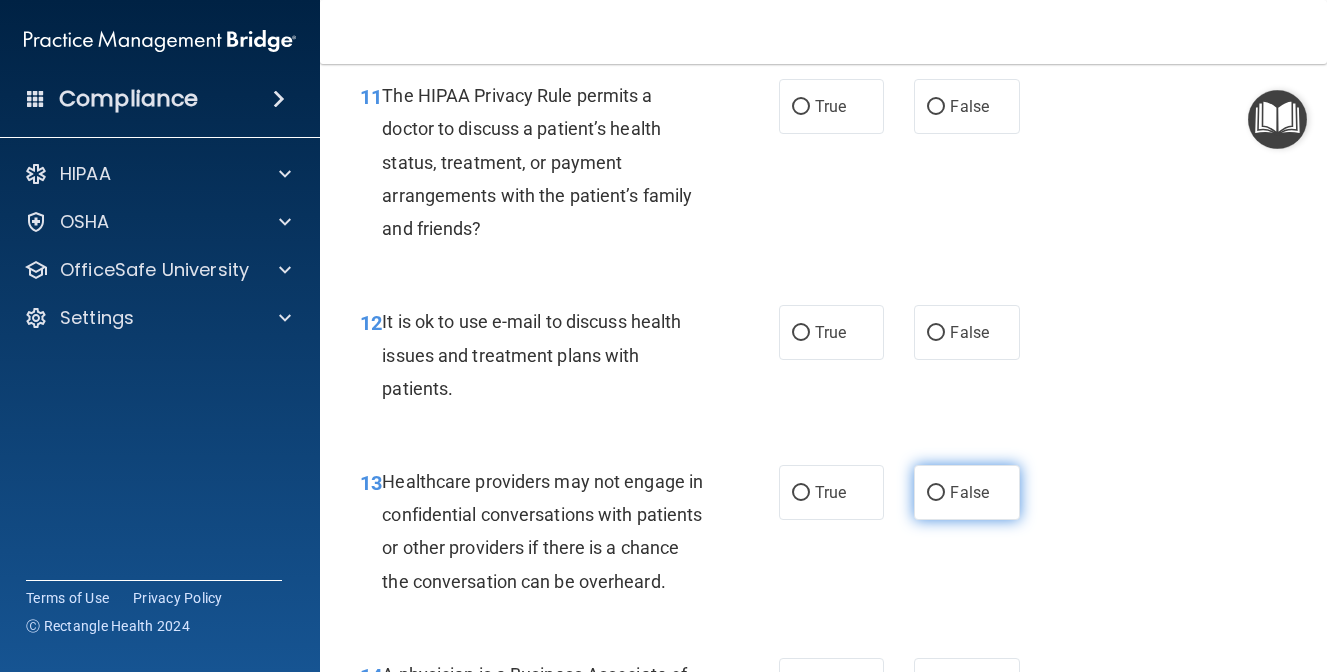 click on "False" at bounding box center [967, 492] 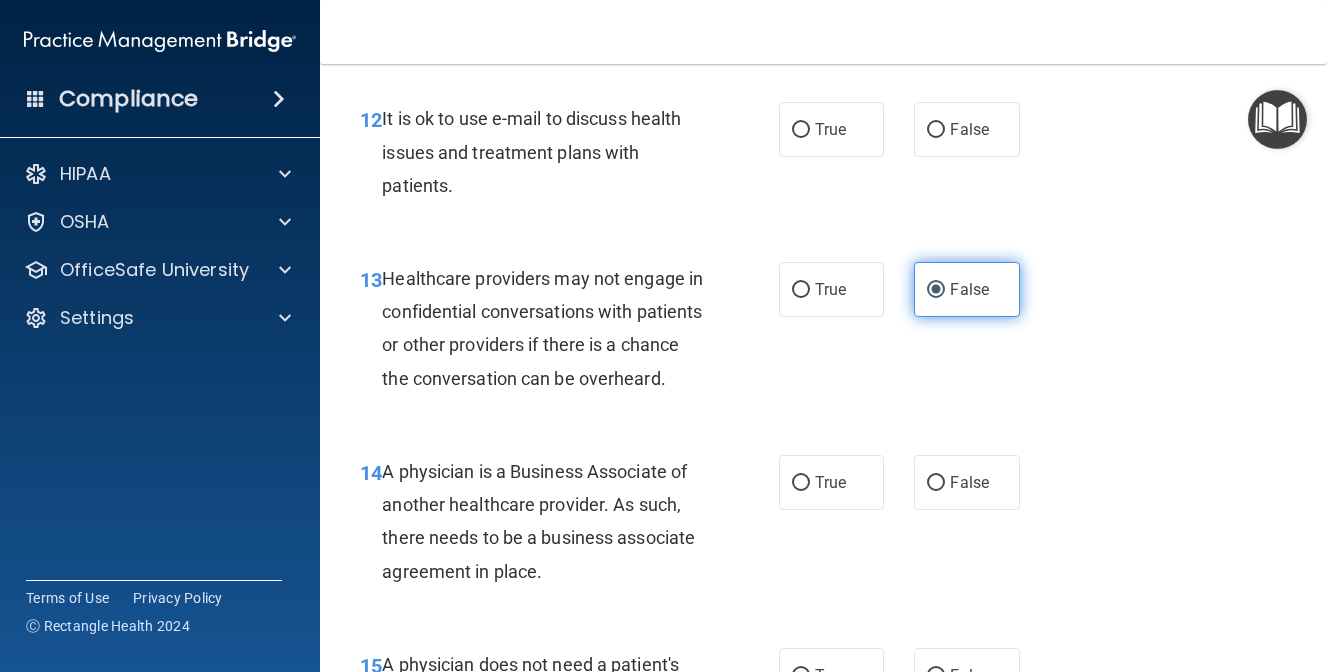 scroll, scrollTop: 2378, scrollLeft: 0, axis: vertical 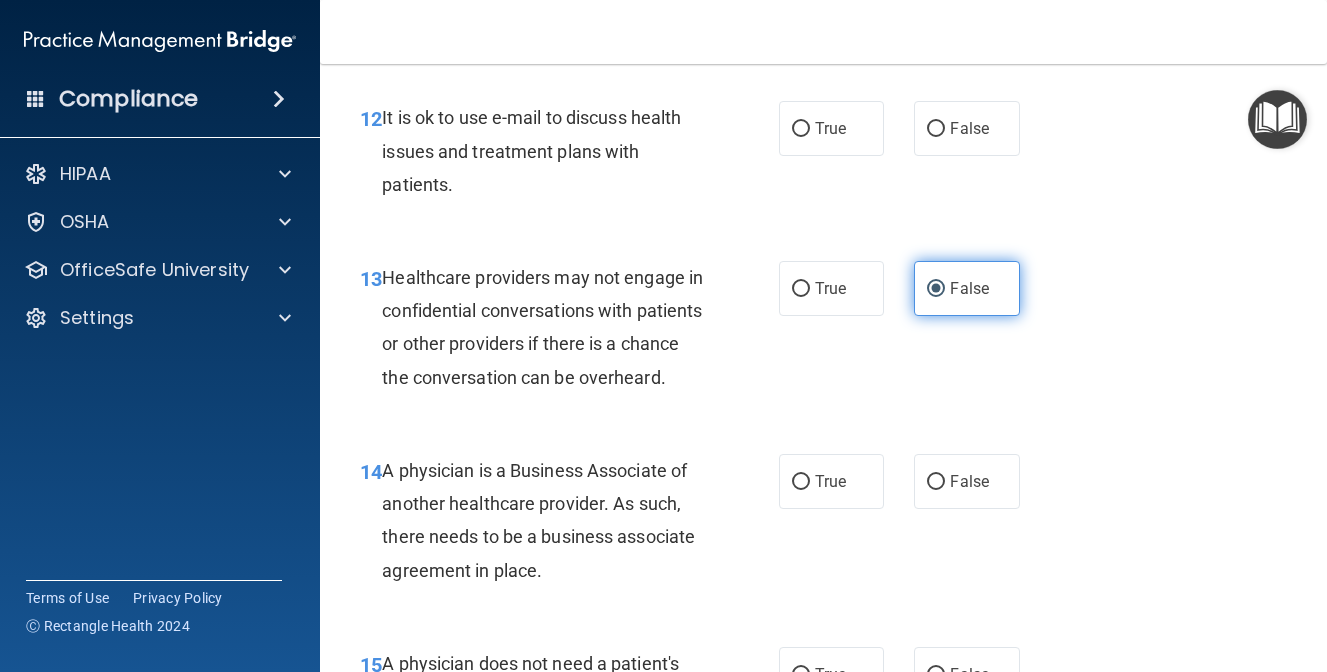 click on "False" at bounding box center [969, 481] 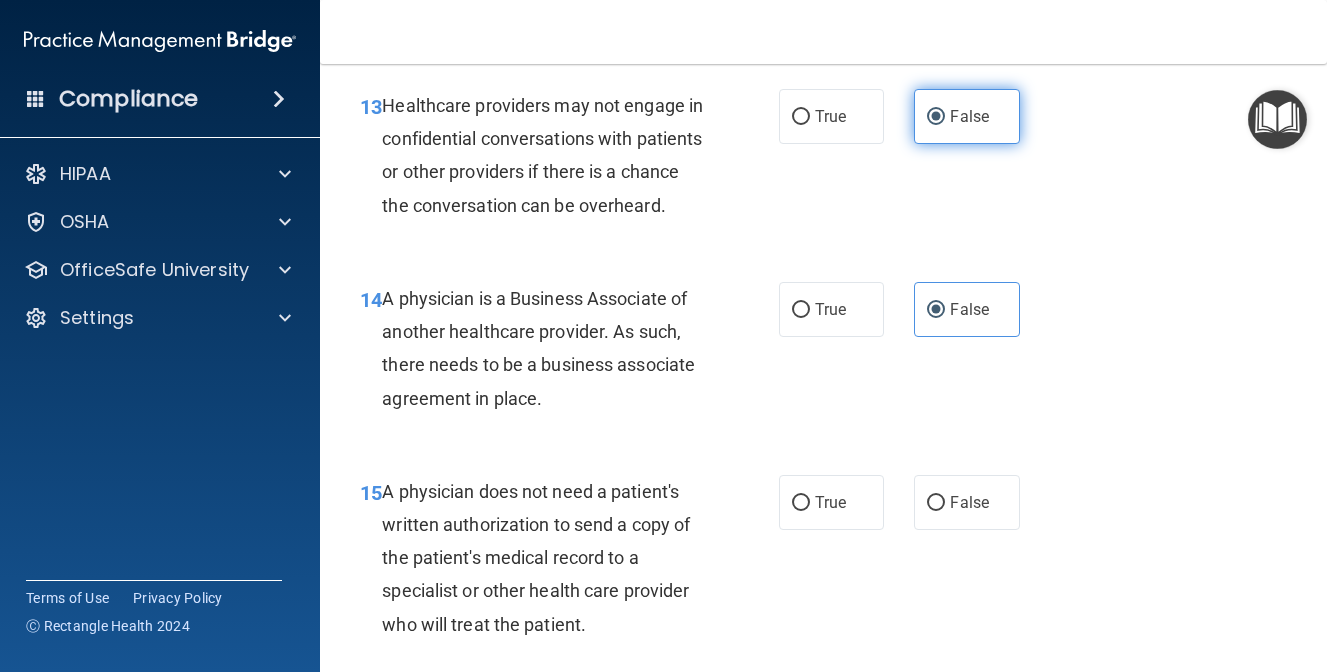scroll, scrollTop: 2609, scrollLeft: 0, axis: vertical 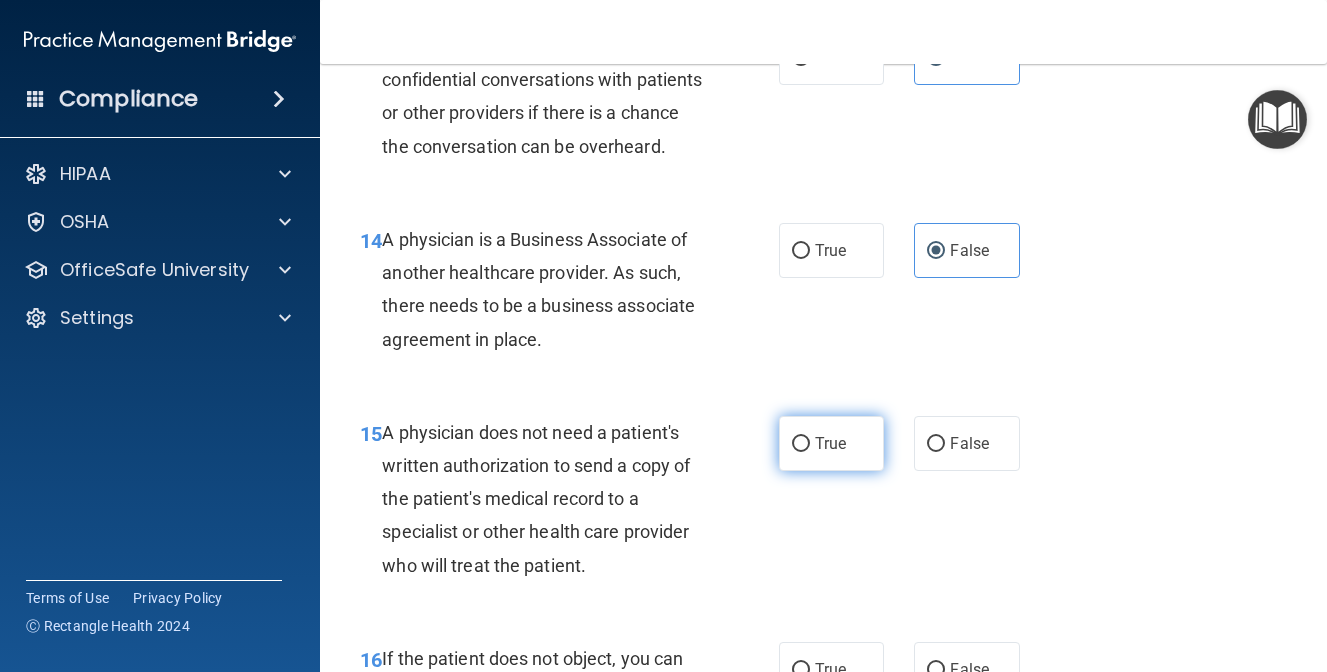 click on "True" at bounding box center (832, 443) 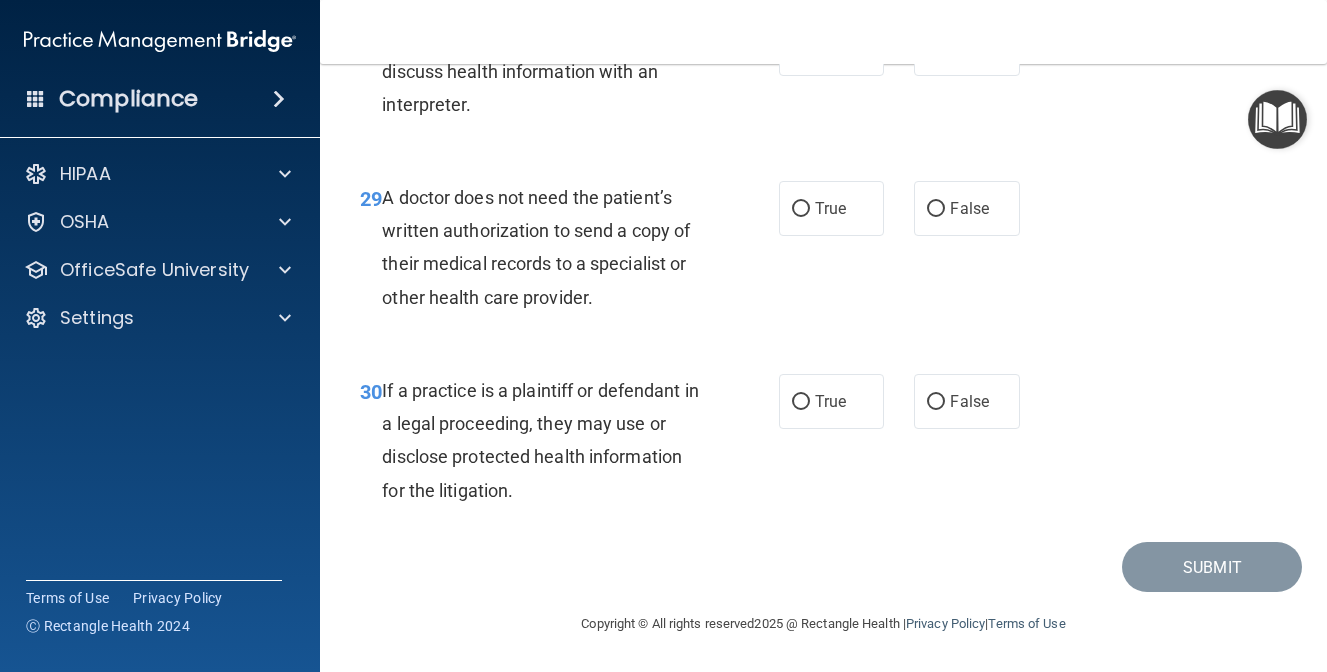 scroll, scrollTop: 5601, scrollLeft: 0, axis: vertical 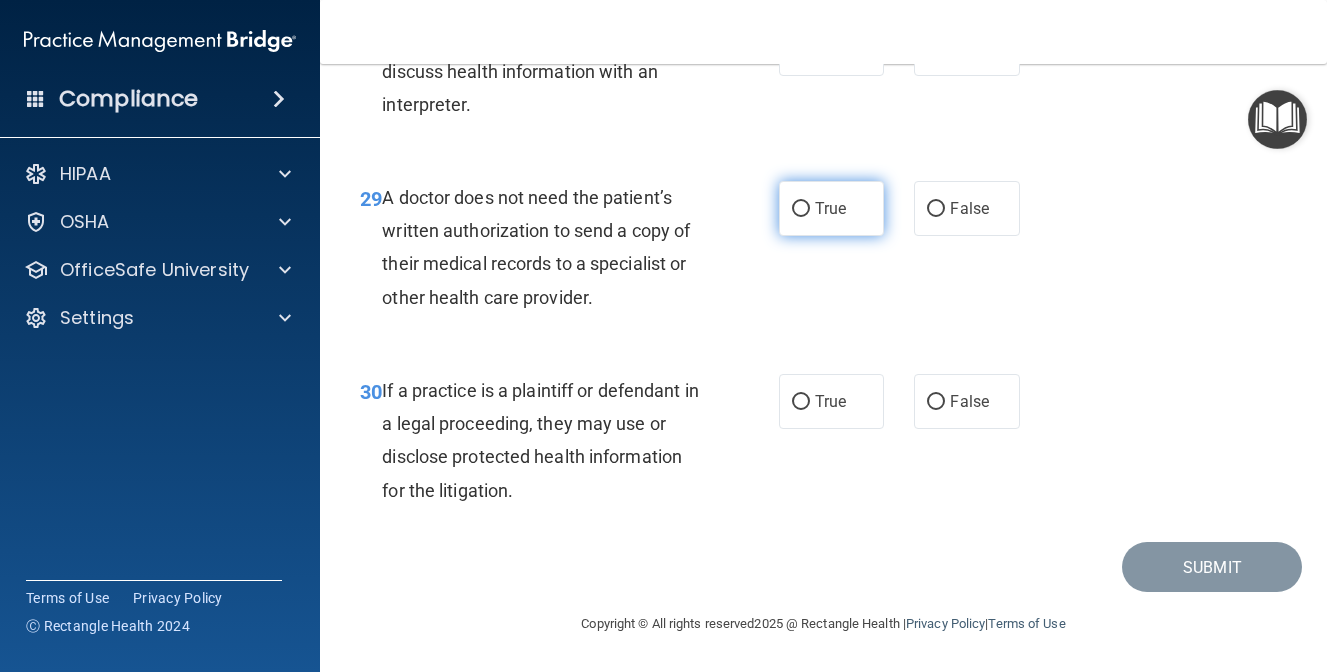 click on "True" at bounding box center (832, 208) 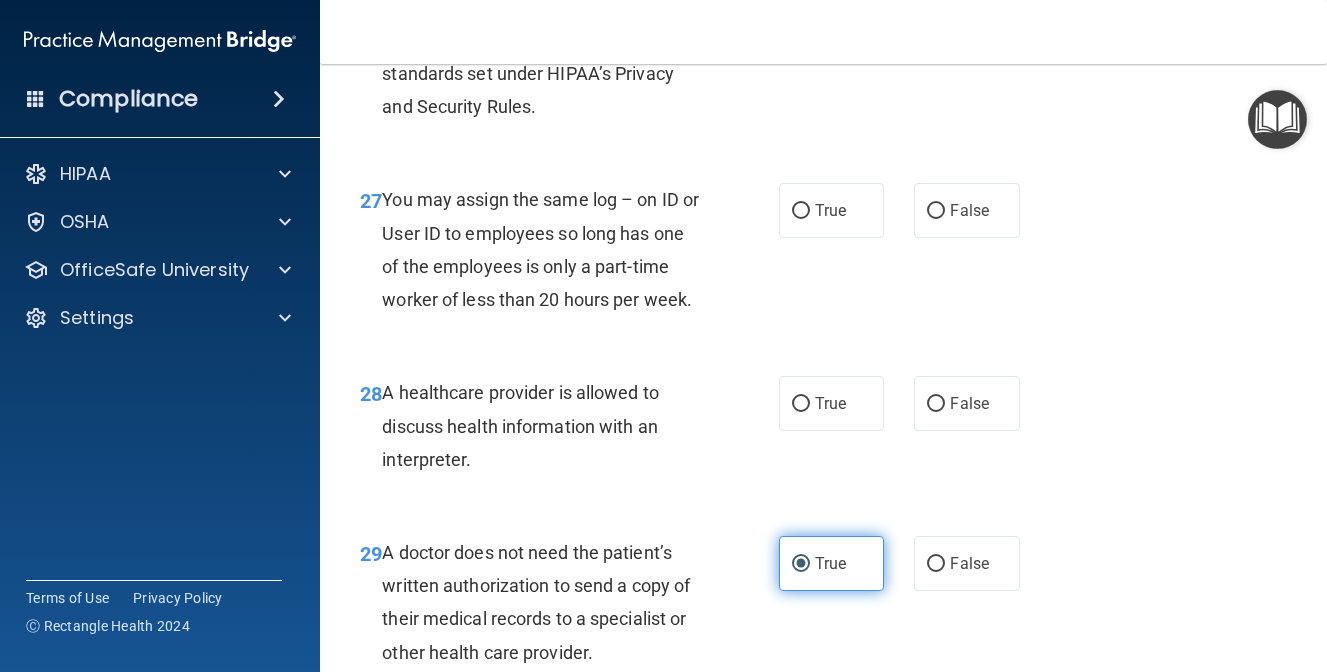 scroll, scrollTop: 5188, scrollLeft: 0, axis: vertical 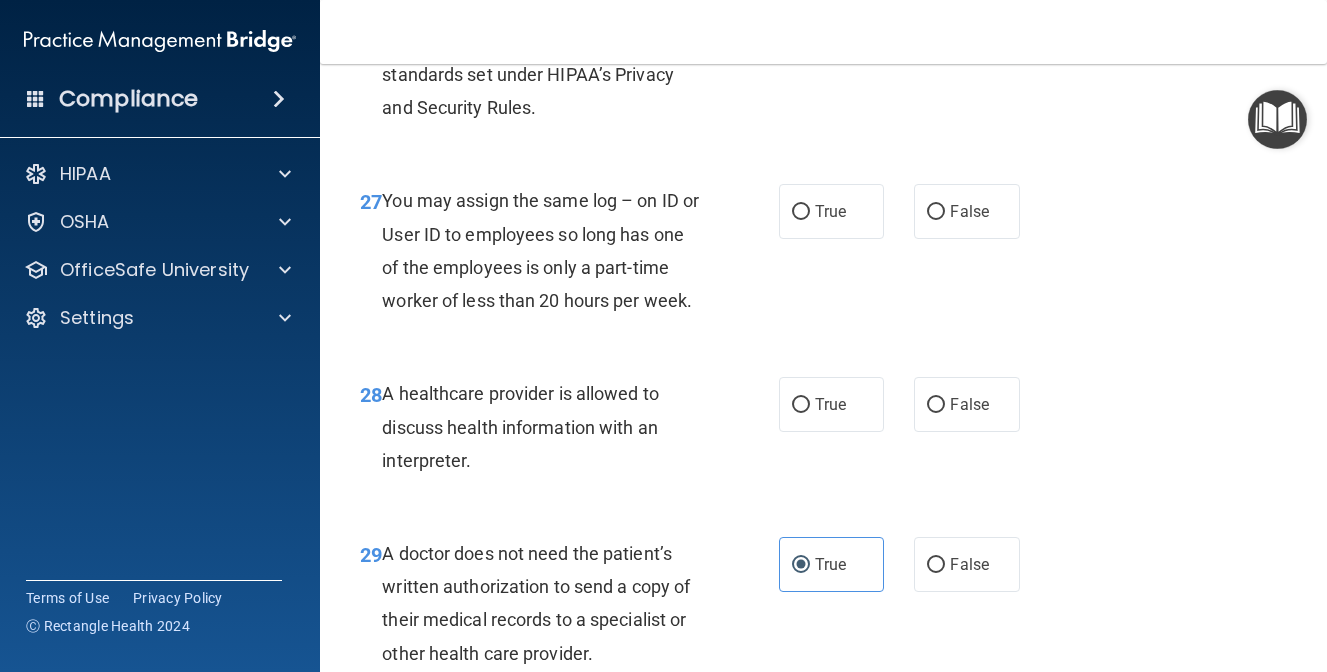 click on "False" at bounding box center (967, 19) 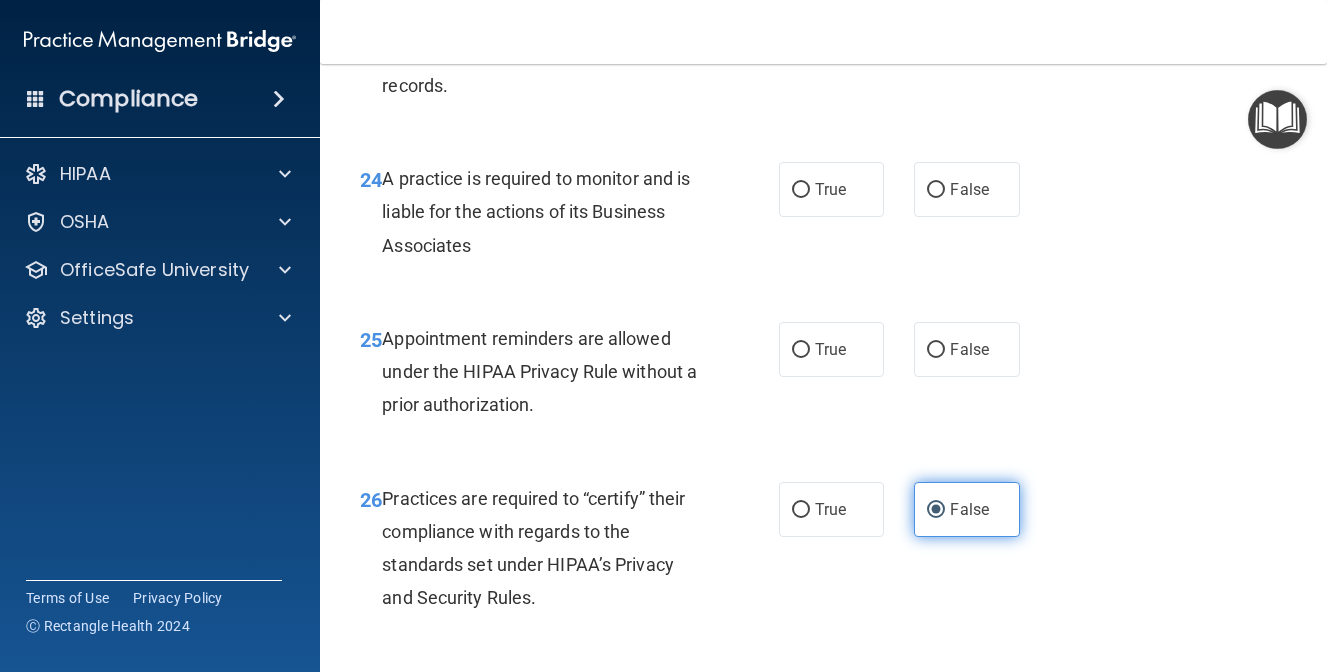 scroll, scrollTop: 4691, scrollLeft: 0, axis: vertical 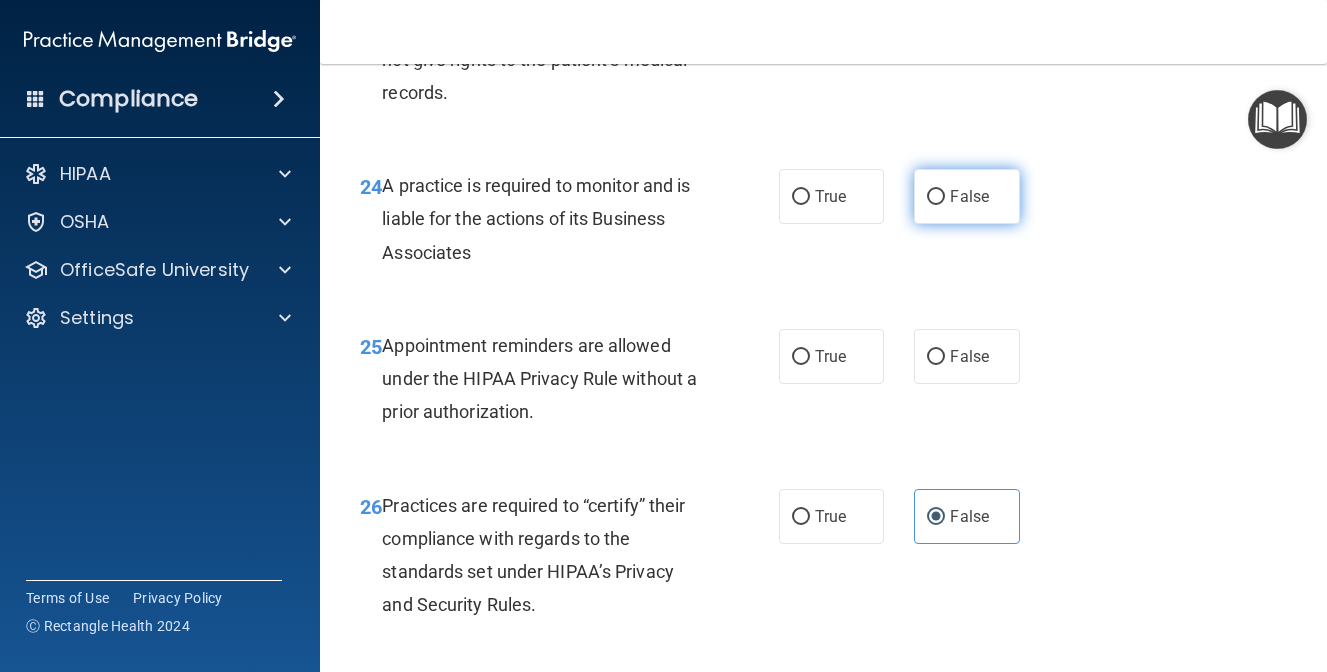 click on "False" at bounding box center (967, 196) 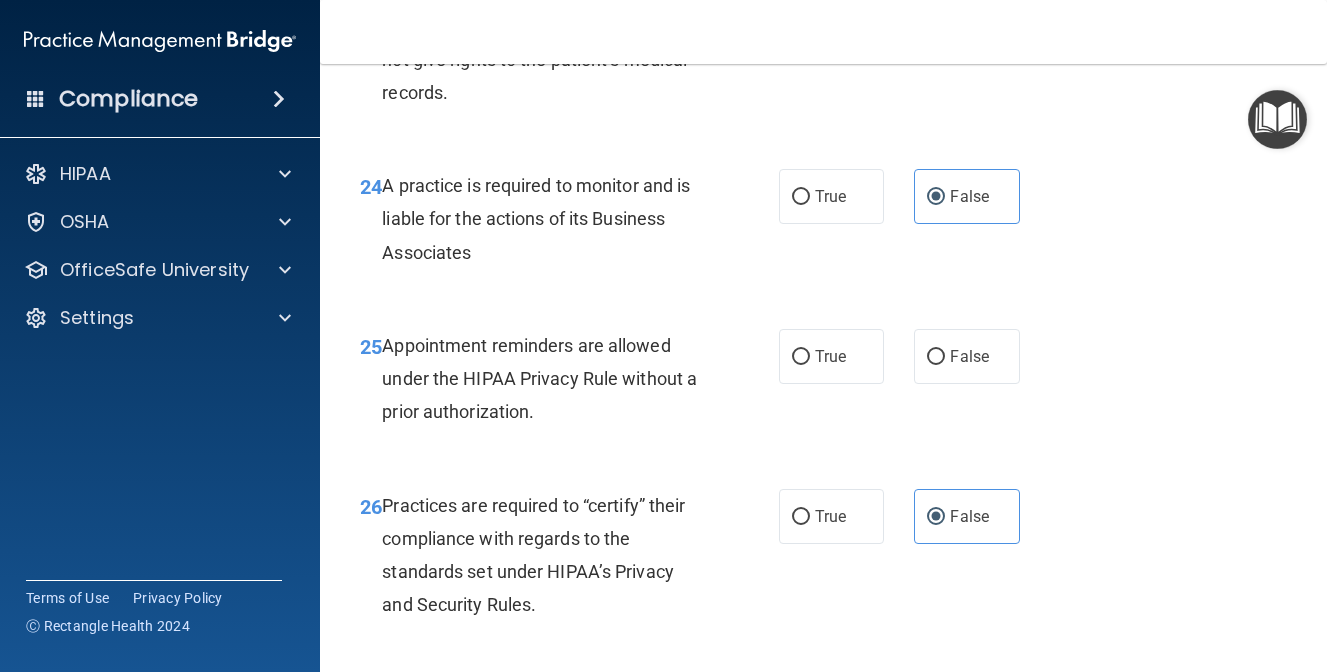 click on "False" at bounding box center (969, -30) 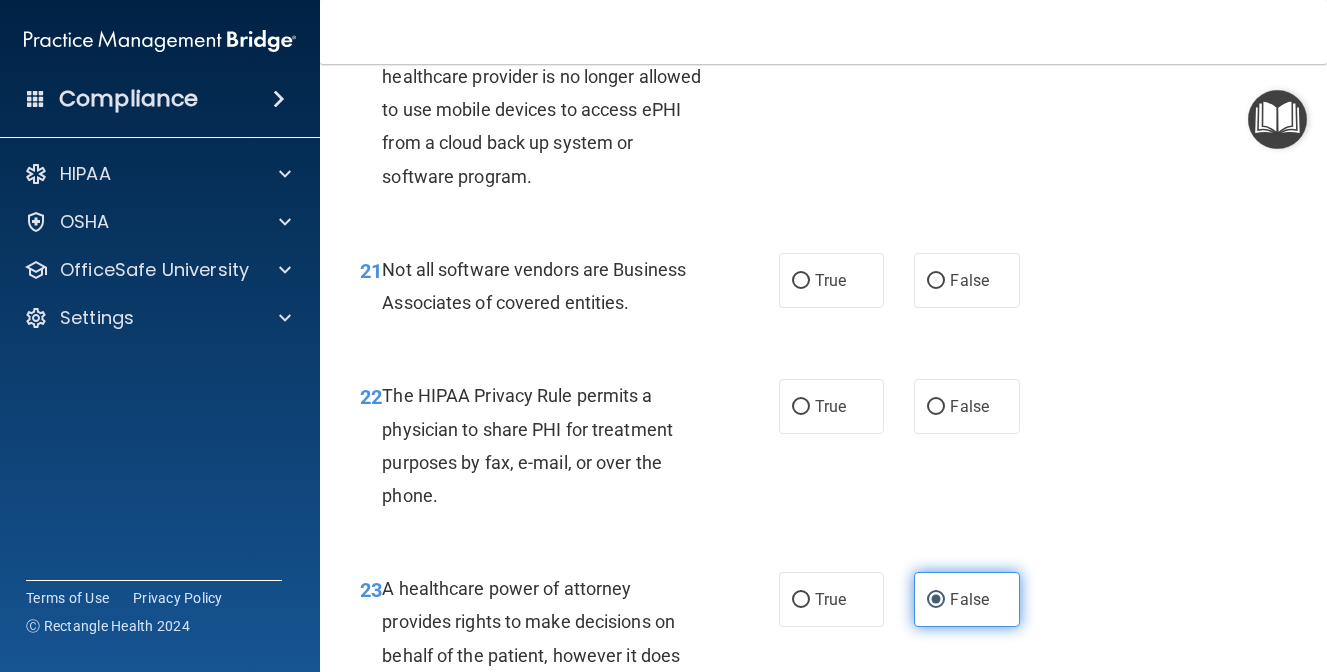 scroll, scrollTop: 4055, scrollLeft: 0, axis: vertical 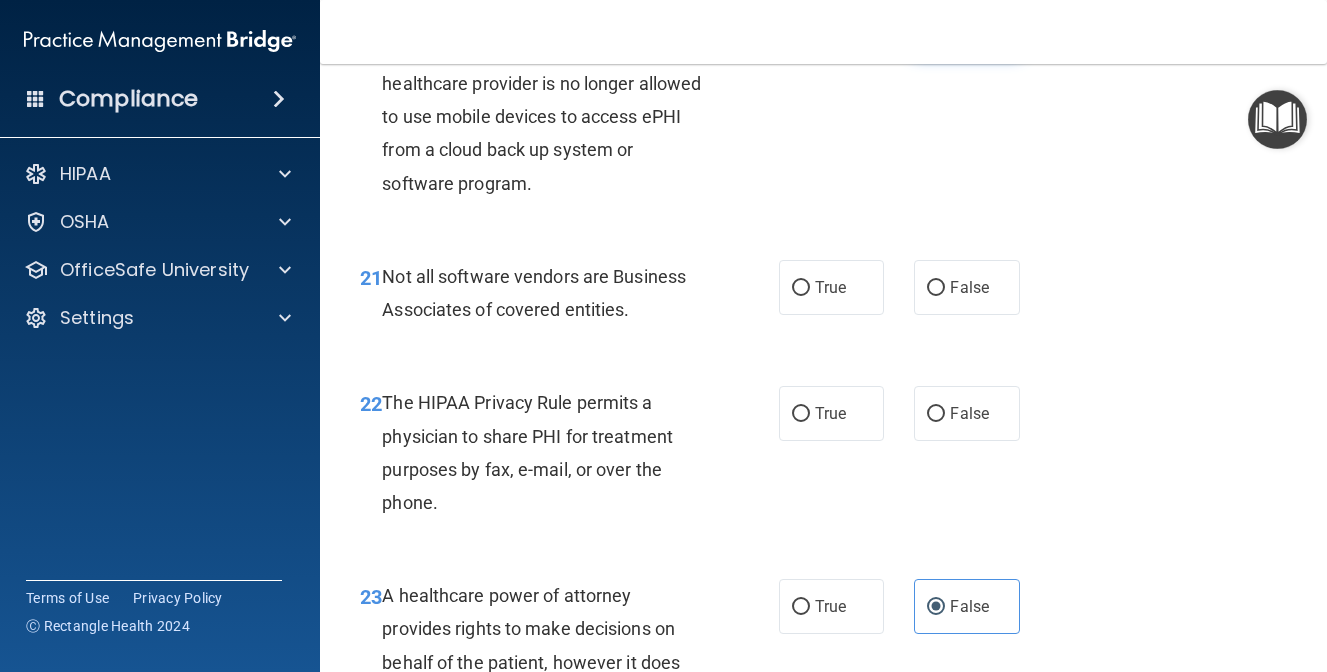 click on "False" at bounding box center [969, 28] 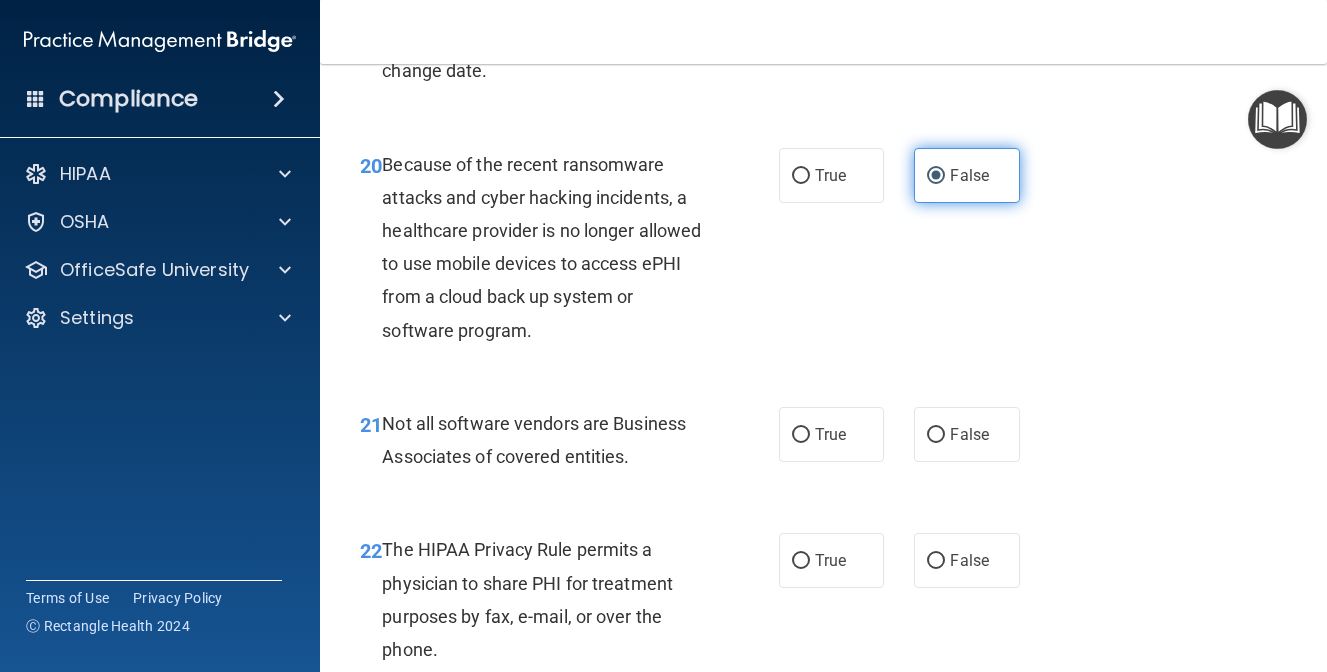 scroll, scrollTop: 3860, scrollLeft: 0, axis: vertical 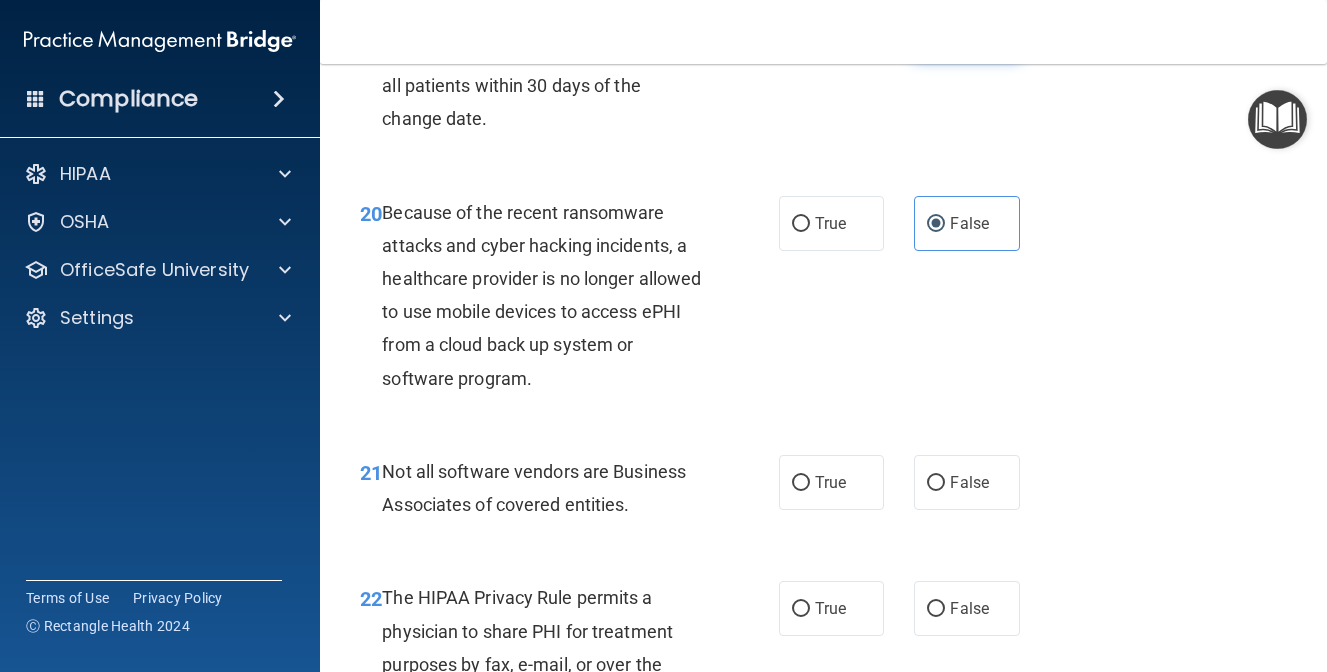 click on "False" at bounding box center [969, 30] 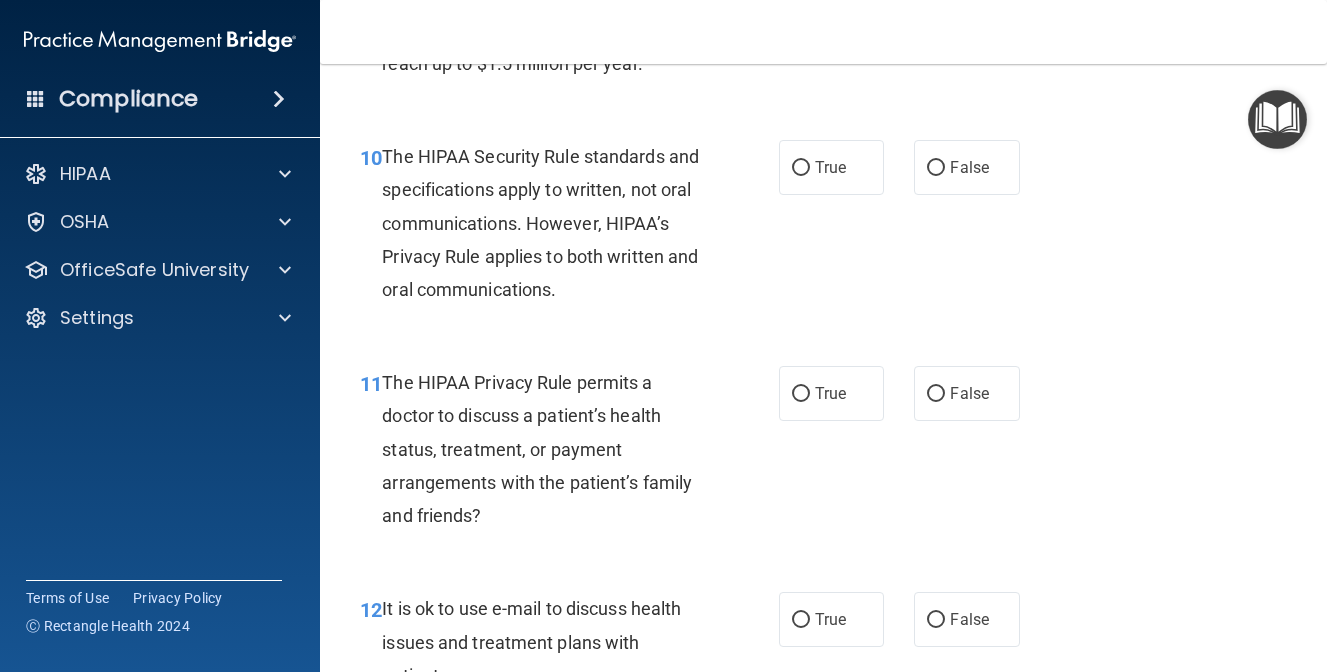 scroll, scrollTop: 1898, scrollLeft: 0, axis: vertical 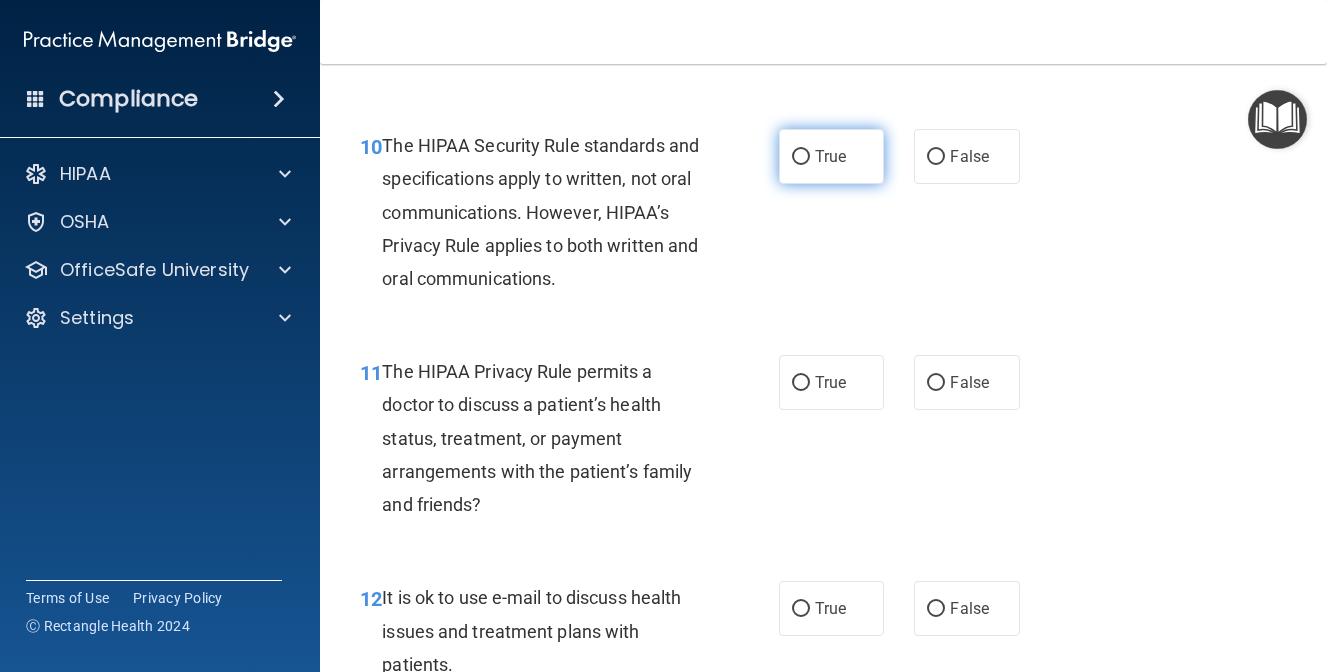 click on "True" at bounding box center [832, 156] 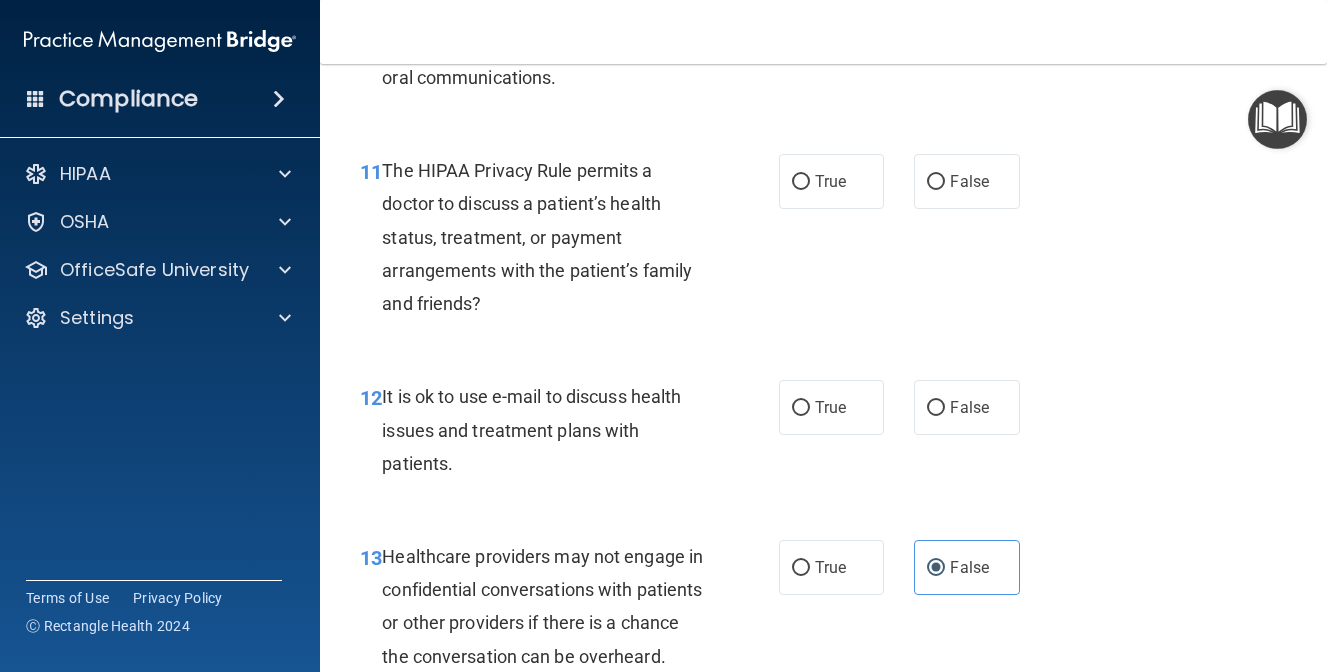 scroll, scrollTop: 2101, scrollLeft: 0, axis: vertical 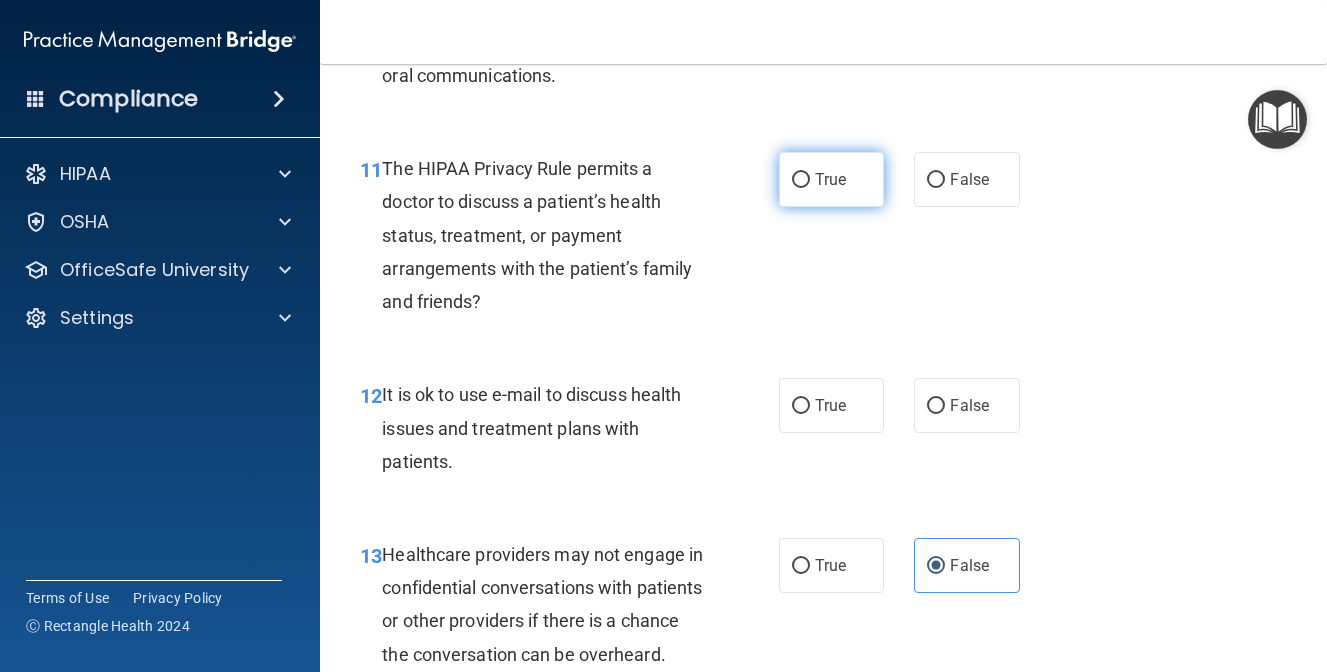 click on "True" at bounding box center (830, 179) 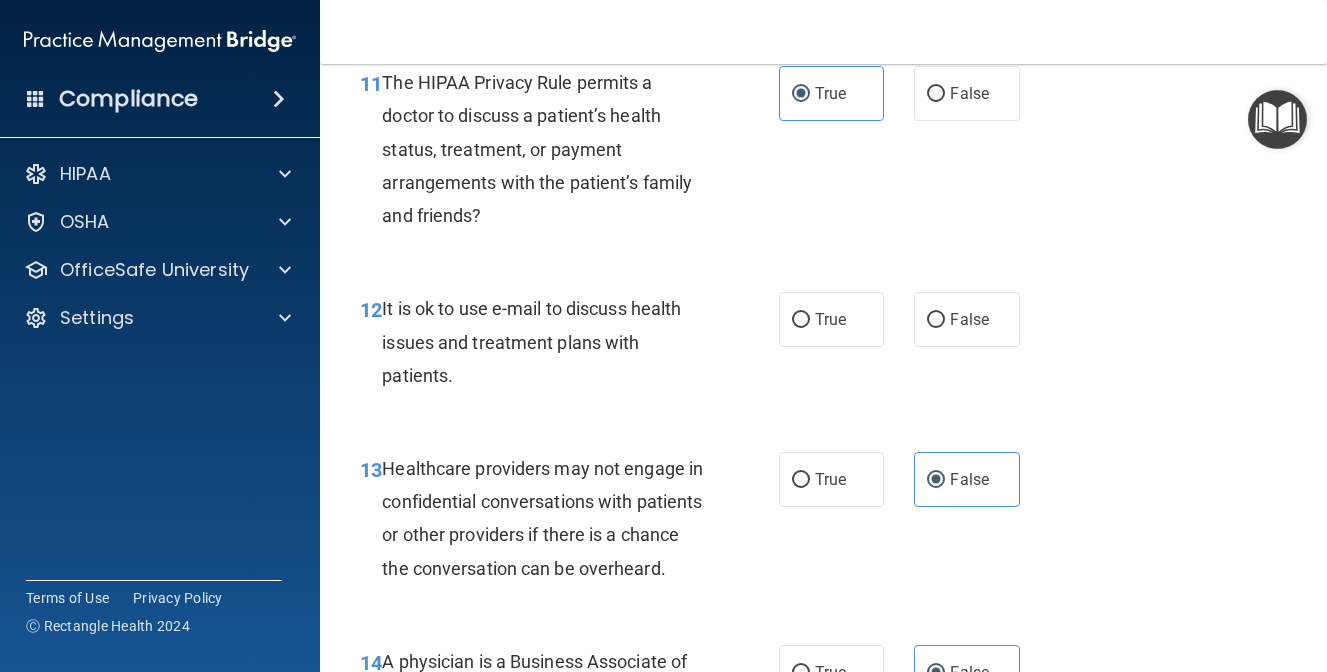 scroll, scrollTop: 2188, scrollLeft: 0, axis: vertical 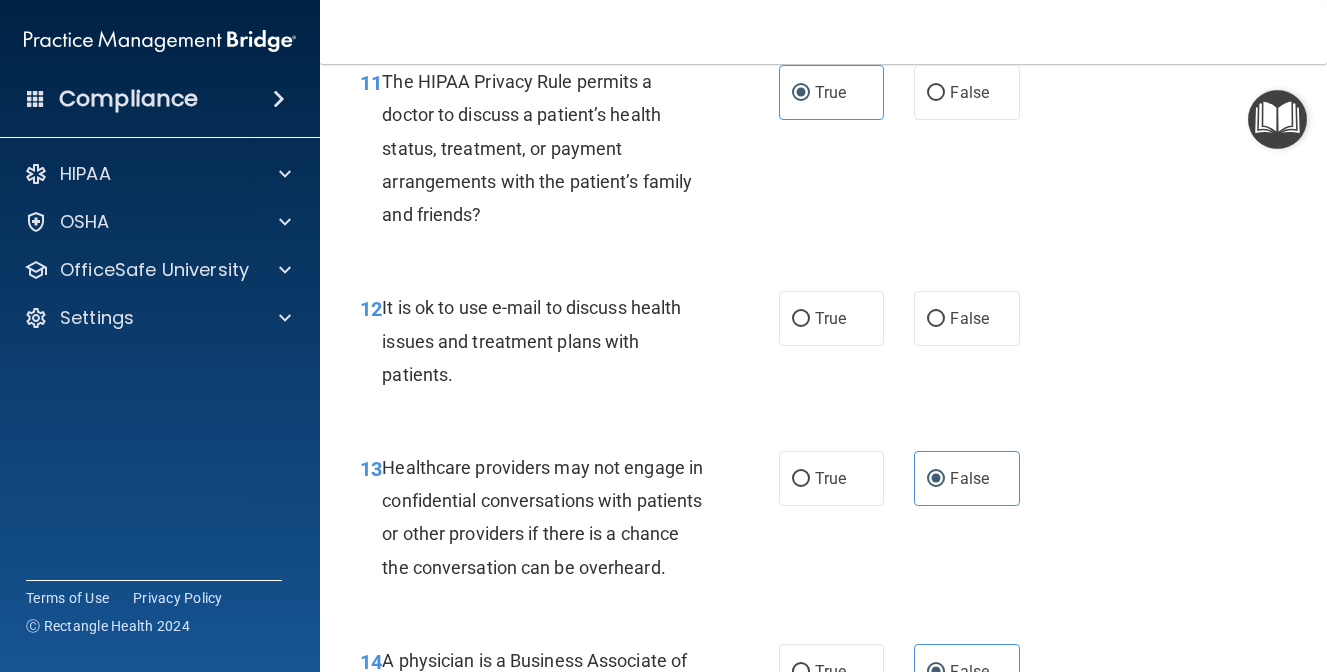 click on "True           False" at bounding box center (906, 92) 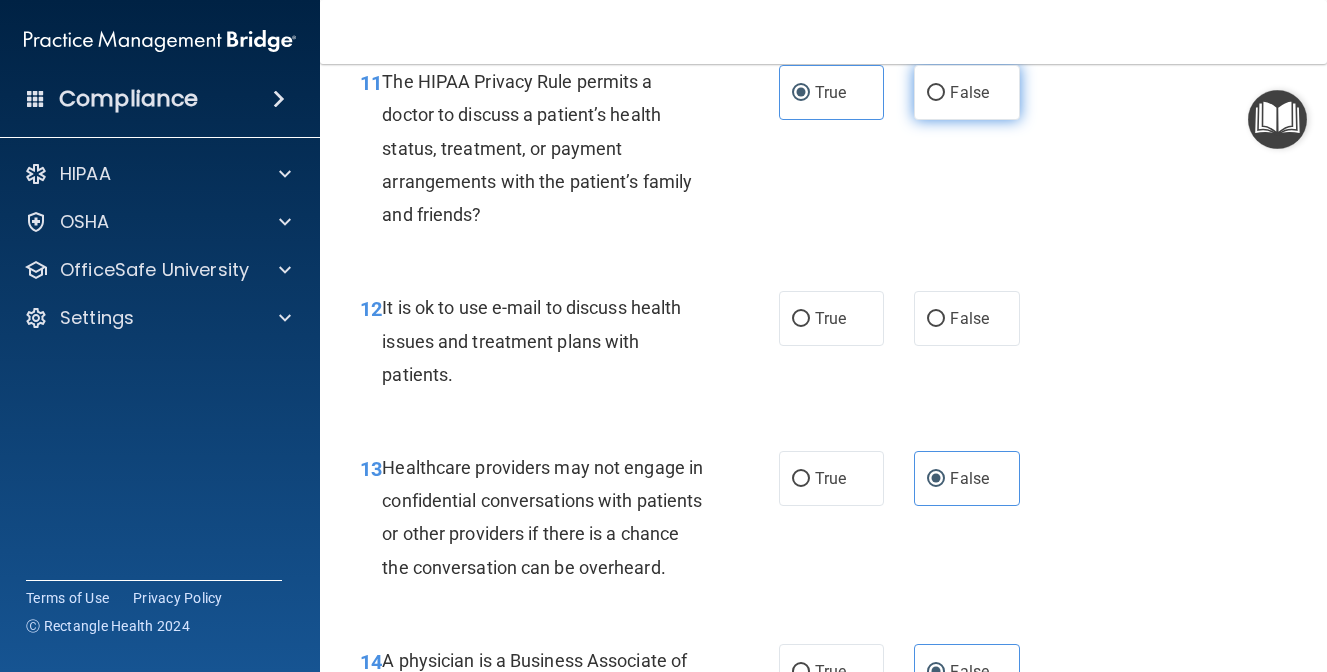 click on "False" at bounding box center (967, 92) 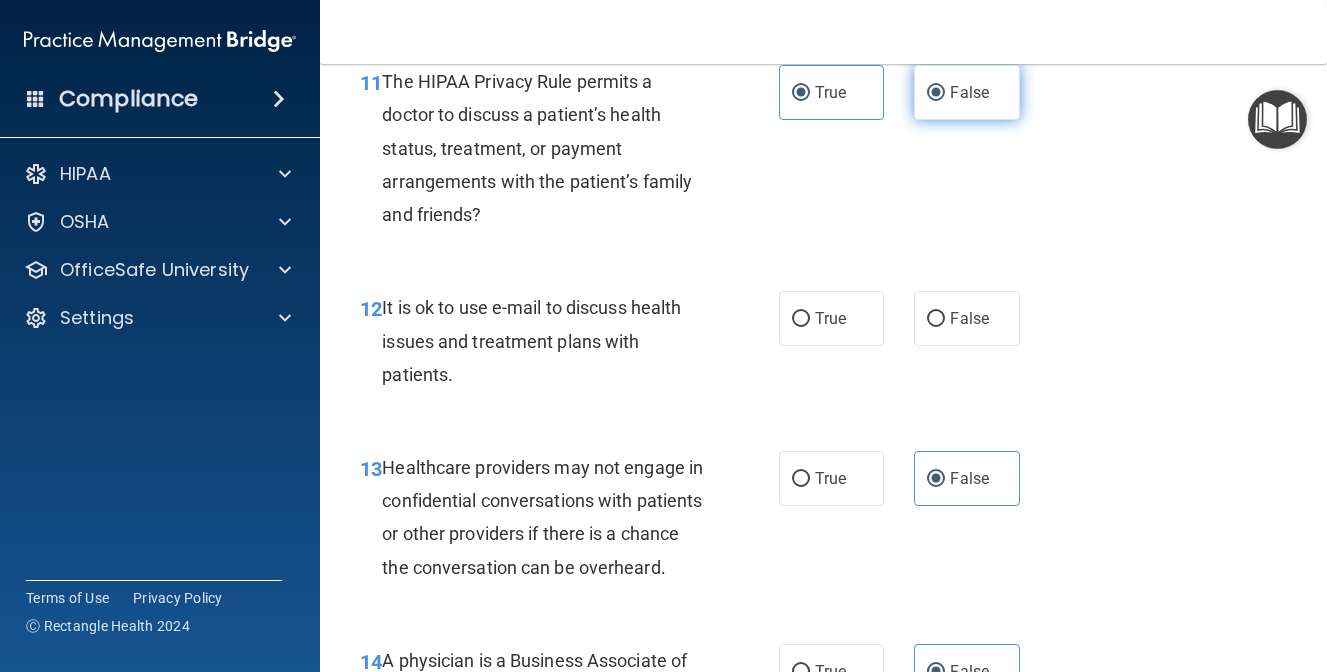 radio on "false" 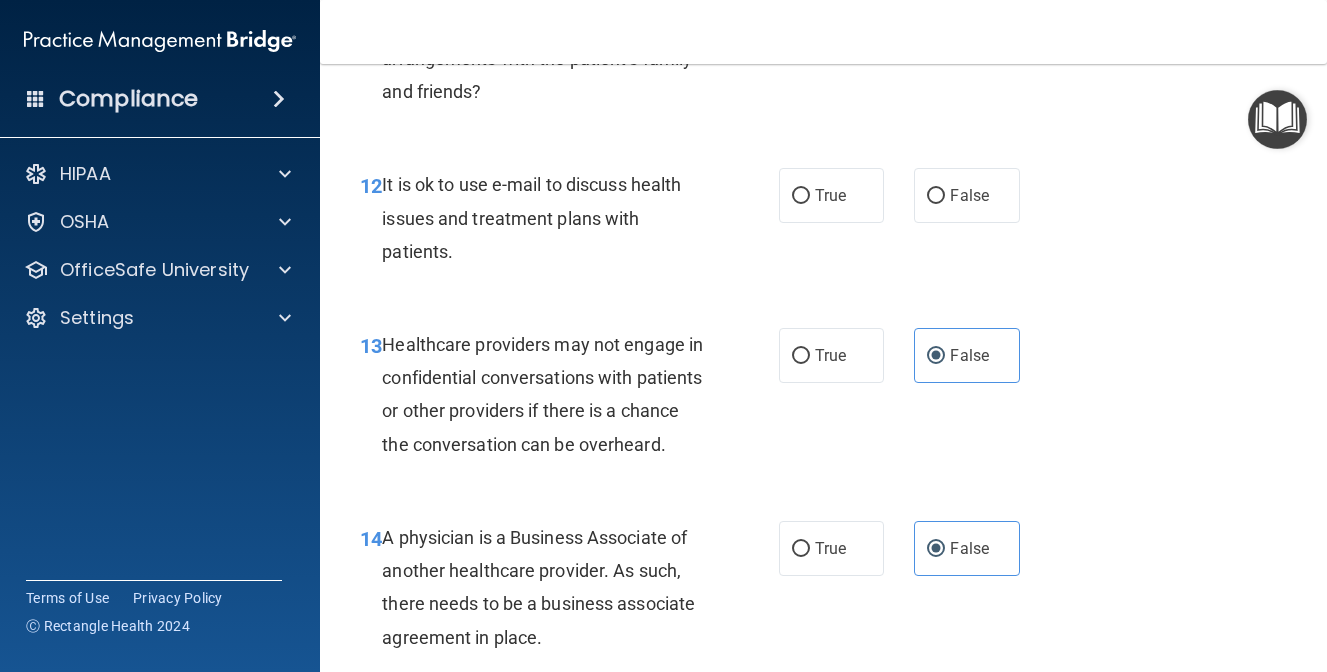 scroll, scrollTop: 2325, scrollLeft: 0, axis: vertical 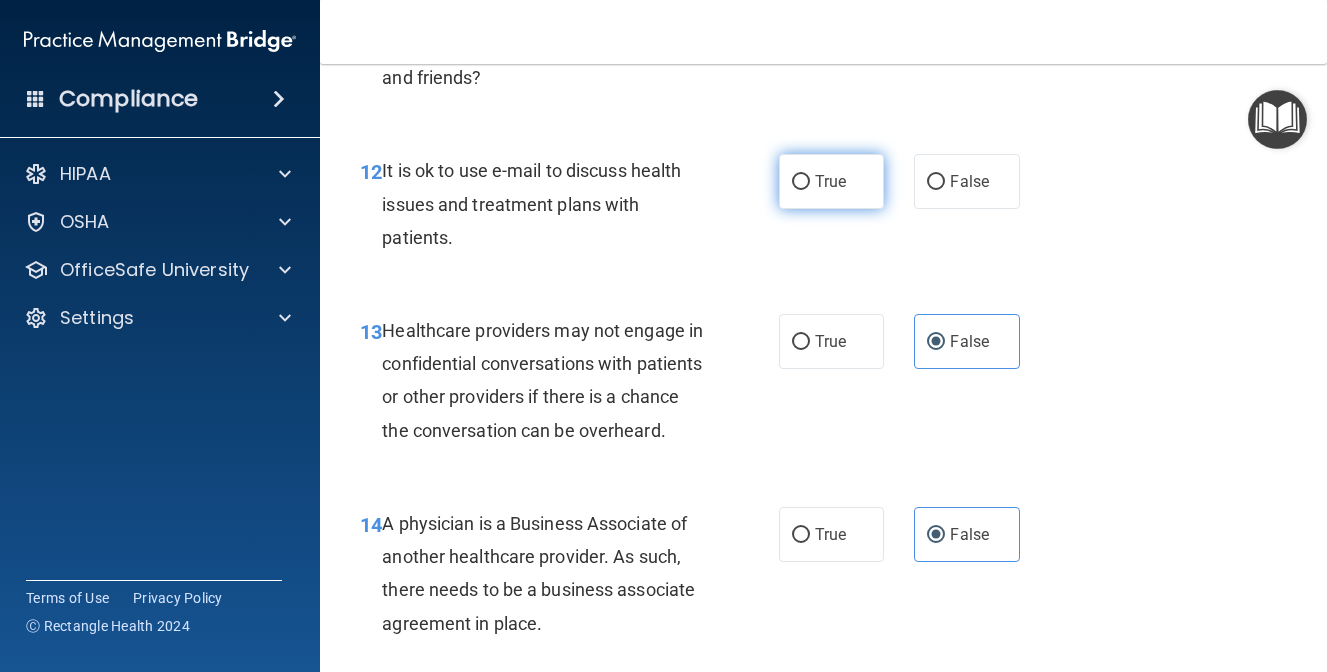 click on "True" at bounding box center (830, 181) 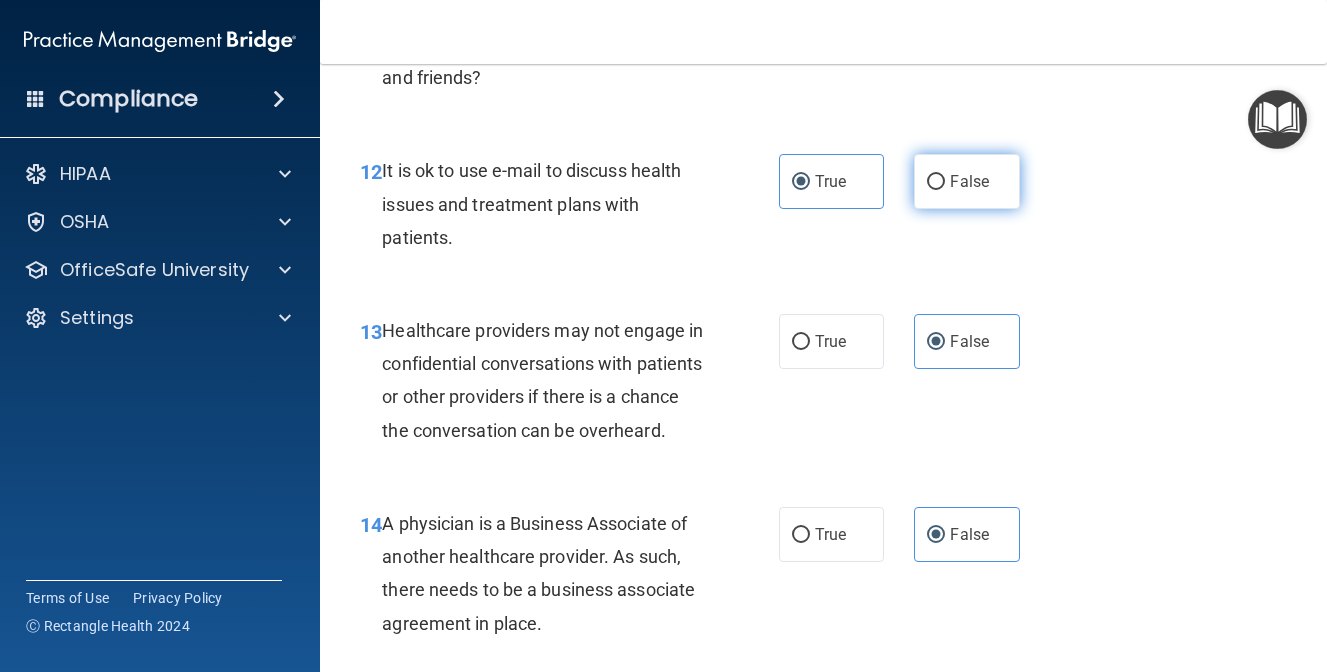 click on "False" at bounding box center [969, 181] 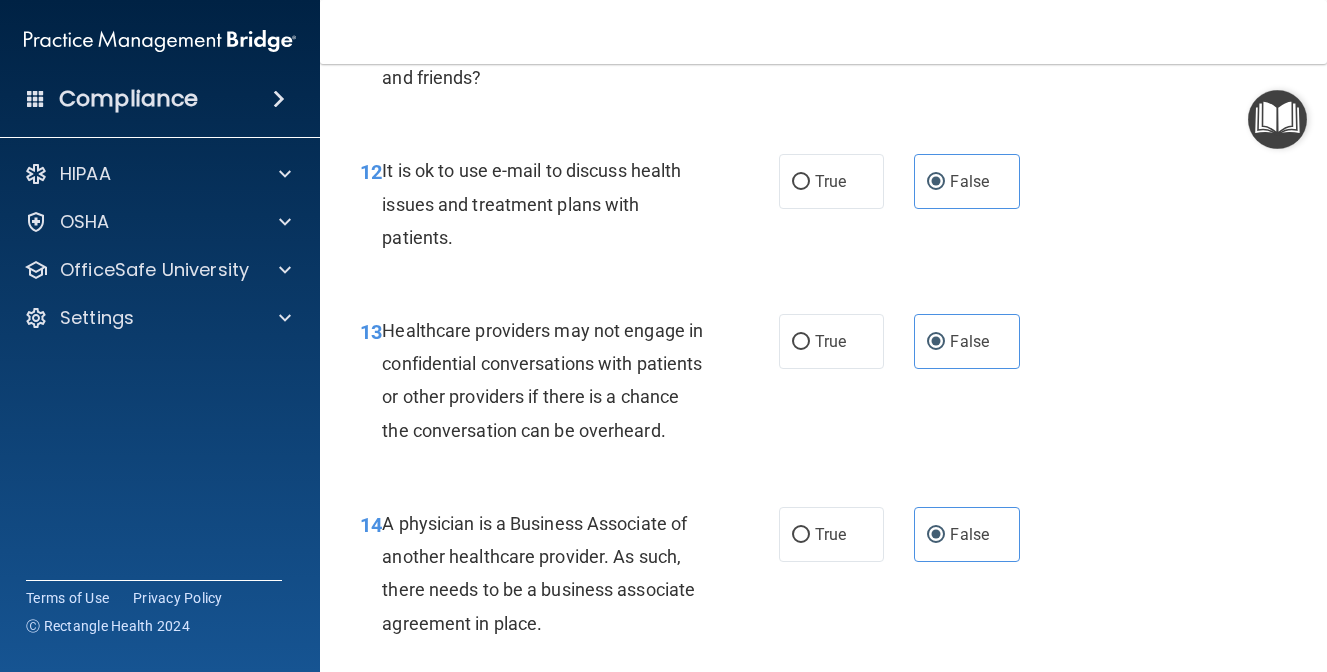 click on "True           False" at bounding box center (906, 181) 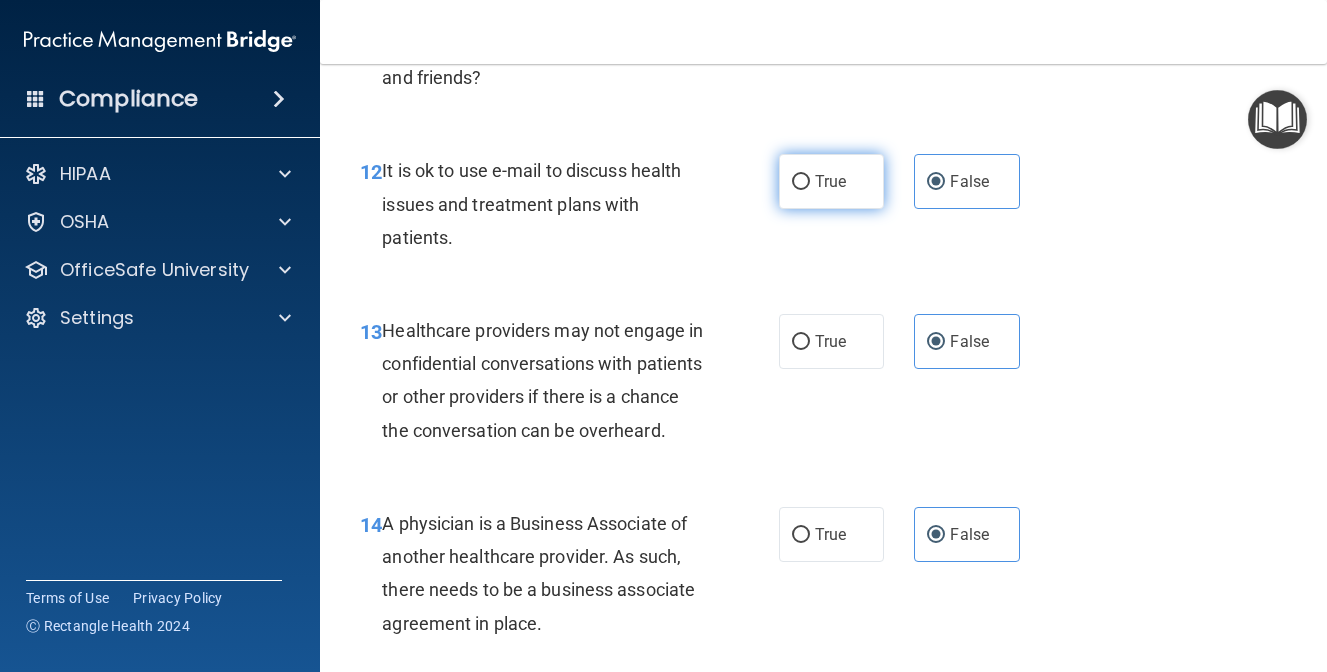 click on "True" at bounding box center [832, 181] 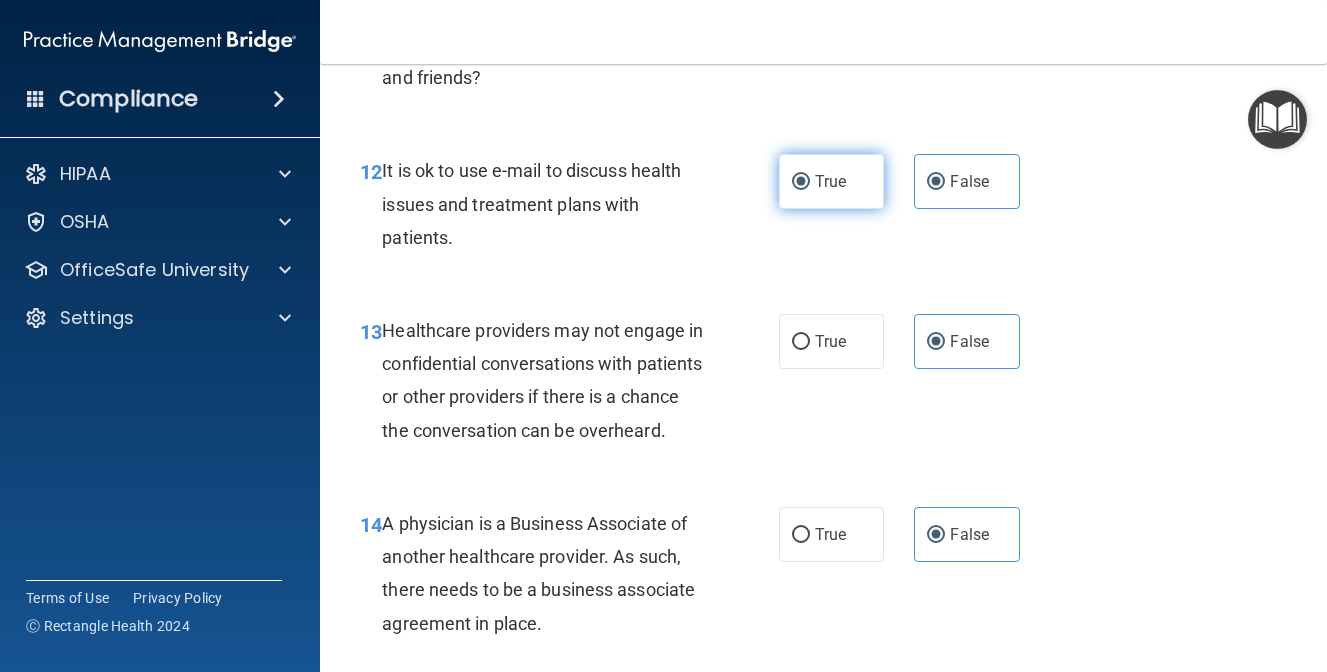 radio on "false" 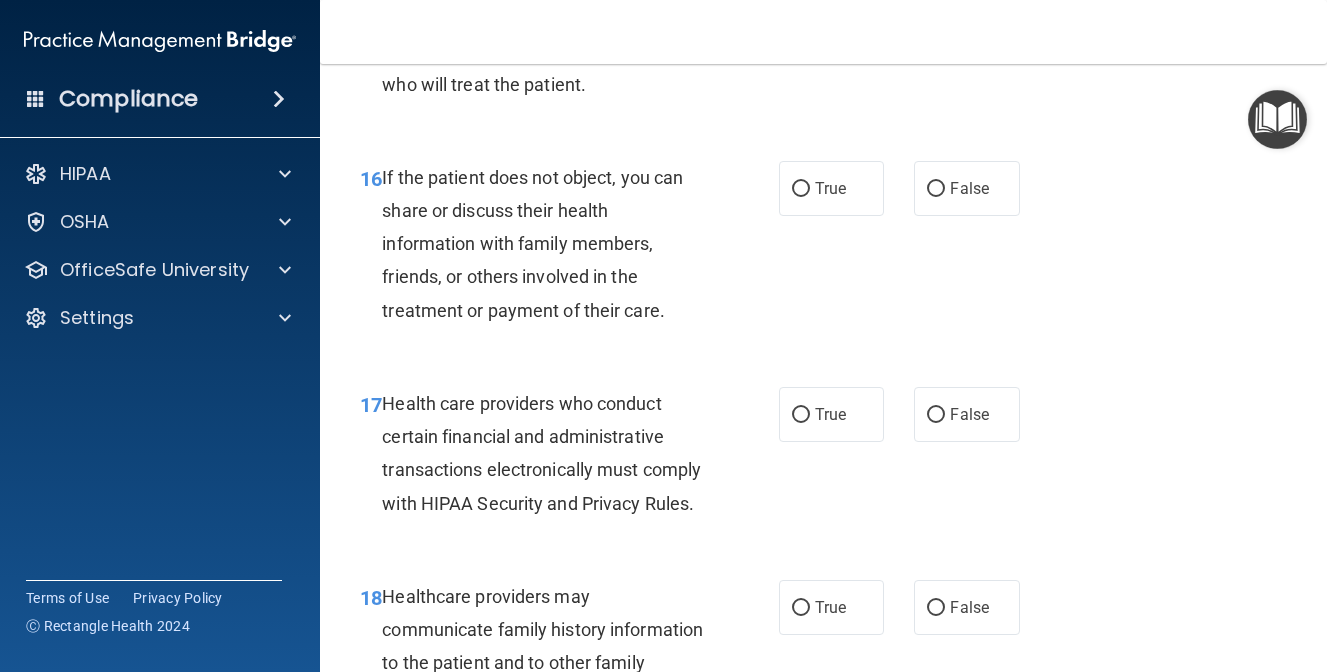 scroll, scrollTop: 3094, scrollLeft: 0, axis: vertical 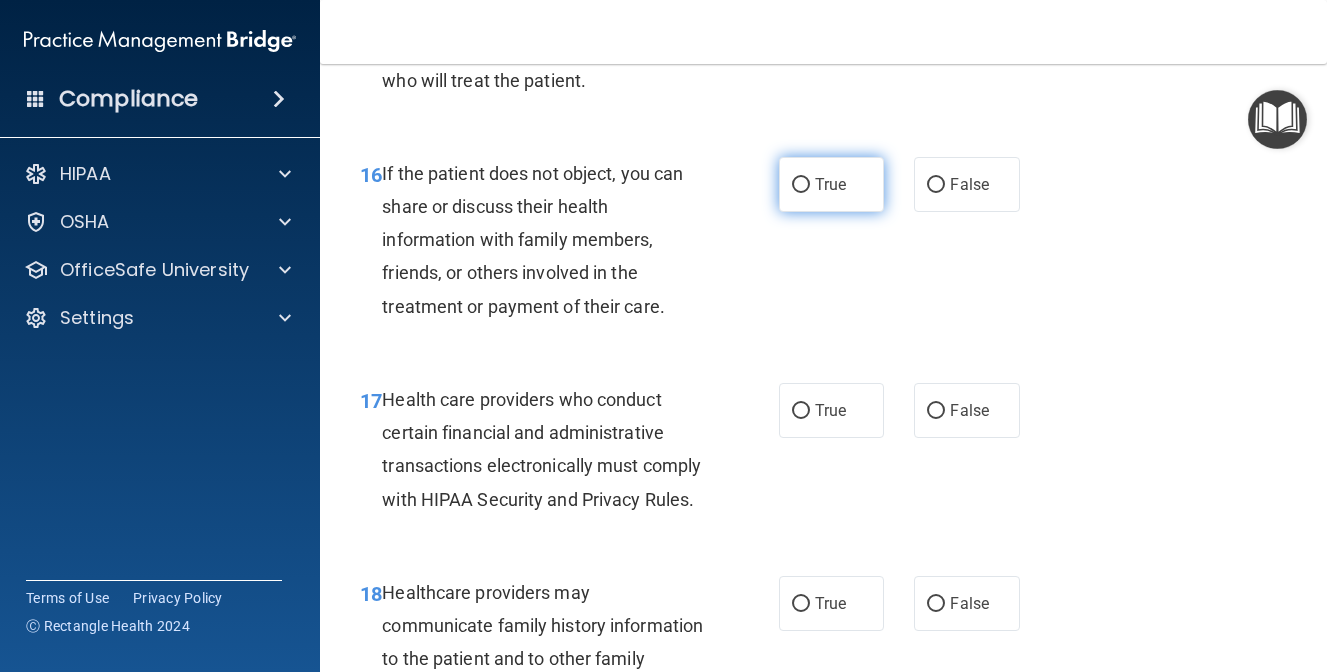 click on "True" at bounding box center [832, 184] 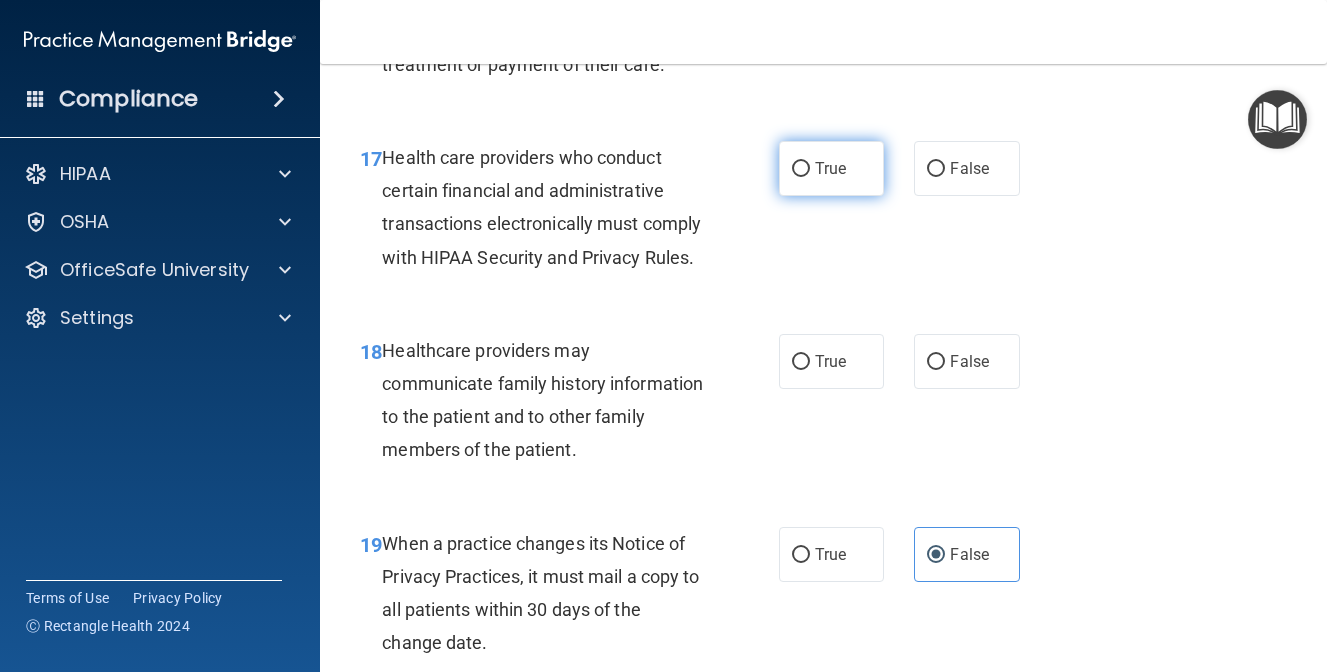scroll, scrollTop: 3342, scrollLeft: 0, axis: vertical 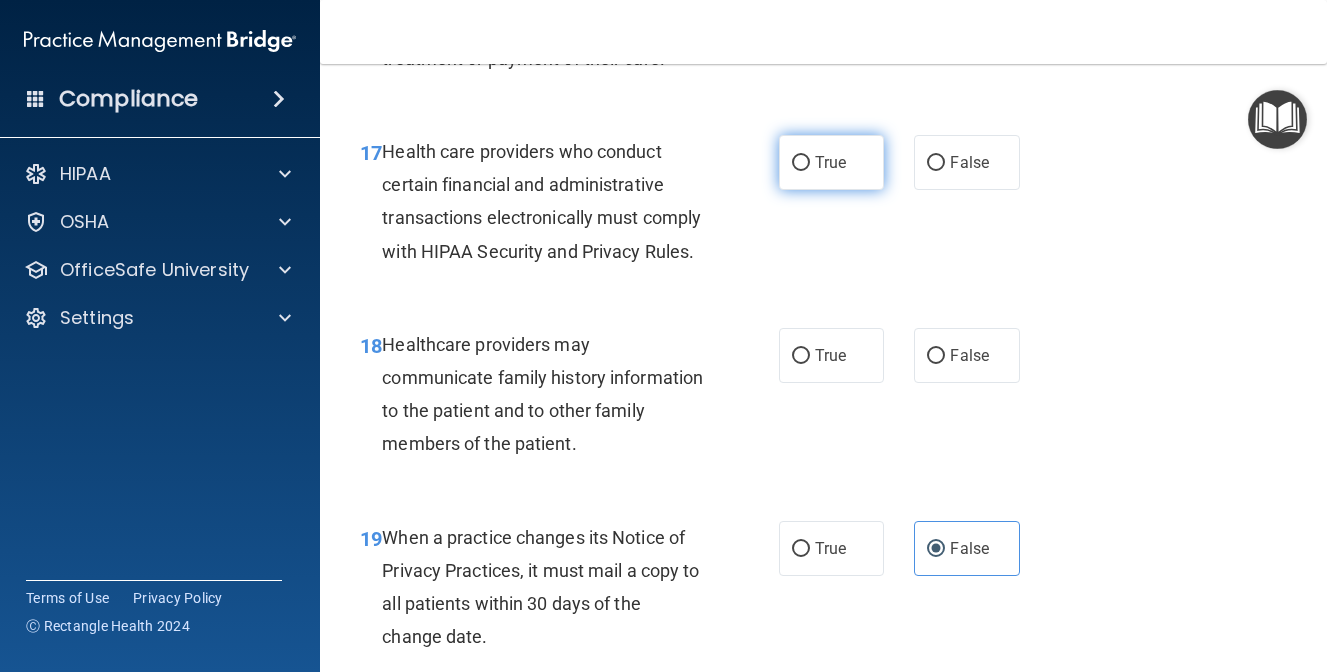 click on "True" at bounding box center [832, 162] 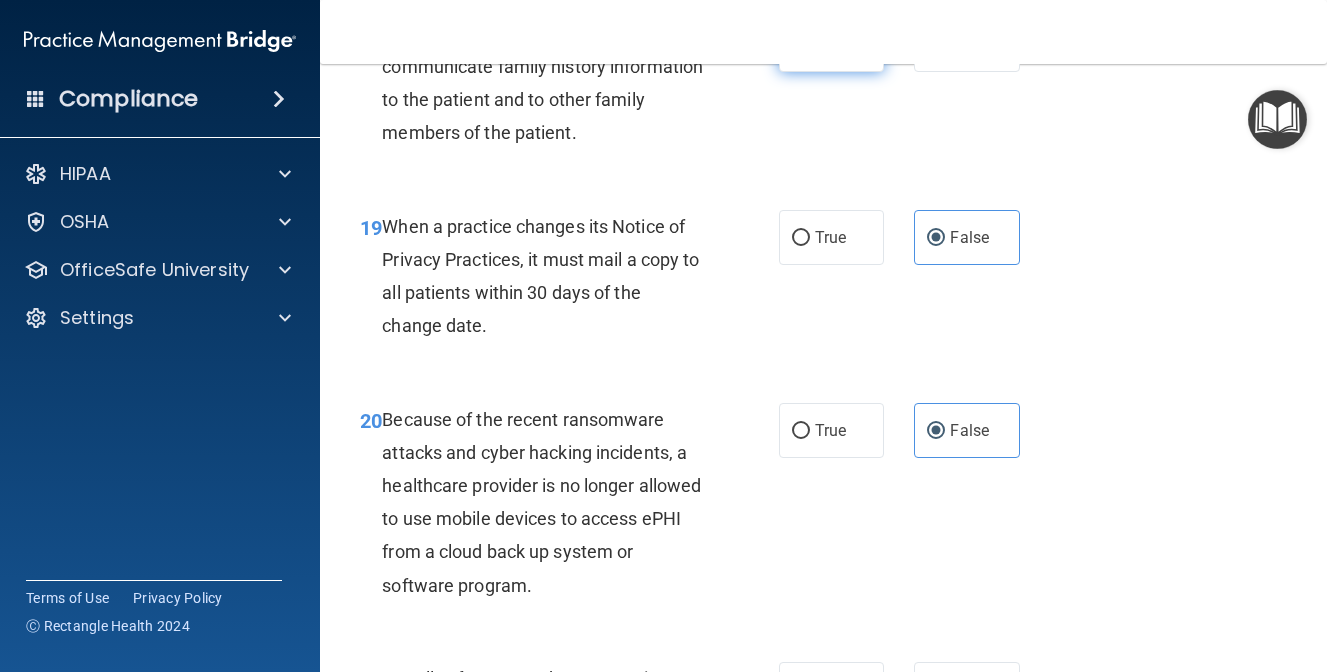 scroll, scrollTop: 3658, scrollLeft: 0, axis: vertical 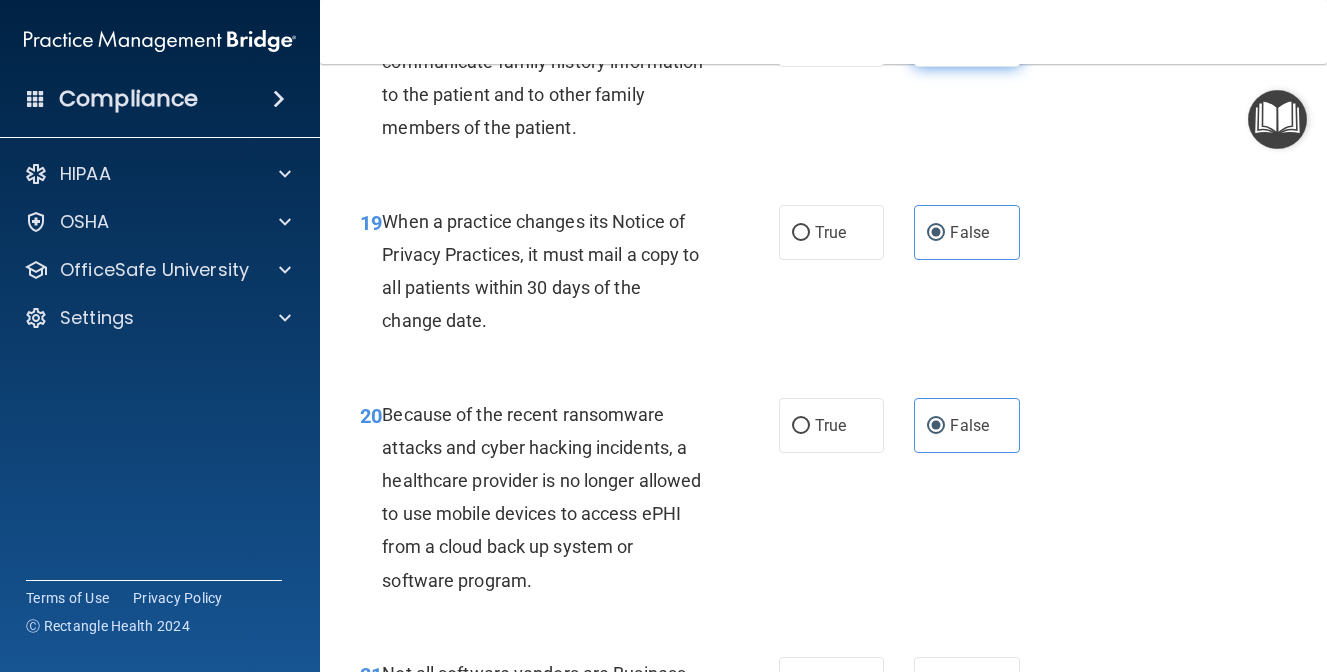 click on "False" at bounding box center [967, 39] 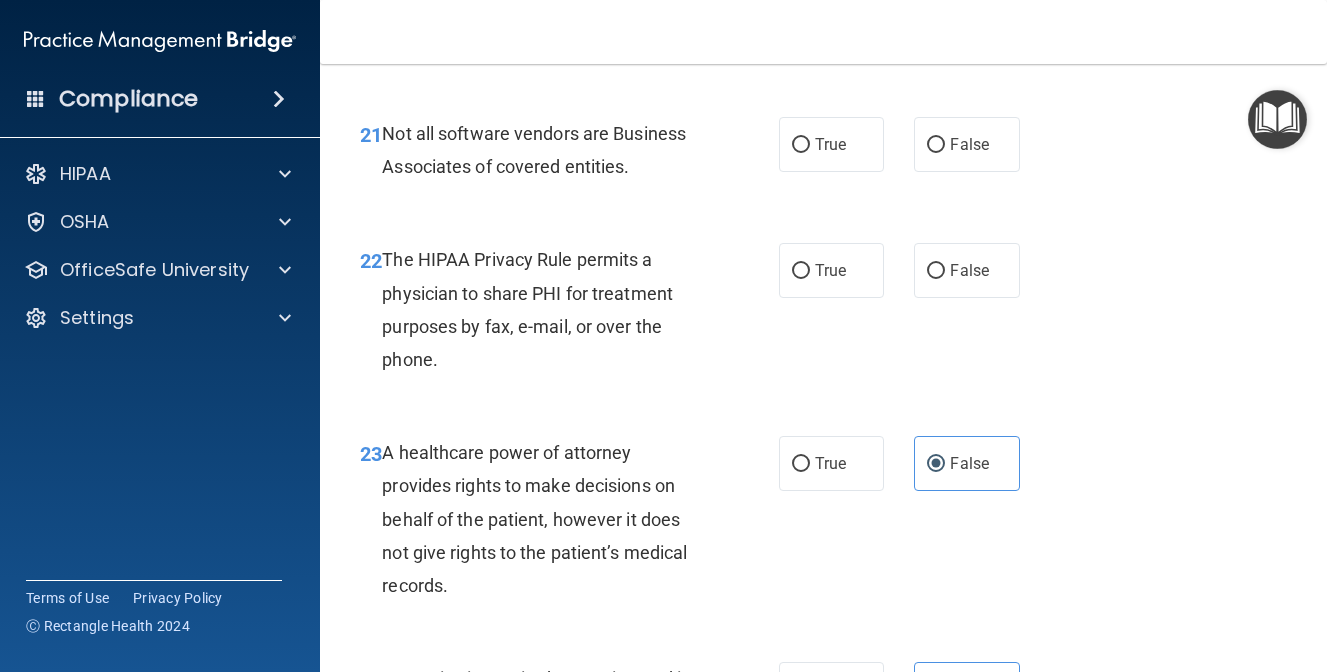scroll, scrollTop: 4285, scrollLeft: 0, axis: vertical 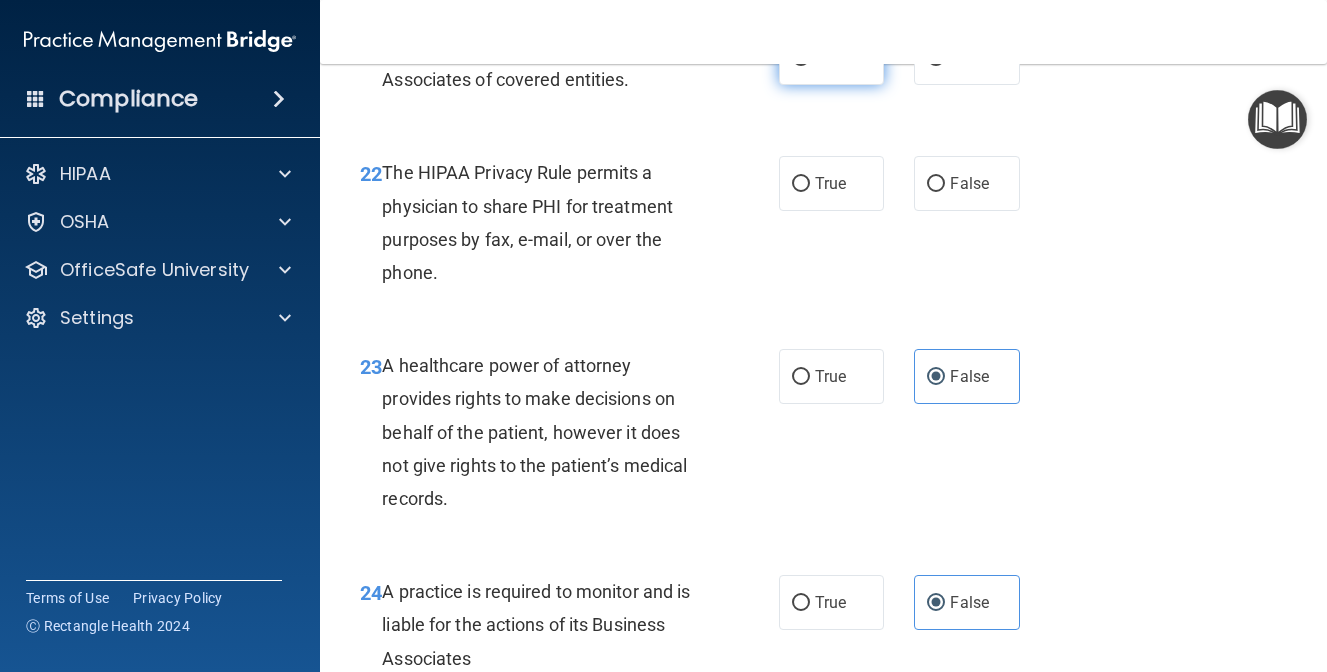 click on "True" at bounding box center [832, 57] 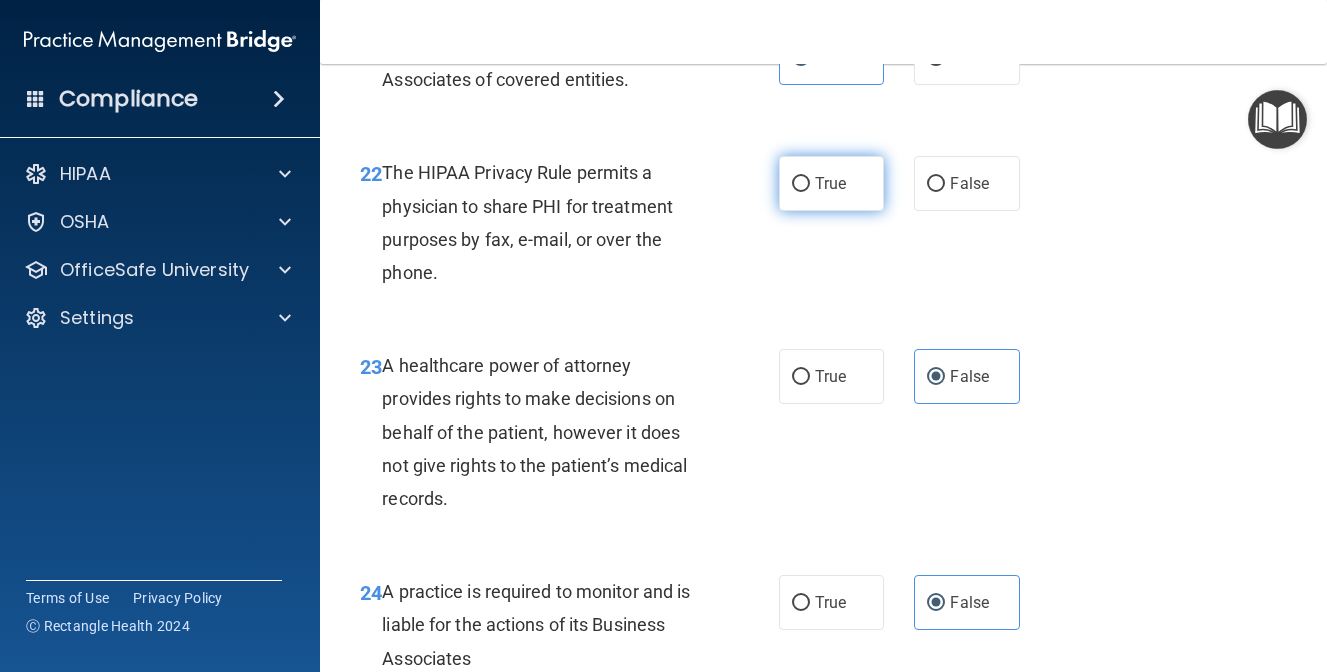 click on "True" at bounding box center (832, 183) 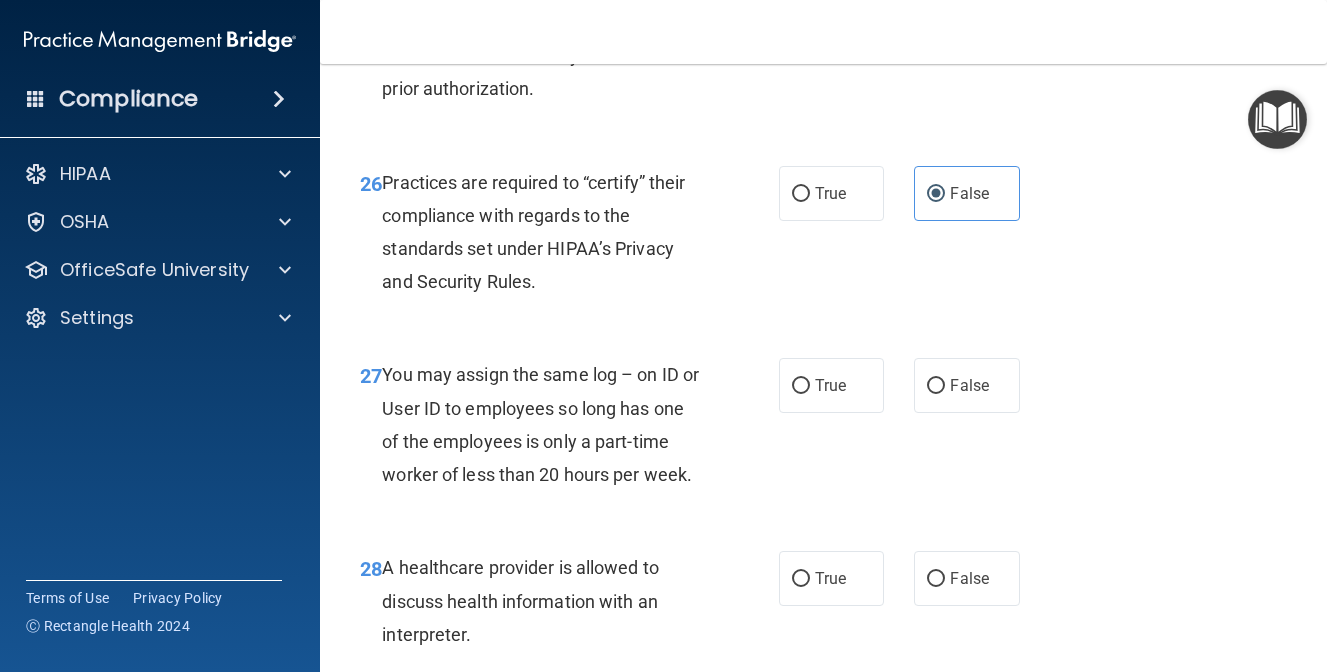scroll, scrollTop: 5012, scrollLeft: 0, axis: vertical 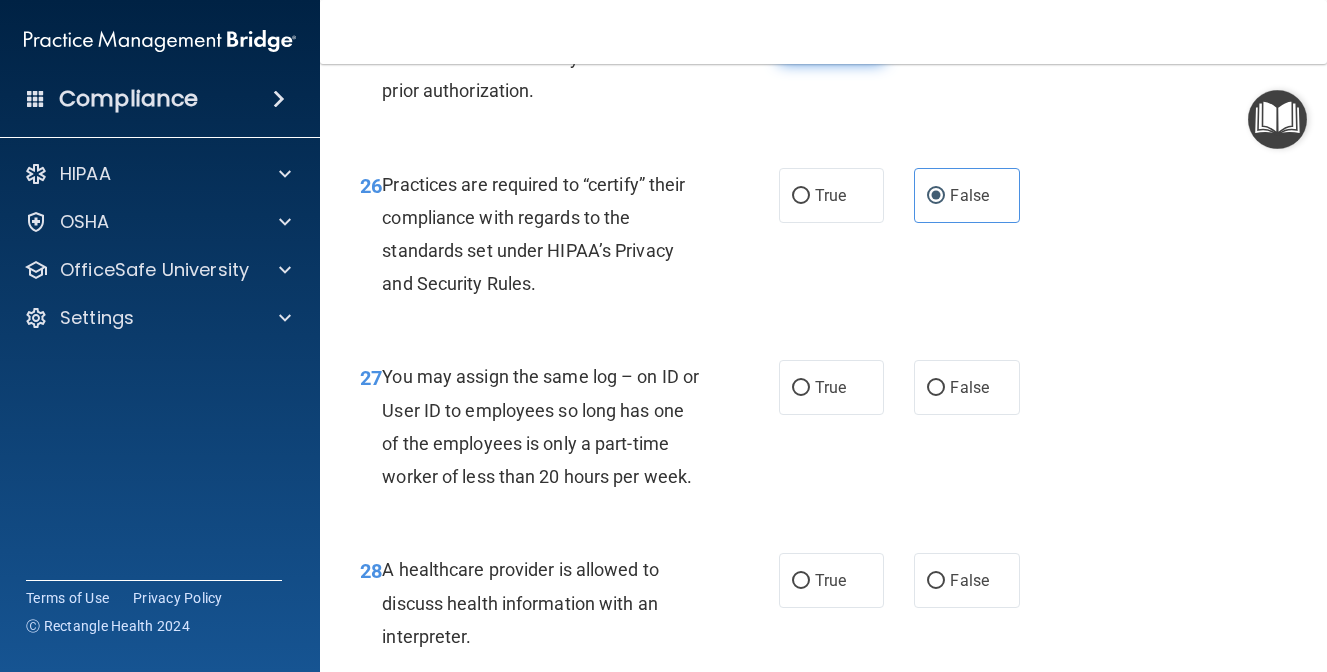 click on "True" at bounding box center (830, 35) 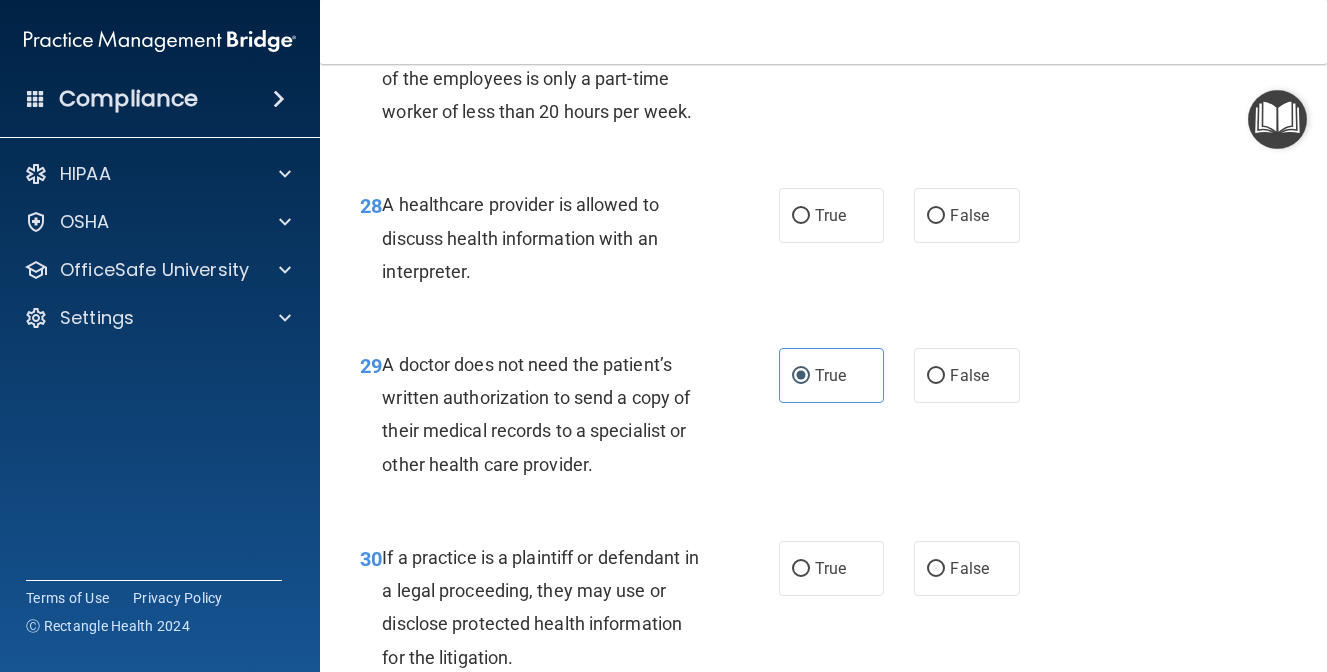 scroll, scrollTop: 5392, scrollLeft: 0, axis: vertical 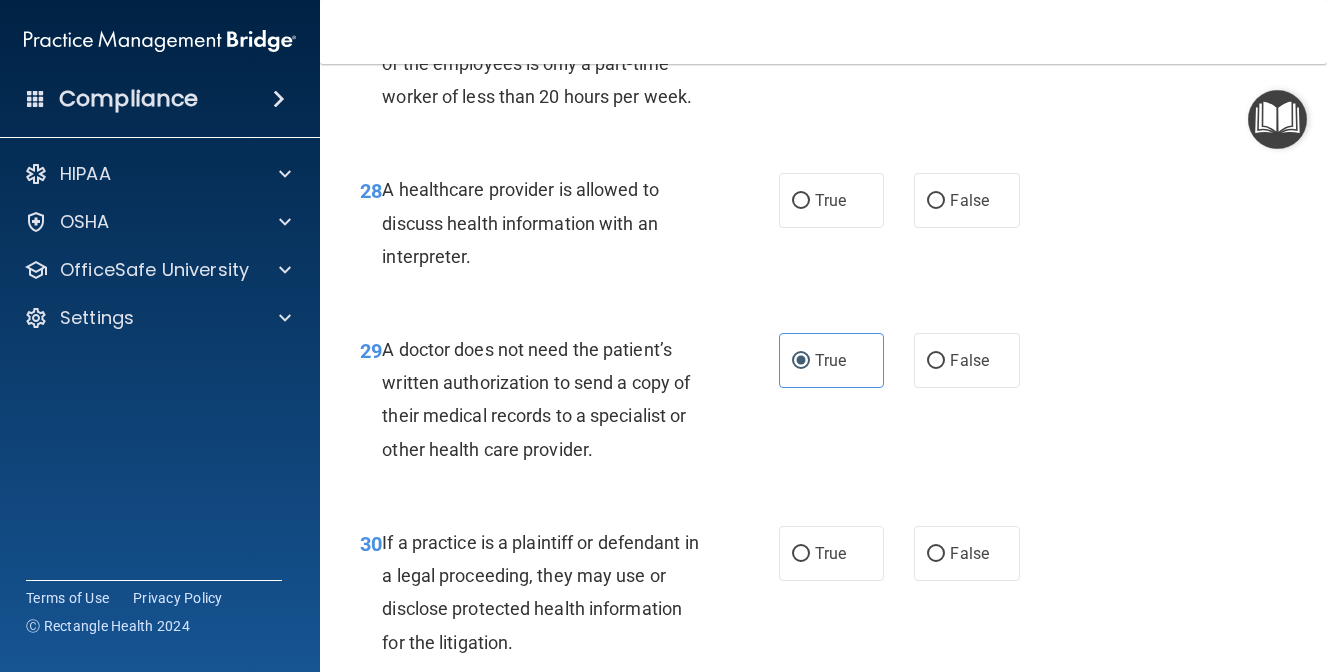 click on "False" at bounding box center (967, 7) 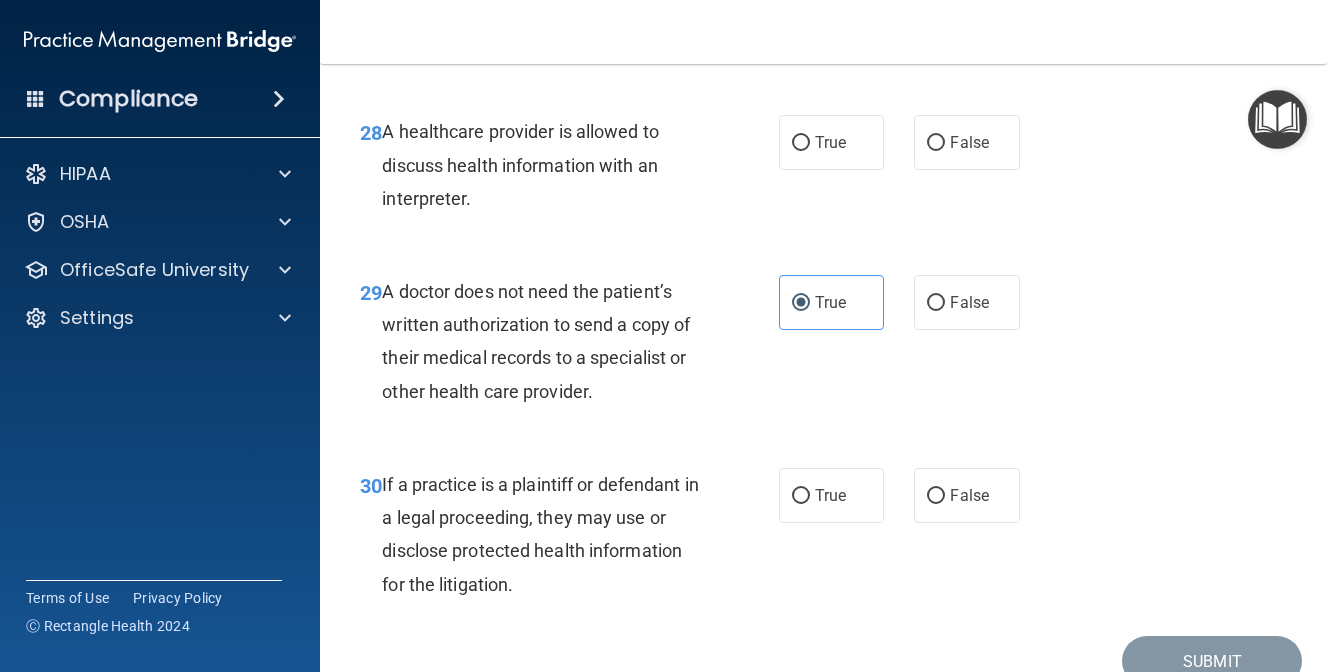 scroll, scrollTop: 5452, scrollLeft: 0, axis: vertical 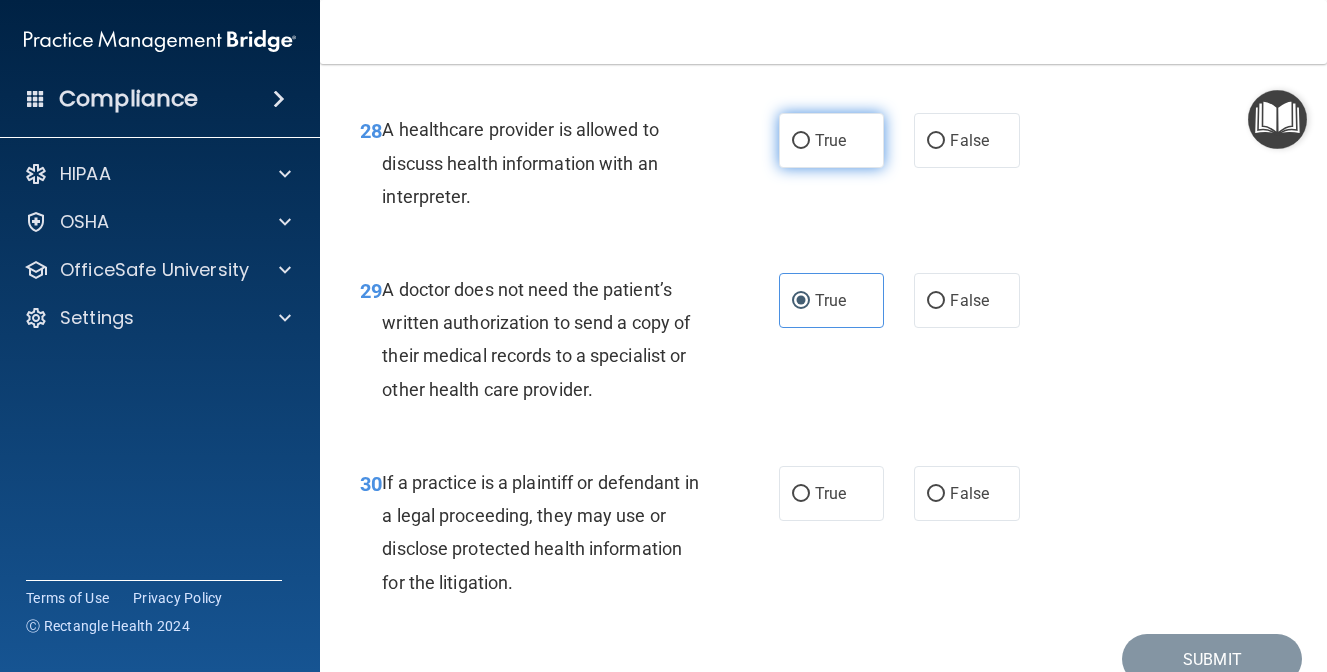 click on "True" at bounding box center (830, 140) 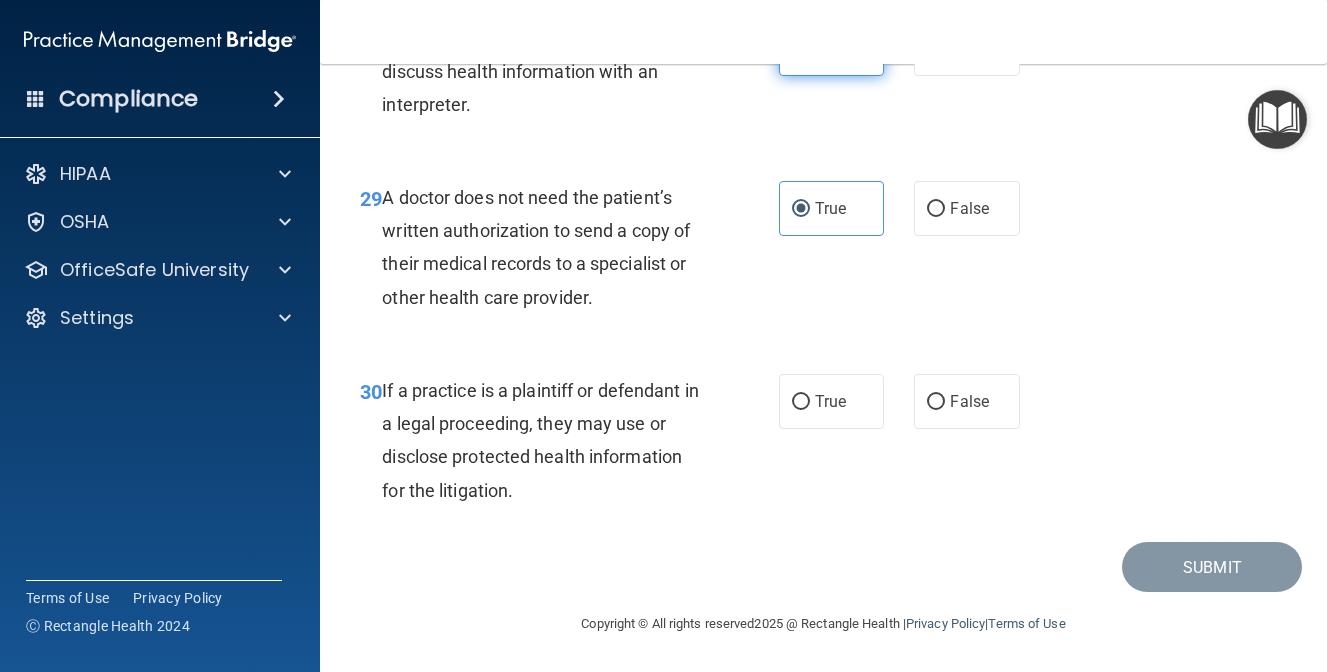 scroll, scrollTop: 5678, scrollLeft: 0, axis: vertical 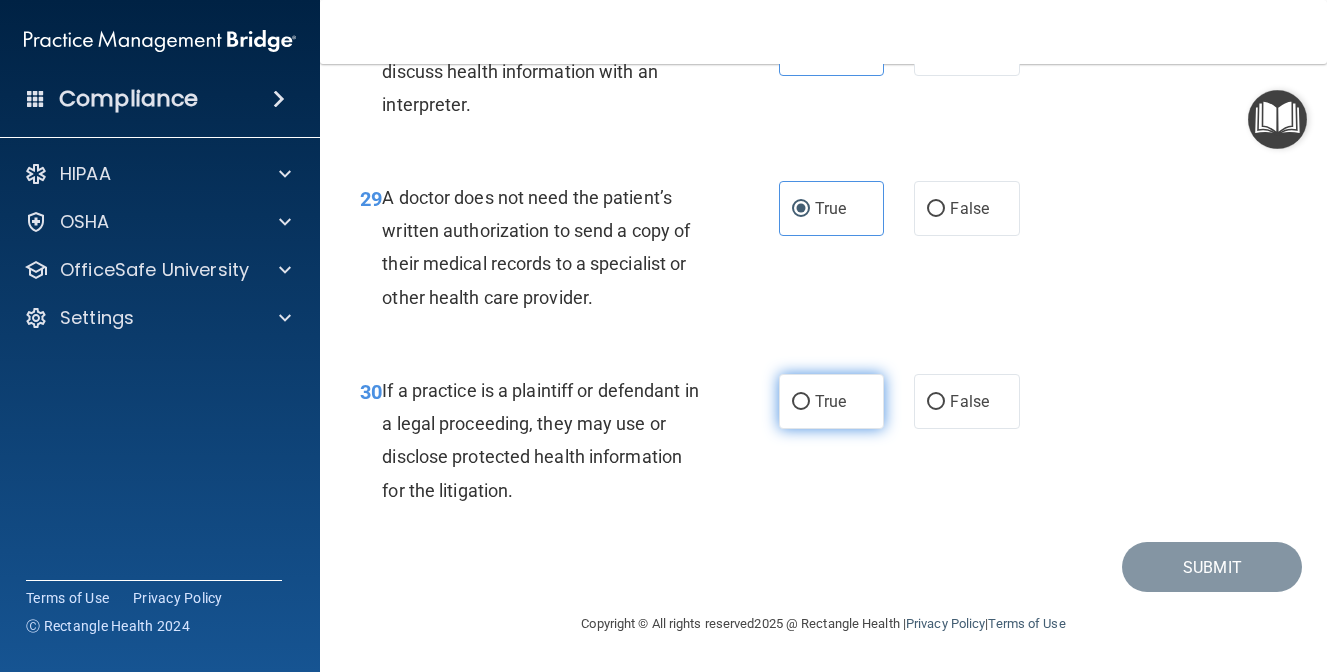 click on "True" at bounding box center (832, 401) 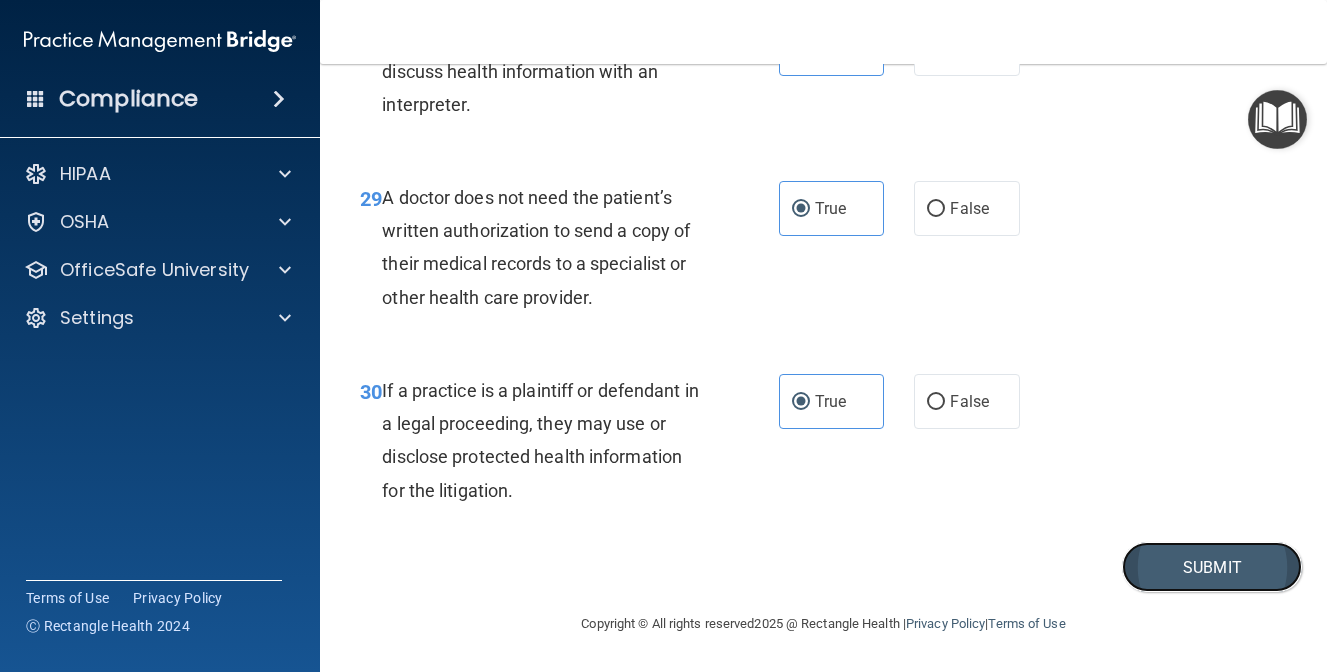 click on "Submit" at bounding box center (1212, 567) 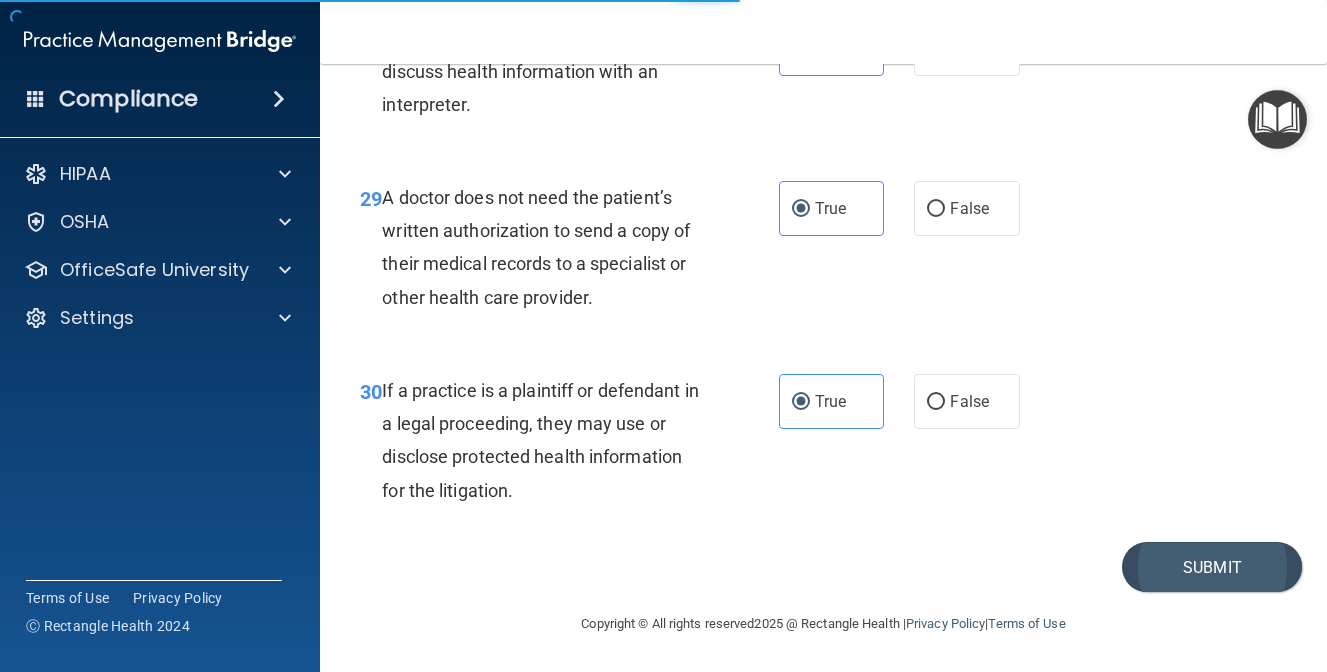 scroll, scrollTop: 0, scrollLeft: 0, axis: both 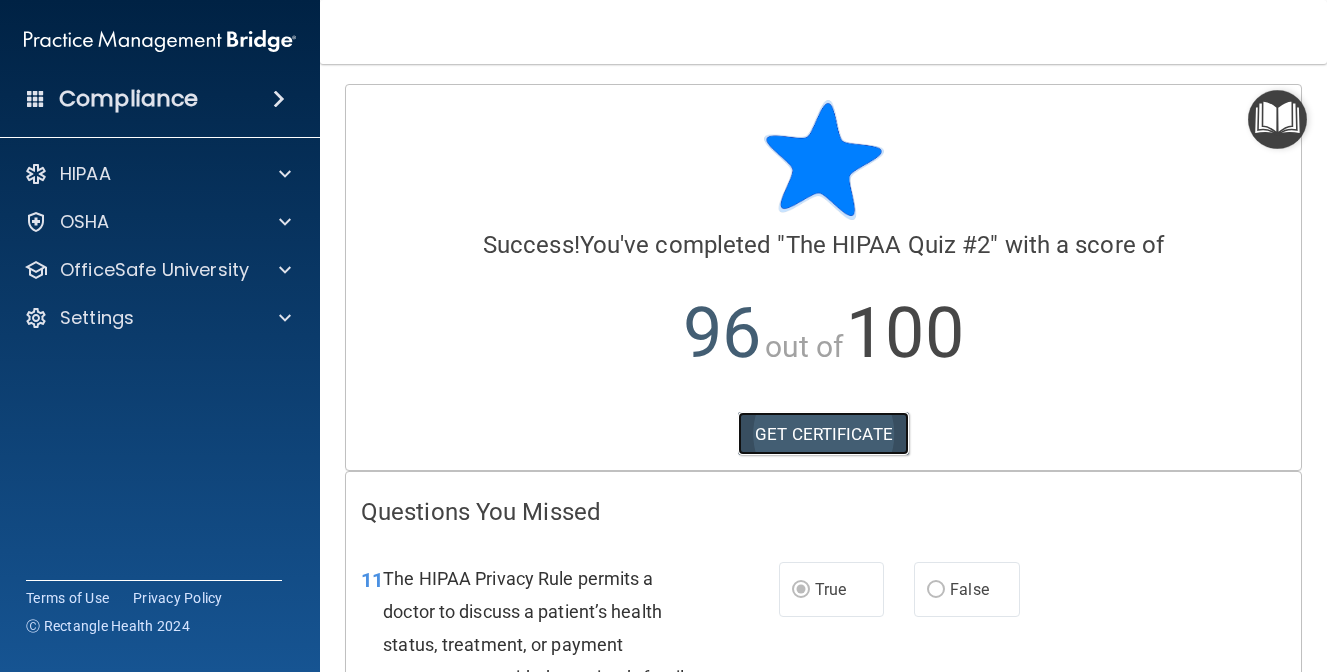 click on "GET CERTIFICATE" at bounding box center [823, 434] 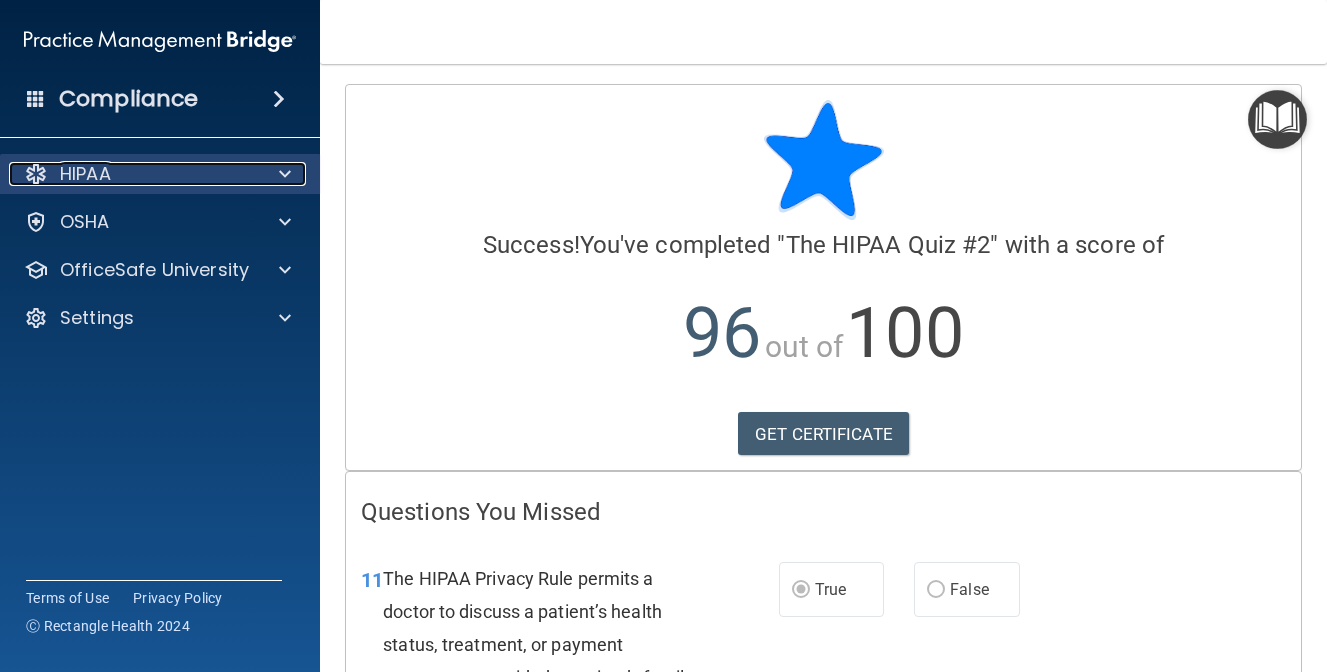 click at bounding box center (282, 174) 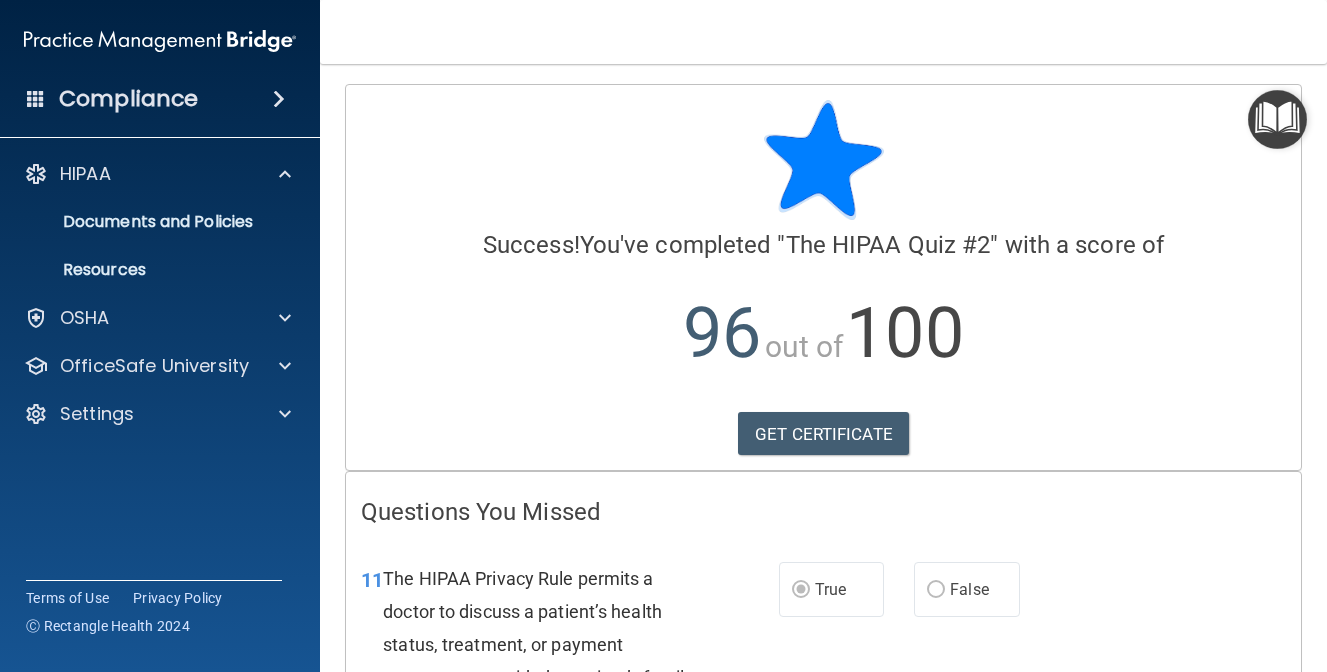 click at bounding box center (1277, 119) 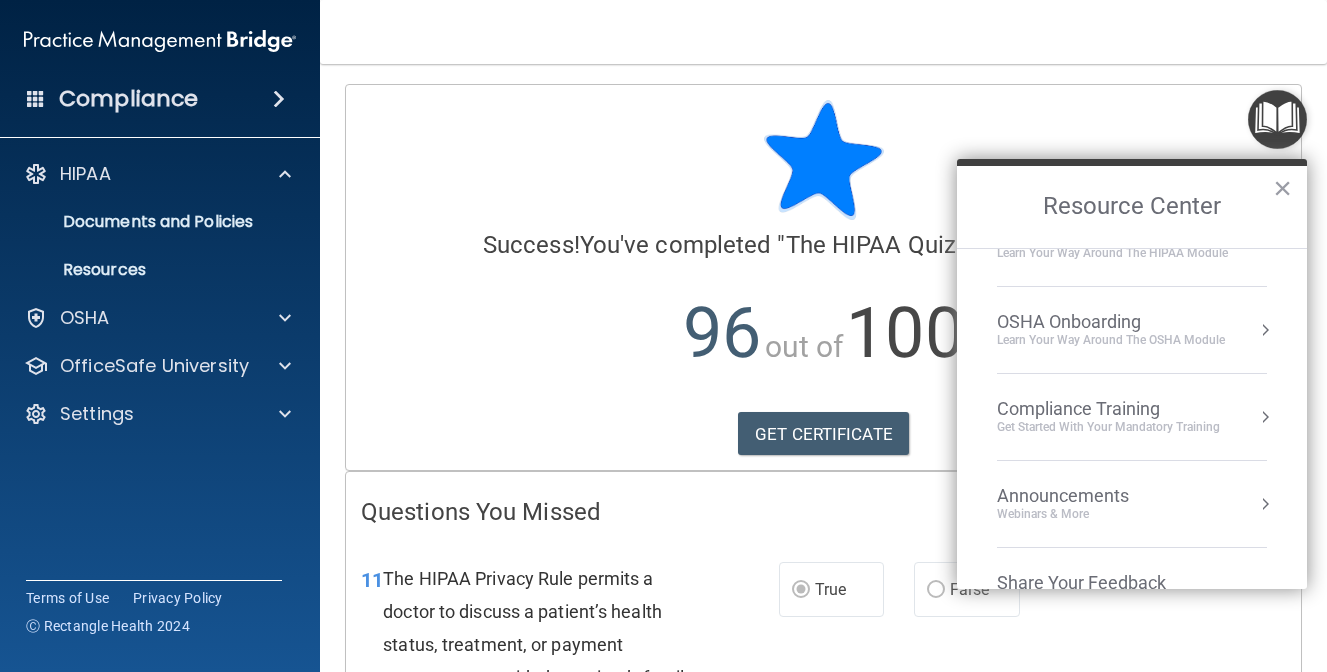 scroll, scrollTop: 112, scrollLeft: 0, axis: vertical 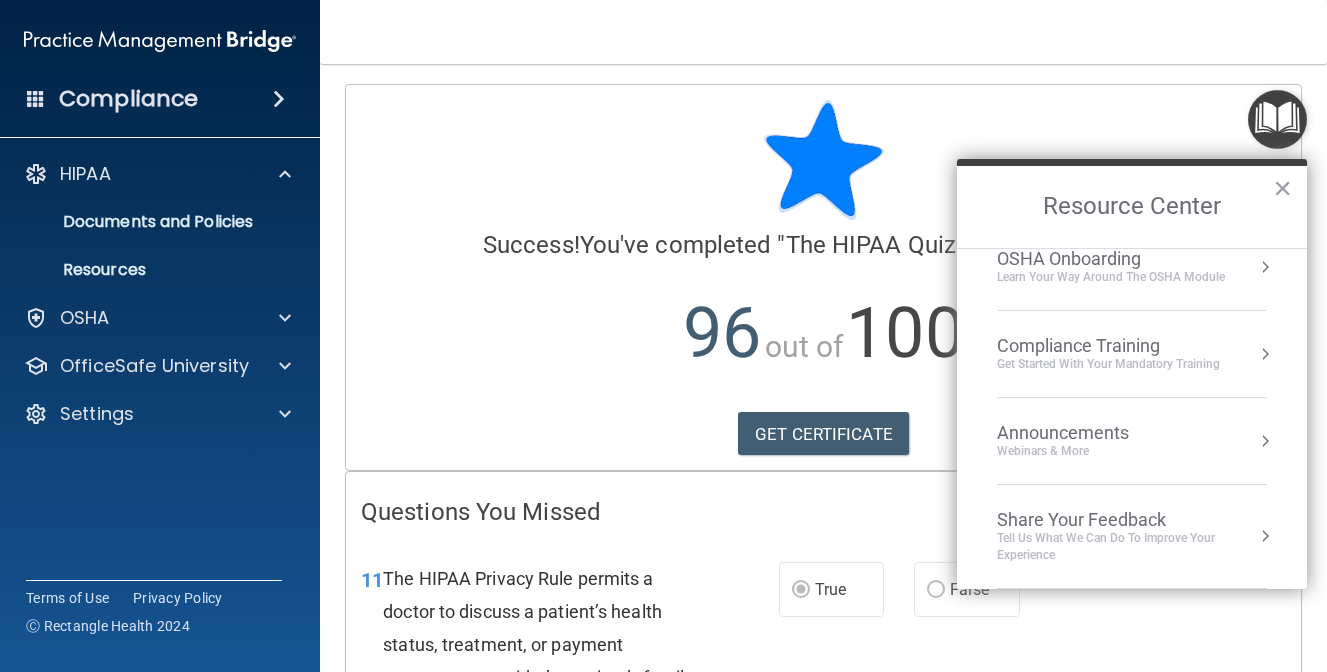 click on "HIPAA Onboarding Learn Your Way around the HIPAA module OSHA Onboarding Learn your way around the OSHA module Compliance Training Get Started with your mandatory training 0 Announcements Webinars & More Share Your Feedback Tell Us What We Can Do to Improve Your Experience No content available at this time. Feel free to check back later or navigate to another page to view content" at bounding box center [1132, 418] 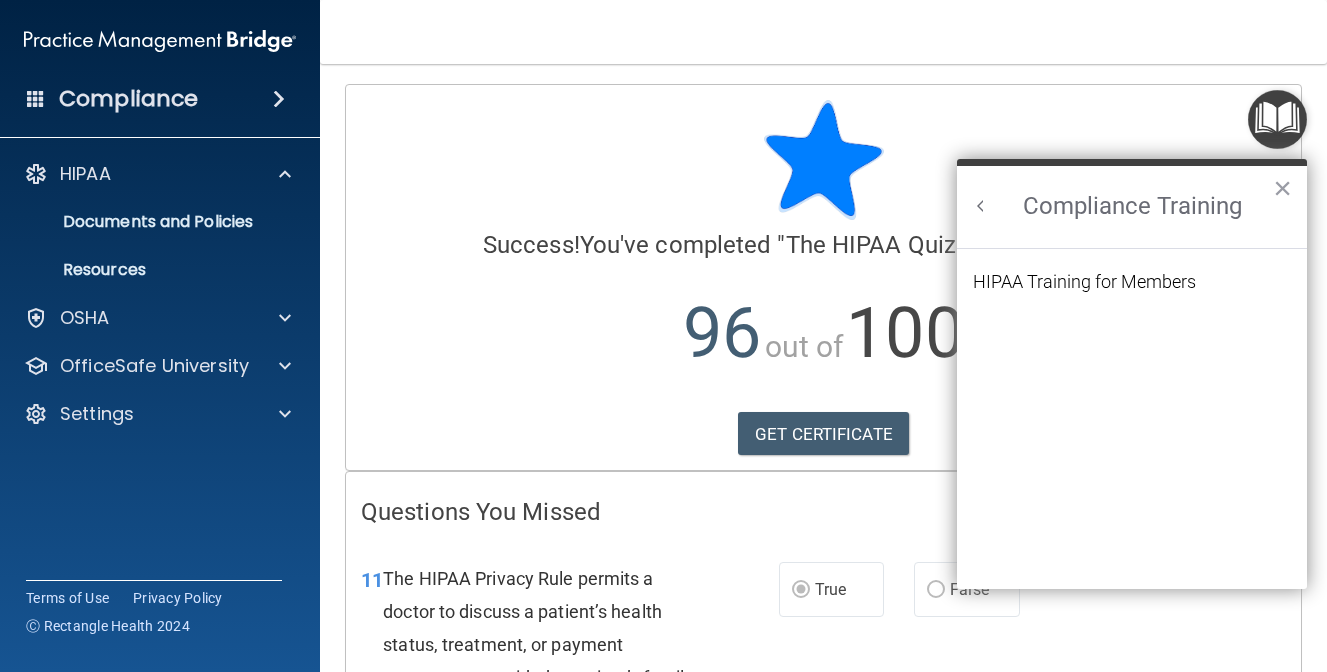 scroll, scrollTop: 0, scrollLeft: 0, axis: both 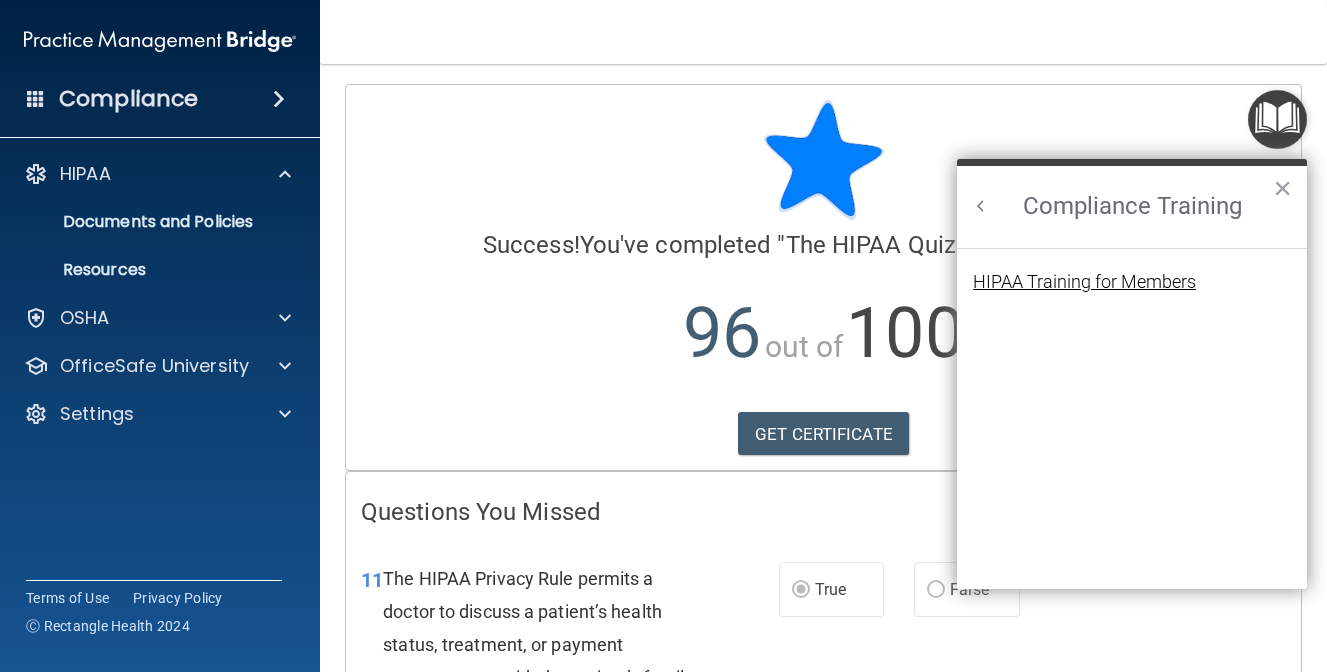 click on "HIPAA Training for Members" at bounding box center (1084, 282) 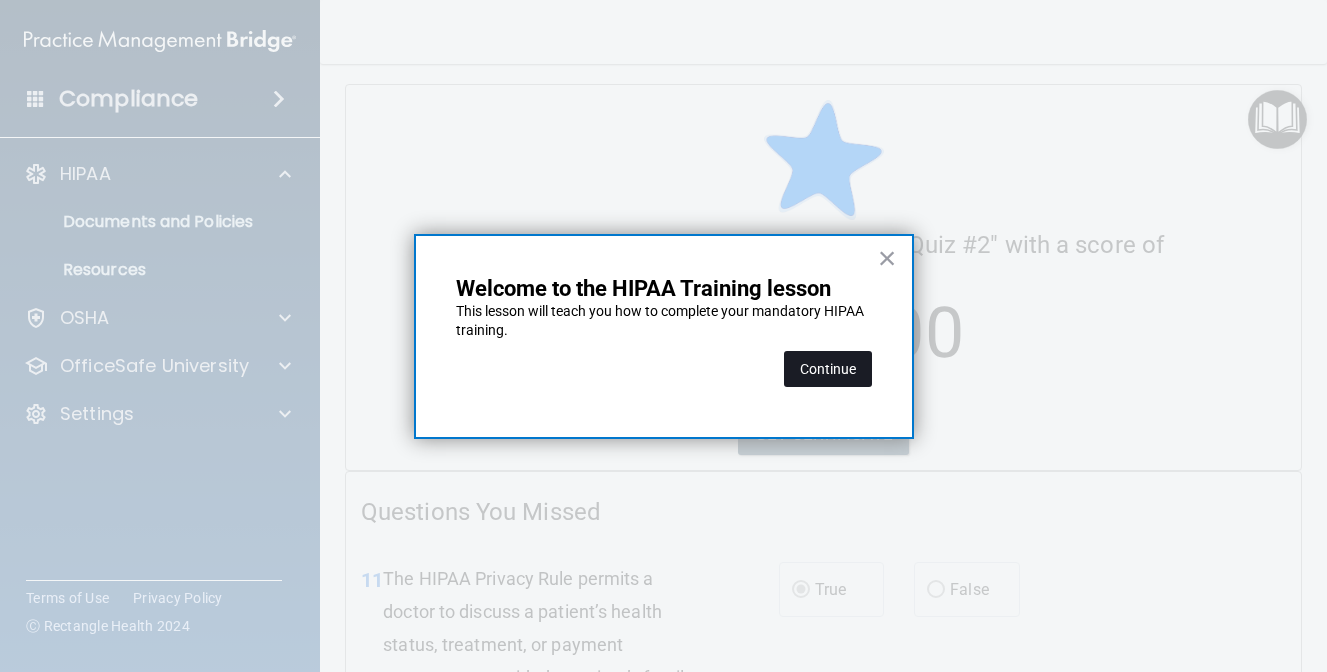 click on "Continue" at bounding box center (828, 369) 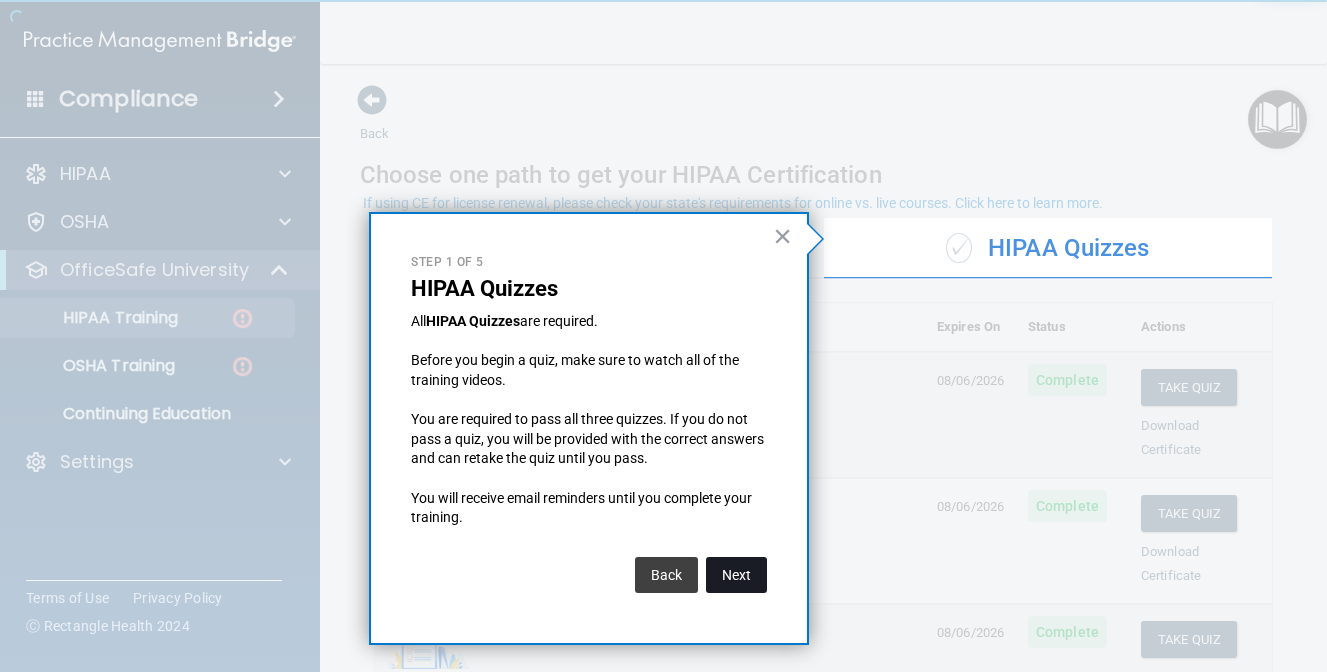click on "Next" at bounding box center [736, 575] 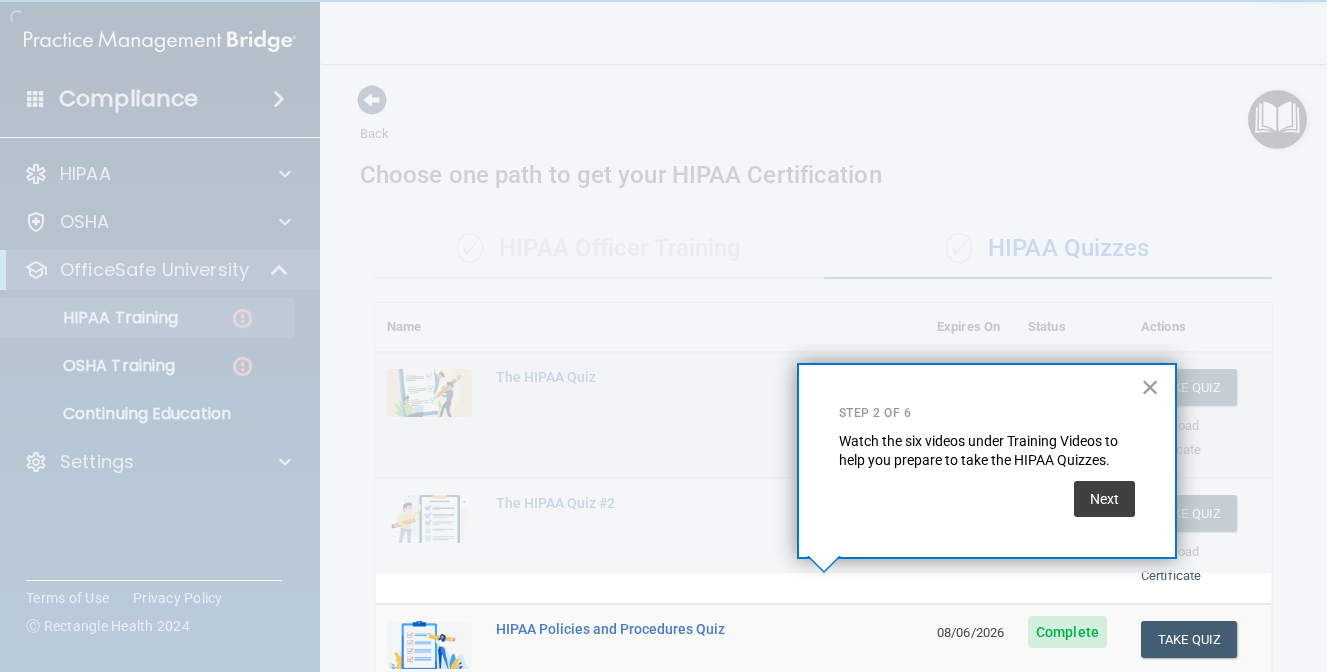 scroll, scrollTop: 375, scrollLeft: 0, axis: vertical 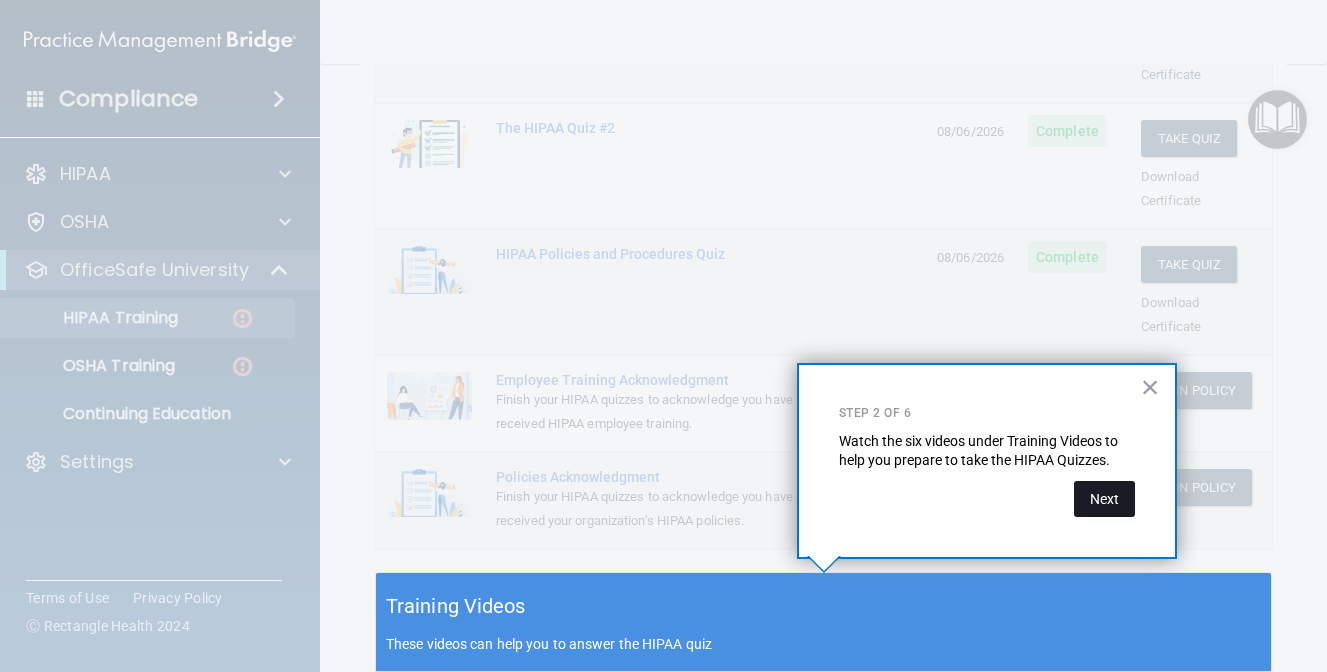click on "Next" at bounding box center (1104, 499) 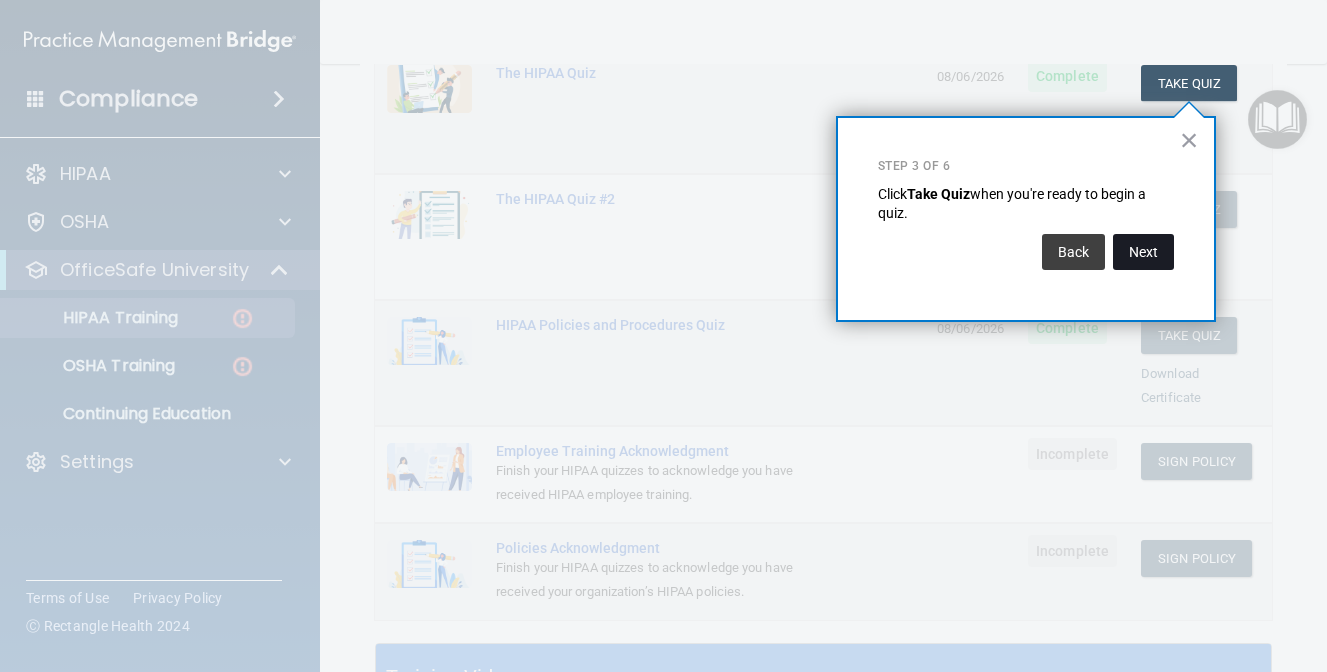 click on "Next" at bounding box center (1143, 252) 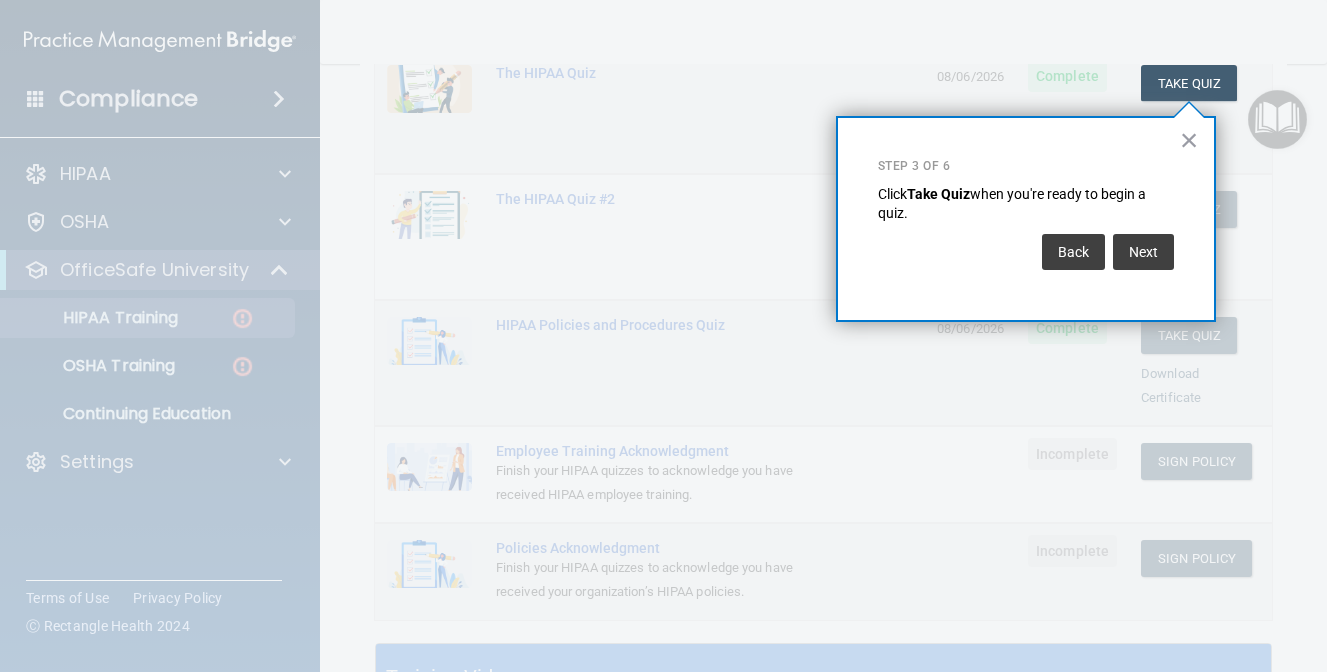 scroll, scrollTop: 154, scrollLeft: 0, axis: vertical 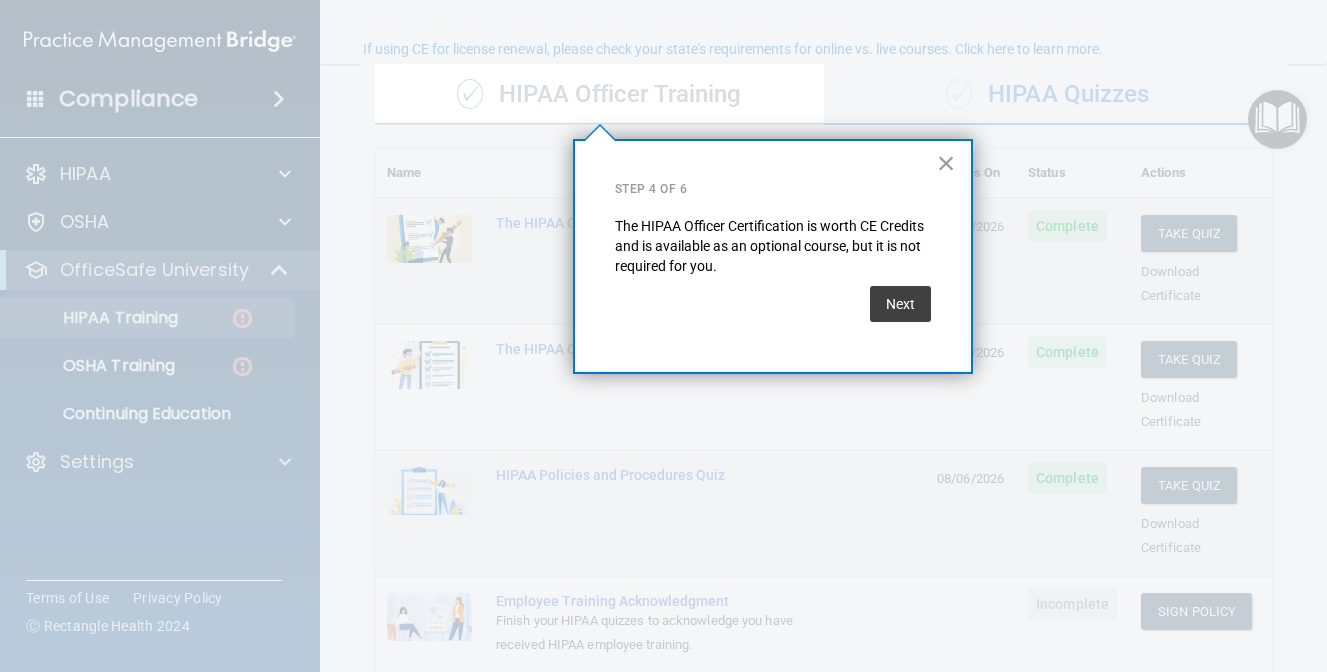 click on "Next" at bounding box center [900, 304] 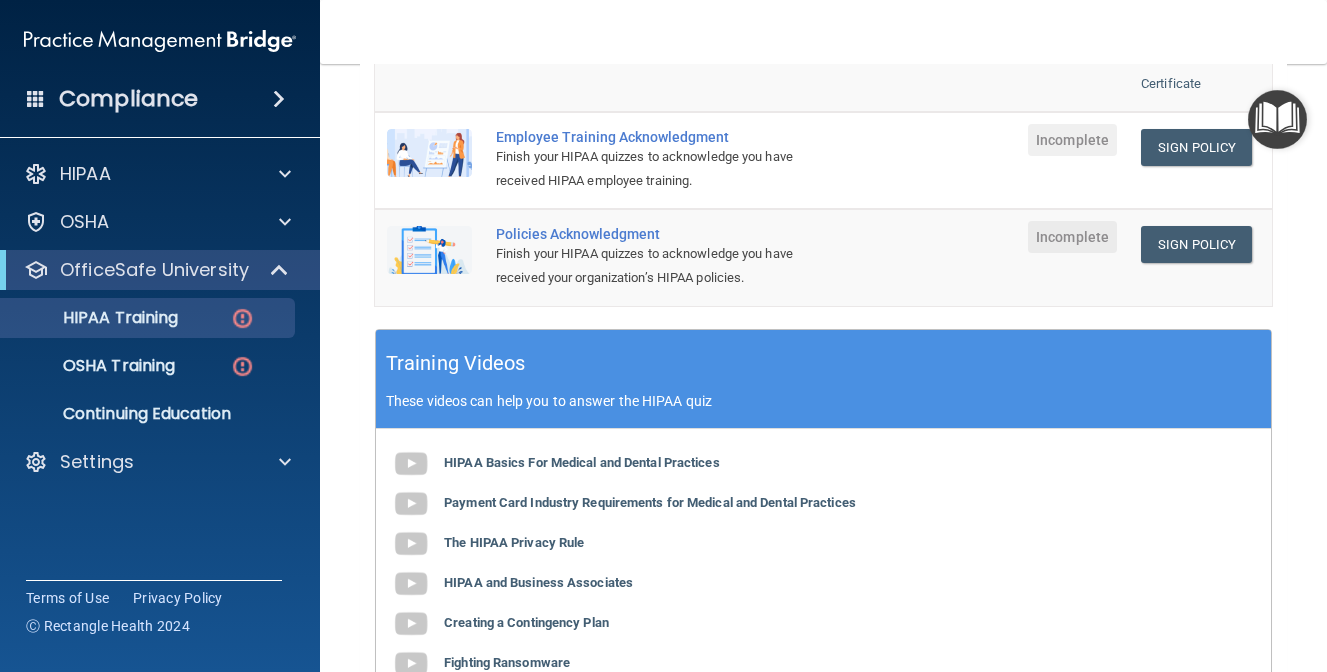 scroll, scrollTop: 411, scrollLeft: 0, axis: vertical 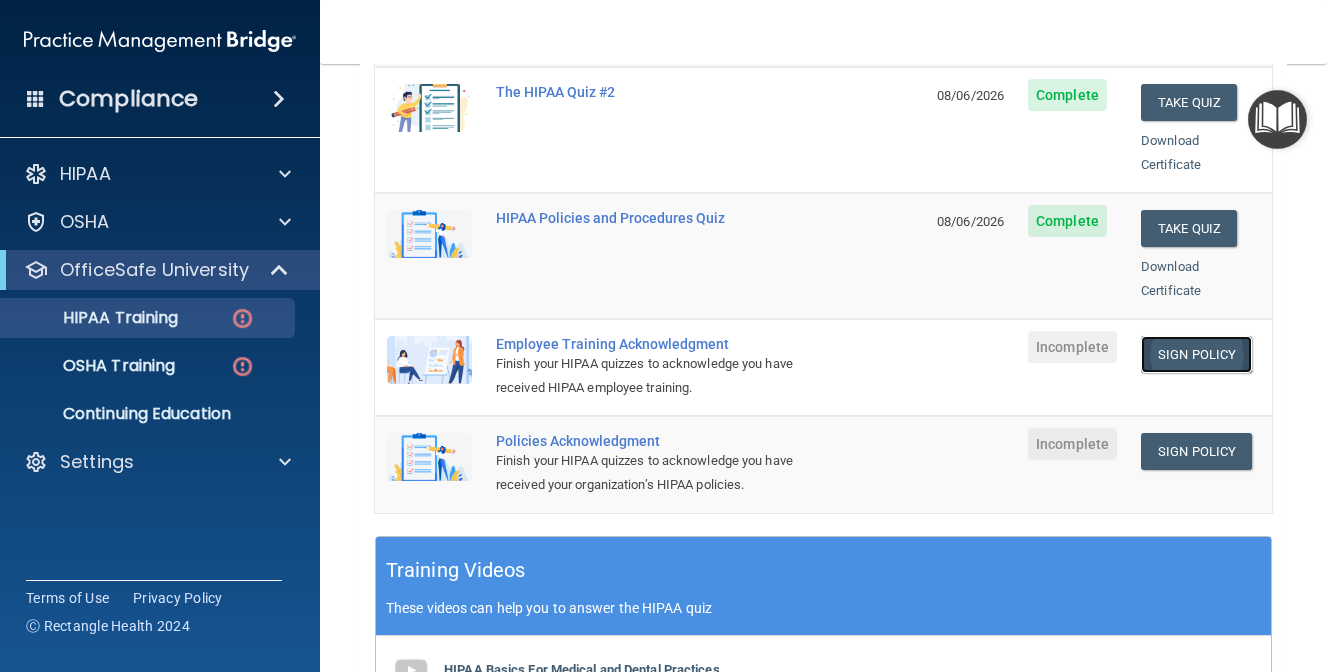 click on "Sign Policy" at bounding box center (1196, 354) 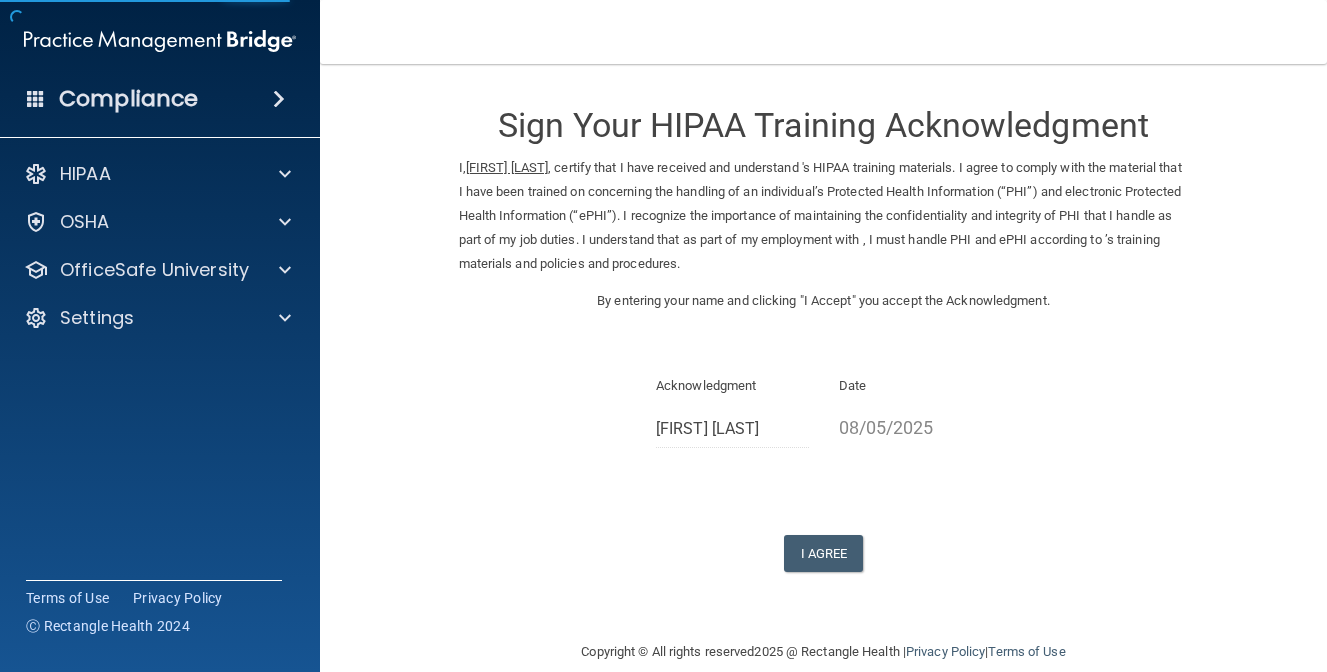 scroll, scrollTop: 0, scrollLeft: 0, axis: both 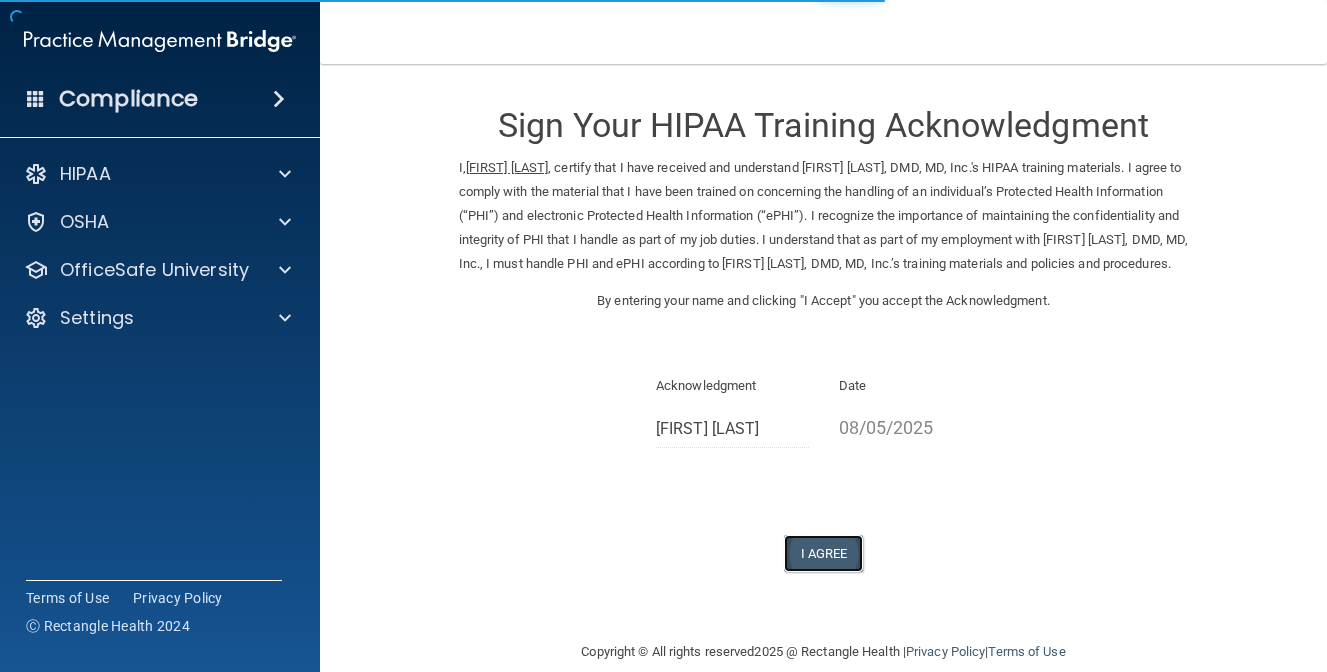 click on "I Agree" at bounding box center [824, 553] 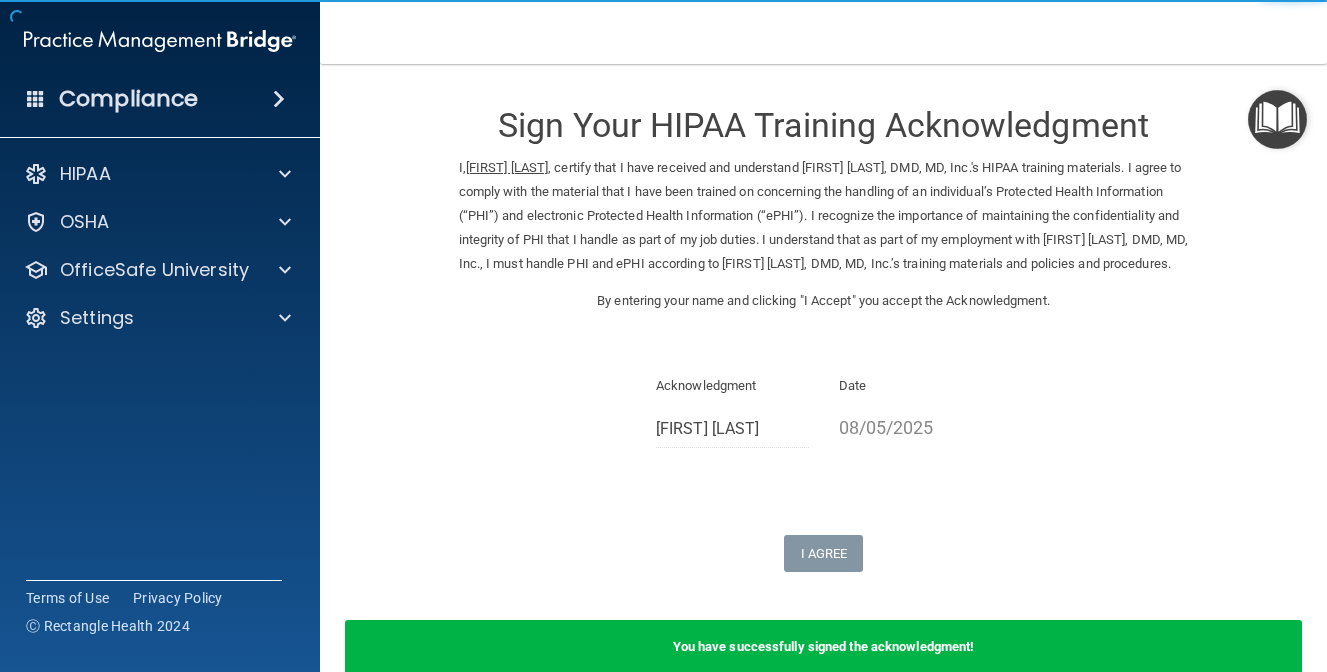 scroll, scrollTop: 106, scrollLeft: 0, axis: vertical 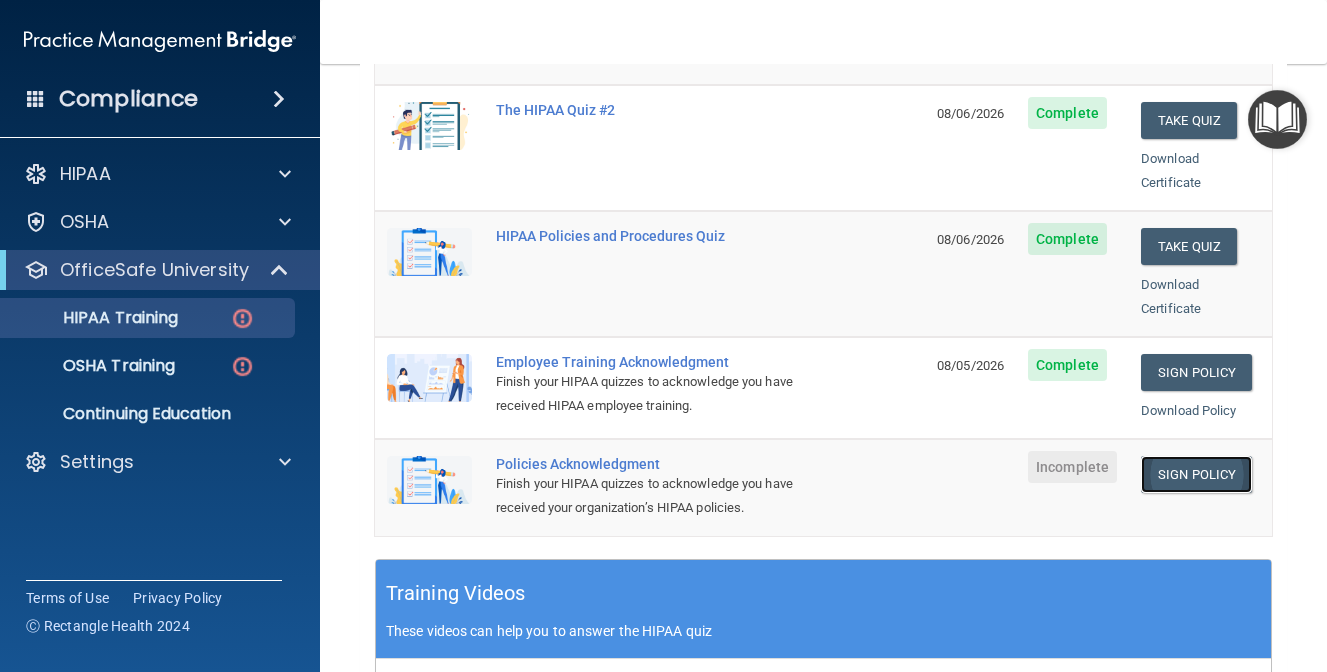 click on "Sign Policy" at bounding box center (1196, 474) 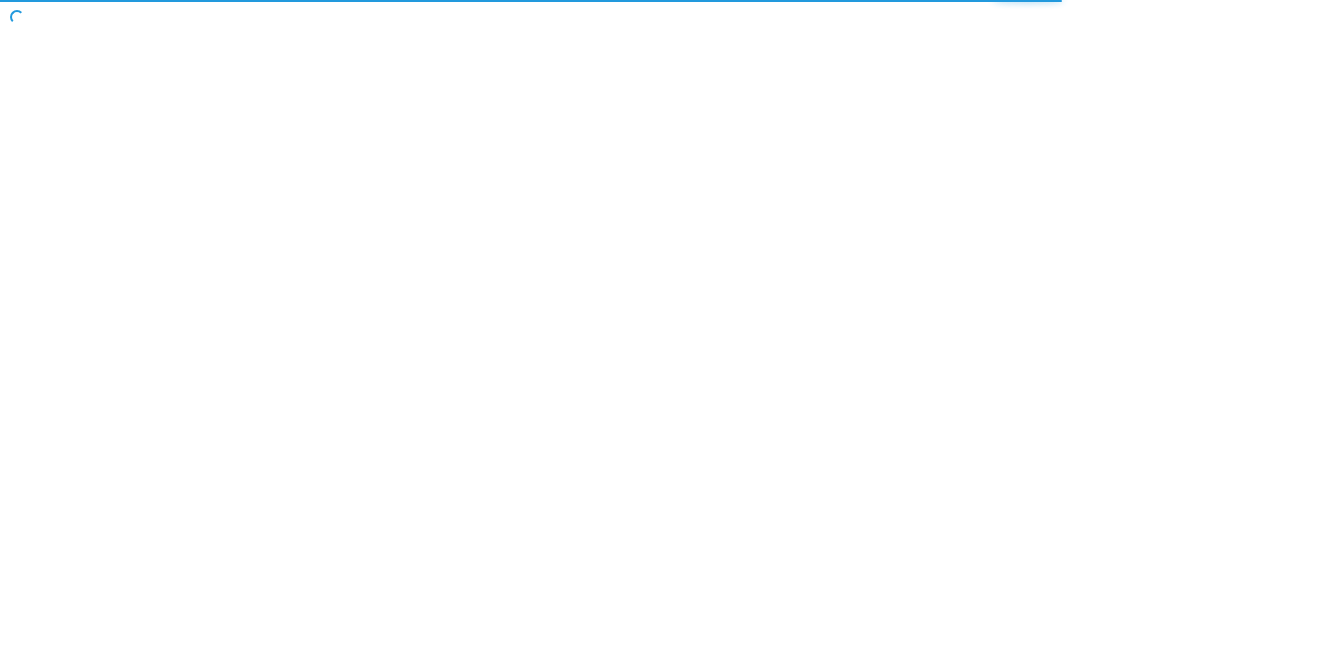 scroll, scrollTop: 0, scrollLeft: 0, axis: both 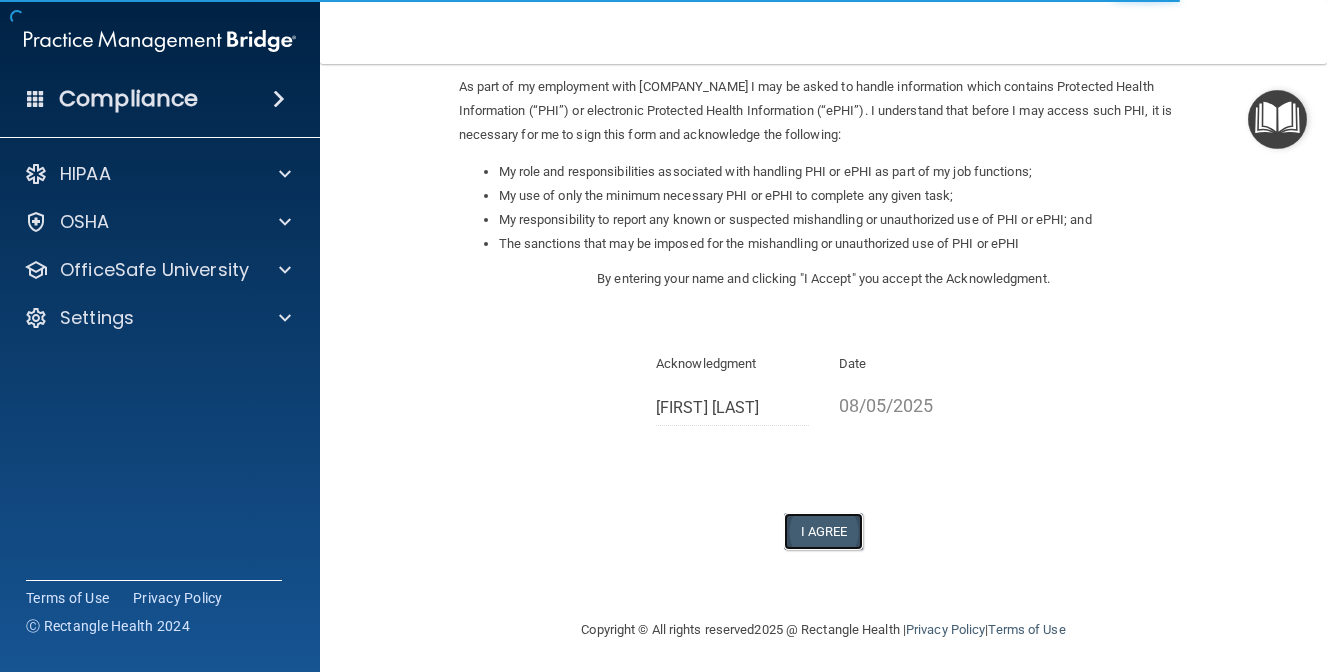 click on "I Agree" at bounding box center (824, 531) 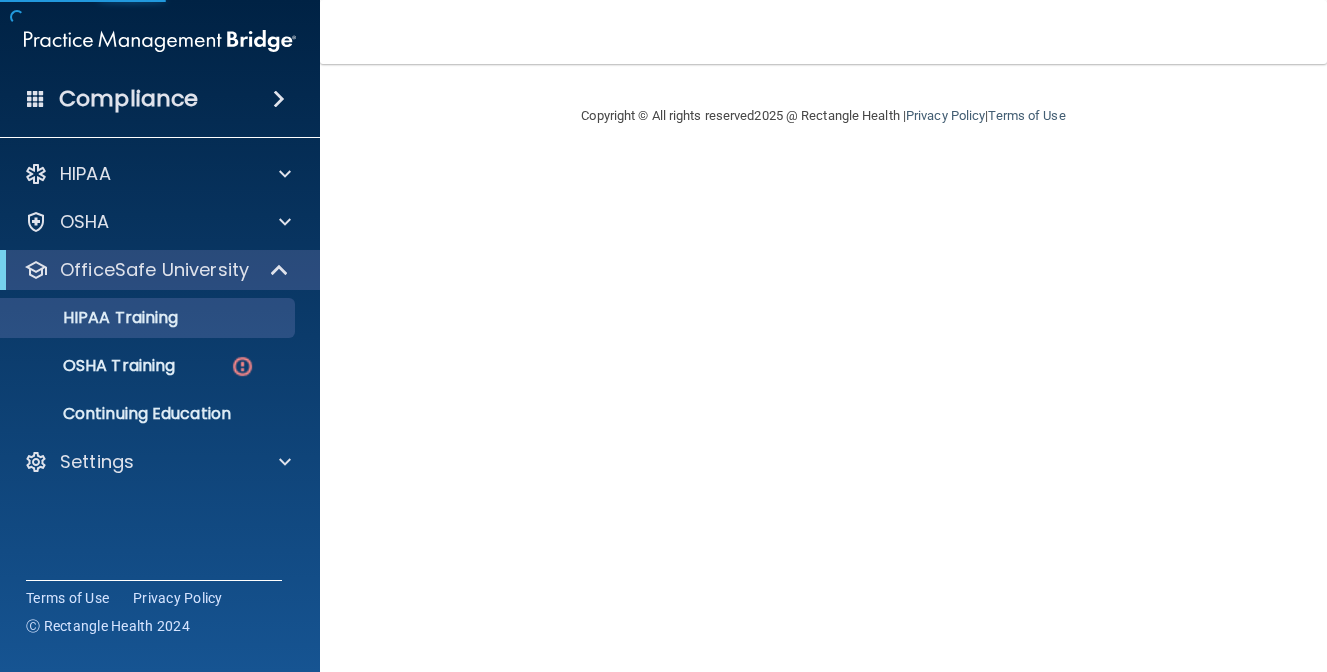 scroll, scrollTop: 0, scrollLeft: 0, axis: both 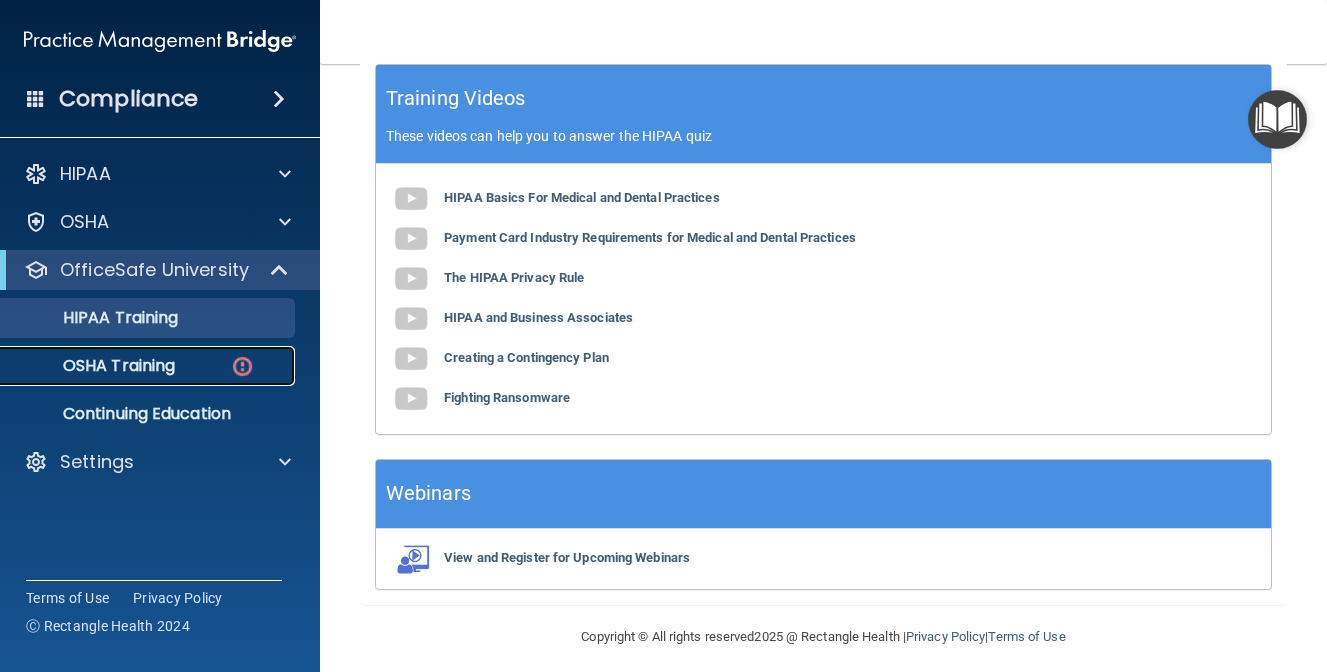 click on "OSHA Training" at bounding box center (149, 366) 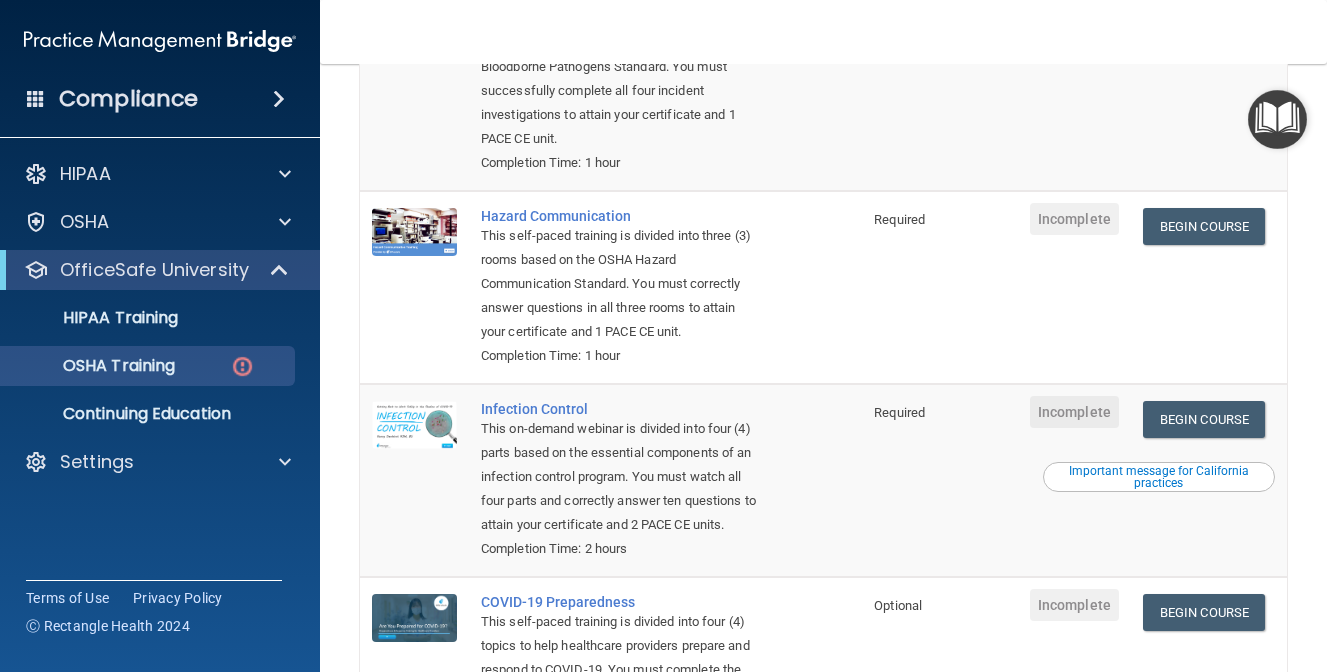 scroll, scrollTop: 128, scrollLeft: 0, axis: vertical 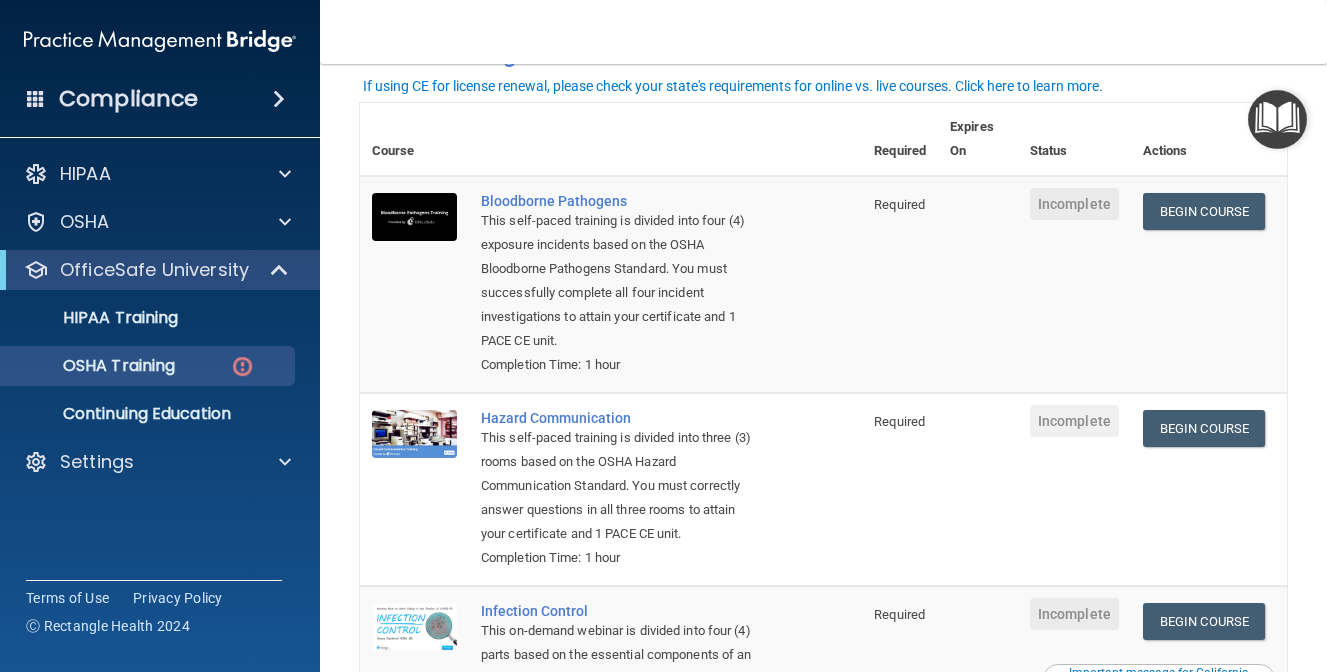 click on "Begin Course       Download Certificate" at bounding box center (1209, 284) 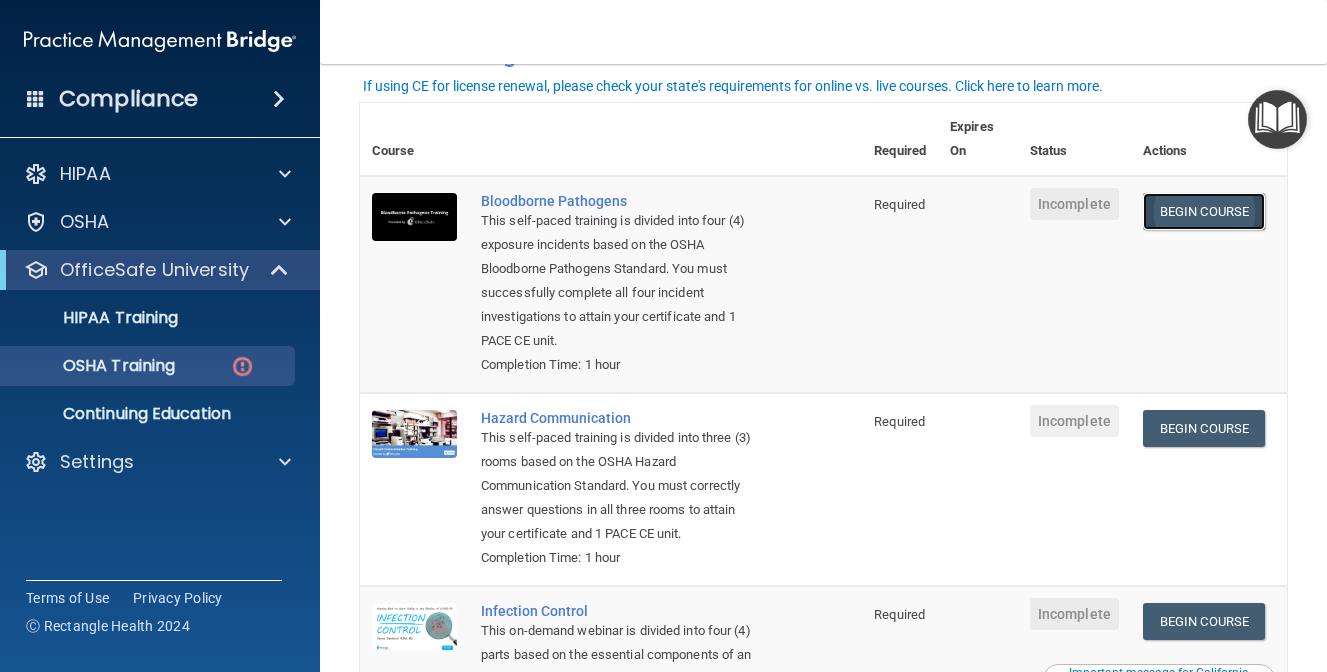 click on "Begin Course" at bounding box center [1204, 211] 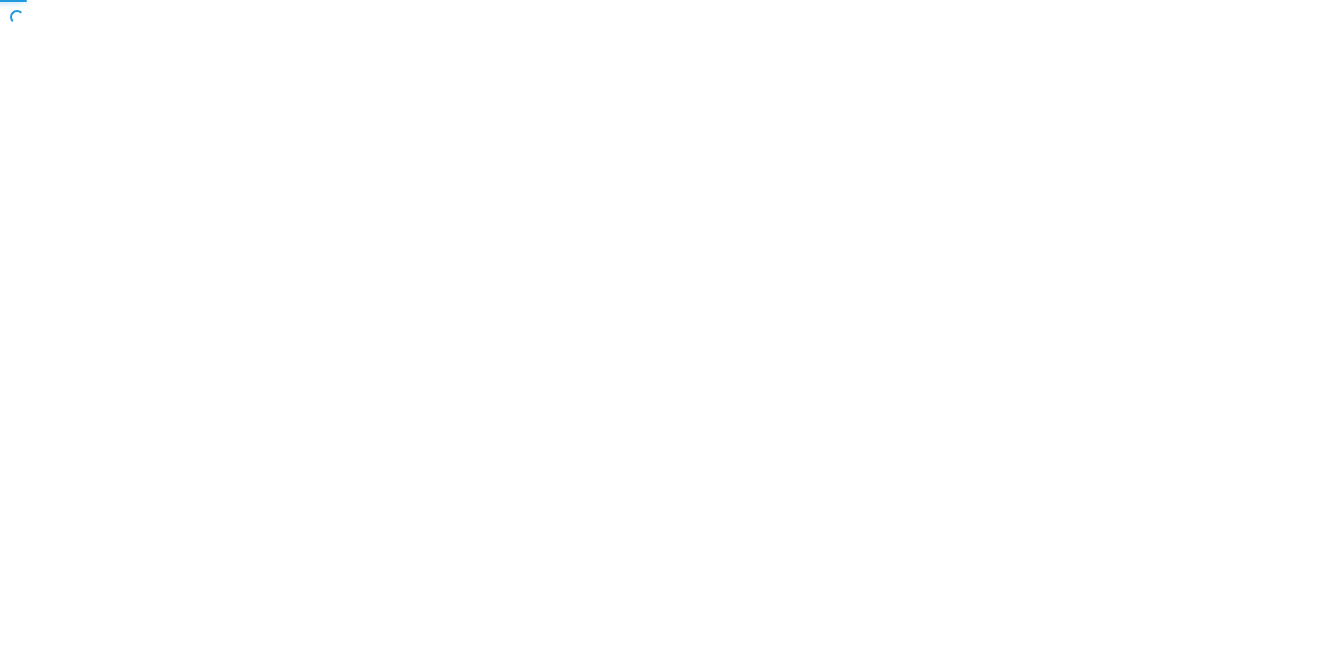 scroll, scrollTop: 0, scrollLeft: 0, axis: both 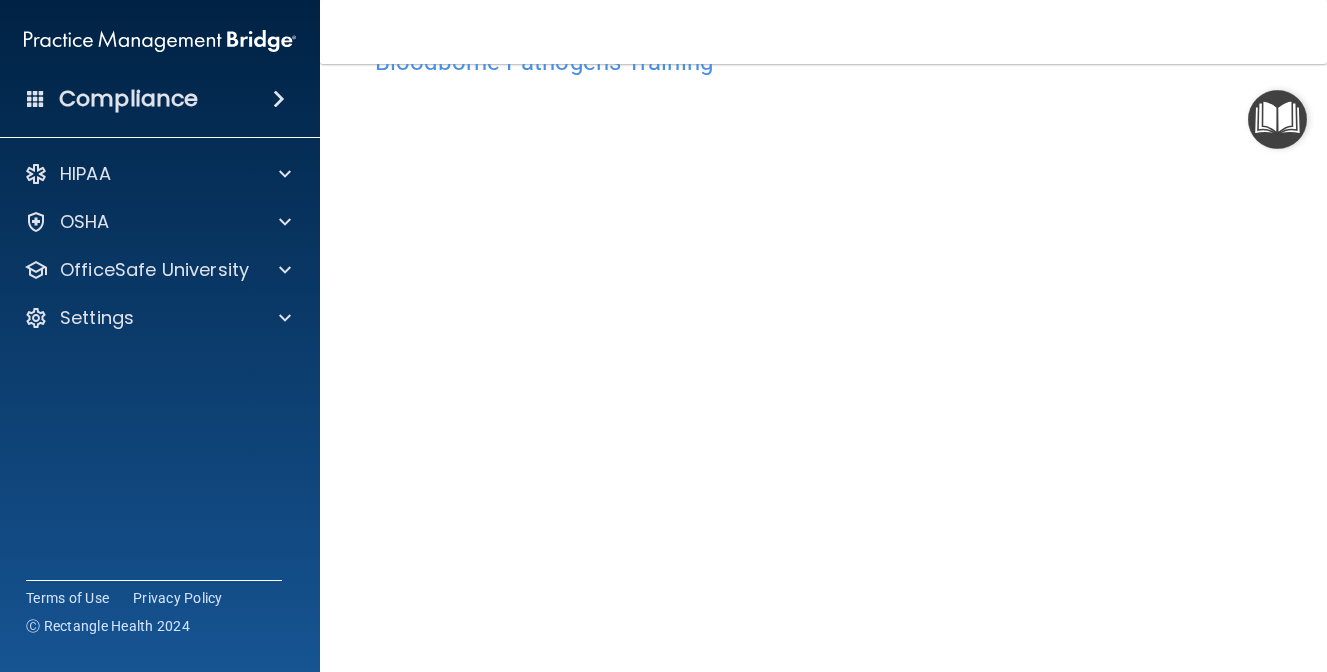 click at bounding box center (1277, 119) 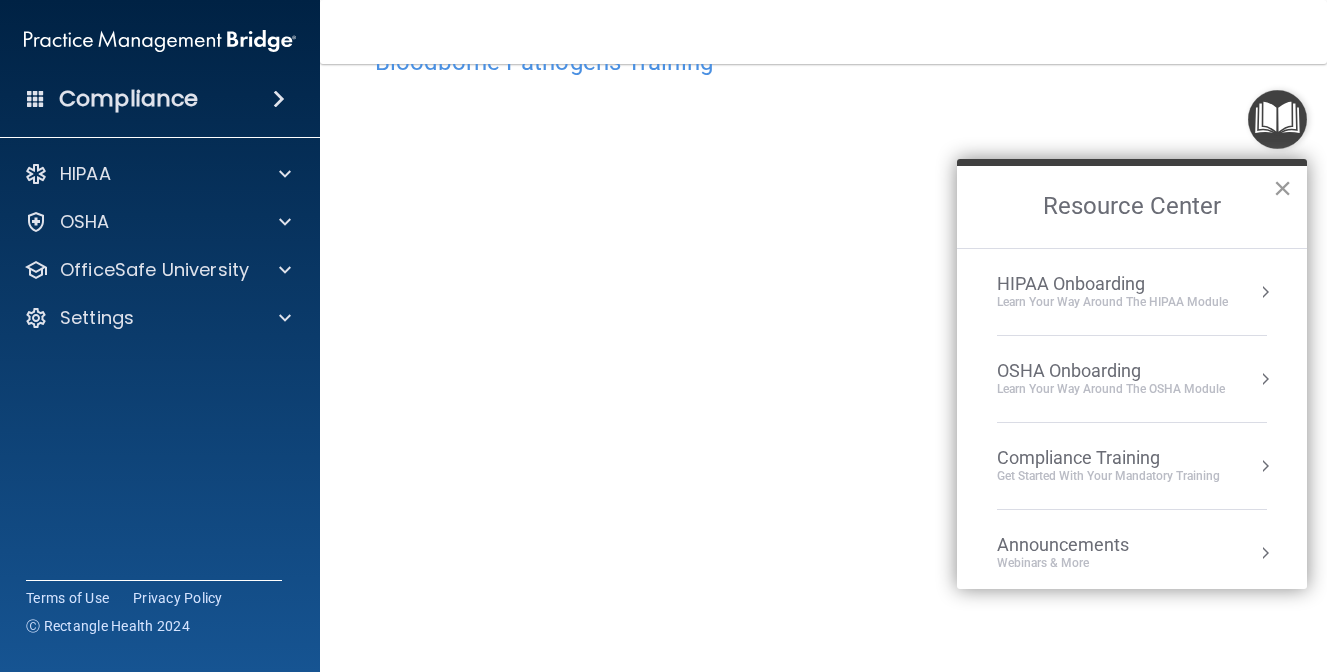 click on "×" at bounding box center (1282, 188) 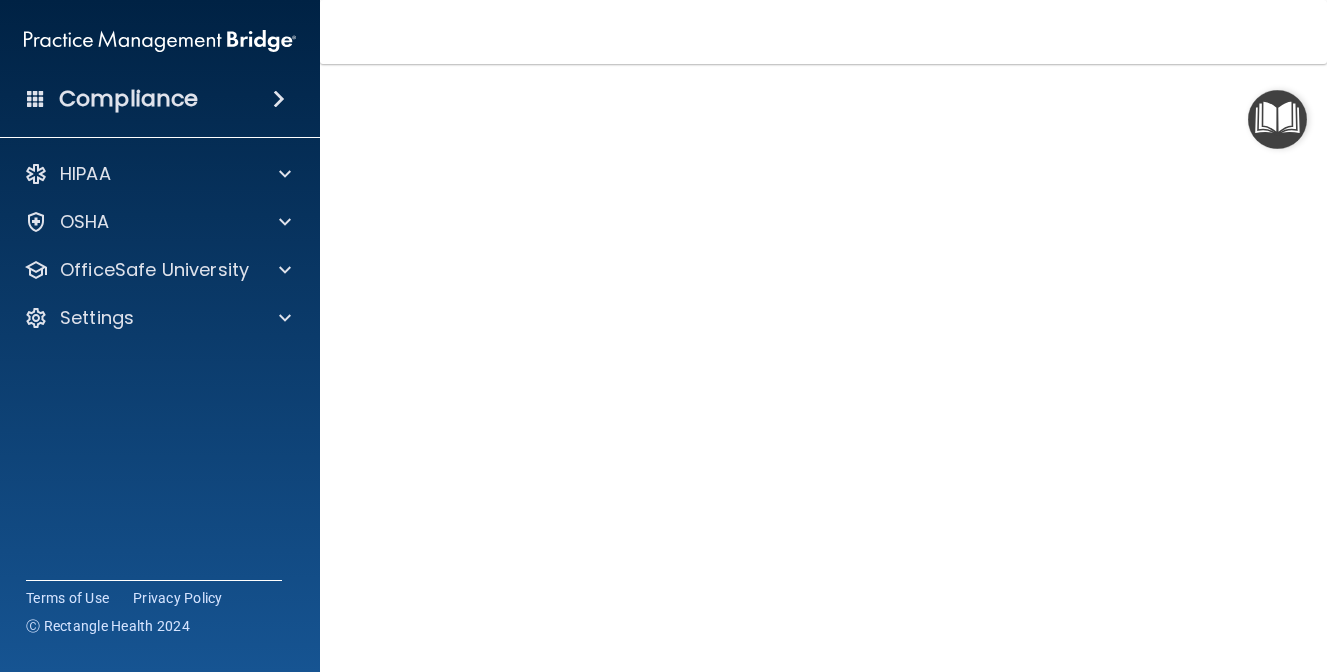 scroll, scrollTop: 0, scrollLeft: 0, axis: both 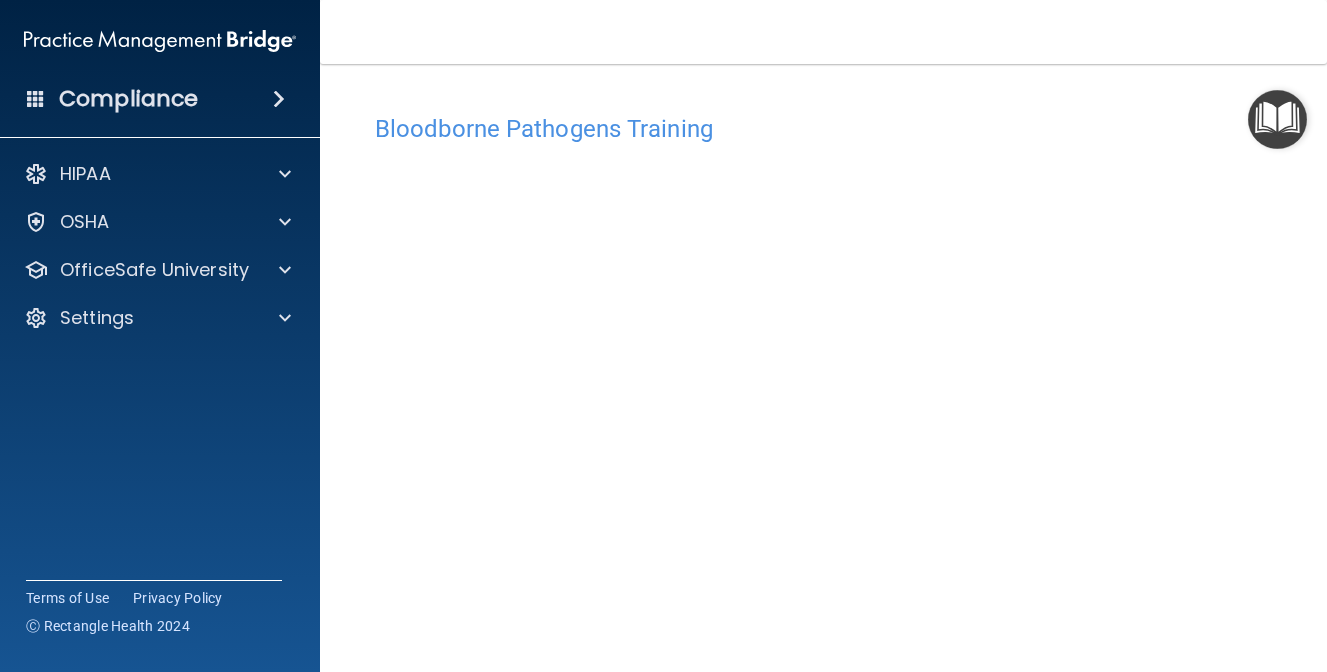 click at bounding box center (1277, 119) 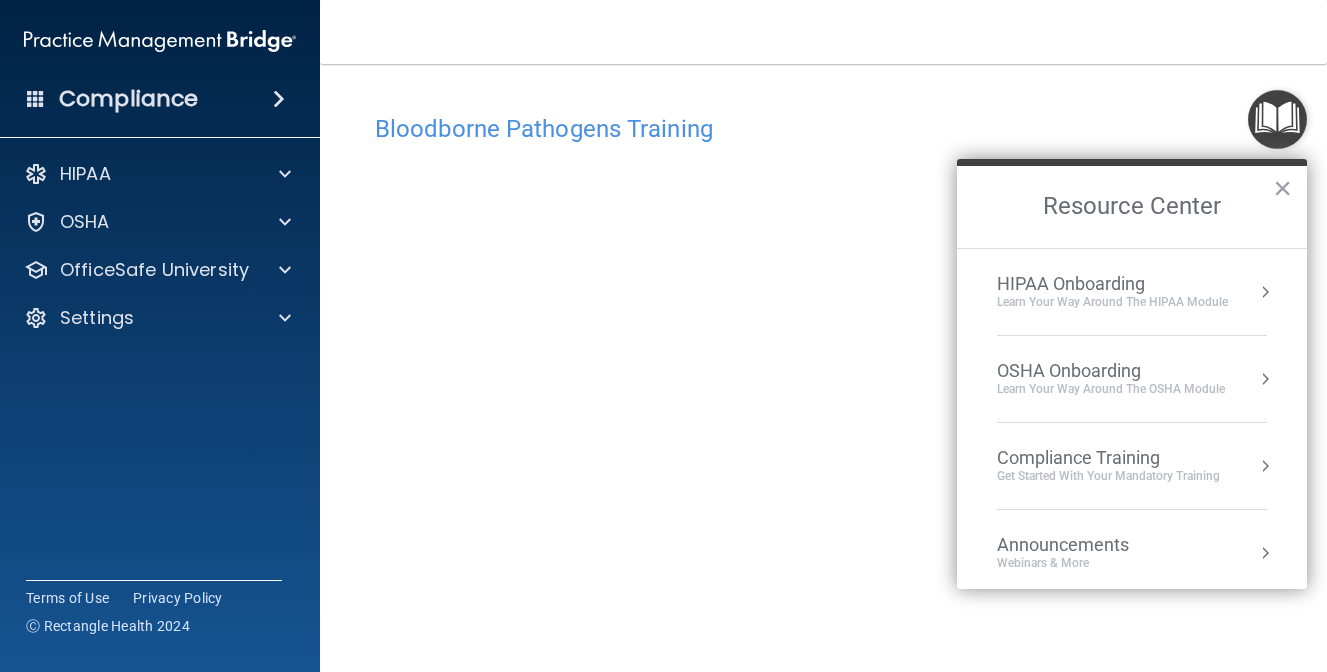 click on "Compliance Training" at bounding box center (1108, 458) 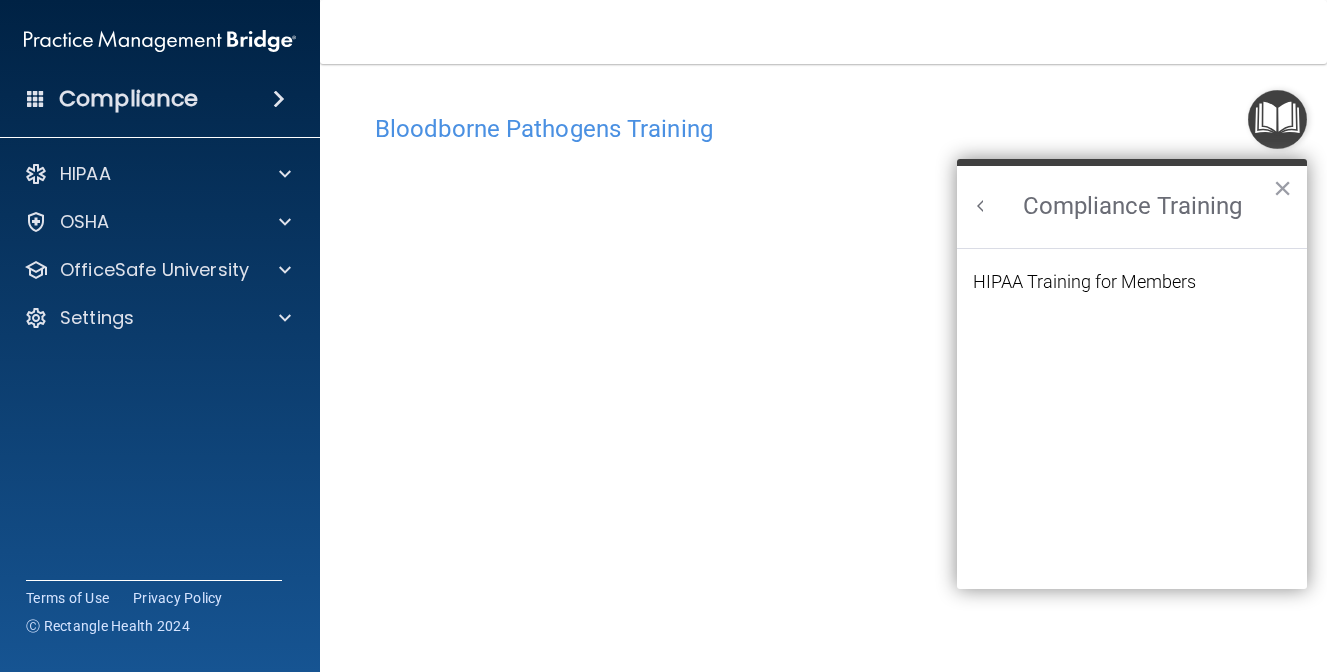 scroll, scrollTop: 0, scrollLeft: 0, axis: both 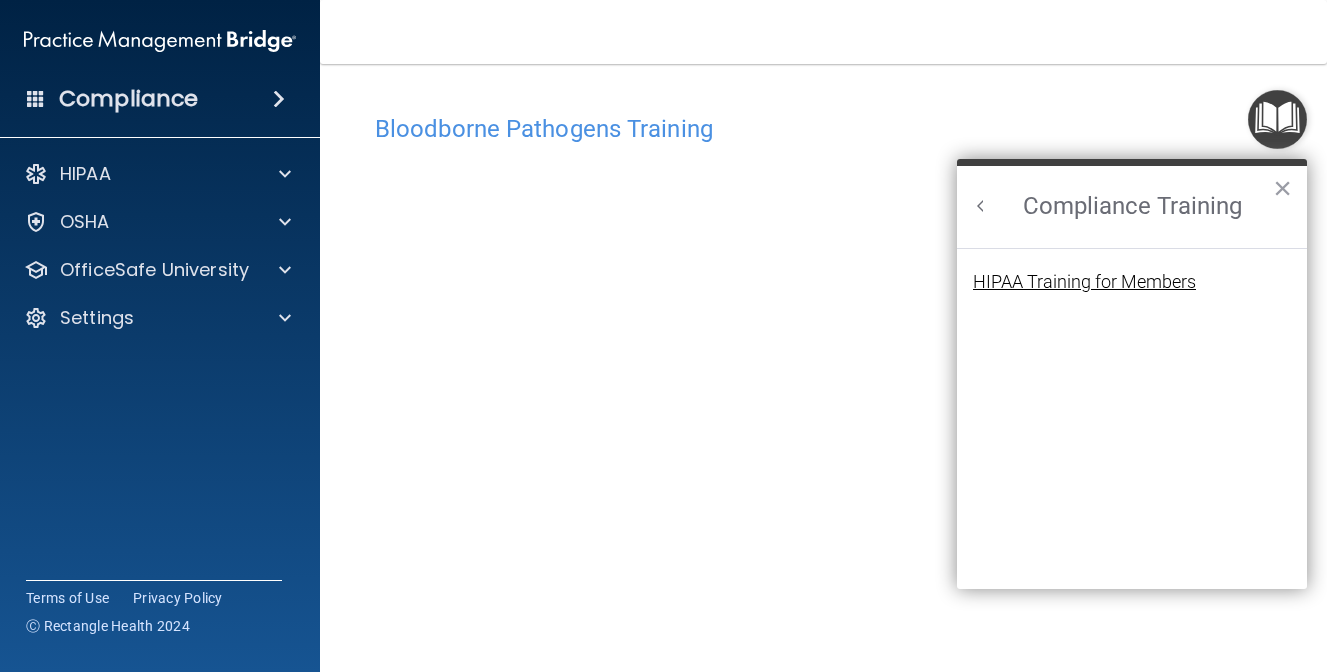 click on "HIPAA Training for Members" at bounding box center [1084, 282] 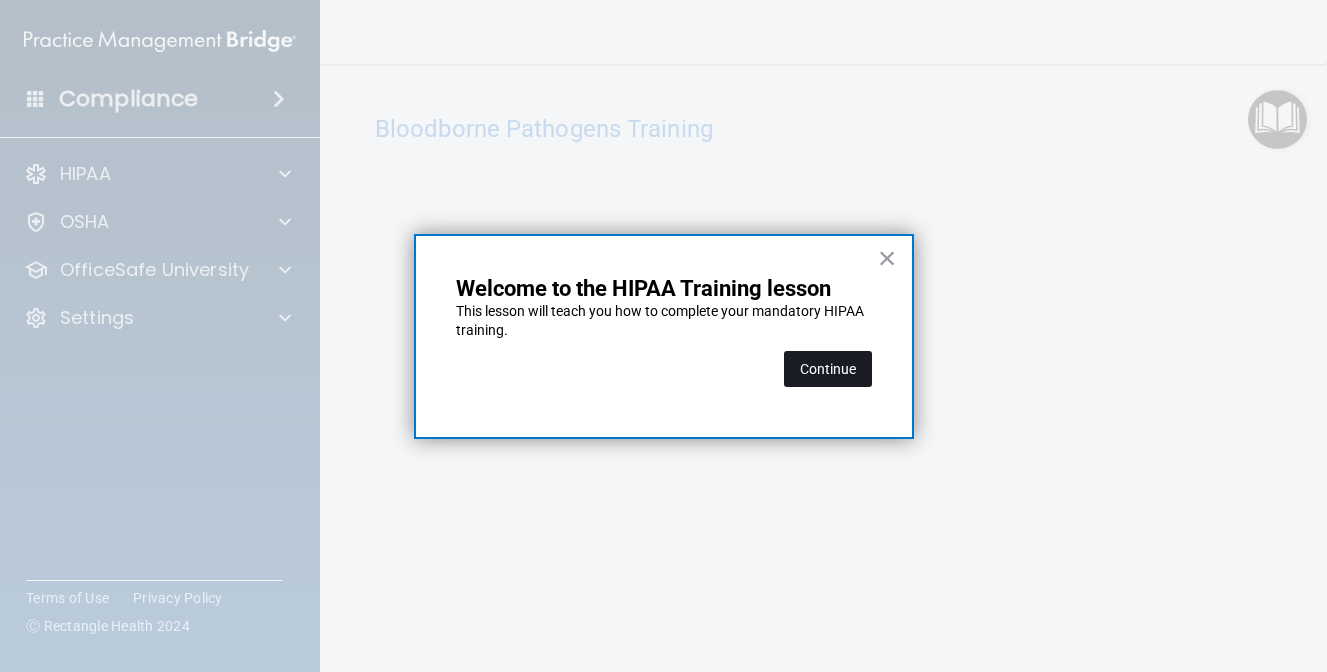 click on "Continue" at bounding box center (828, 369) 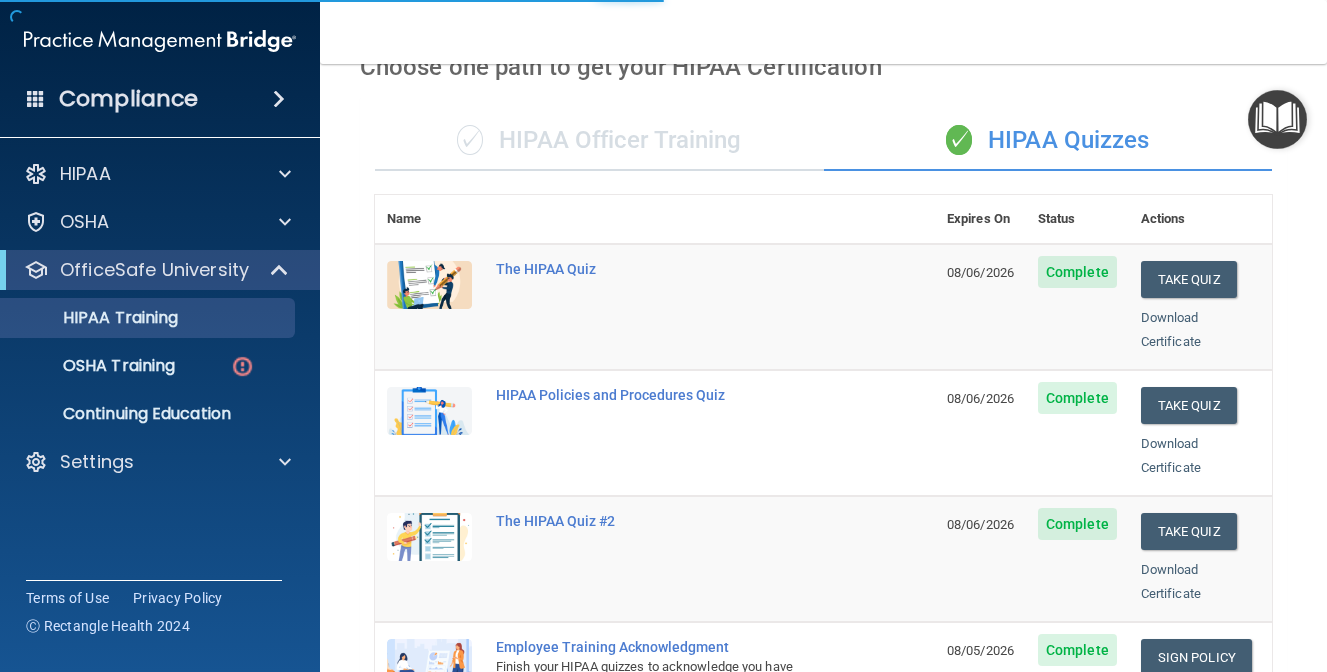 scroll, scrollTop: 154, scrollLeft: 0, axis: vertical 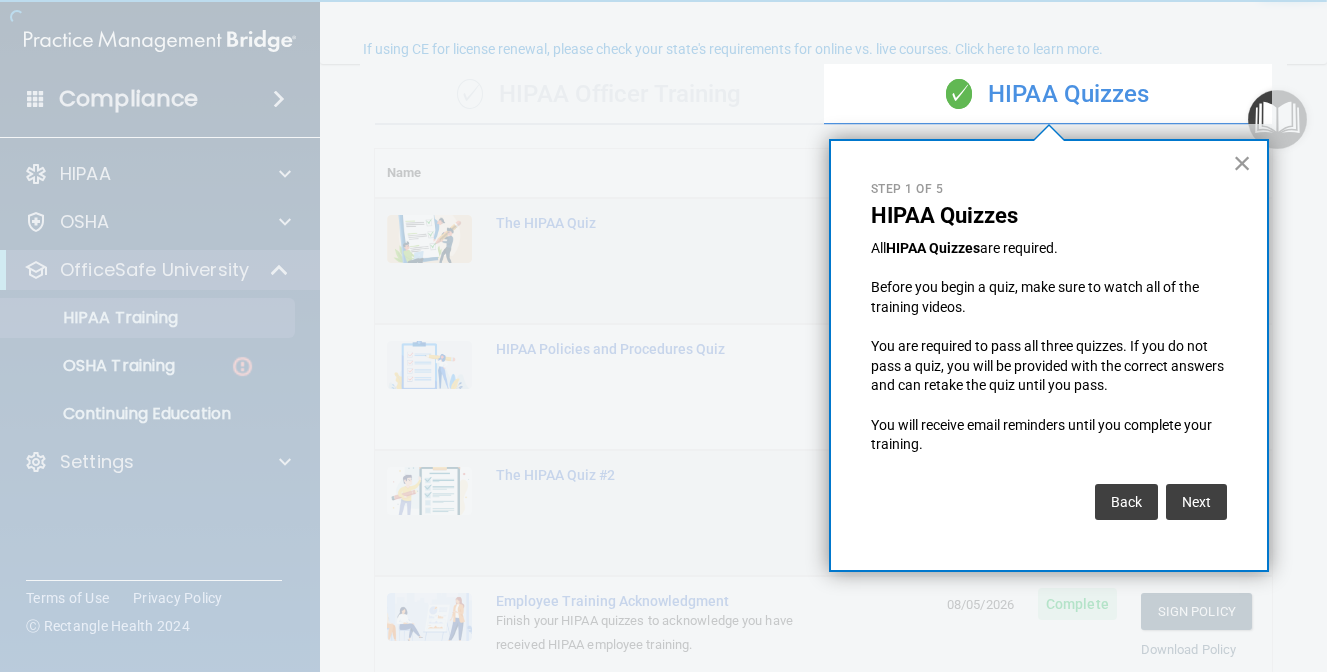 click on "×" at bounding box center (1242, 163) 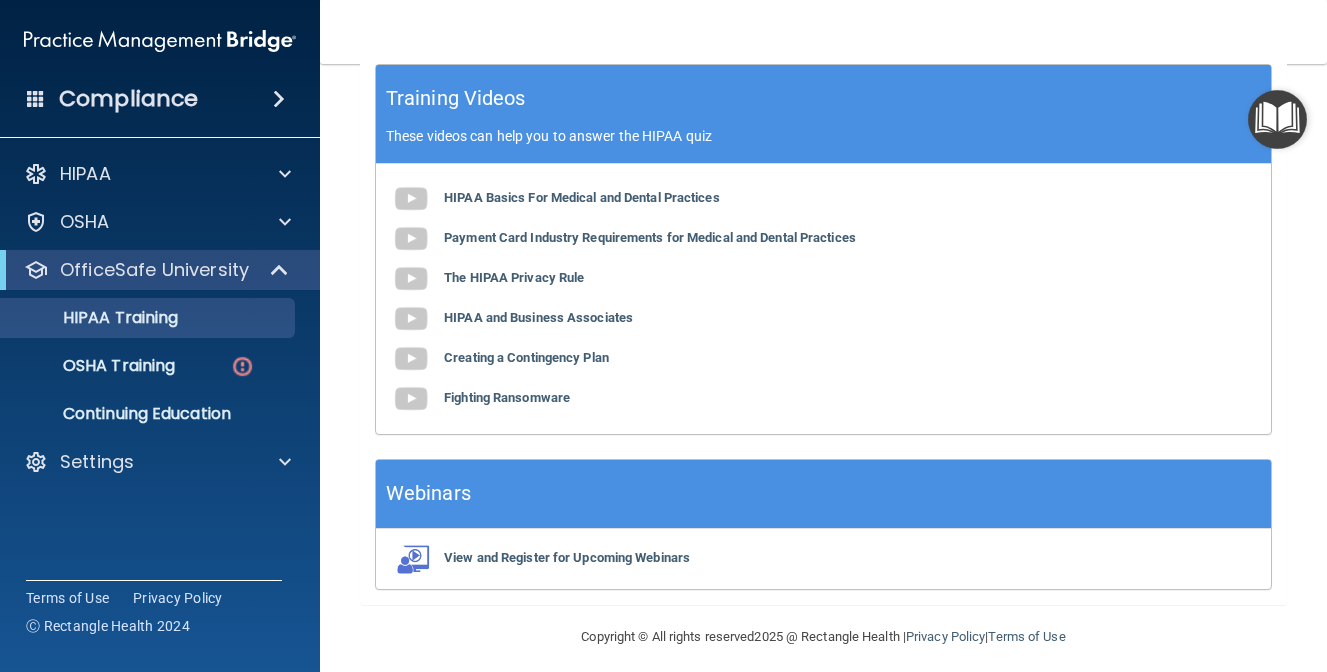 scroll, scrollTop: 886, scrollLeft: 0, axis: vertical 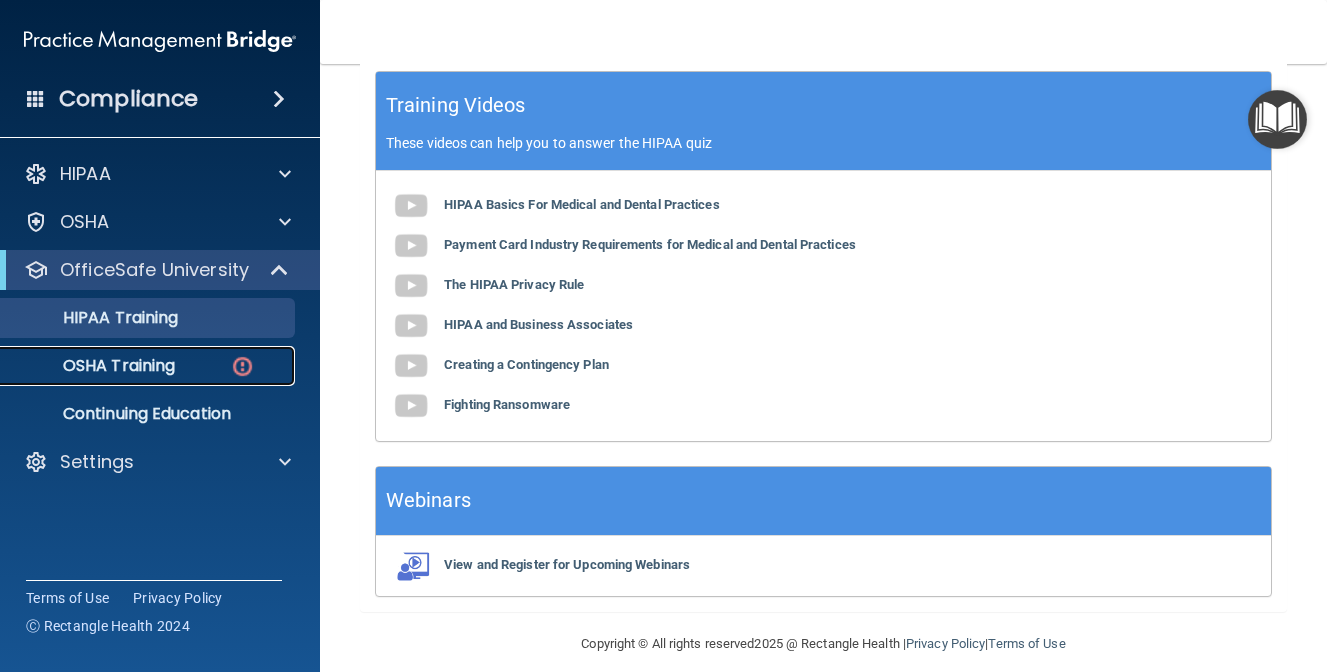 click on "OSHA Training" at bounding box center (149, 366) 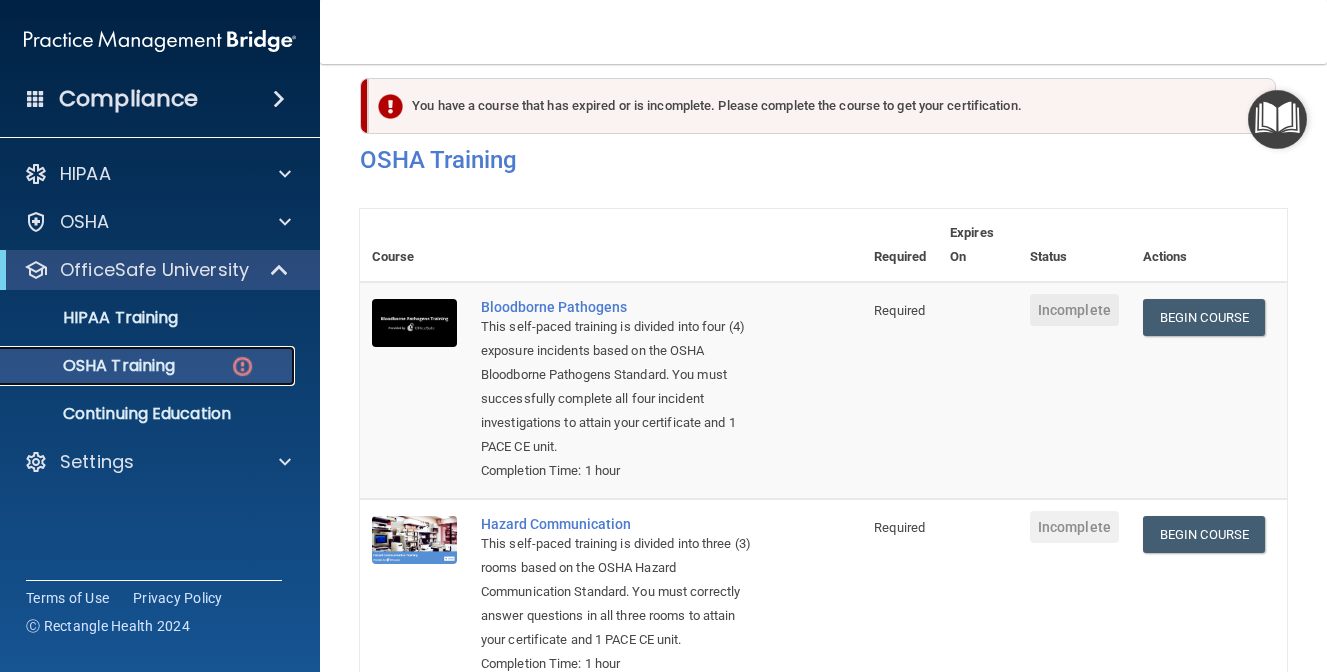 scroll, scrollTop: 0, scrollLeft: 0, axis: both 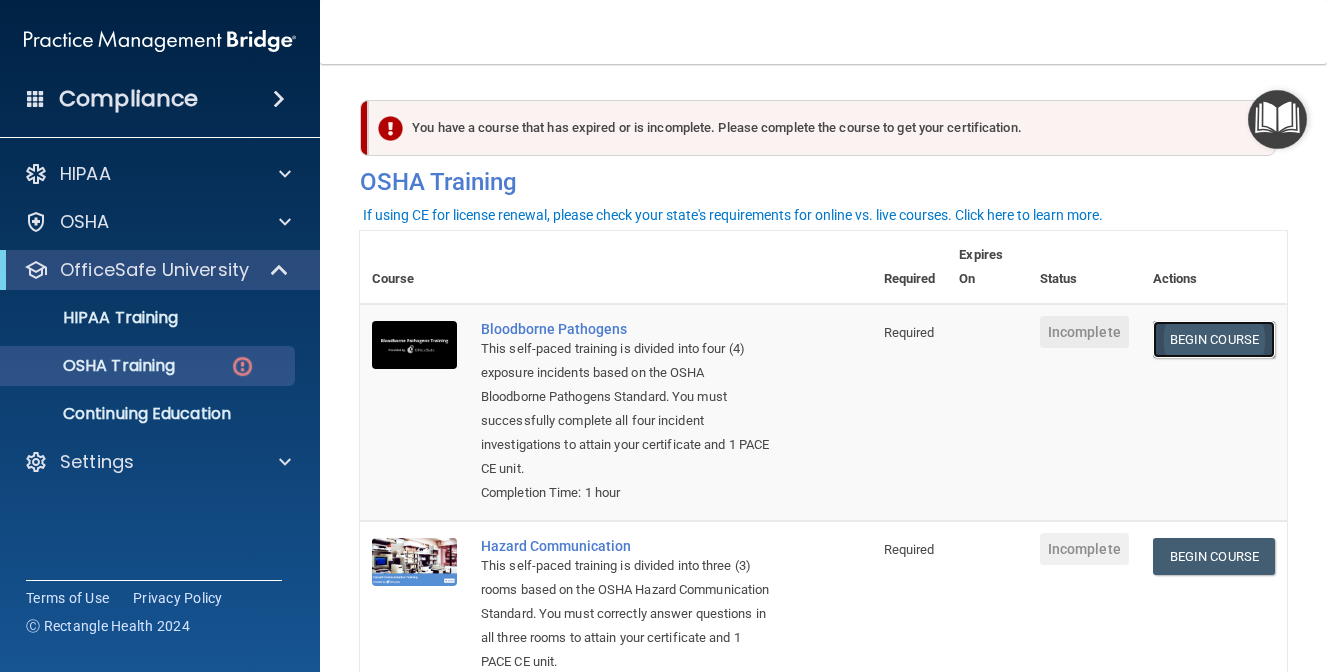 click on "Begin Course" at bounding box center [1214, 339] 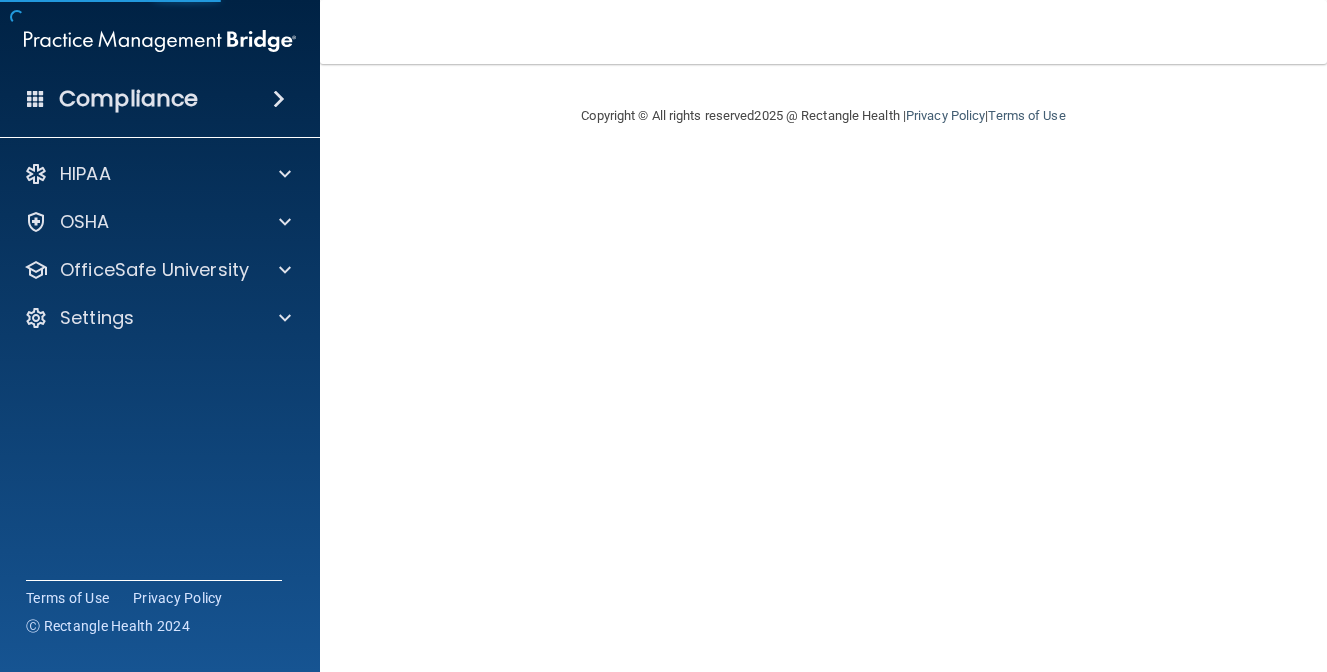 scroll, scrollTop: 0, scrollLeft: 0, axis: both 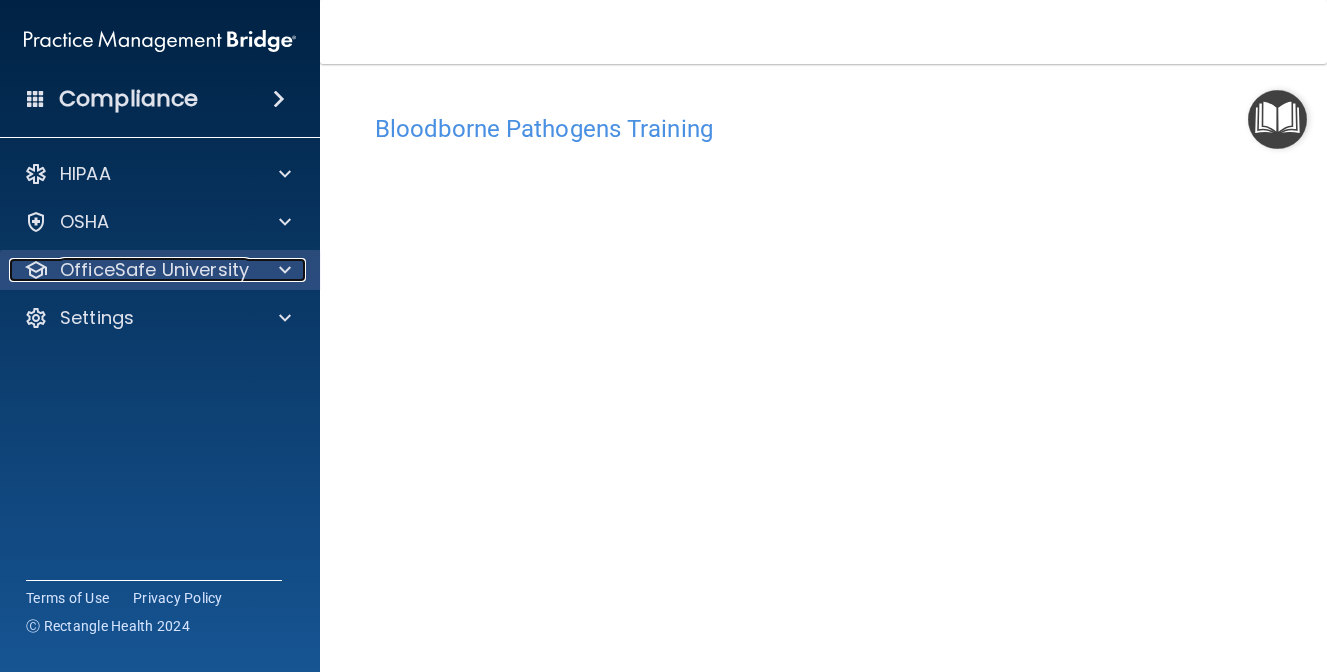 click on "OfficeSafe University" at bounding box center (154, 270) 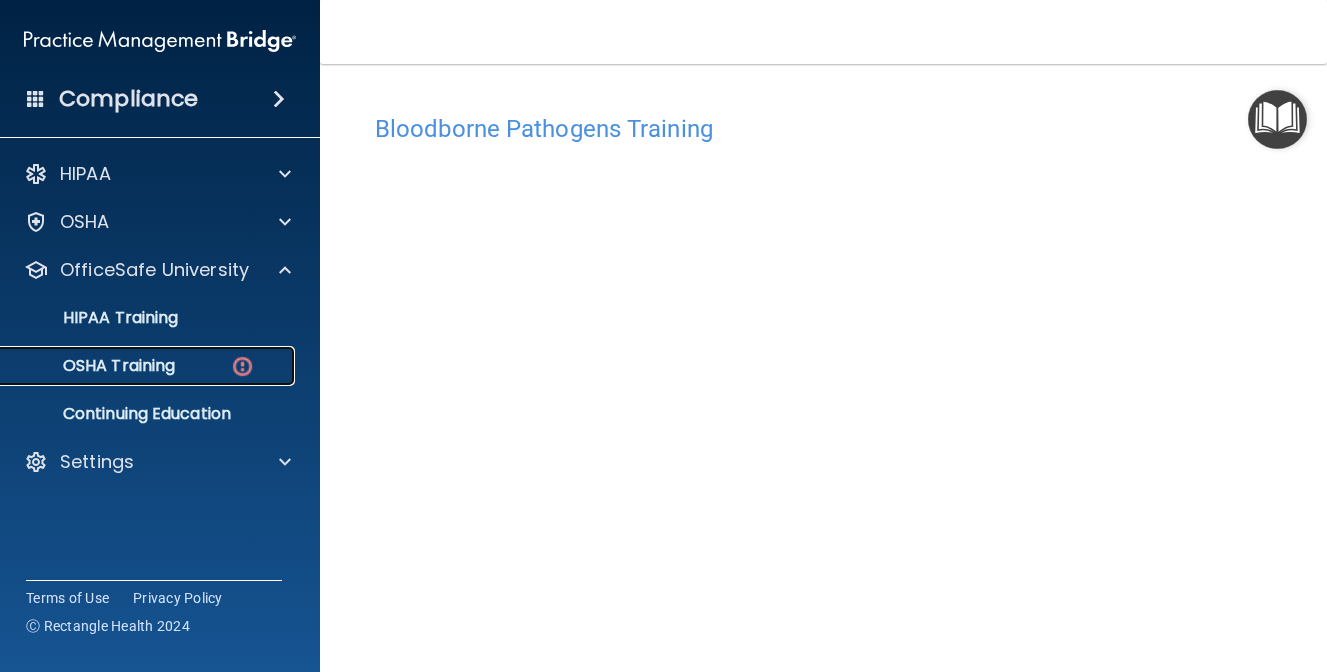 click on "OSHA Training" at bounding box center (94, 366) 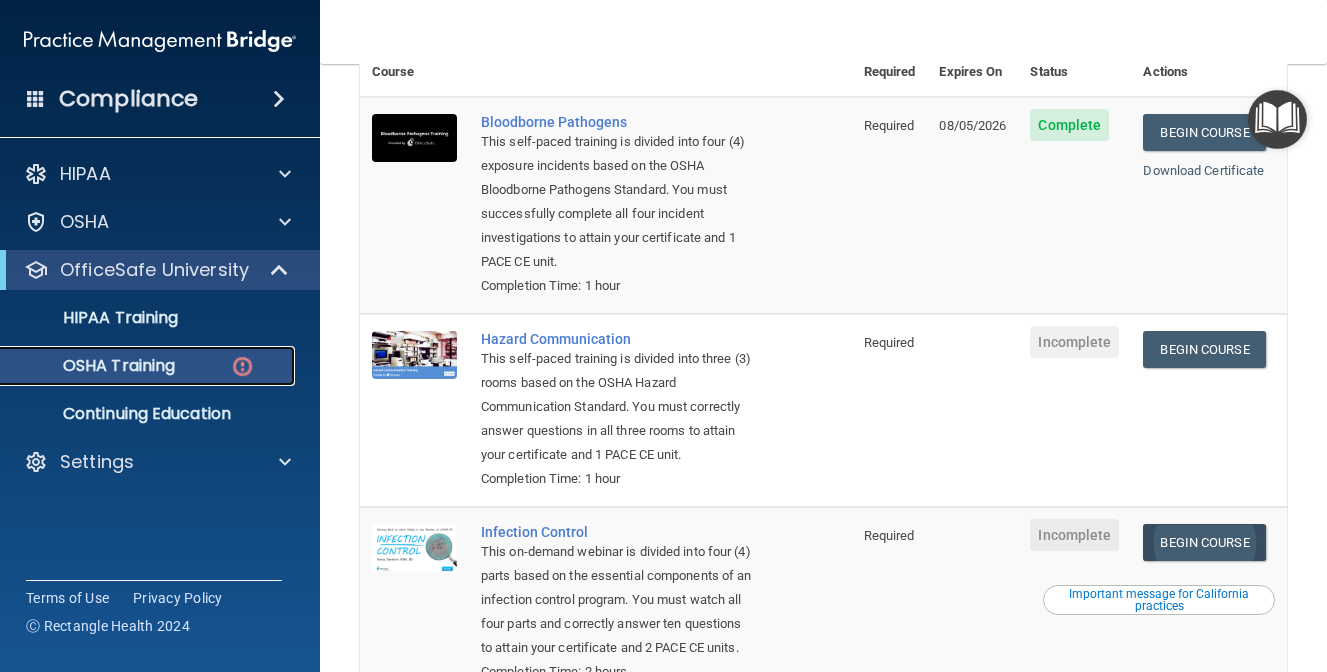 scroll, scrollTop: 65, scrollLeft: 0, axis: vertical 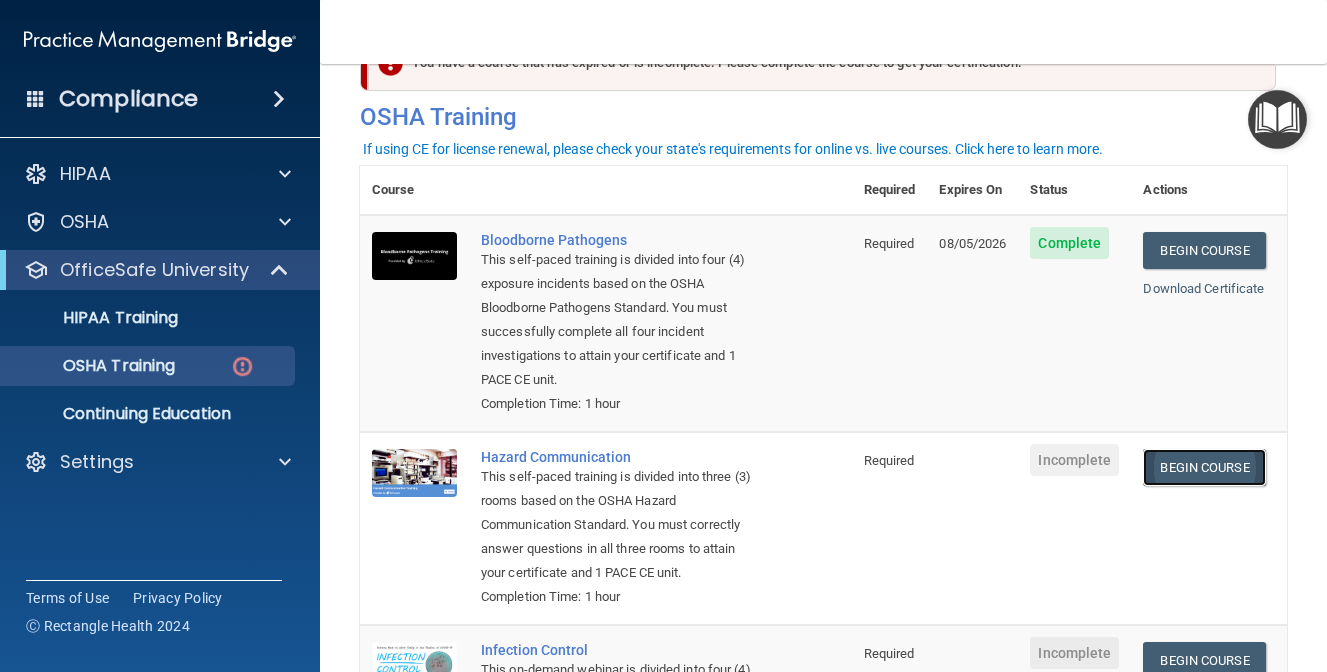 click on "Begin Course" at bounding box center [1204, 467] 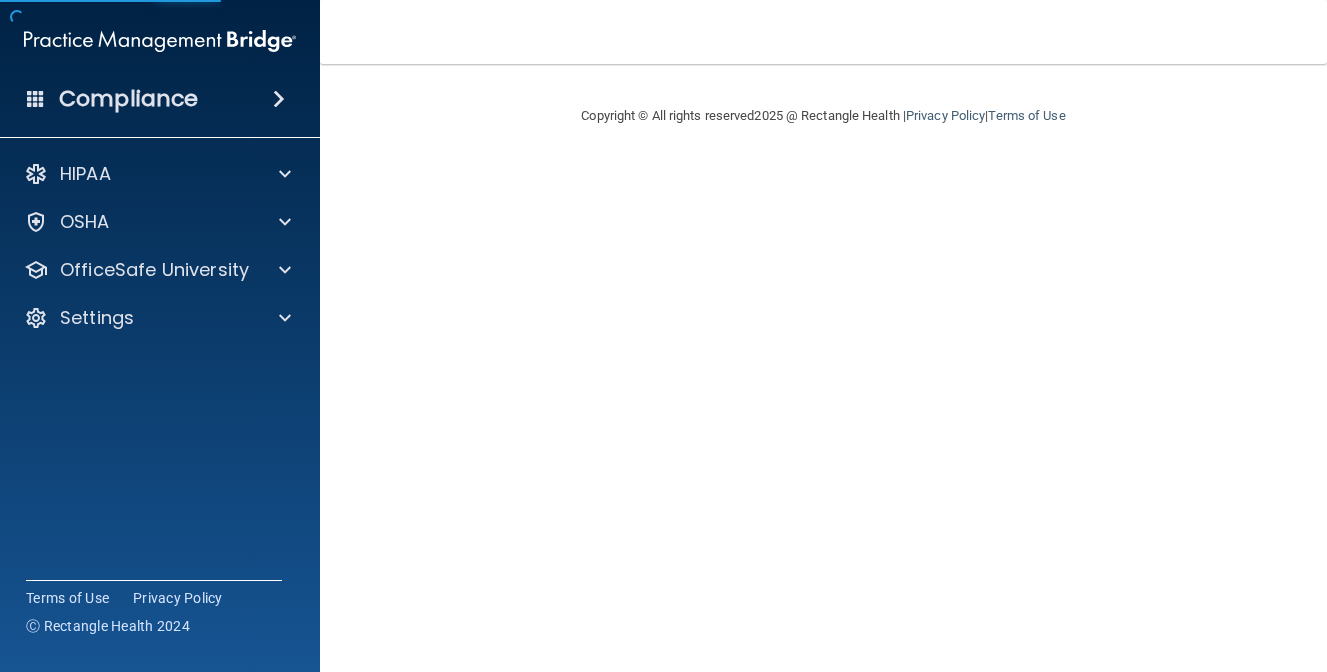 scroll, scrollTop: 0, scrollLeft: 0, axis: both 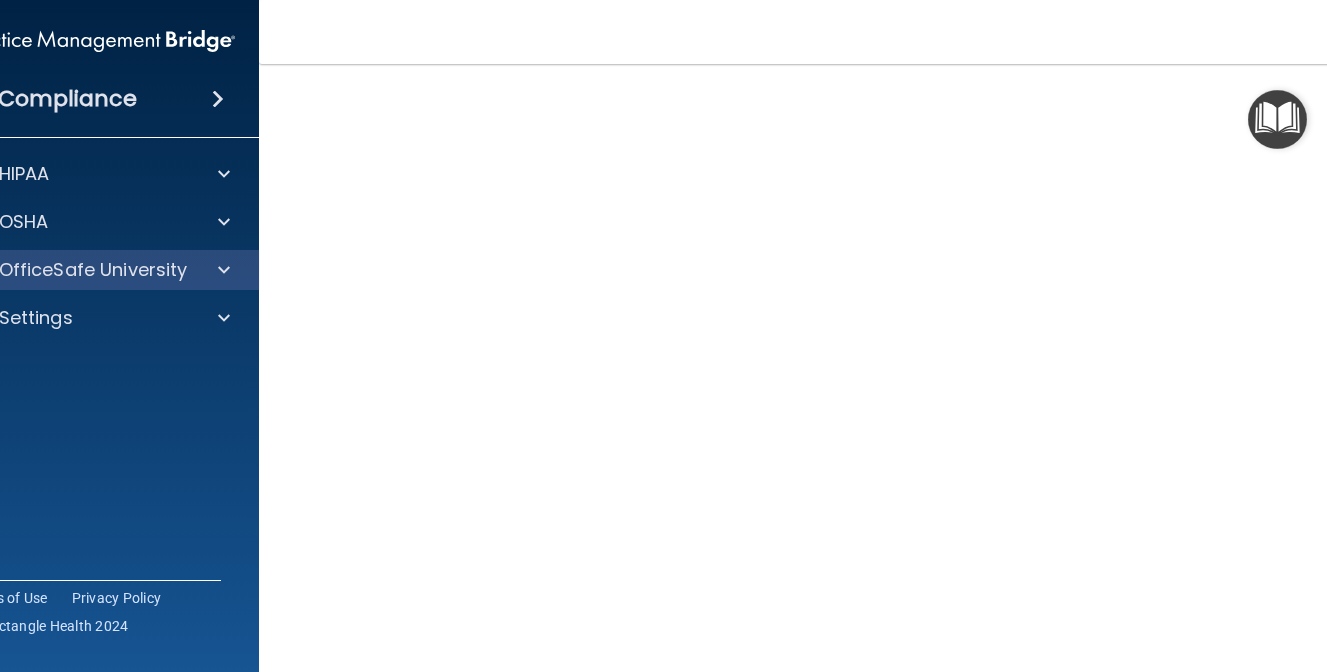 click on "OfficeSafe University" at bounding box center [99, 270] 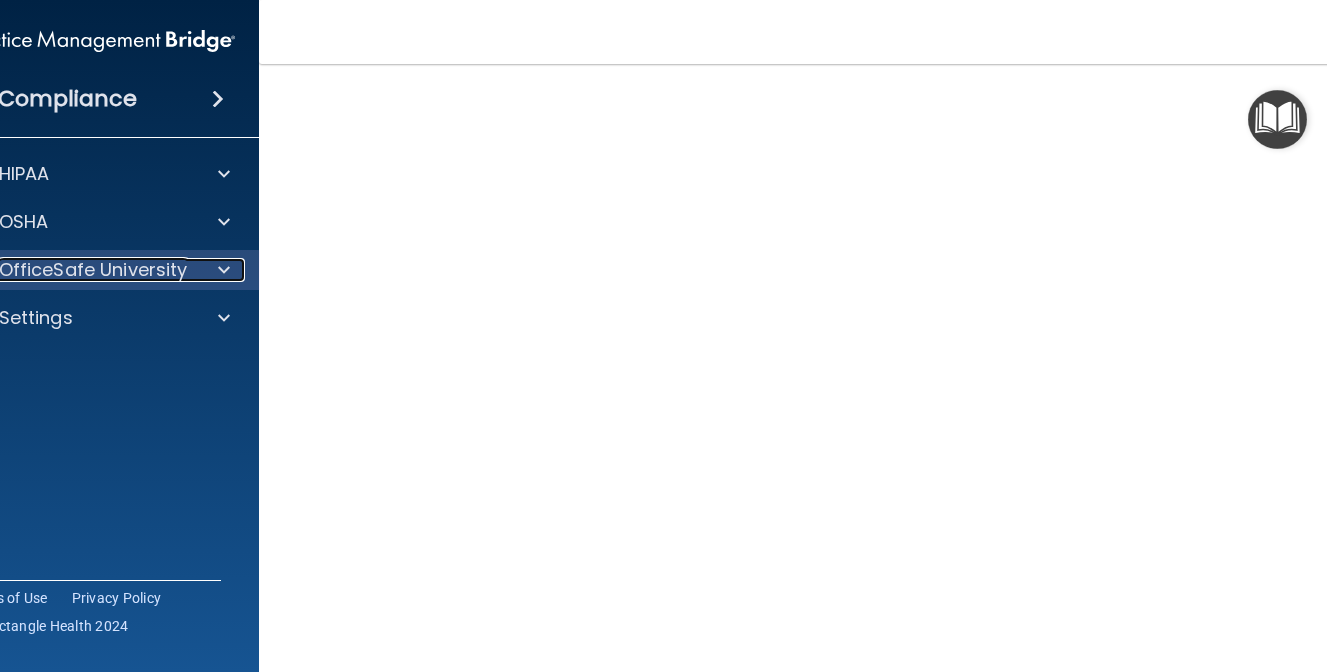 click at bounding box center (220, 270) 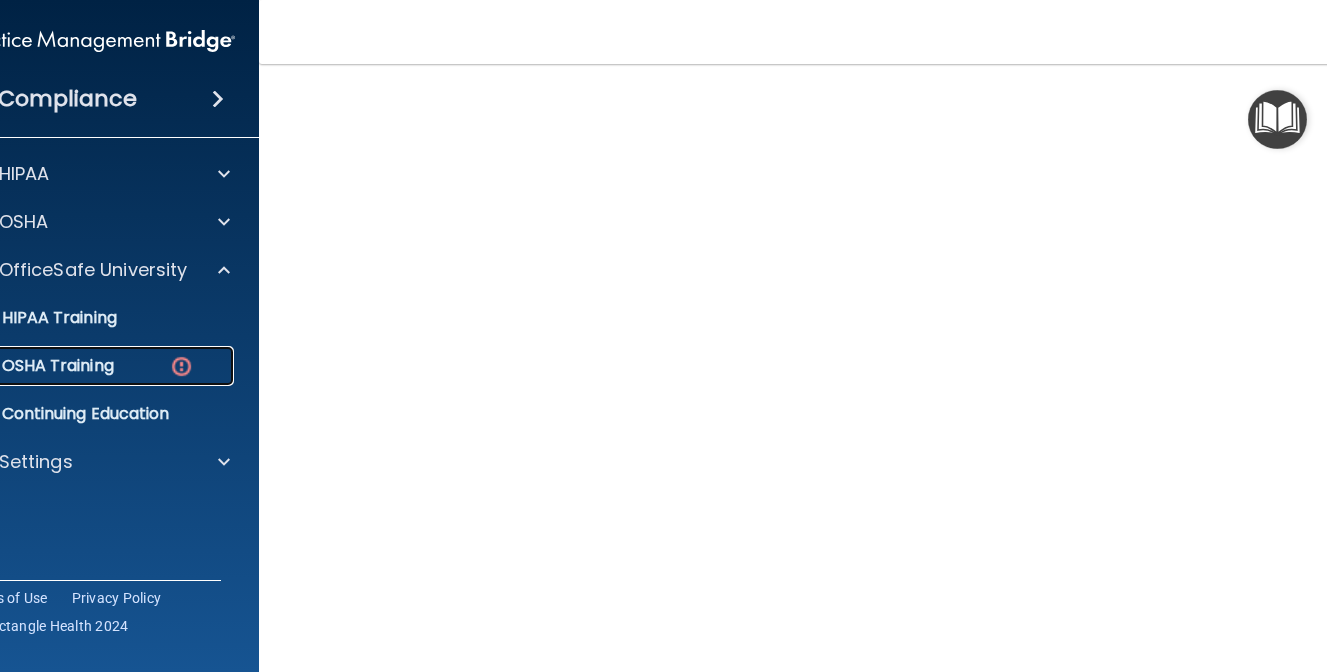 click on "OSHA Training" at bounding box center (88, 366) 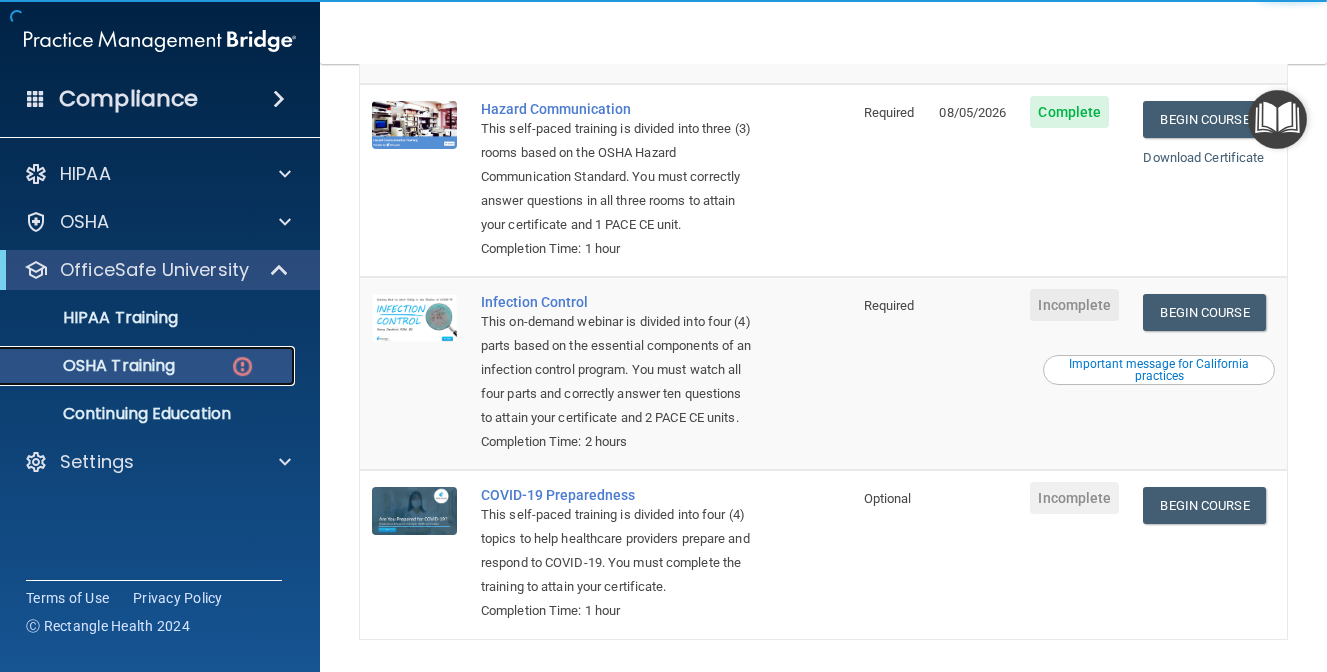 scroll, scrollTop: 455, scrollLeft: 0, axis: vertical 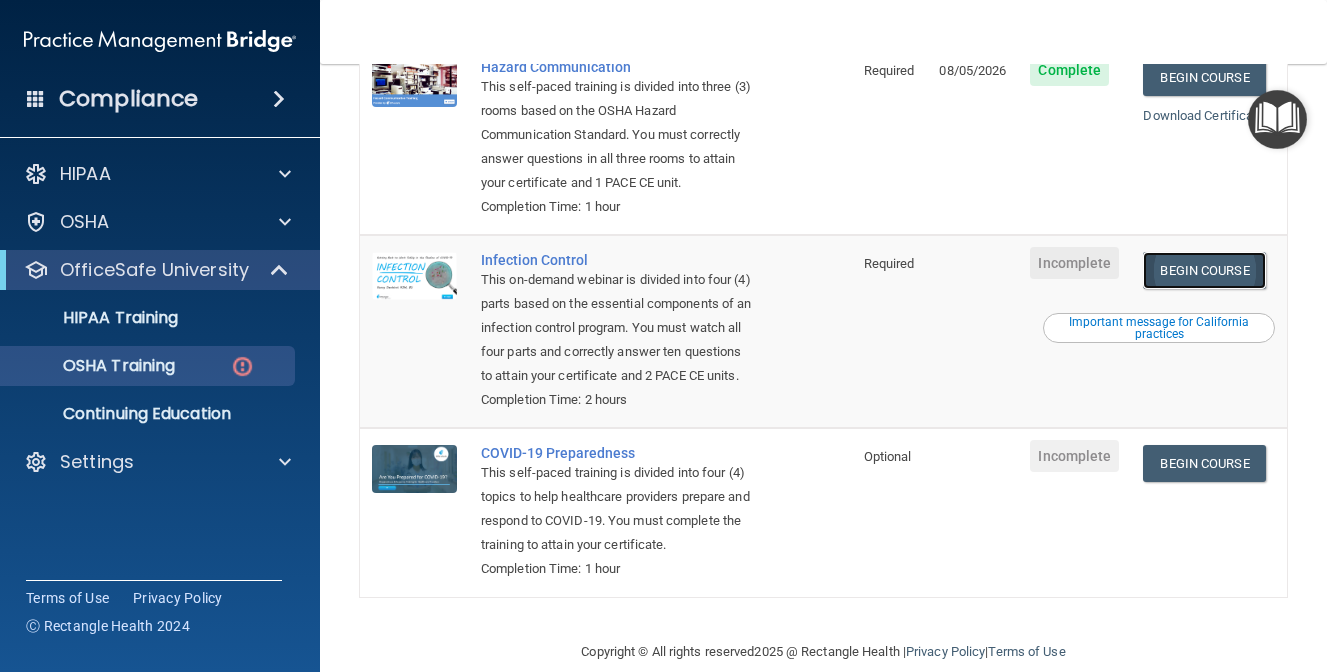 click on "Begin Course" at bounding box center [1204, 270] 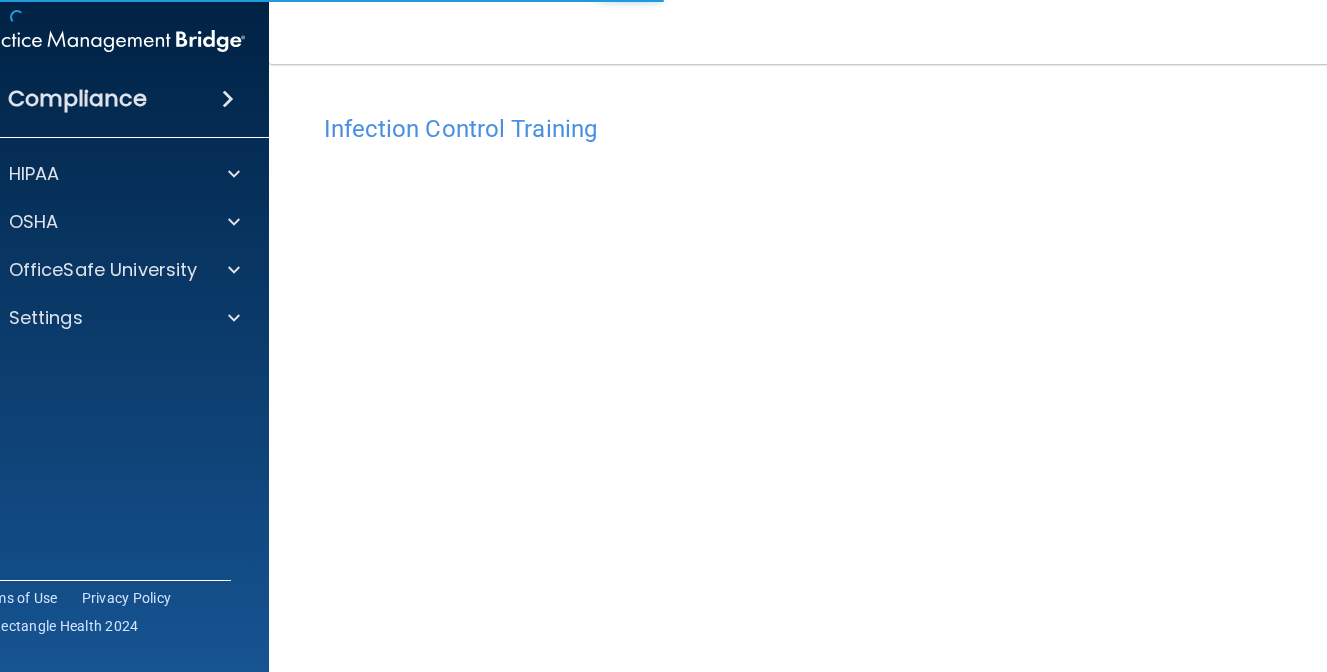 scroll, scrollTop: 0, scrollLeft: 0, axis: both 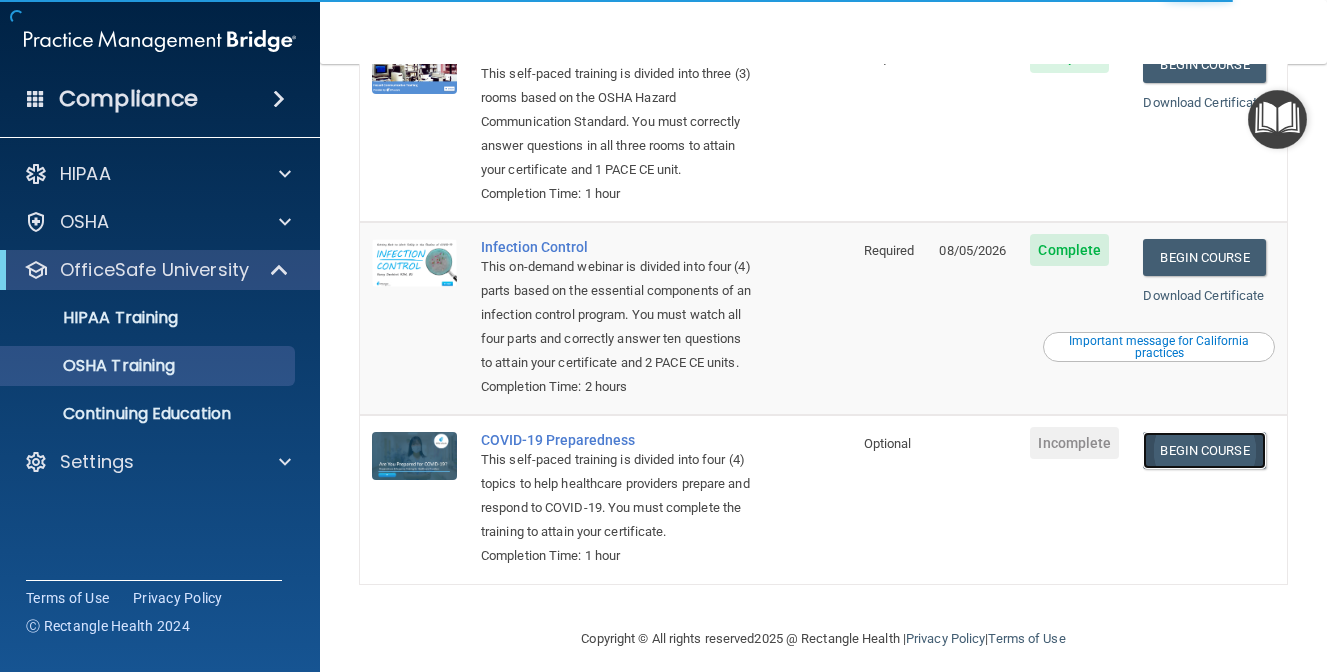 click on "Begin Course" at bounding box center (1204, 450) 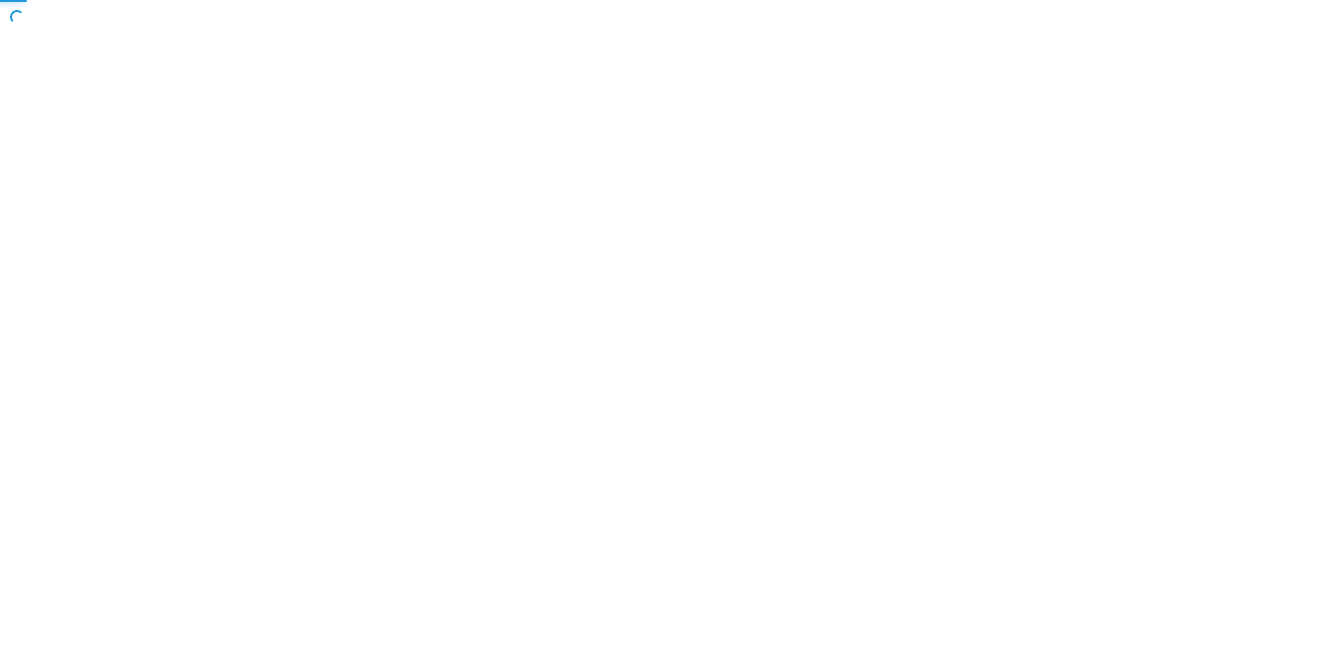 scroll, scrollTop: 0, scrollLeft: 0, axis: both 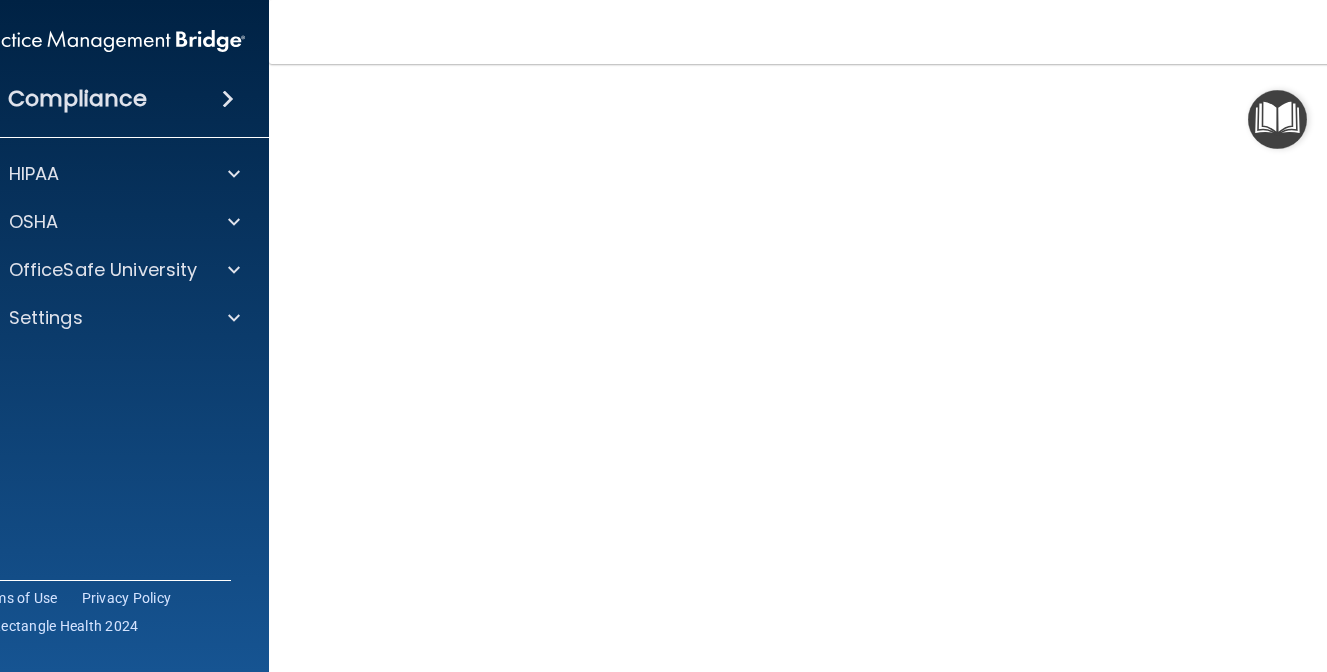 click on "COVID-19 Training         This course doesn’t expire until . Are you sure you want to take this course now?   Take the course anyway!" at bounding box center (824, 348) 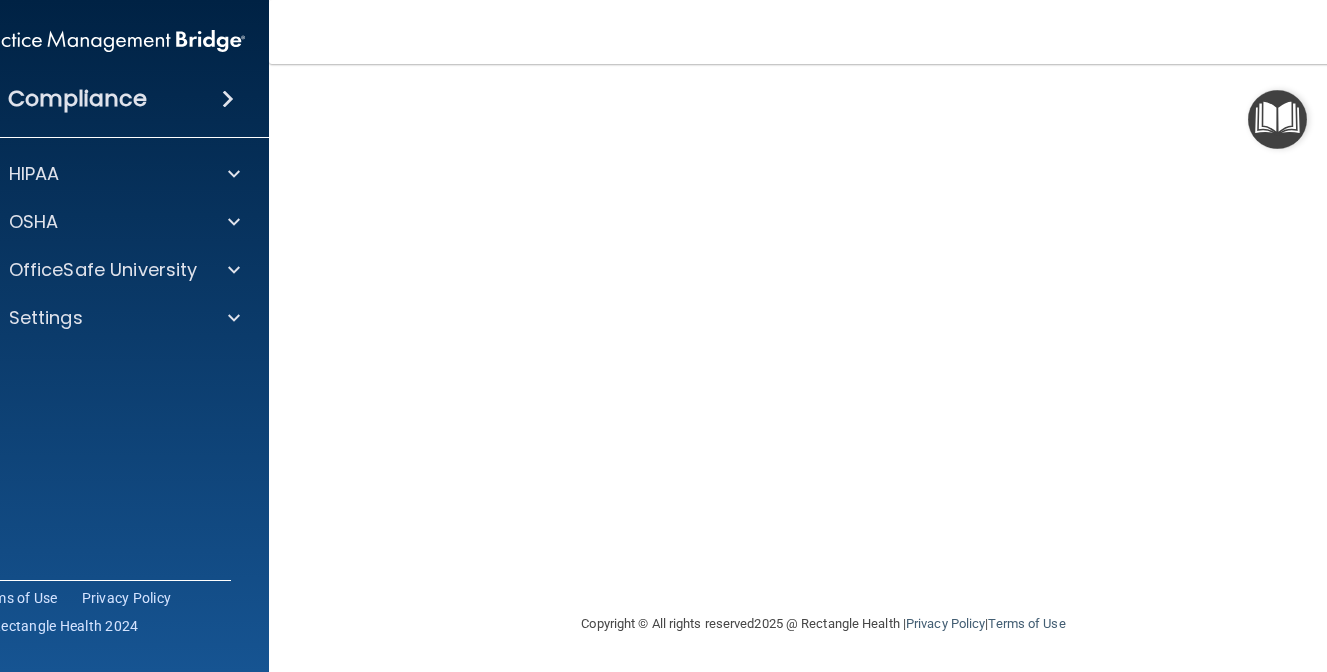 scroll, scrollTop: 34, scrollLeft: 0, axis: vertical 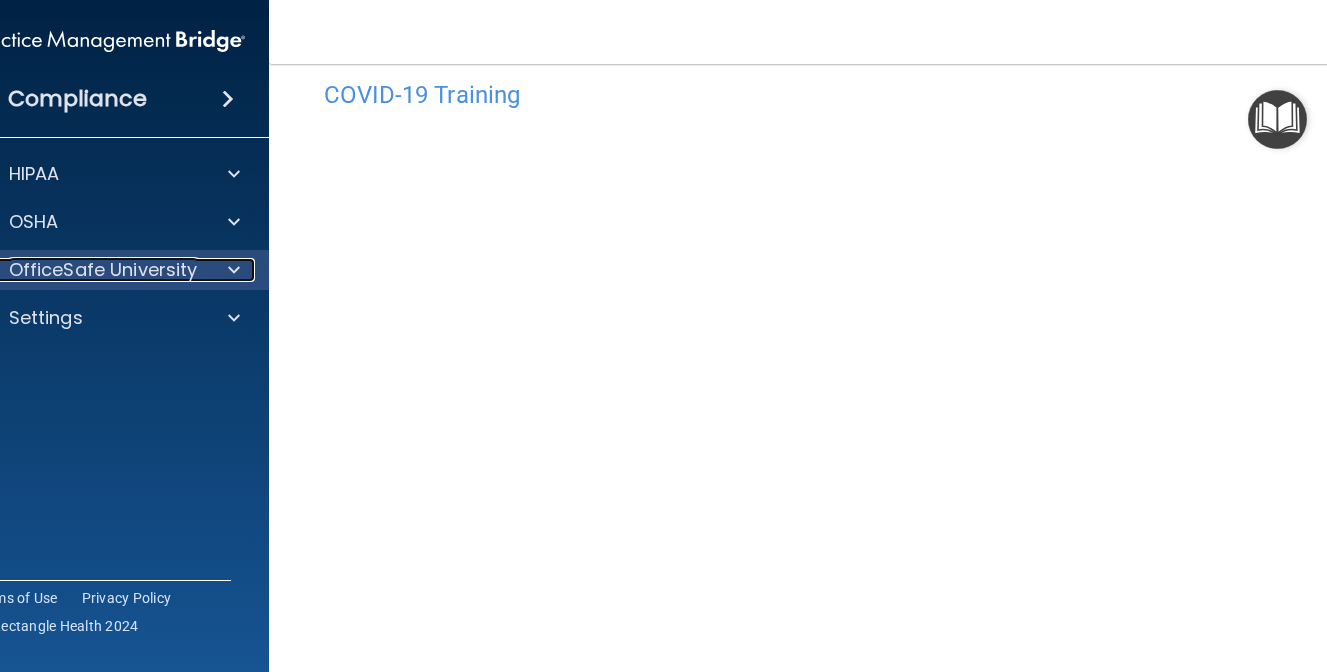 click on "OfficeSafe University" at bounding box center [103, 270] 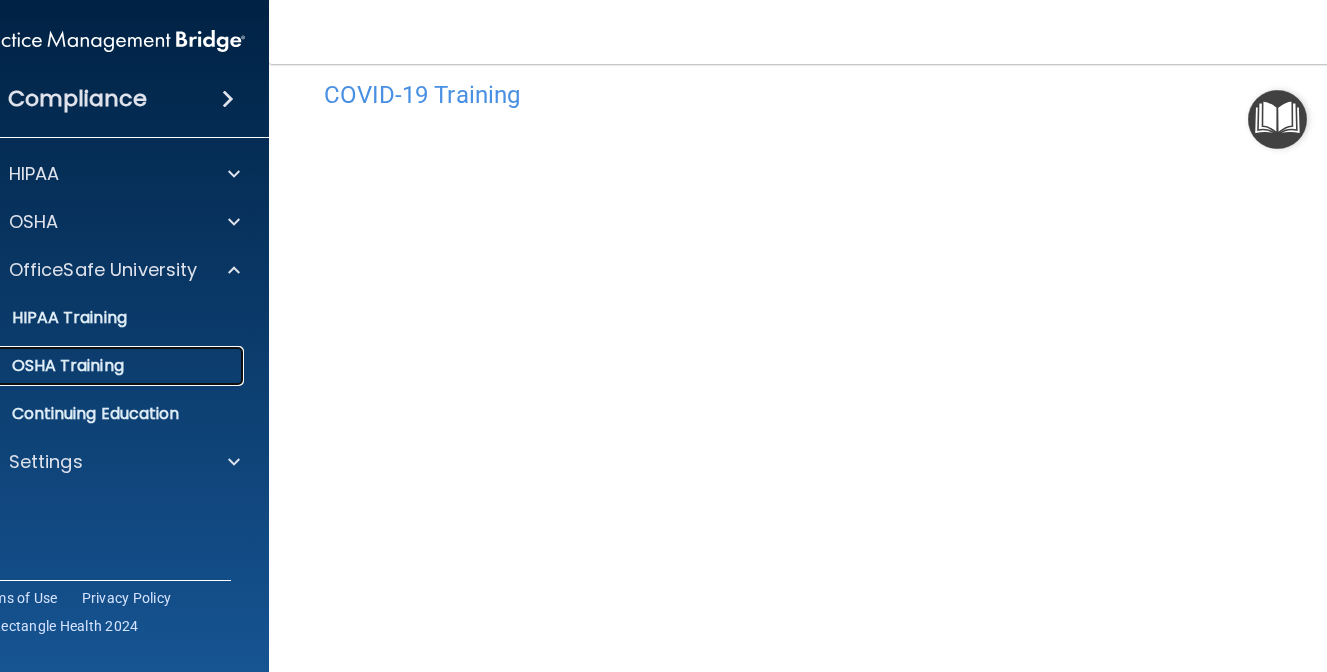 click on "OSHA Training" at bounding box center [43, 366] 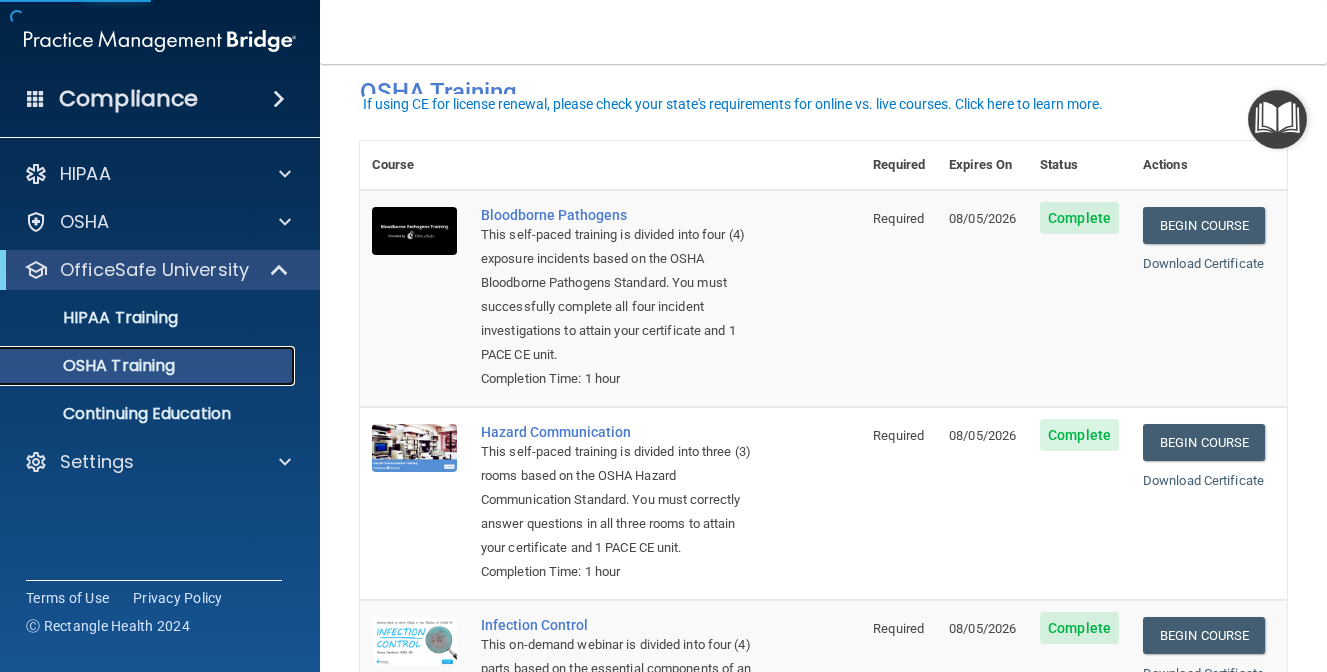 scroll, scrollTop: 429, scrollLeft: 0, axis: vertical 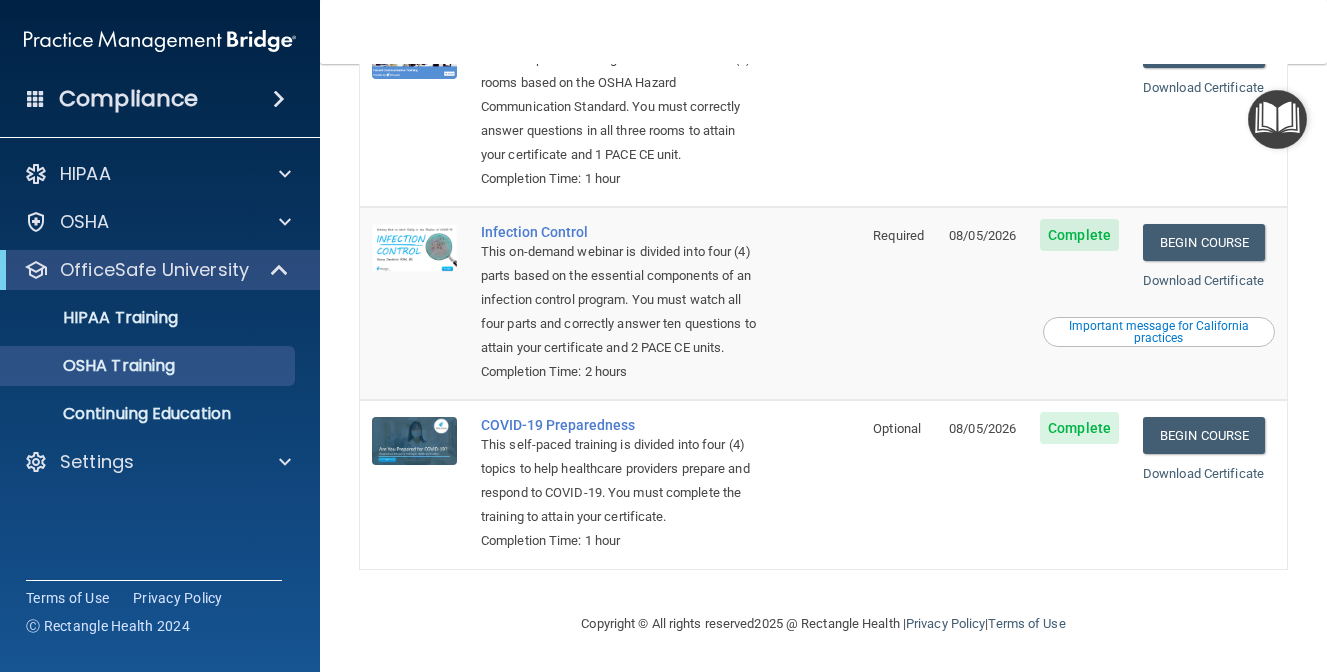 click on "Important message for California practices" at bounding box center [1159, 332] 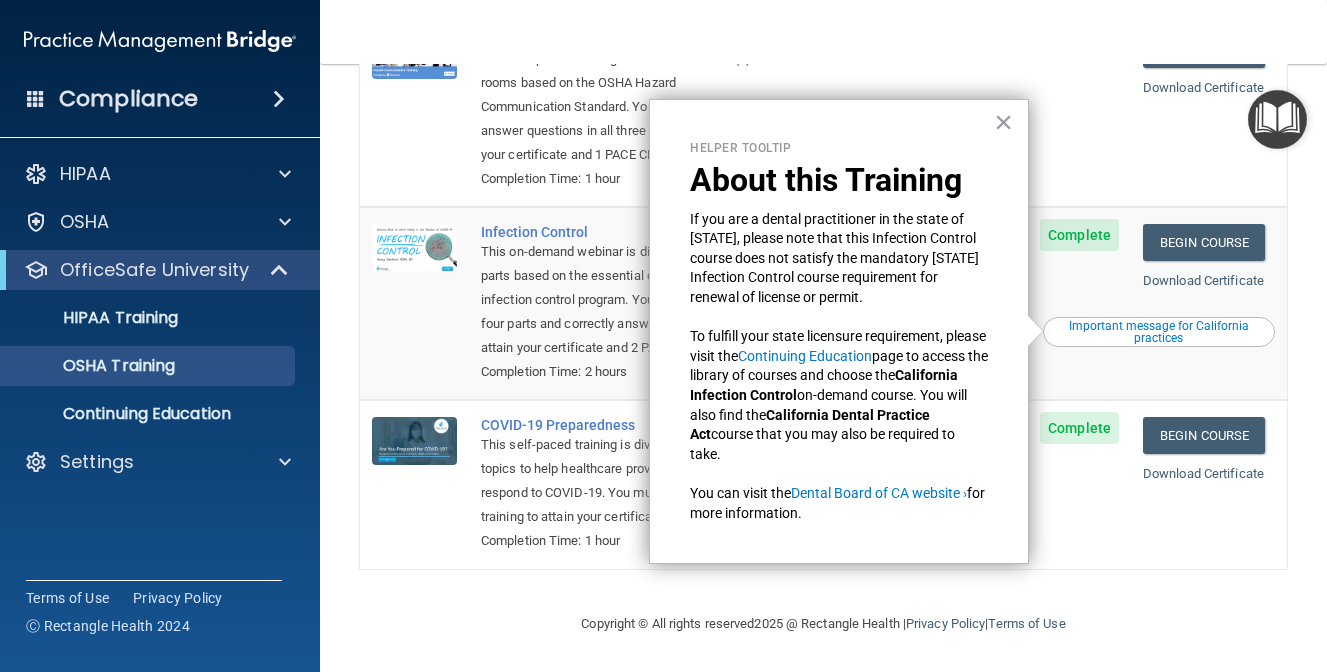 click on "×" at bounding box center (1003, 122) 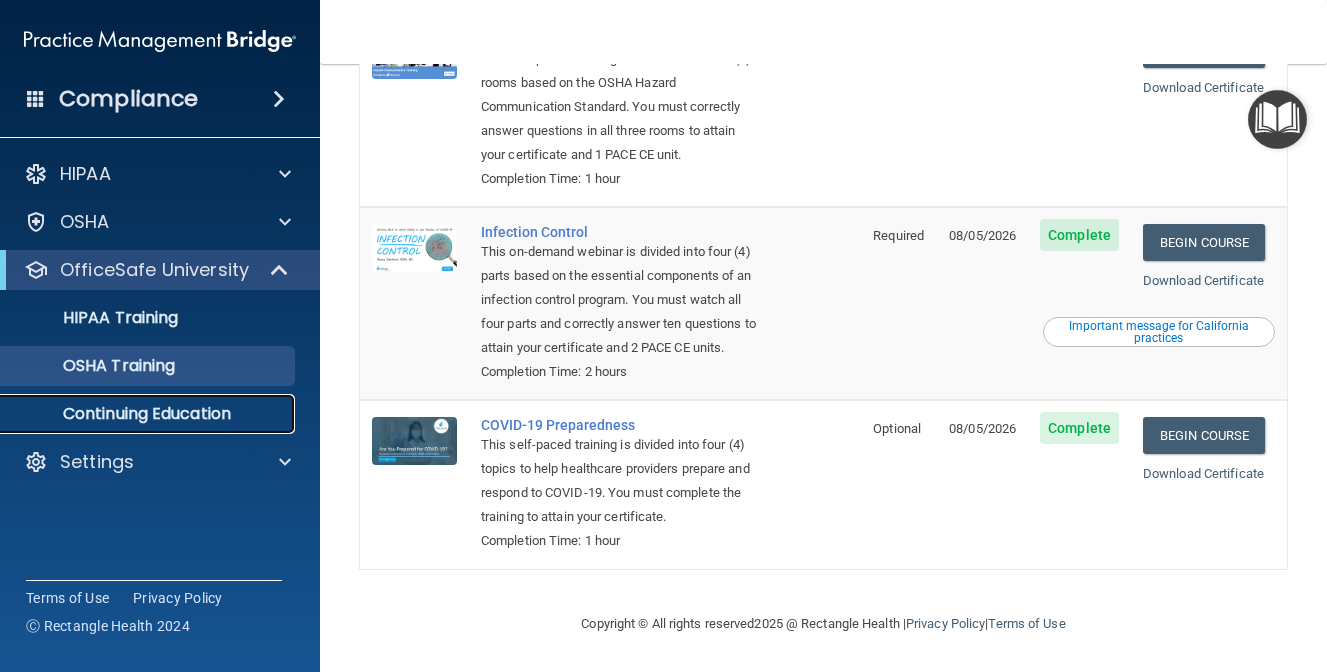 click on "Continuing Education" at bounding box center (149, 414) 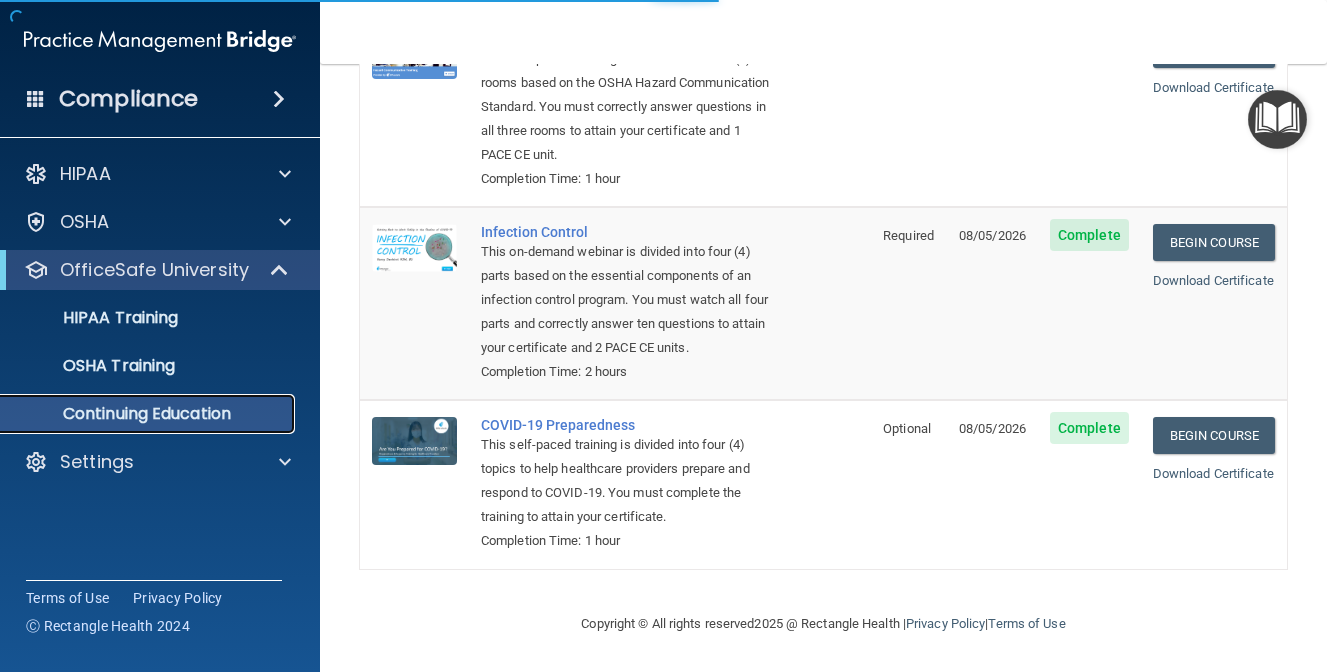 scroll, scrollTop: 0, scrollLeft: 0, axis: both 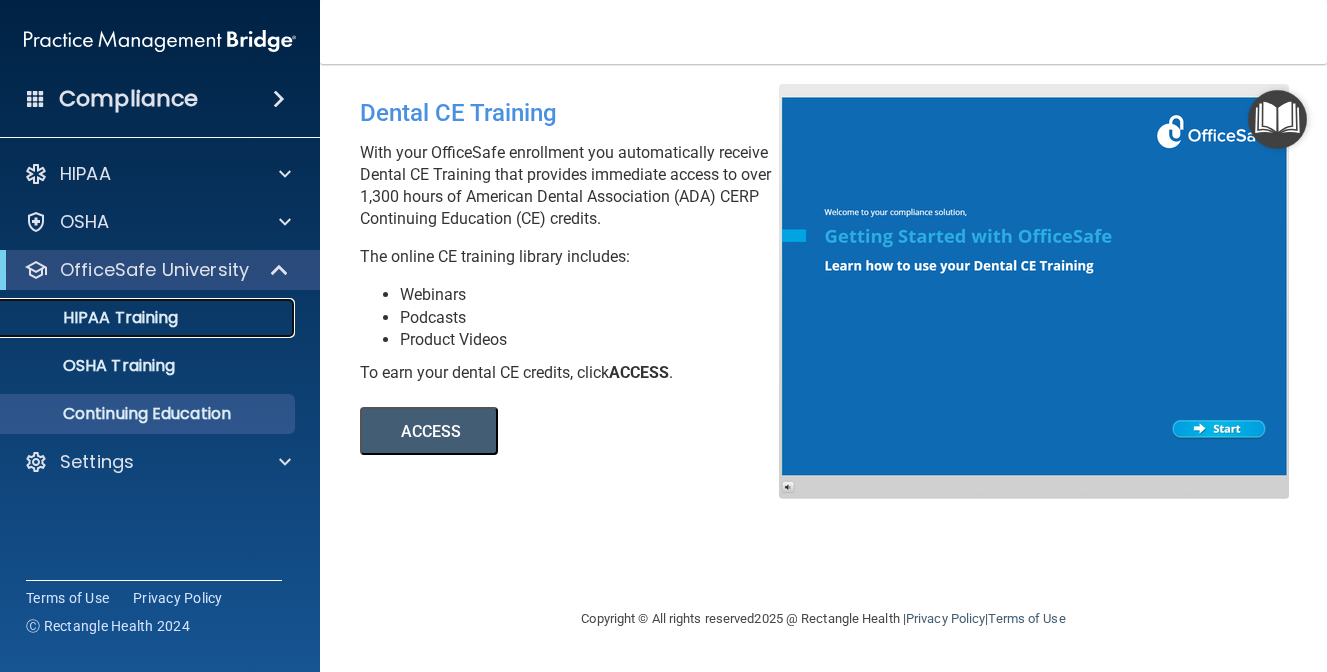 click on "HIPAA Training" at bounding box center (149, 318) 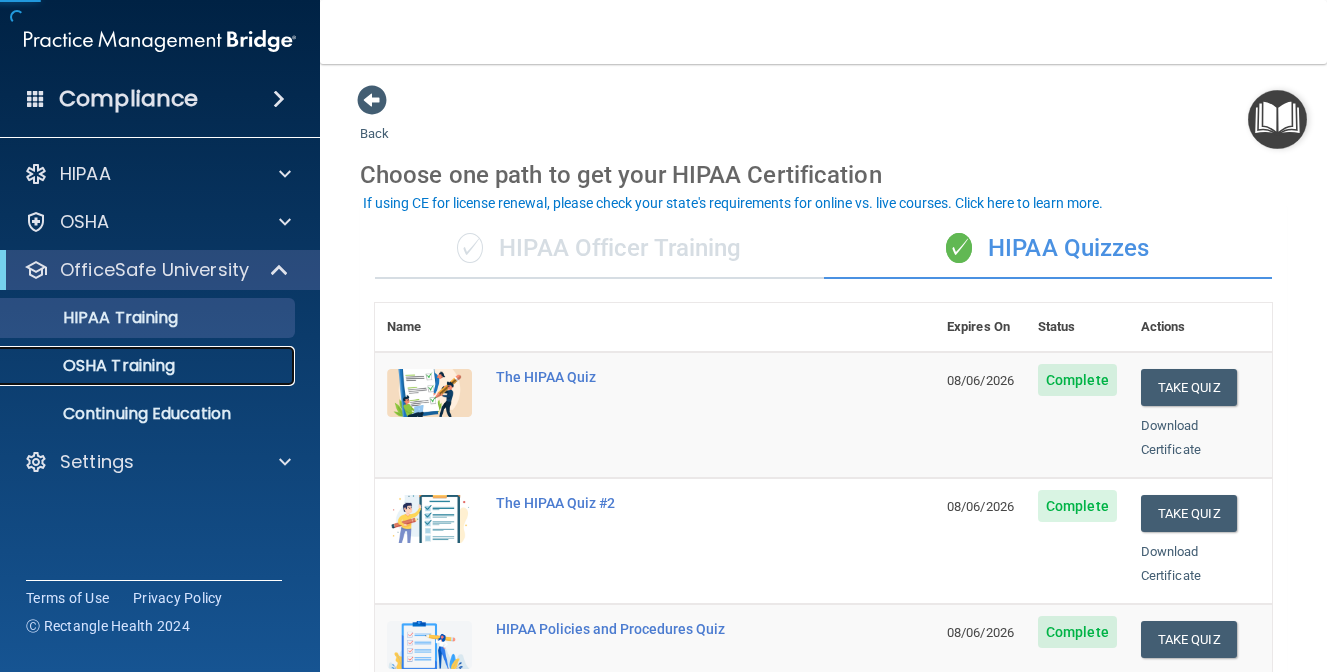 click on "OSHA Training" at bounding box center (149, 366) 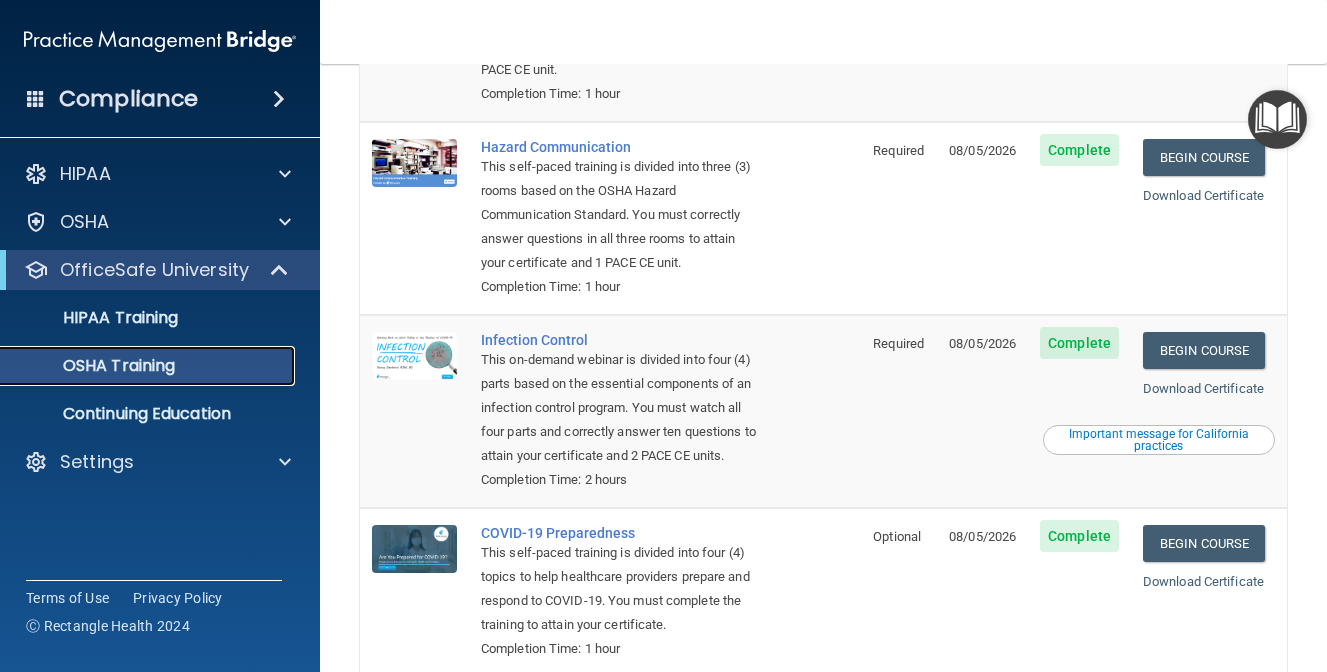 scroll, scrollTop: 429, scrollLeft: 0, axis: vertical 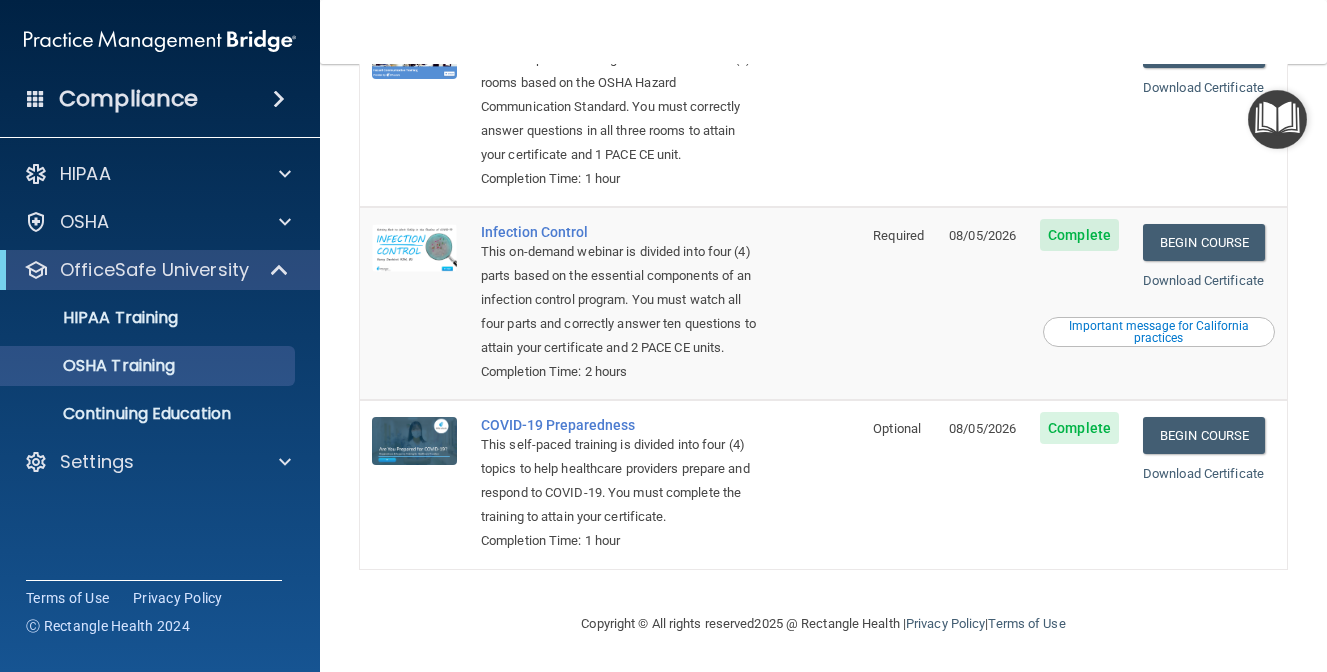 click on "Important message for California practices" at bounding box center (1159, 332) 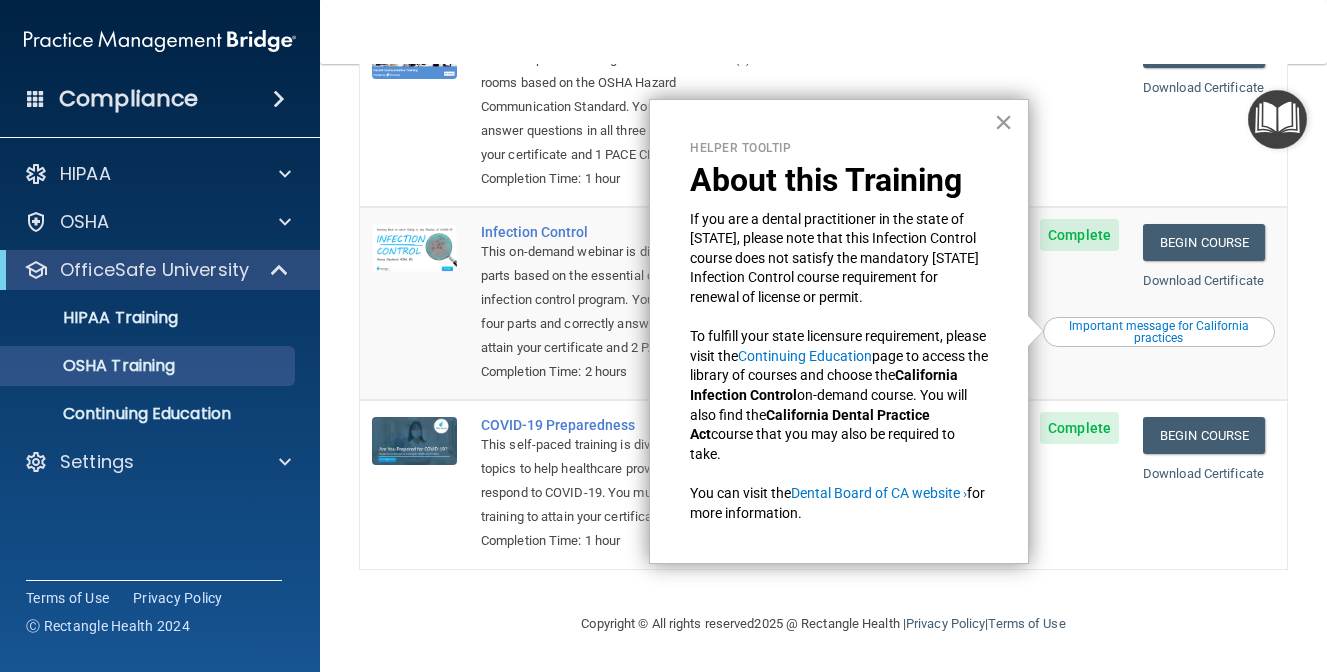 click on "×" at bounding box center (1003, 122) 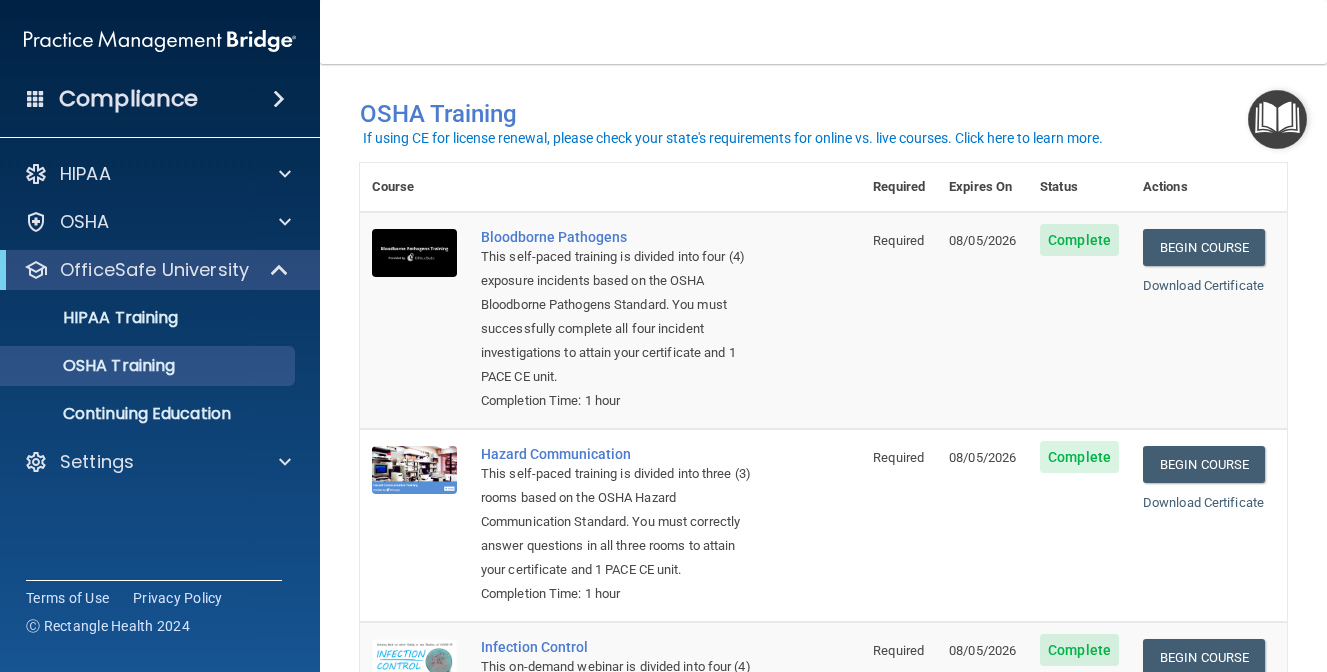 scroll, scrollTop: 21, scrollLeft: 0, axis: vertical 